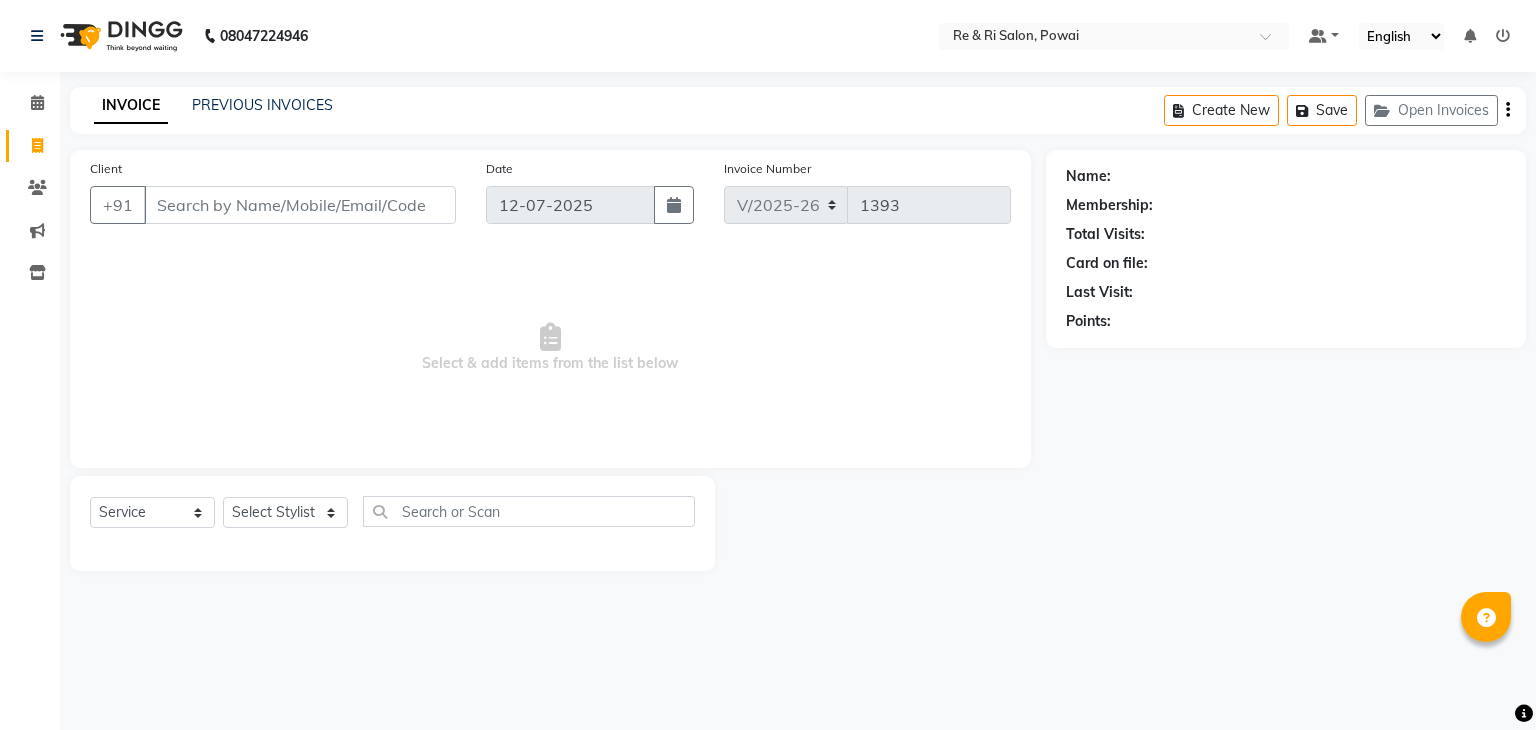 select on "5364" 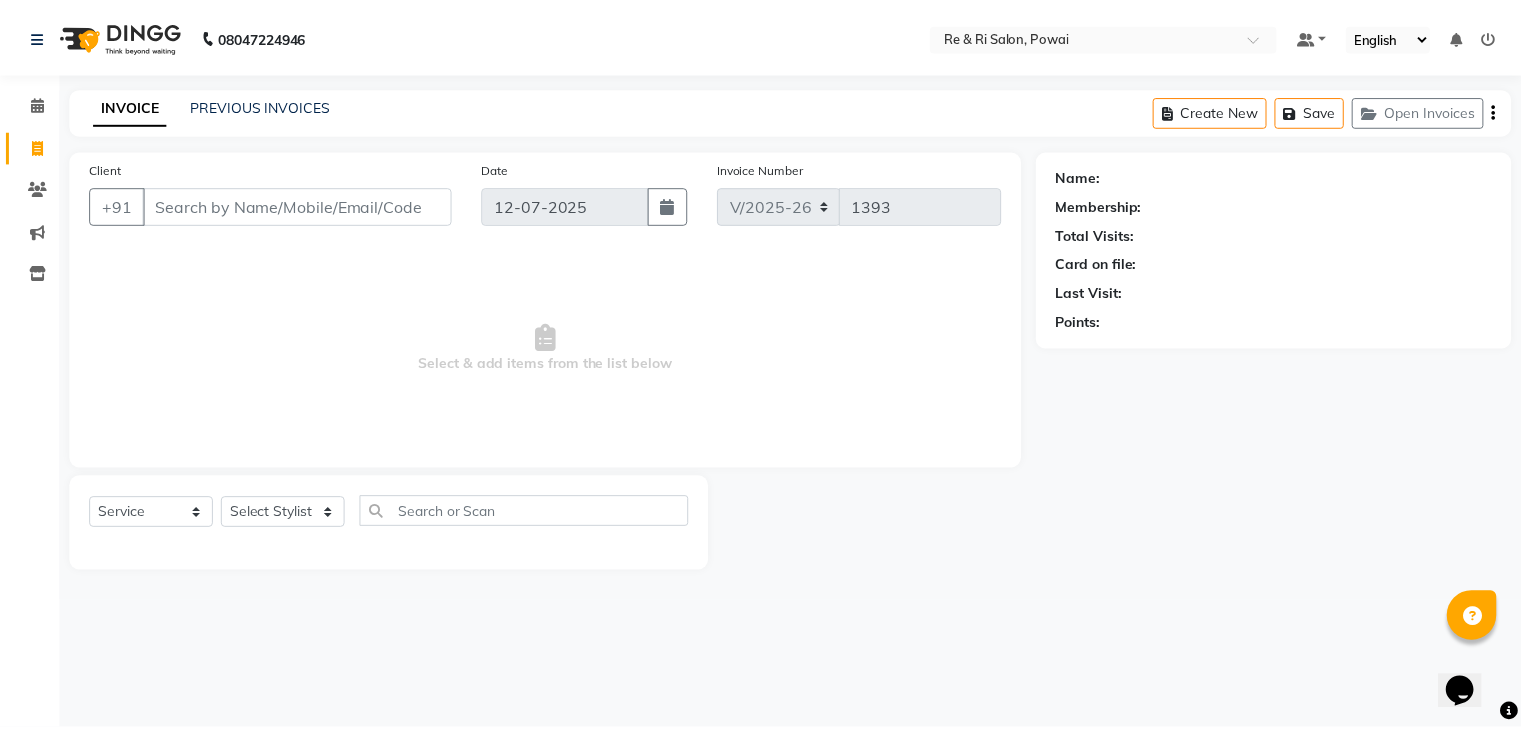scroll, scrollTop: 0, scrollLeft: 0, axis: both 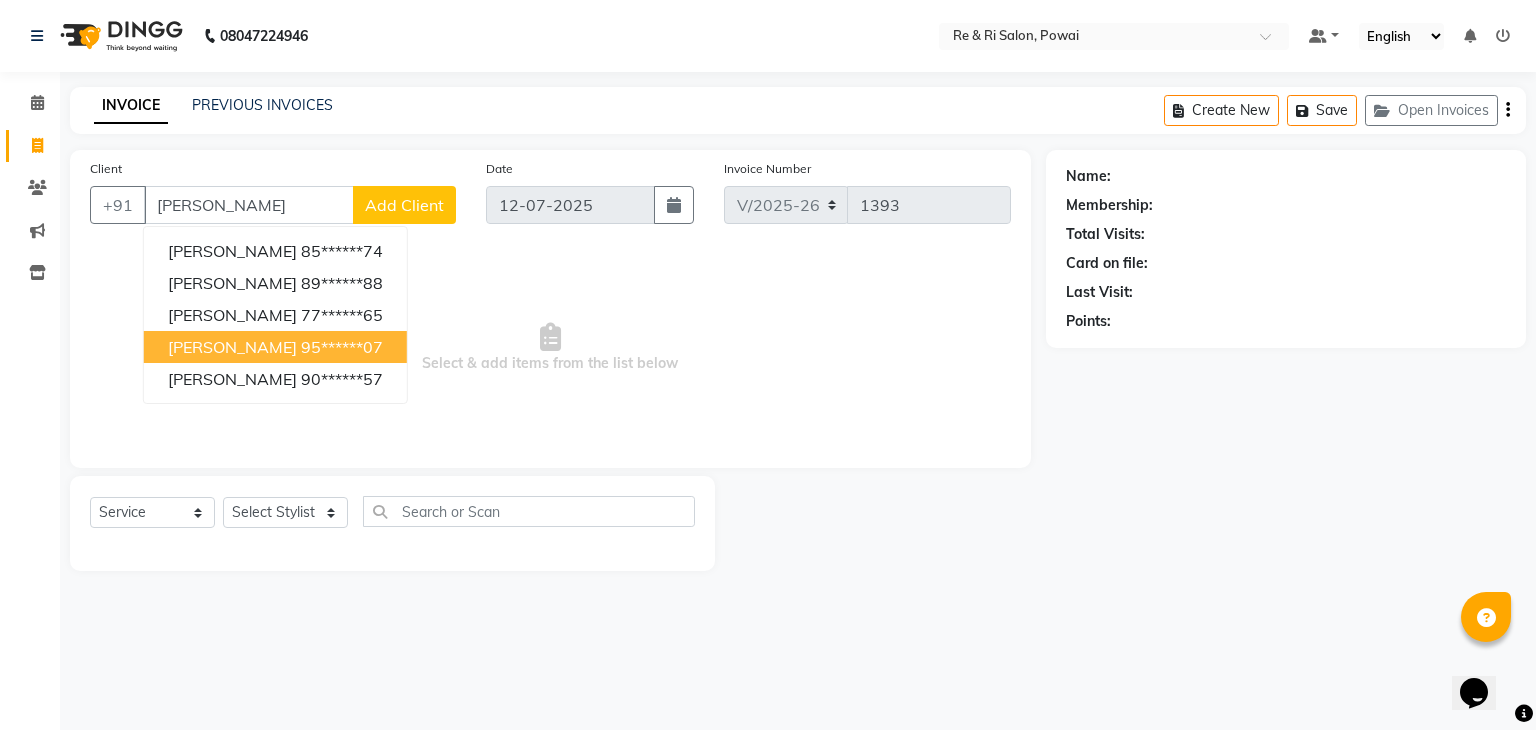 click on "95******07" at bounding box center (342, 347) 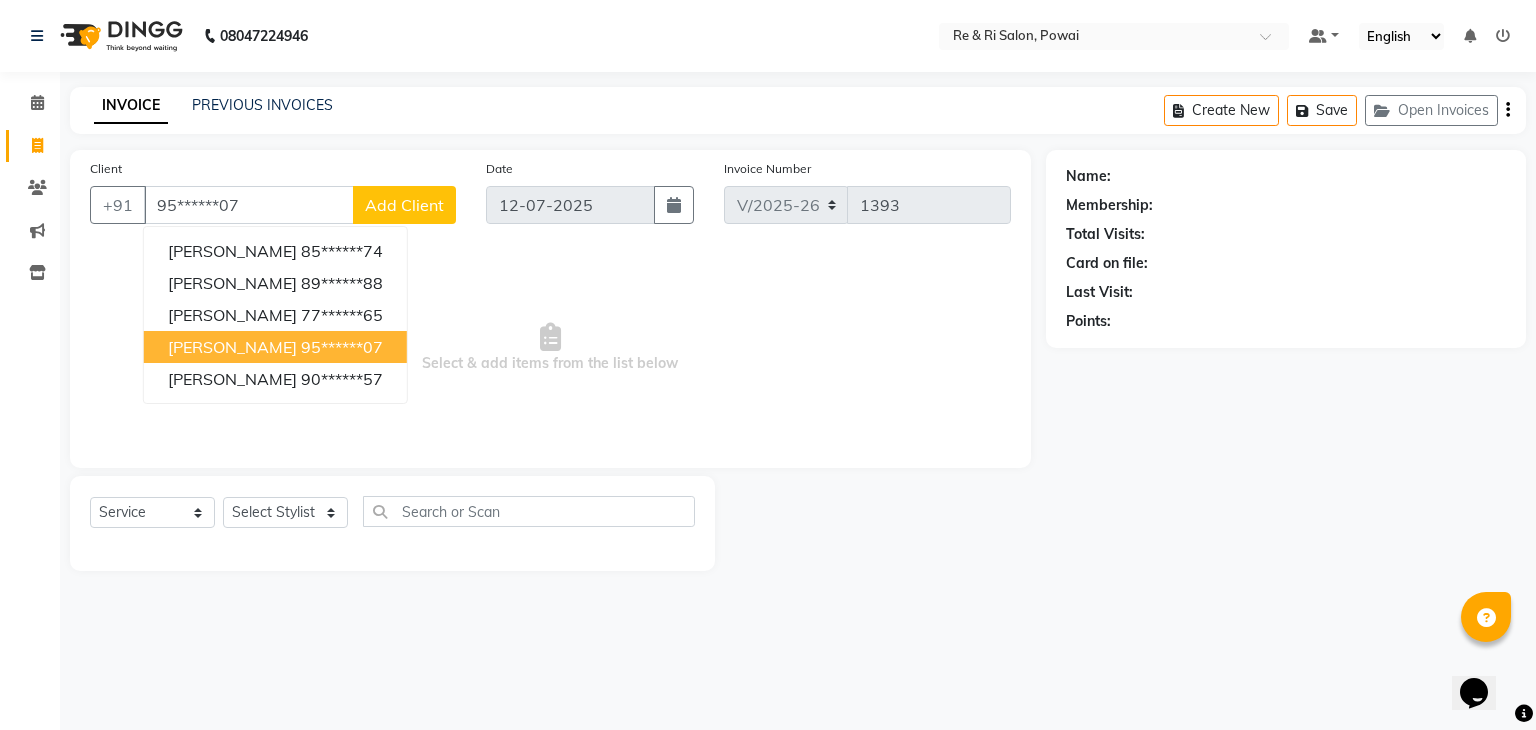 type on "95******07" 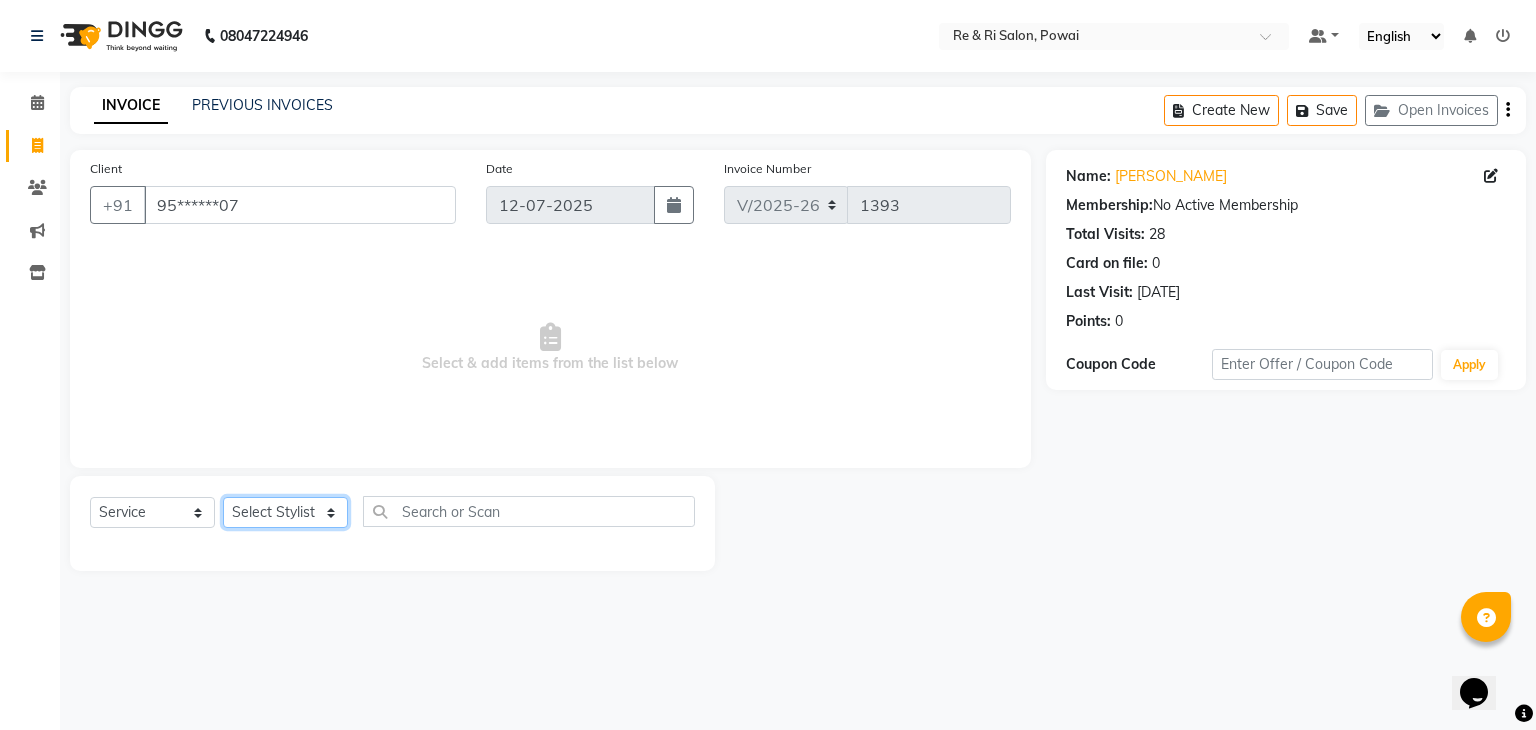 click on "Select Stylist Amaan ana Danish  Poonam Rehaan  Salman  Sandy" 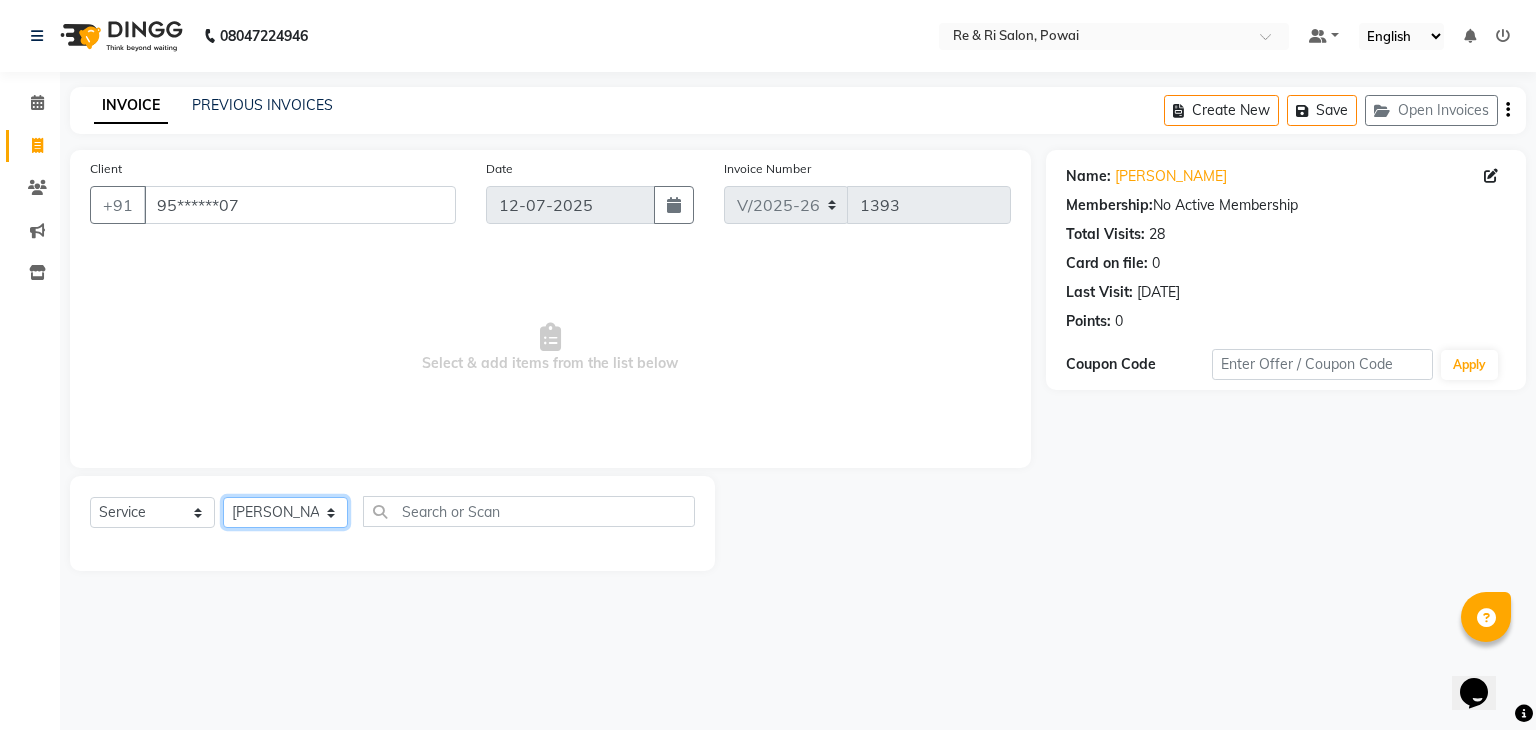 click on "Select Stylist Amaan ana Danish  Poonam Rehaan  Salman  Sandy" 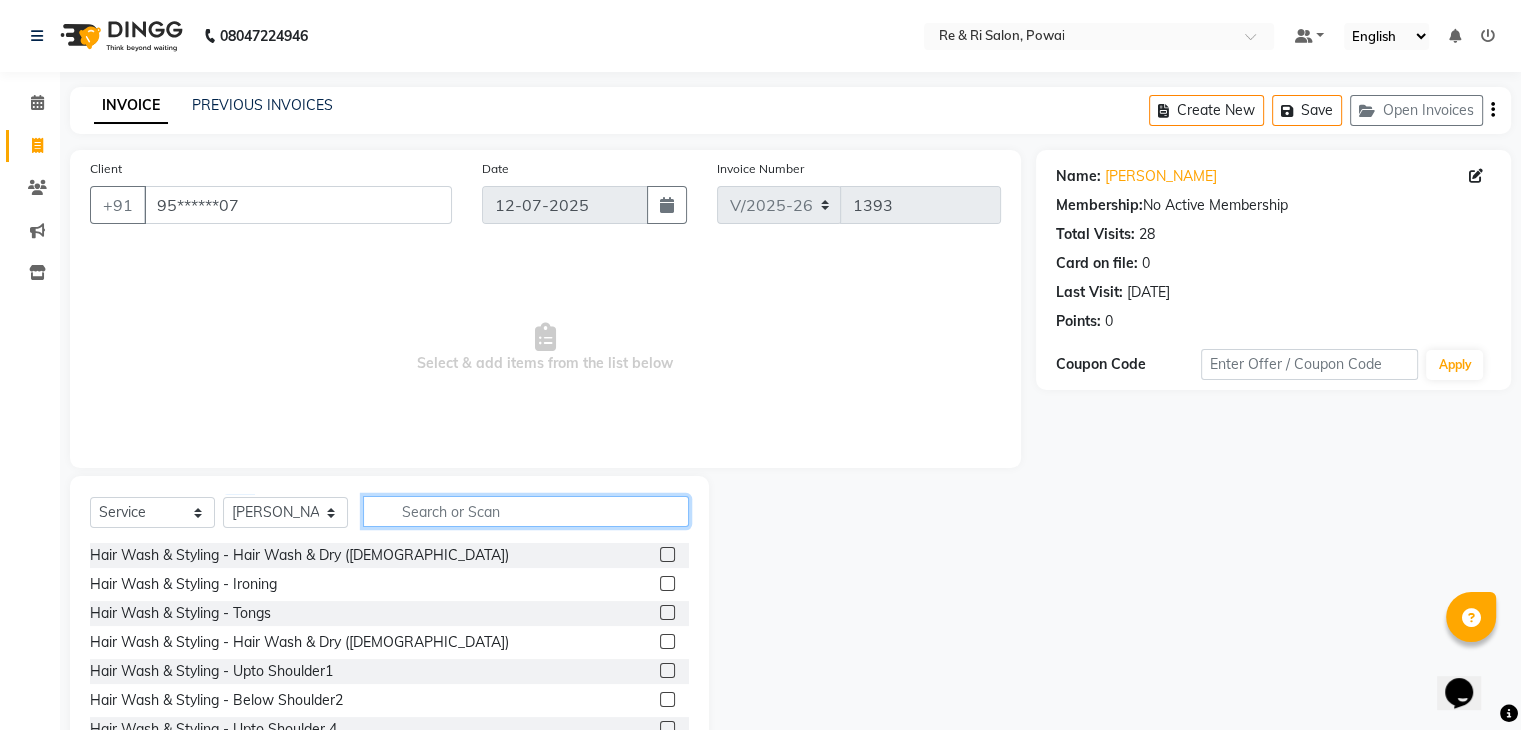 click 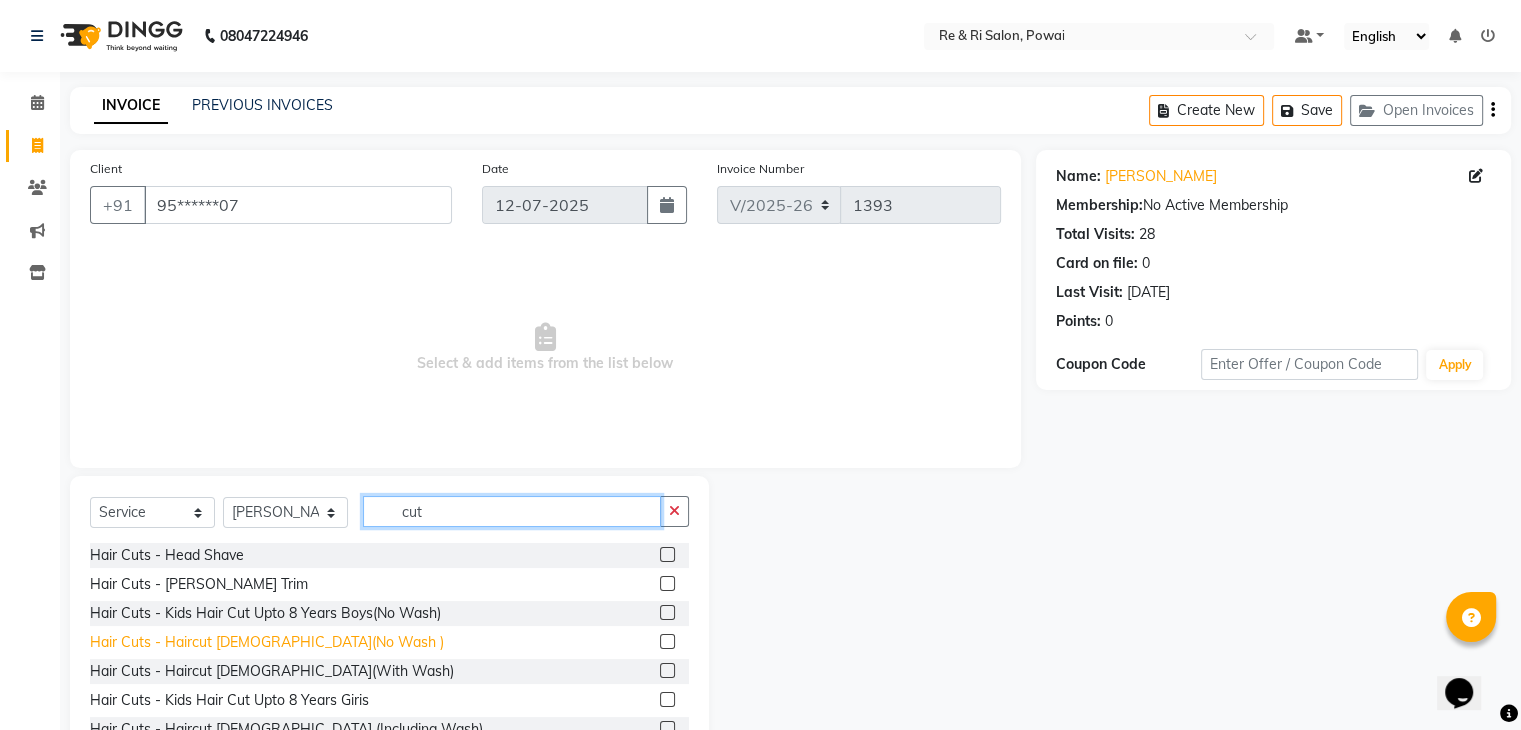 type on "cut" 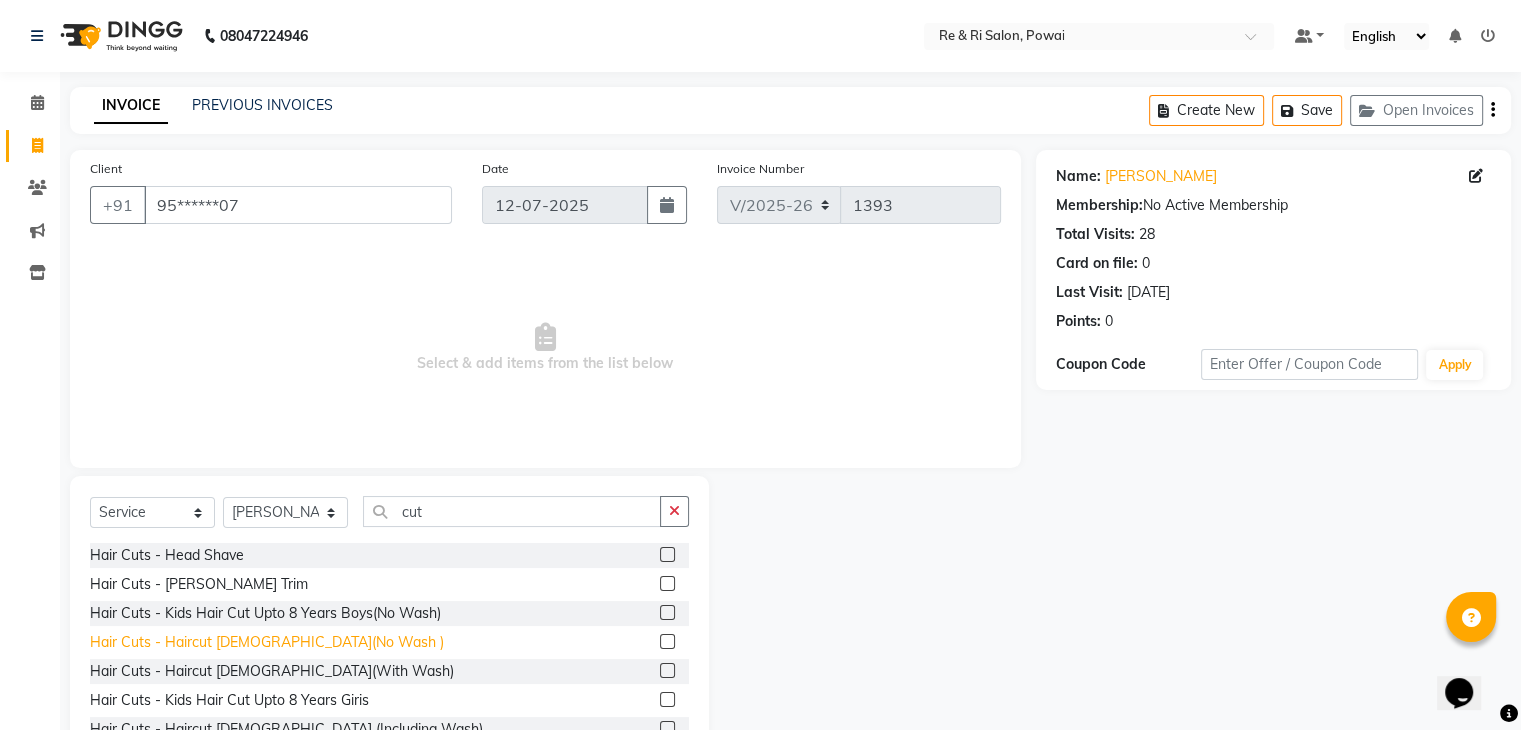 click on "Hair Cuts - Haircut Male(No Wash )" 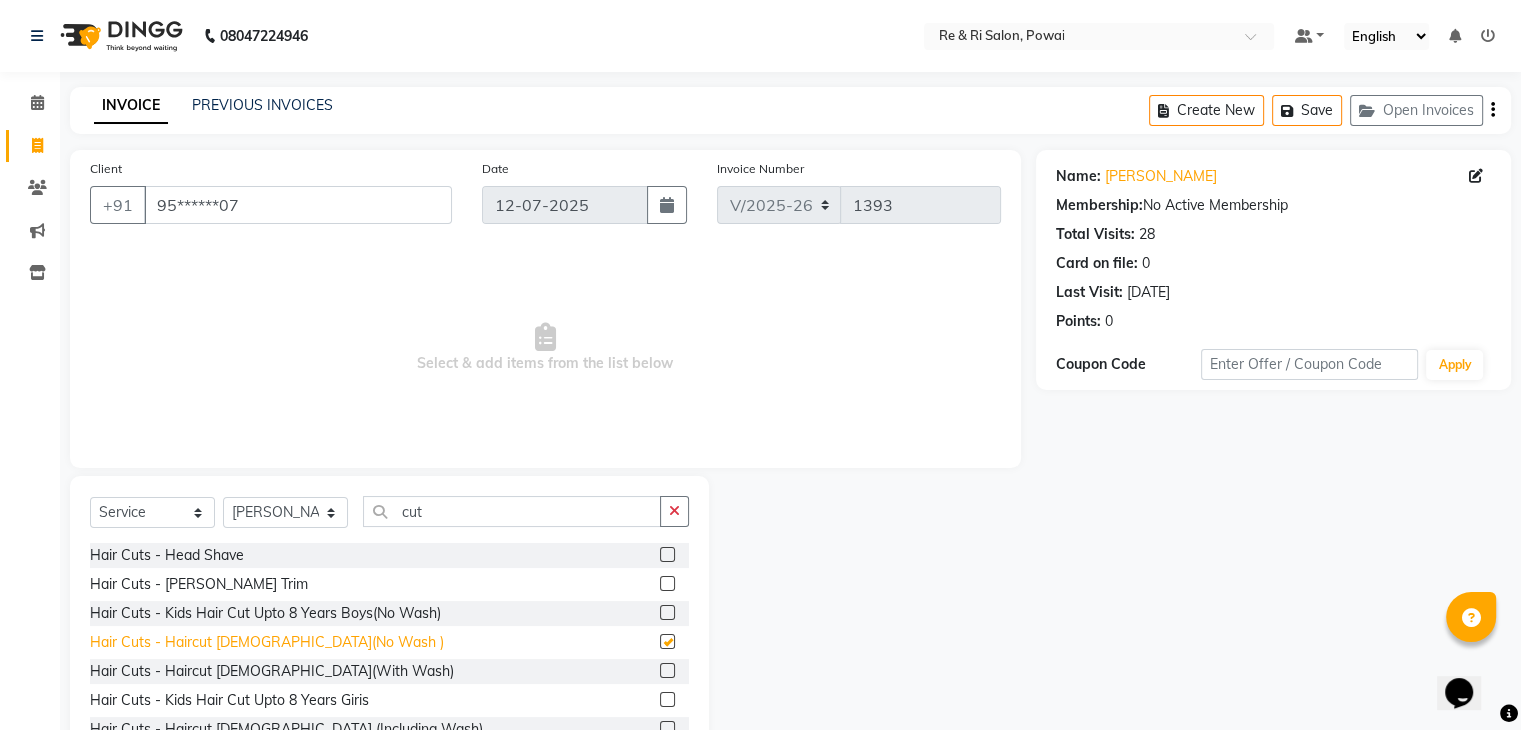 checkbox on "false" 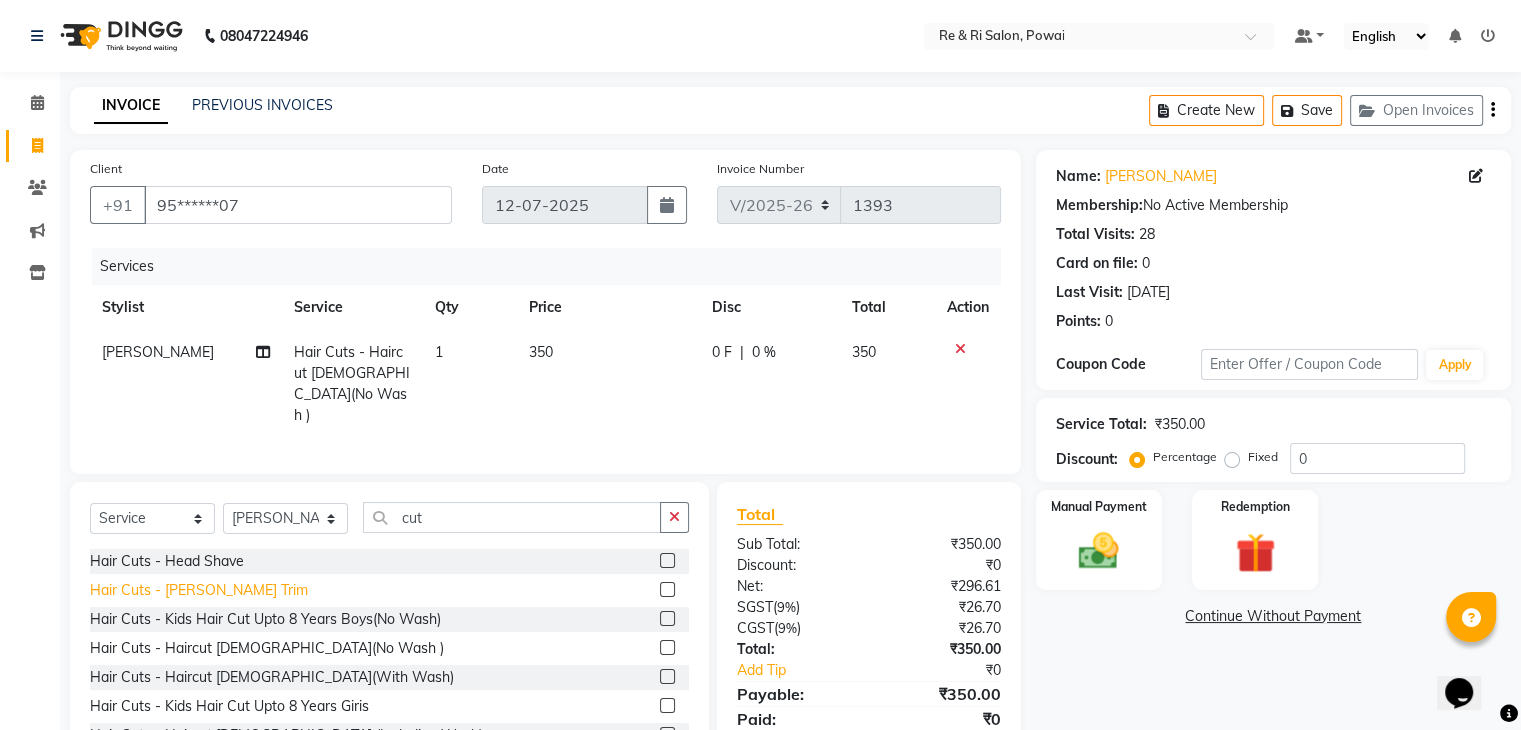 click on "Hair Cuts - Beard Trim" 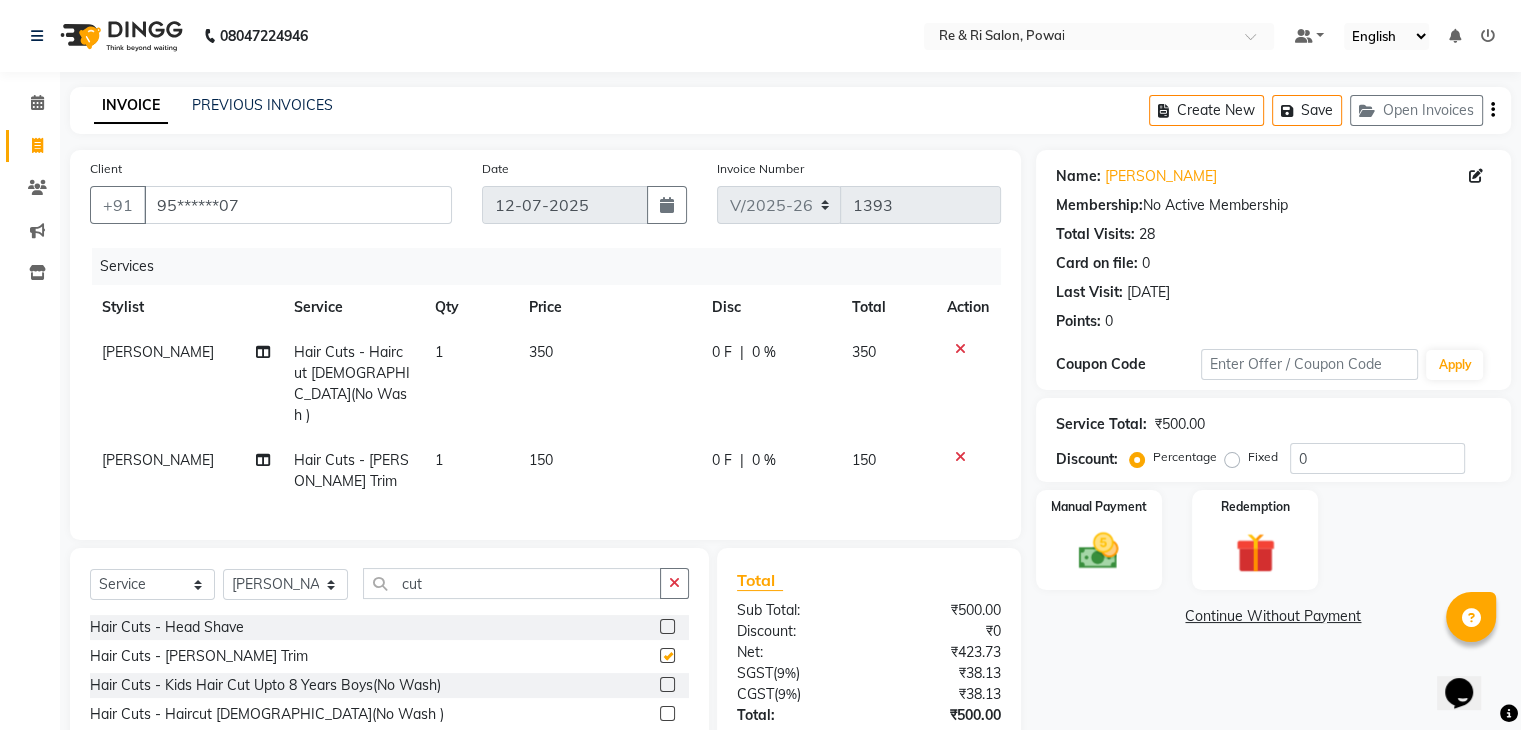 checkbox on "false" 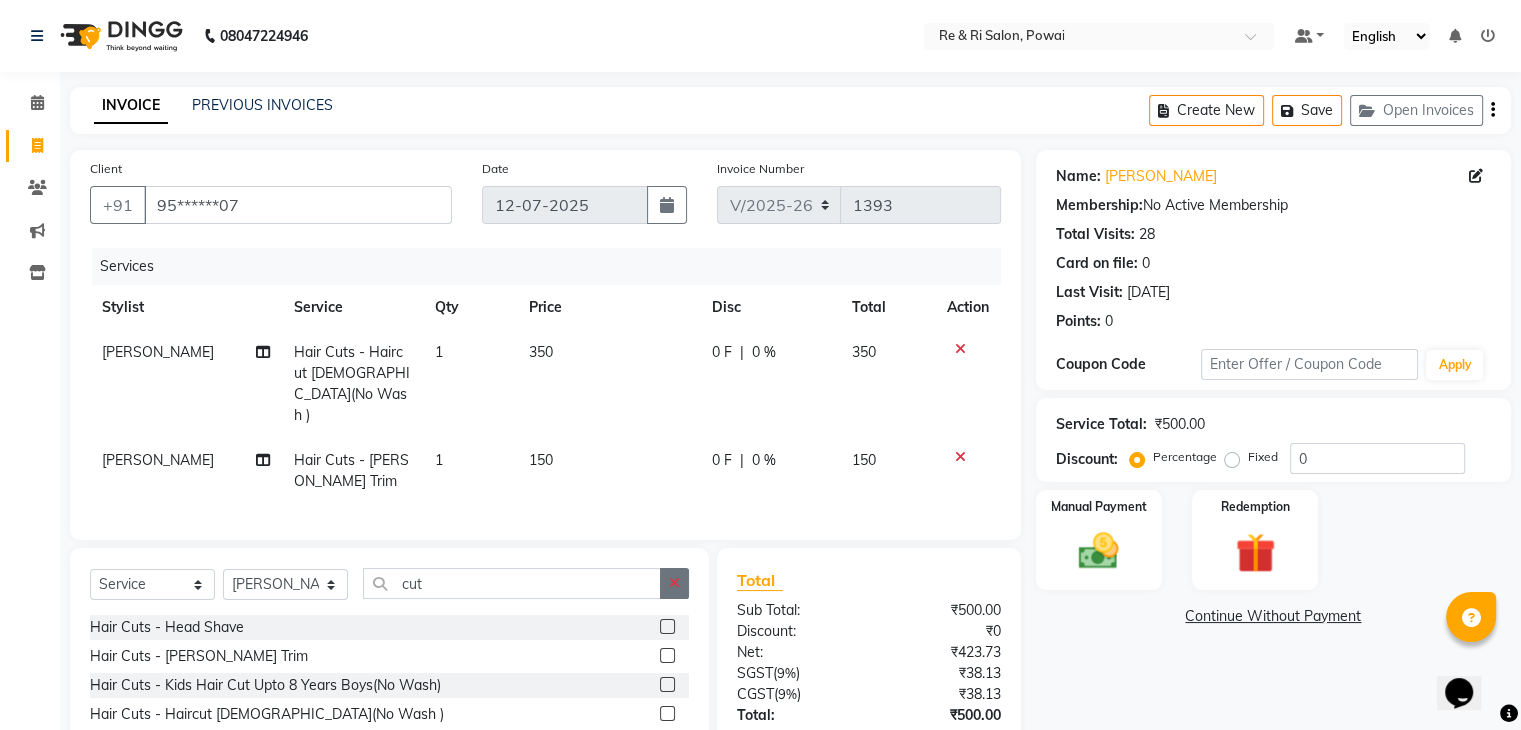 click 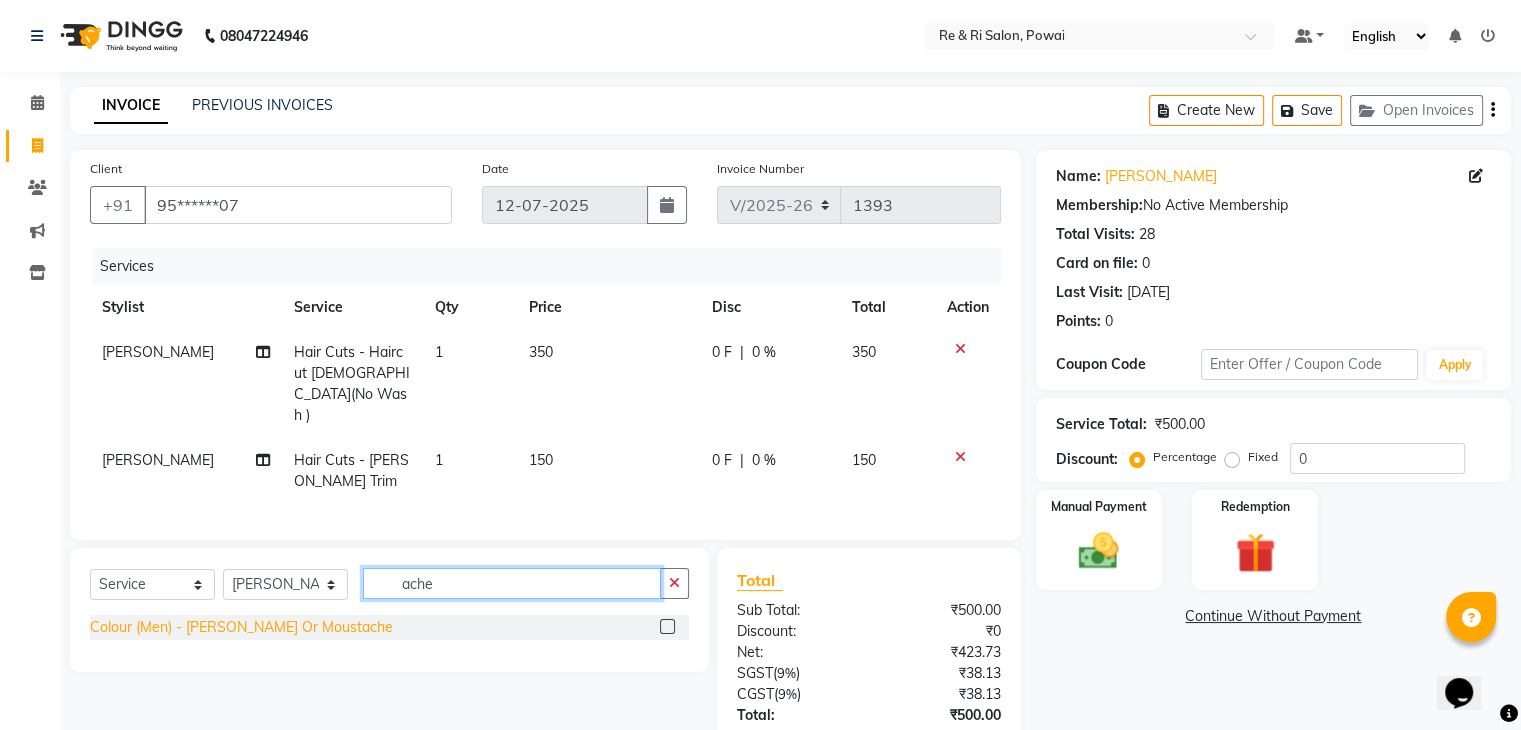 type on "ache" 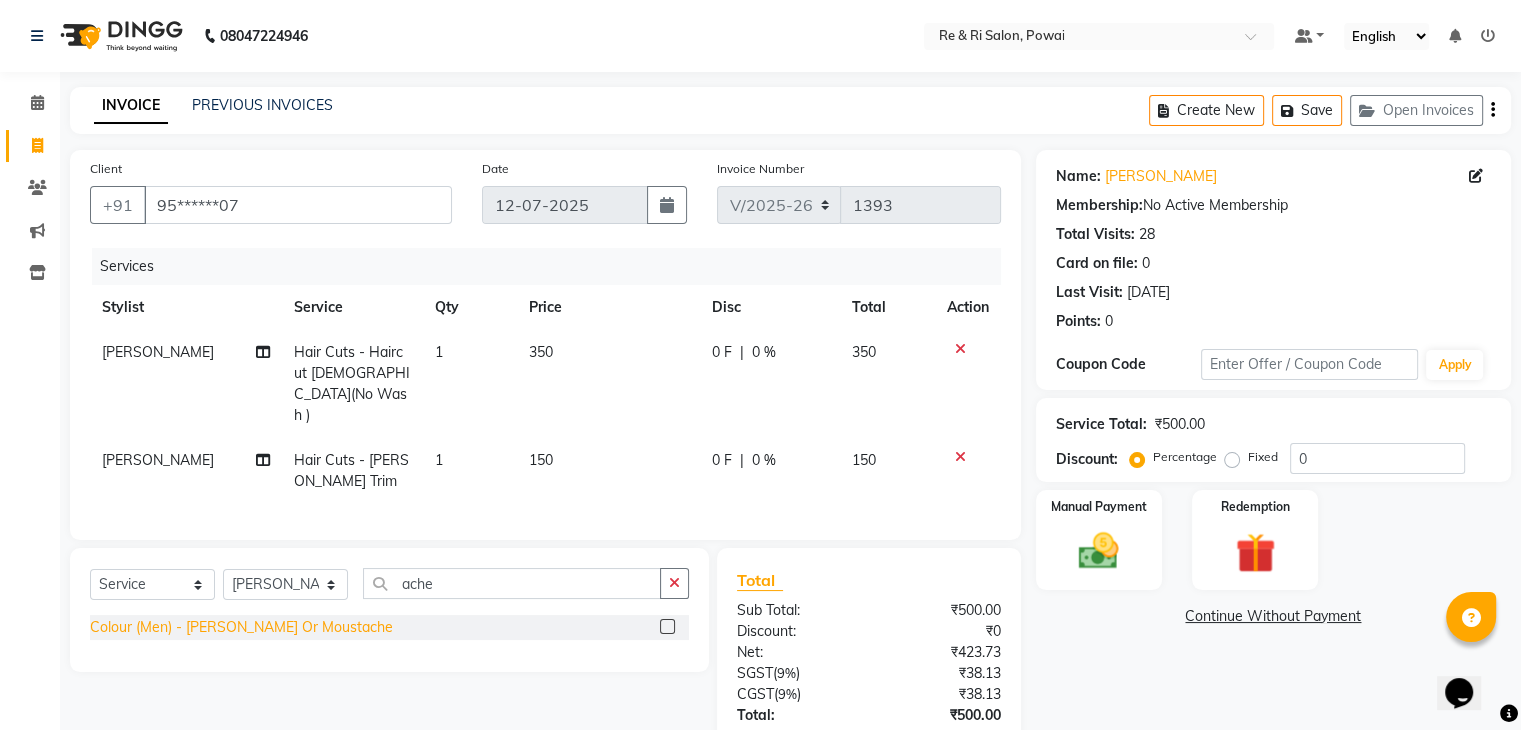 click on "Colour (Men) - Beard Or Moustache" 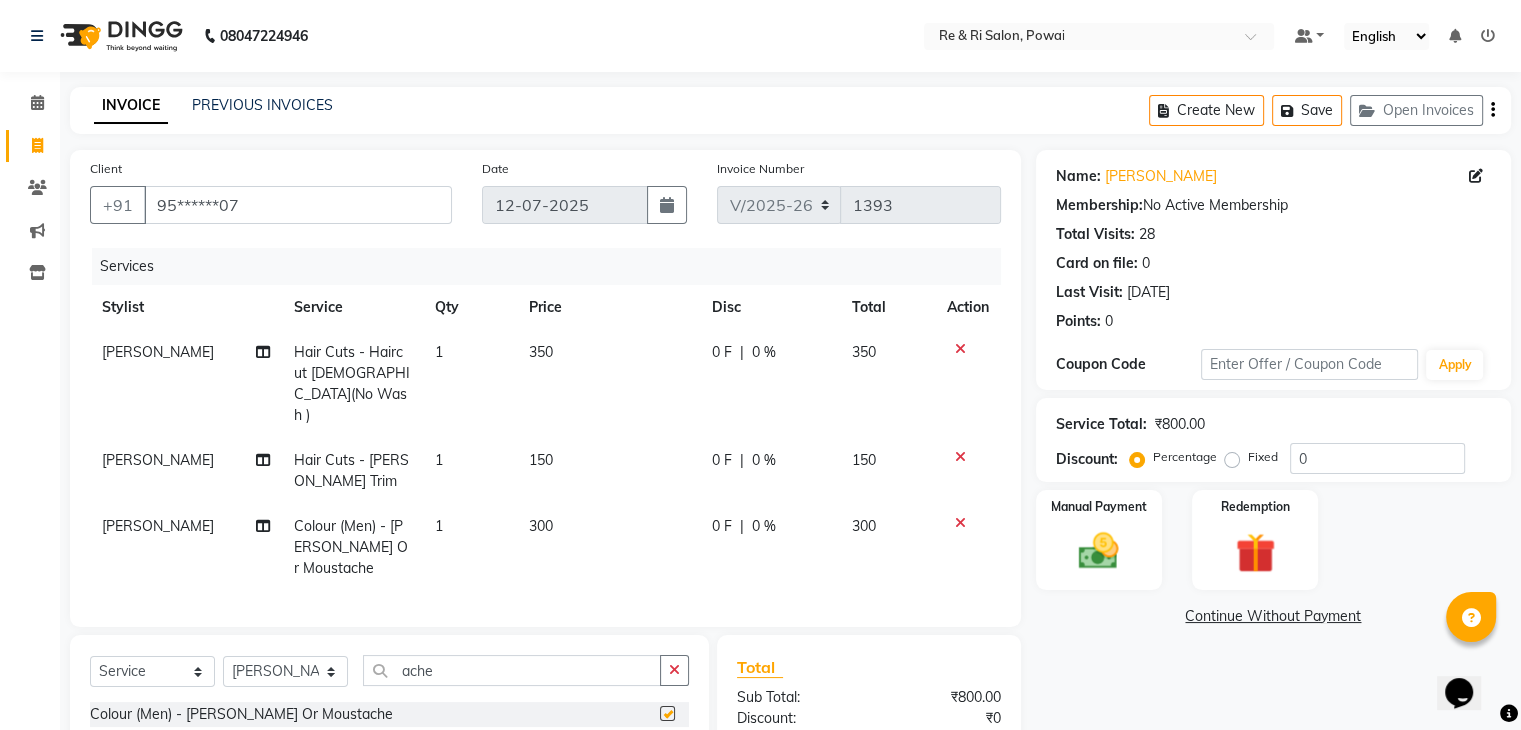checkbox on "false" 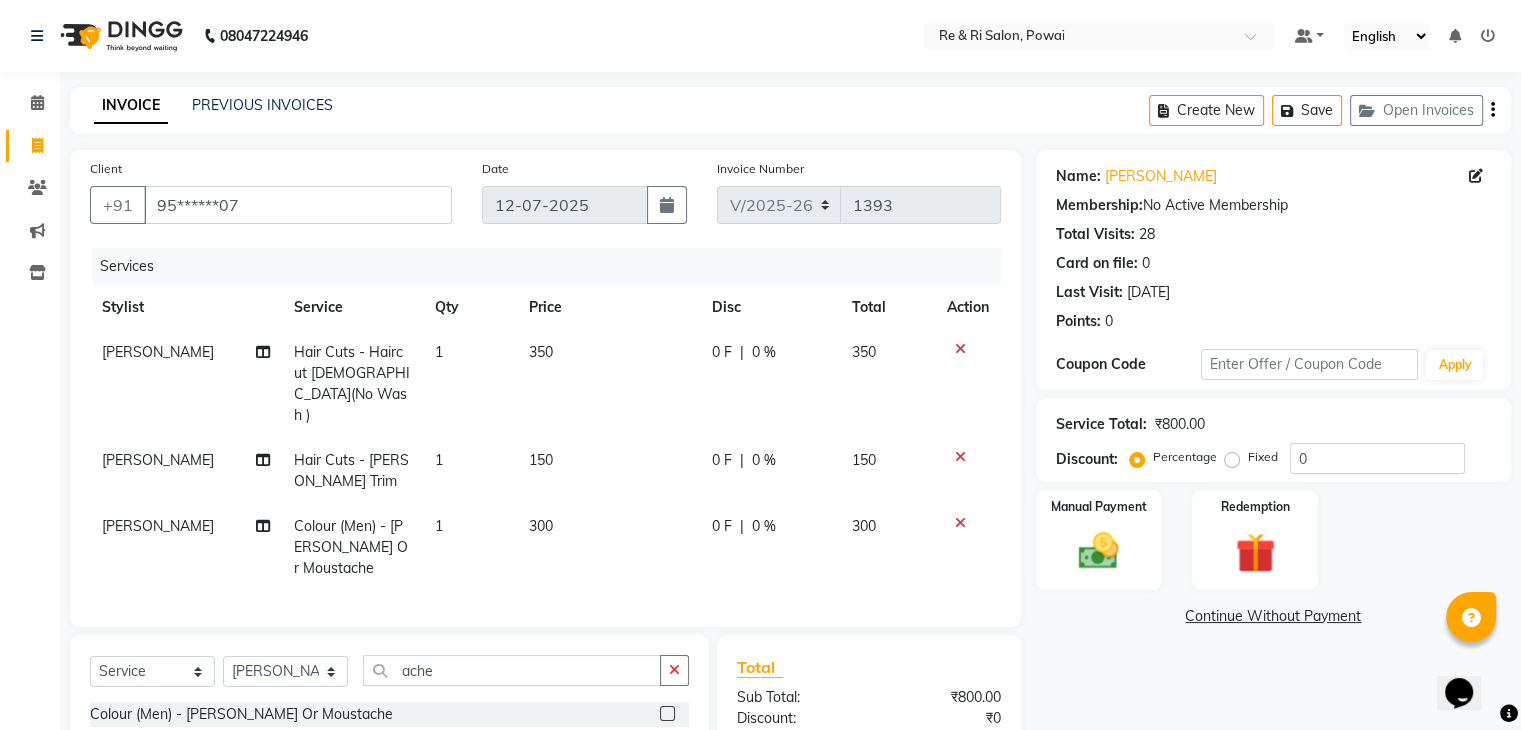 click 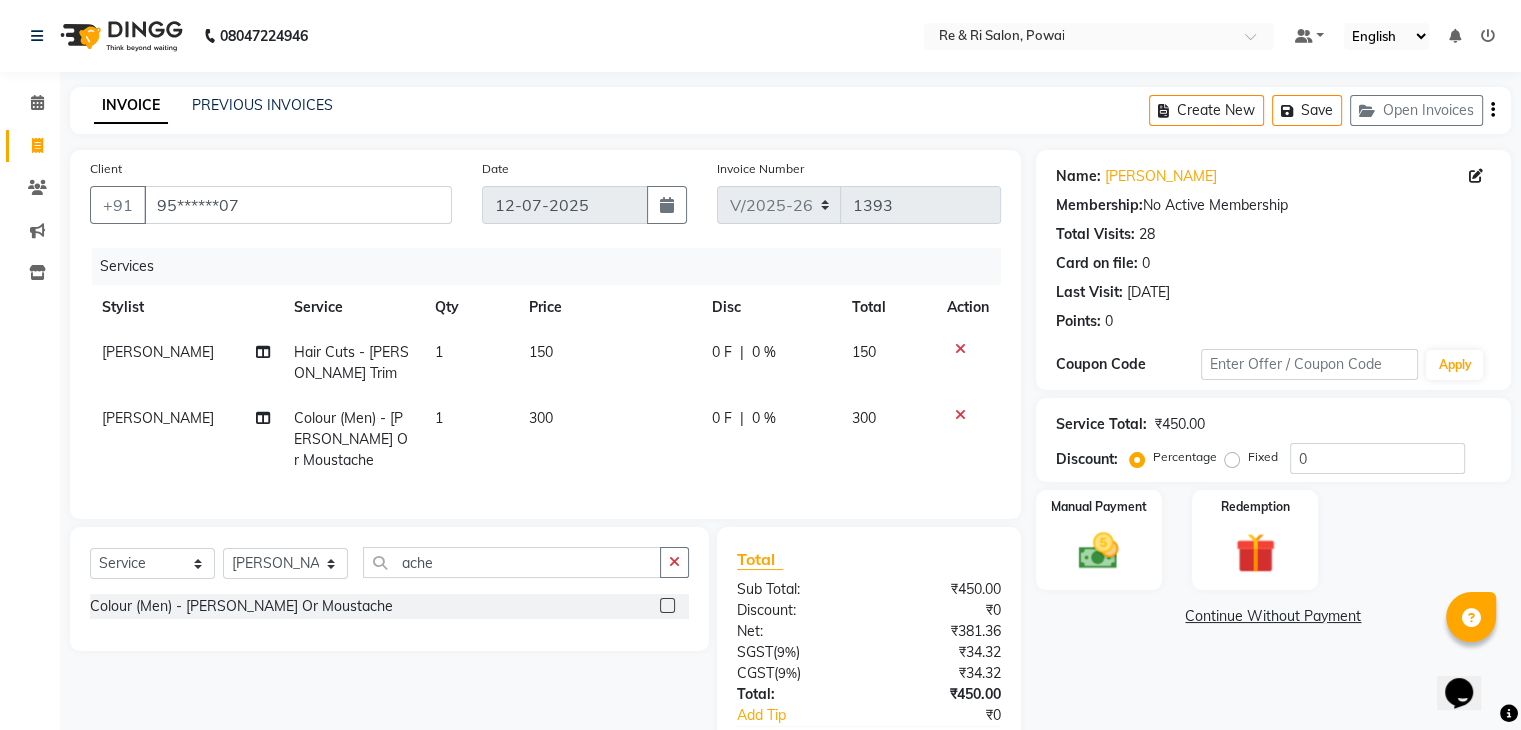 click on "150" 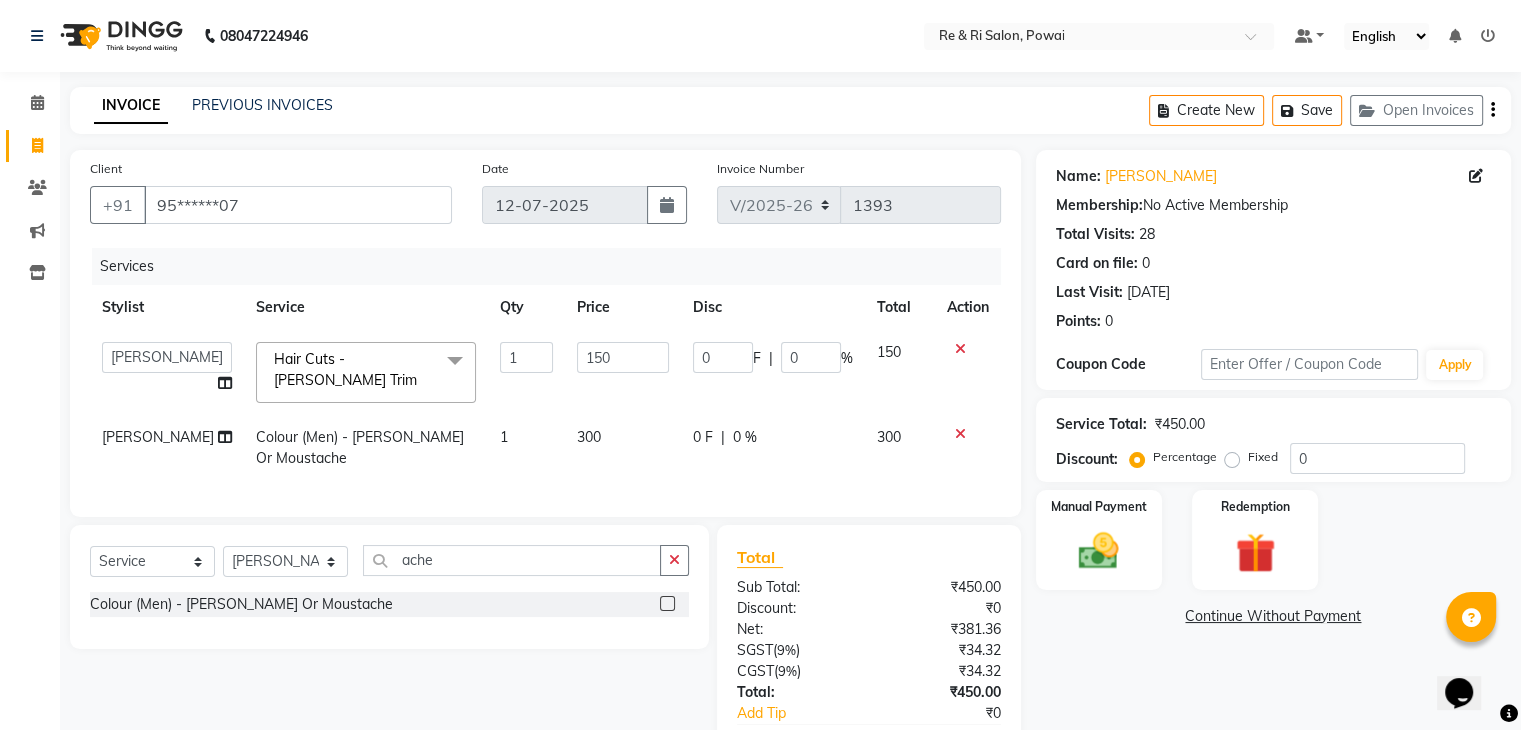 click on "150" 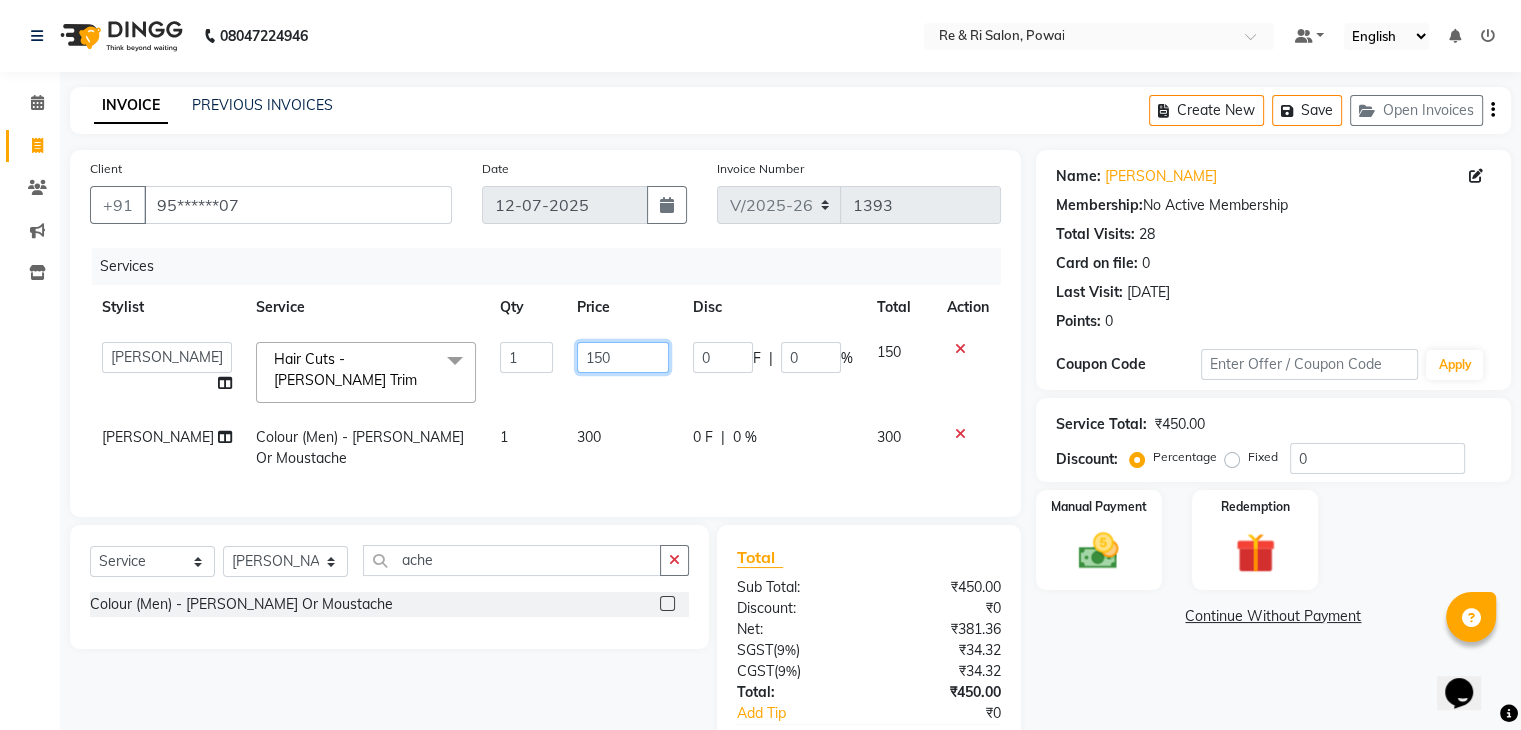 click on "150" 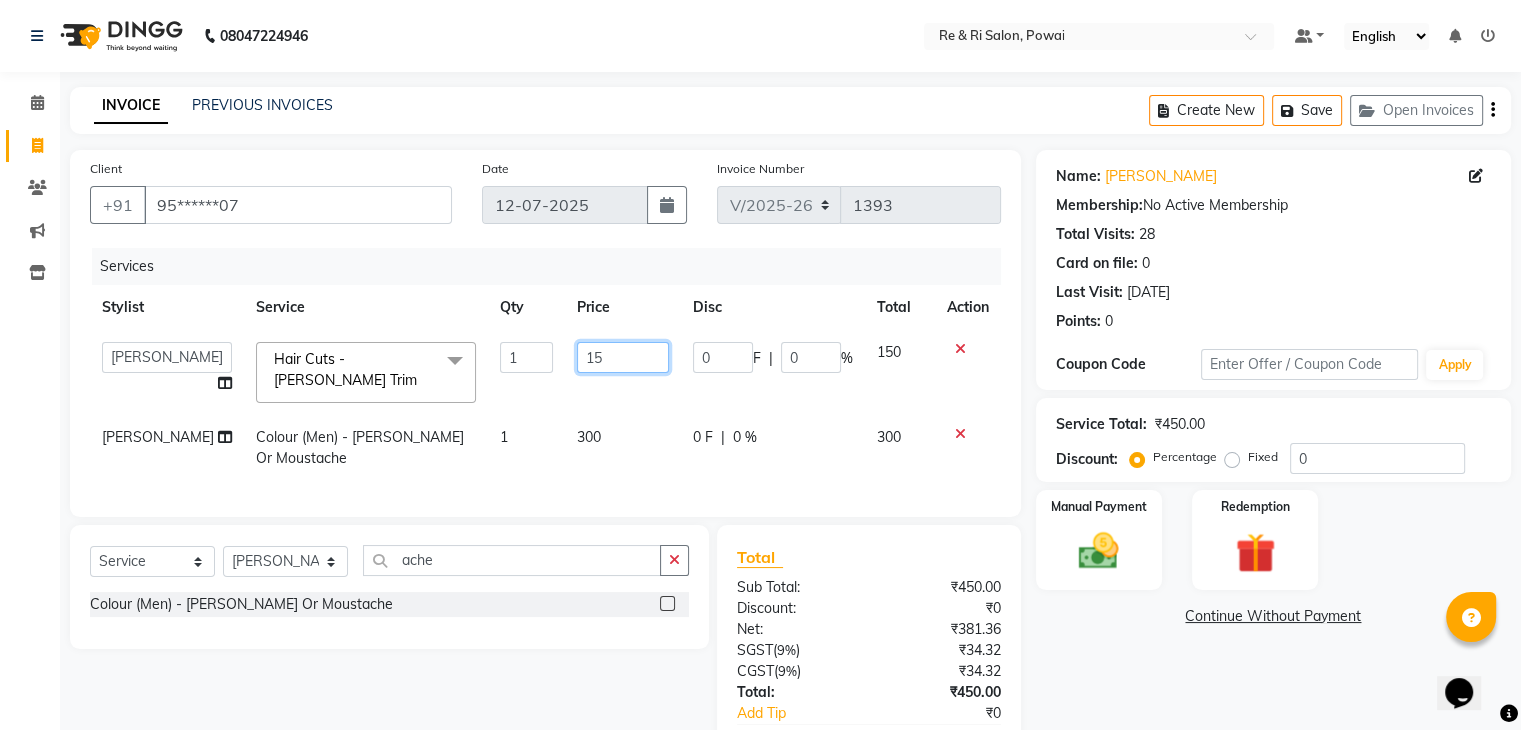 type on "1" 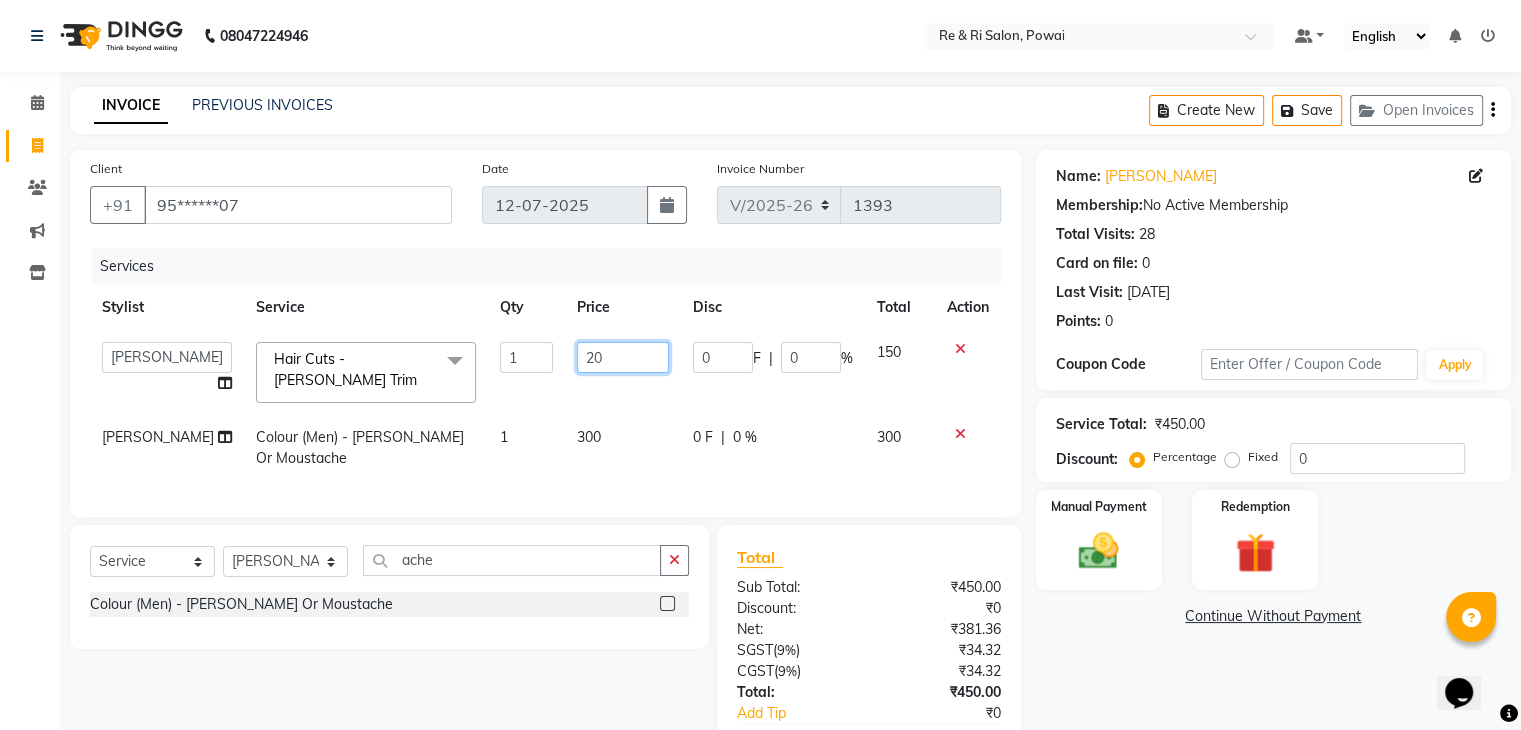 type on "200" 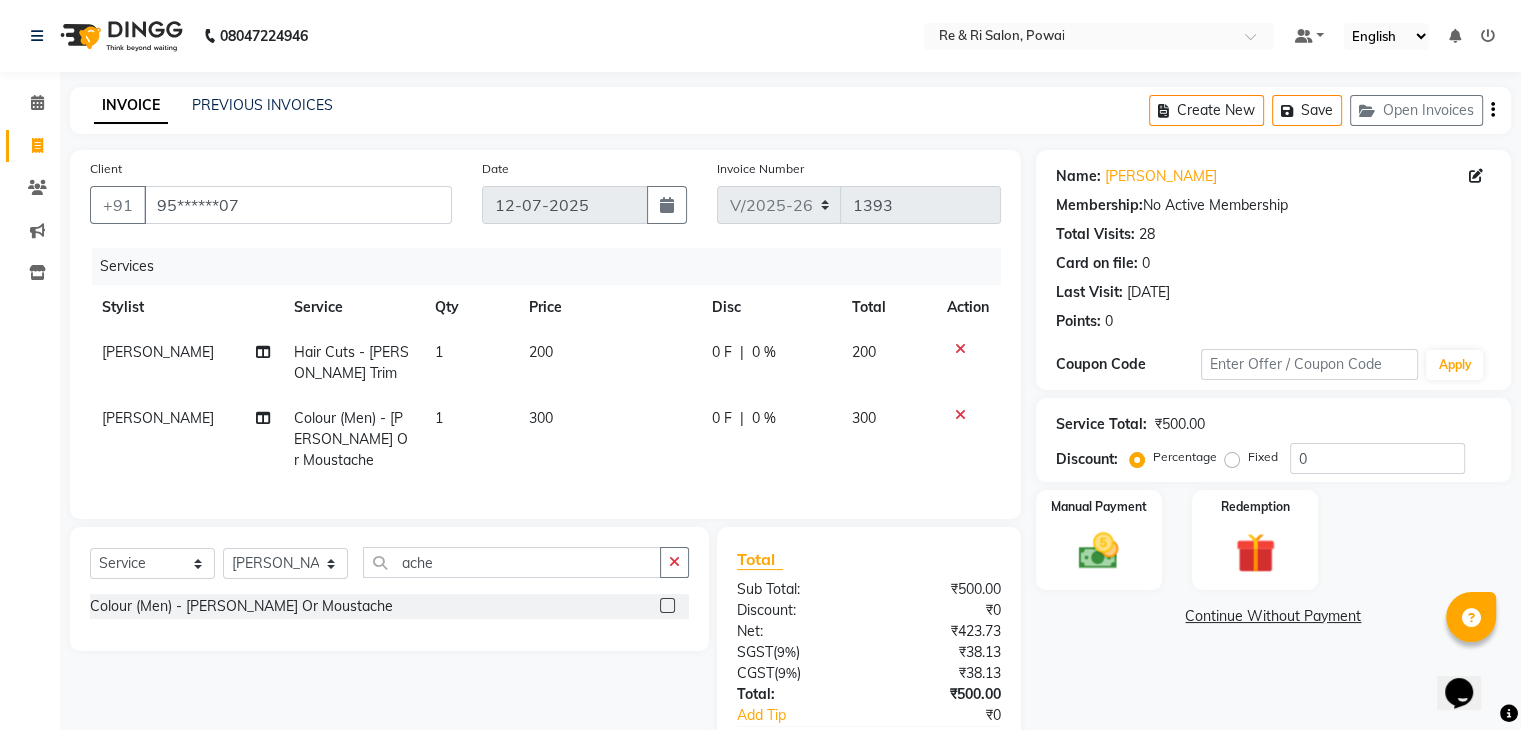 click on "Salman  Hair Cuts - Beard Trim 1 200 0 F | 0 % 200 Salman  Colour (Men) - Beard Or Moustache 1 300 0 F | 0 % 300" 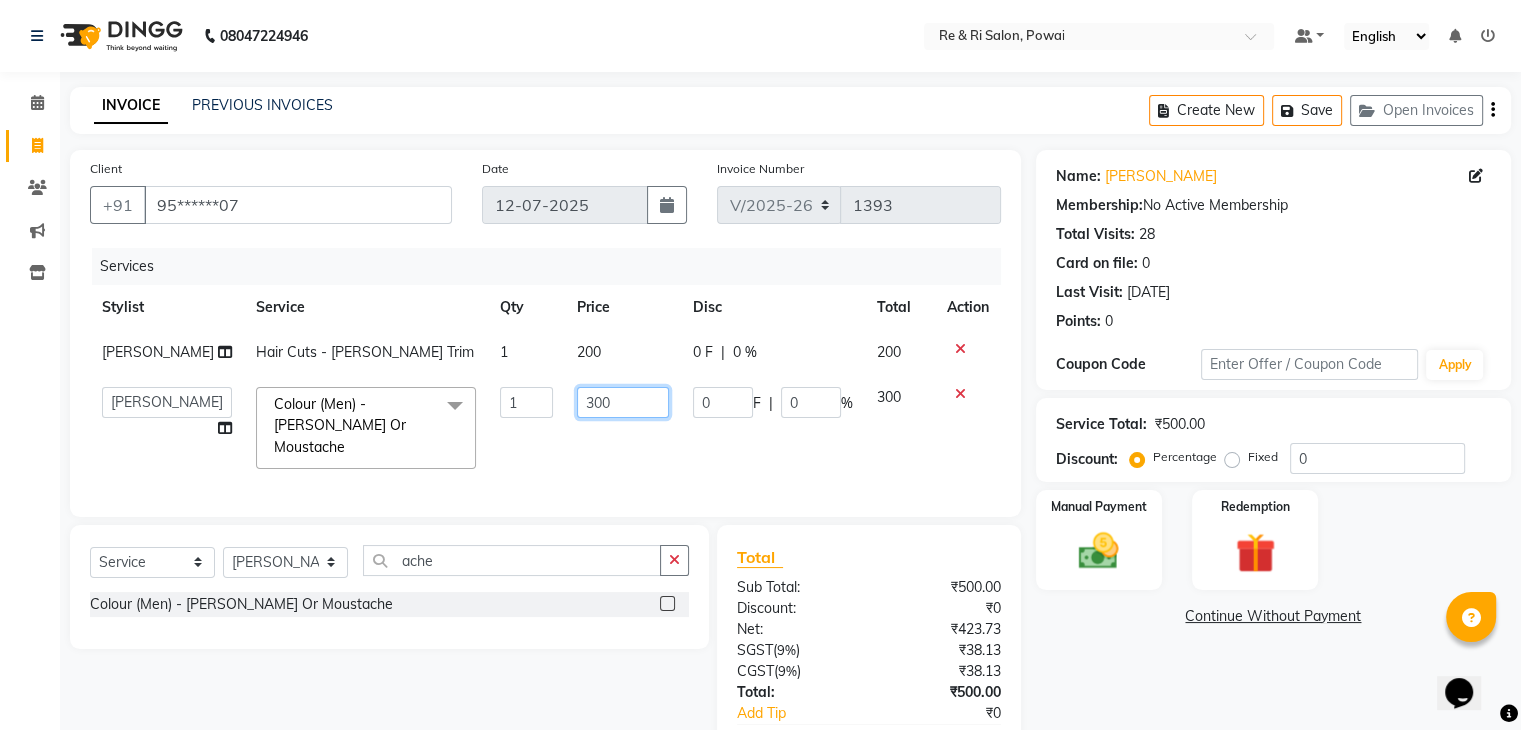 click on "300" 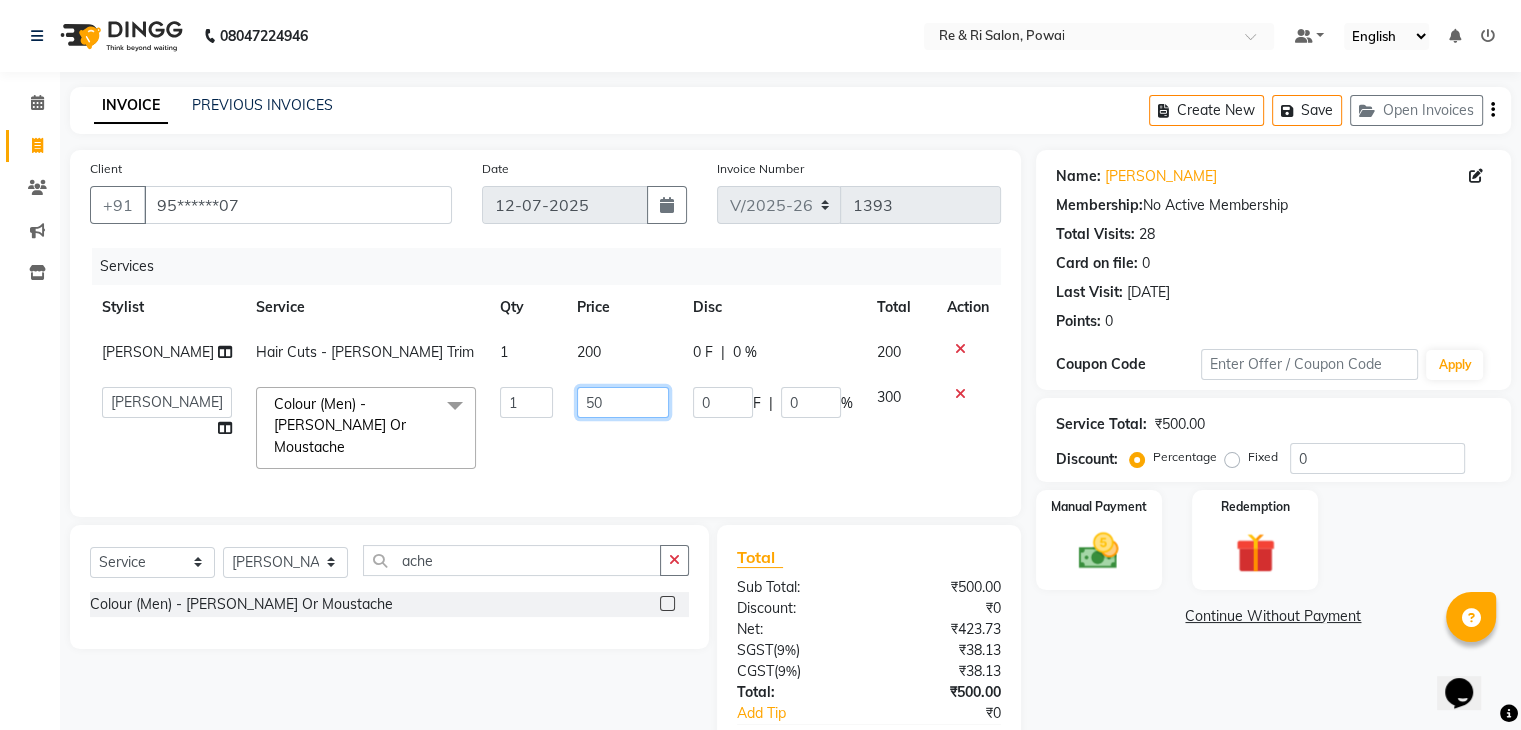 type on "500" 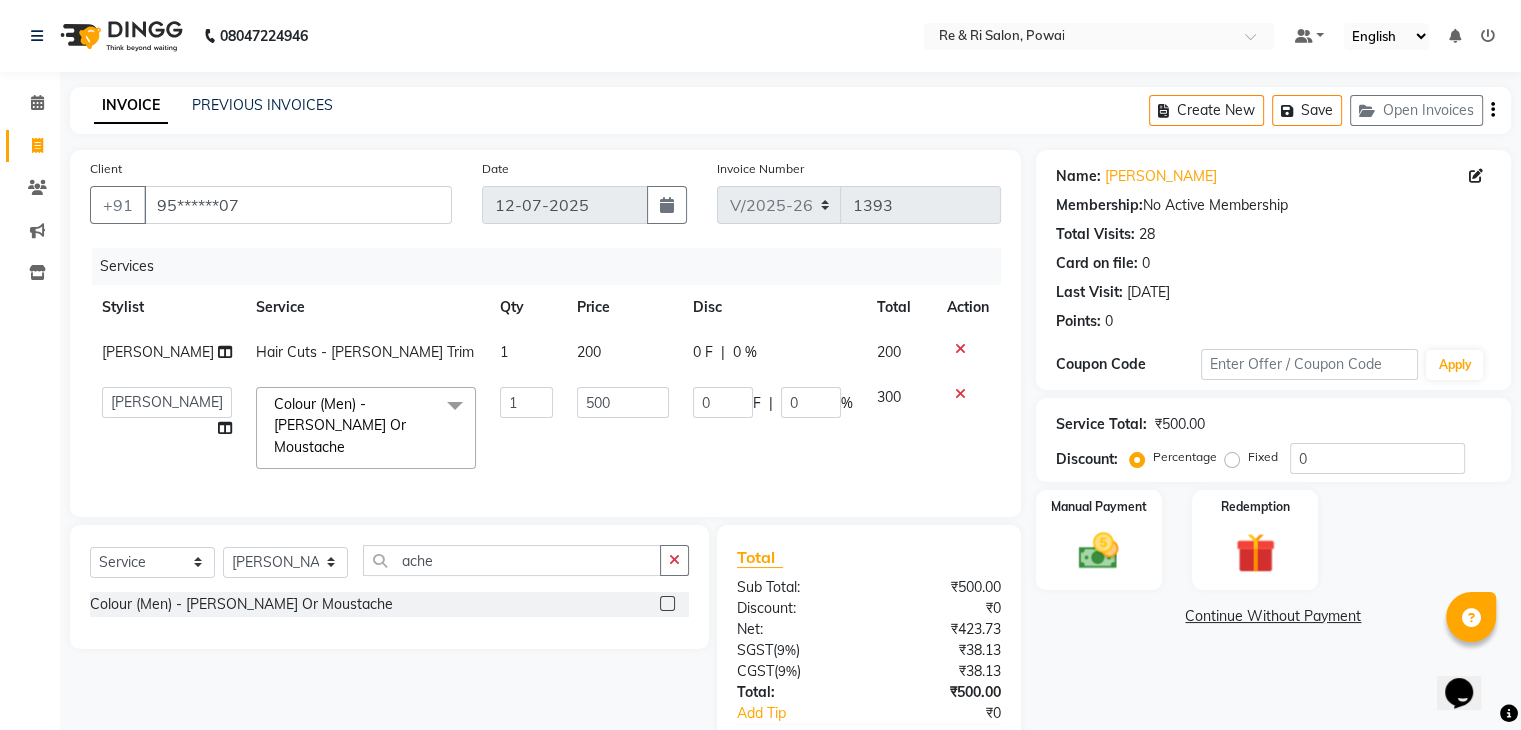 click on "500" 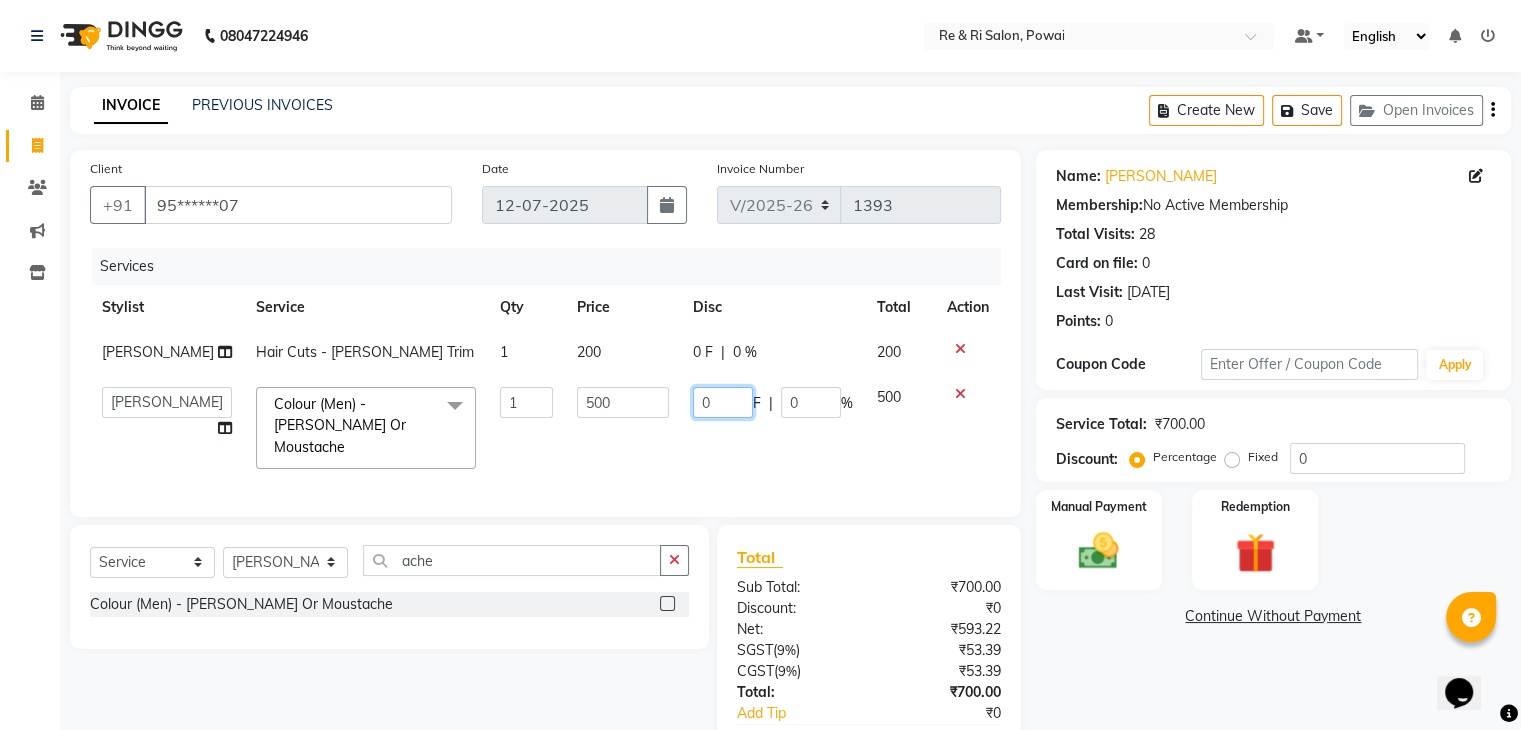 click on "0" 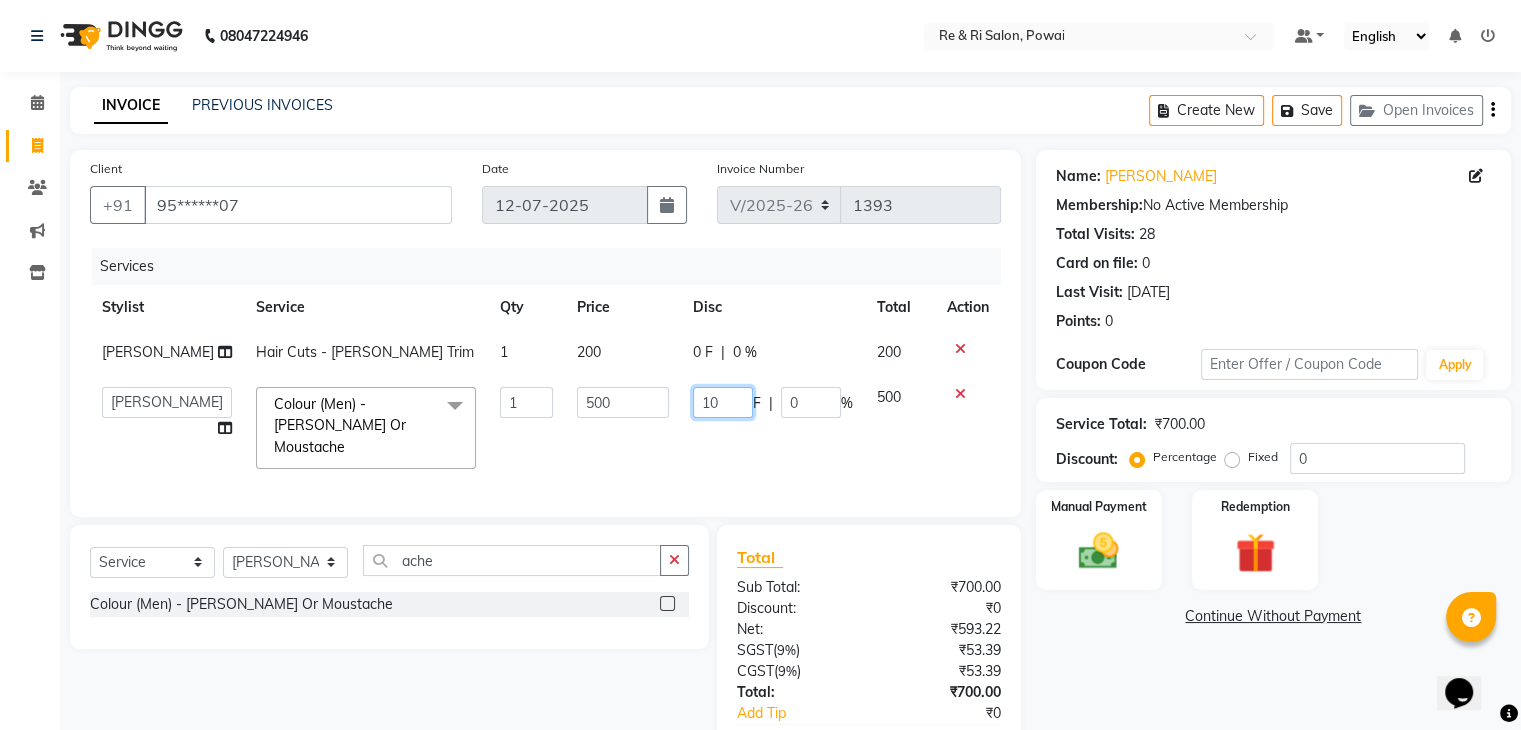 type on "100" 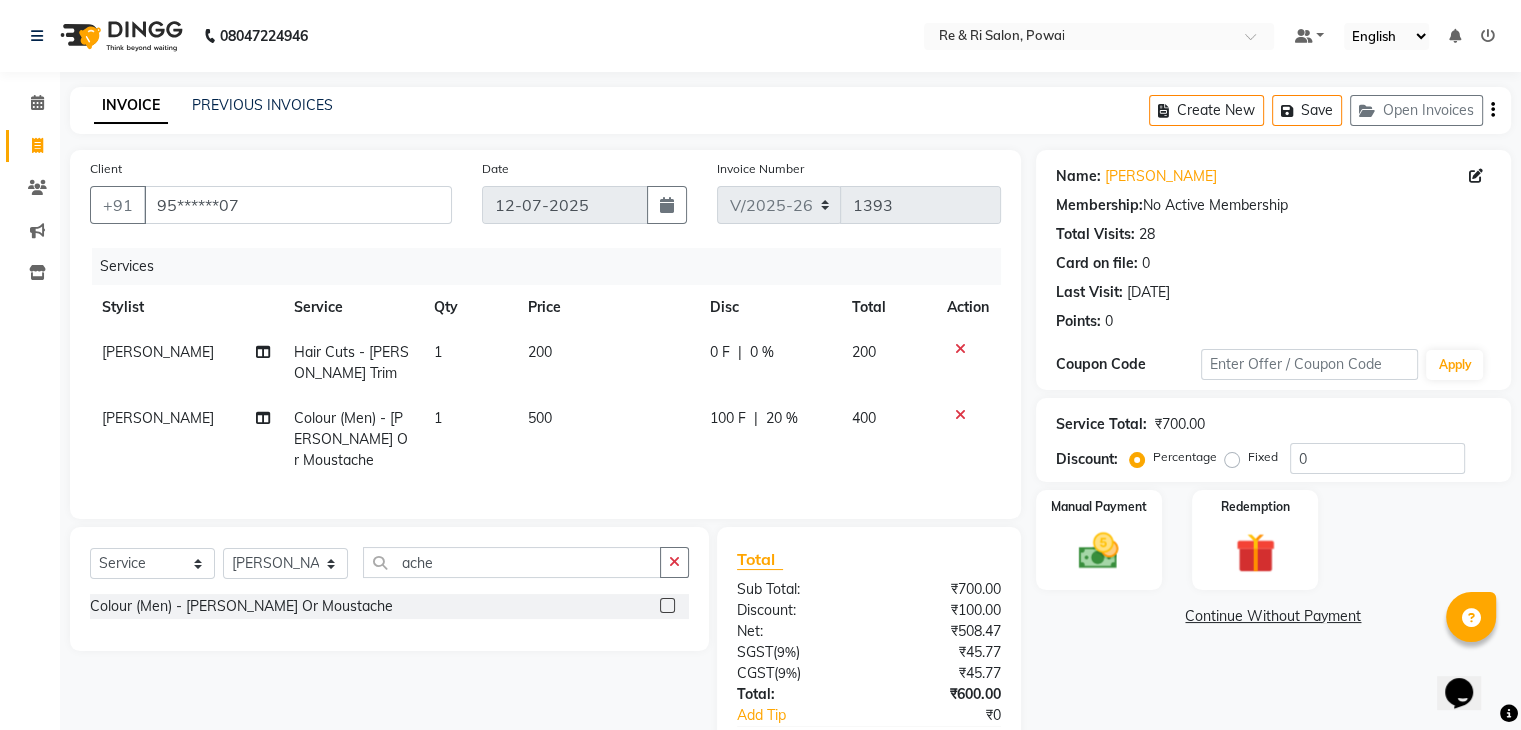 click on "100 F | 20 %" 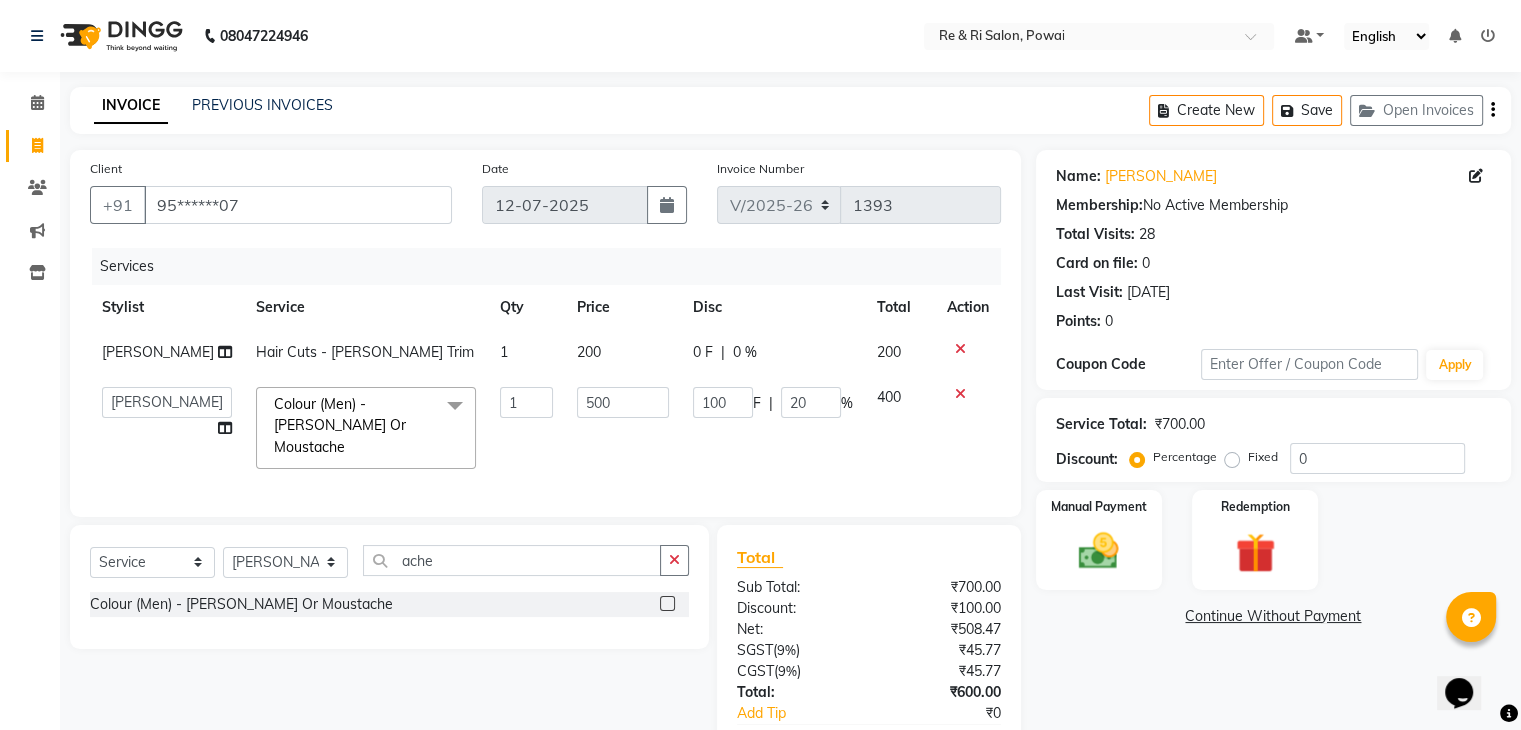 click on "0 F | 0 %" 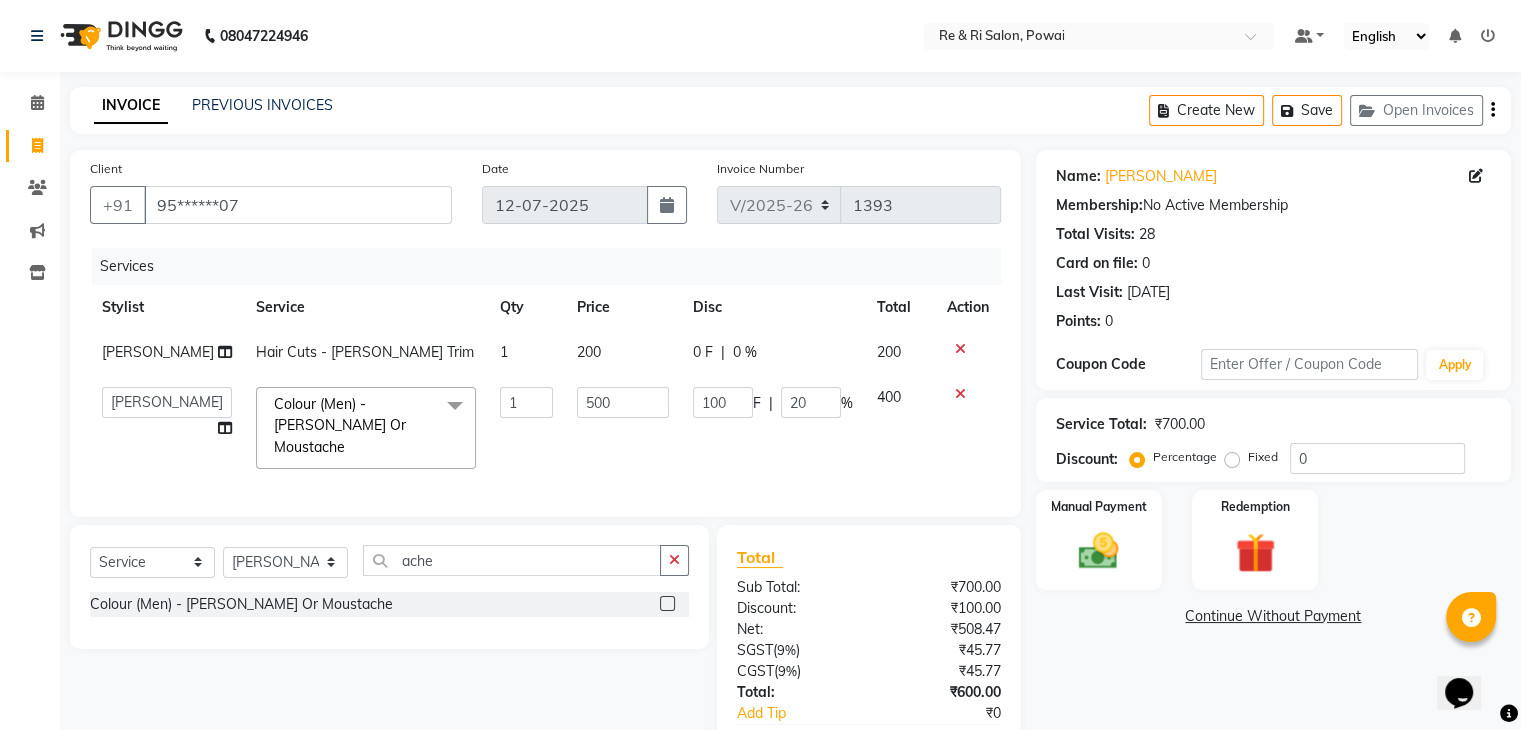 select on "63988" 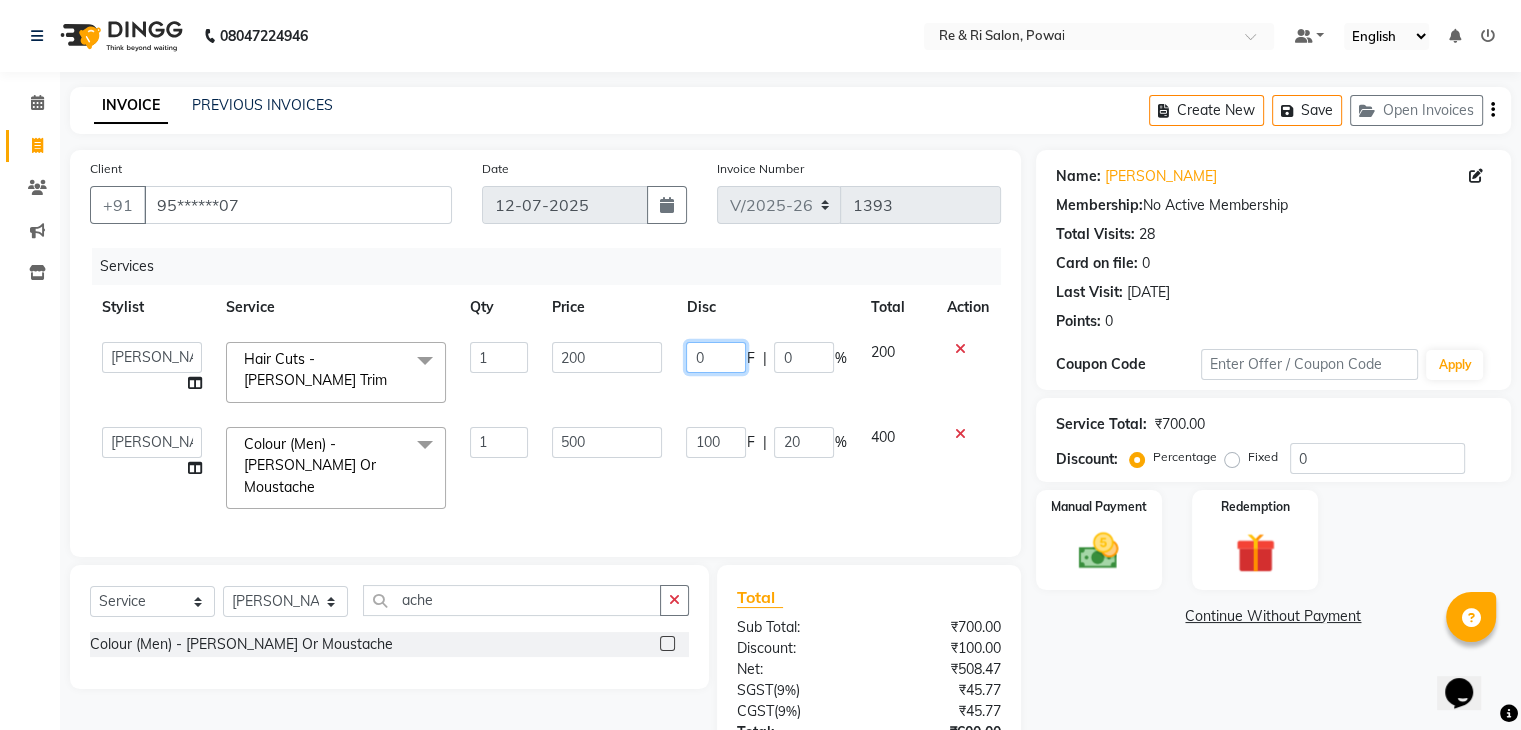 click on "0" 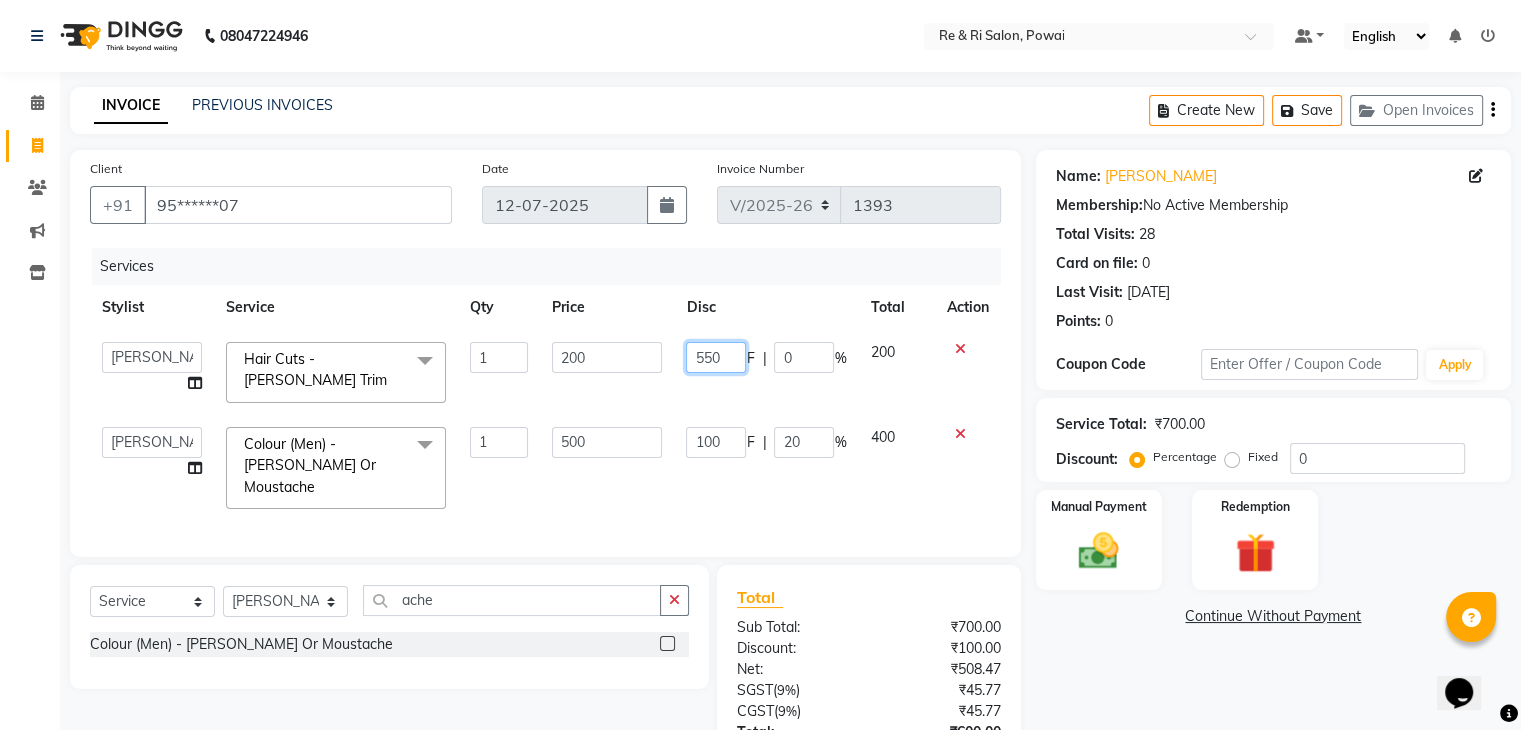 type on "50" 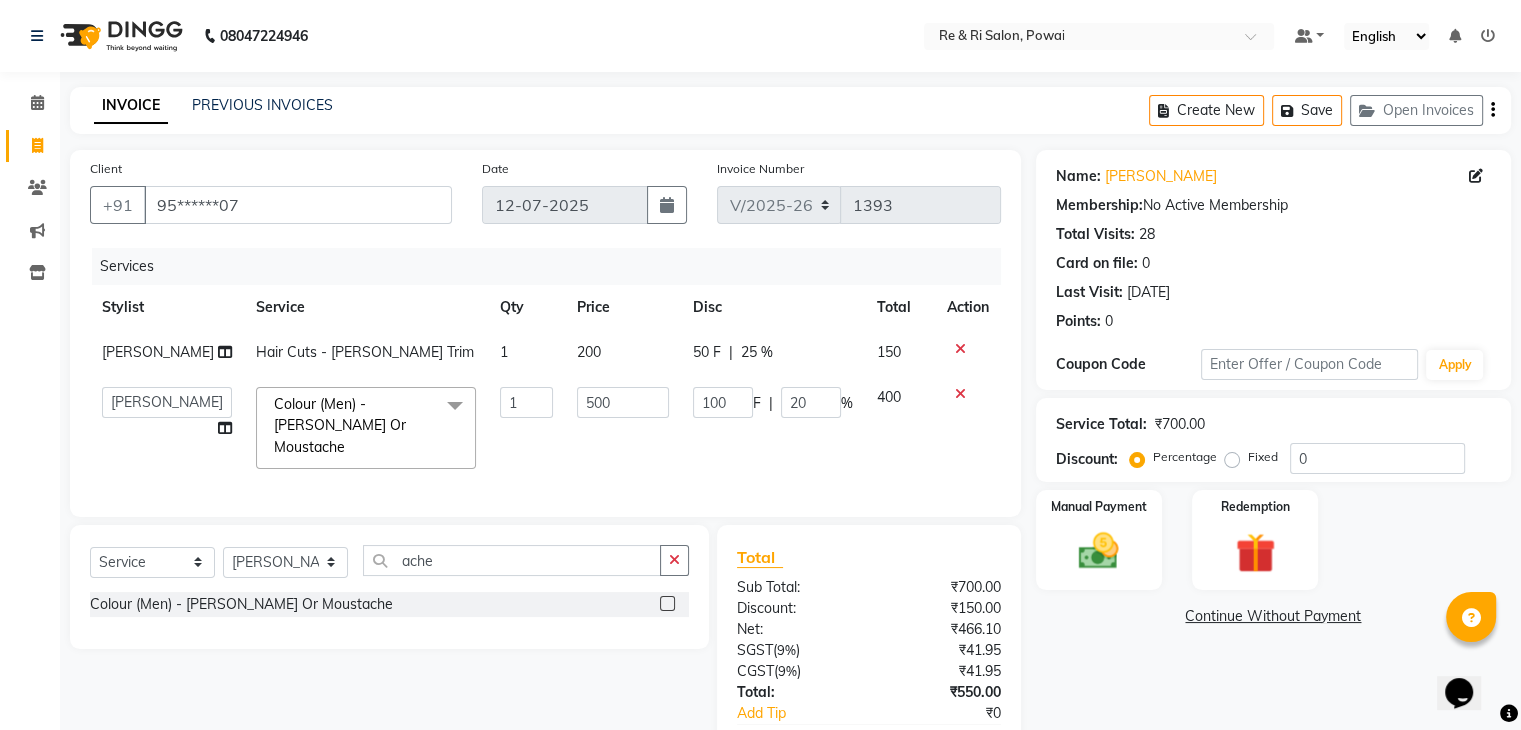 click on "Salman  Hair Cuts - Beard Trim 1 200 50 F | 25 % 150  Amaan   ana   Danish    Poonam   Rehaan    Salman    Sandy    Colour (Men) - Beard Or Moustache  x Hair Wash & Styling - Hair Wash & Dry (Female) Hair Wash & Styling - Ironing Hair Wash & Styling - Tongs Hair Wash & Styling - Hair Wash & Dry (Male) Hair Wash & Styling - Upto Shoulder1 Hair Wash & Styling - Below Shoulder2 Hair Wash & Styling - Upto Shoulder 4 Hair Wash & Styling - Upto Waist Hair Wash & Styling - Paddle Brush Blow-Dry (With Wash). Hair Wash & Styling - Blow-Dry Curis (With Wash) Hair Wash & Styling - Below Shoulder Hair Wash & Styling - Upto Shoulder Hair Wash & Styling - Upto Waist2 Hair Wash & Styling - Below Shoulder 1 Hair Wash & Styling - Upto Waist 1 Hair Triming Women chest trimming Colour Women - Global Colour Women - High-Light Colour Women-Balayage Colour Women - Root Touch Up (1 Inch) Colour Women - Root Touch Up (No Ammonia) 1 Inch Colour Women - Upto Neck 1 Colour Women - Upto Shoulder 1 Colour Women - Upto Neck nose wax demo" 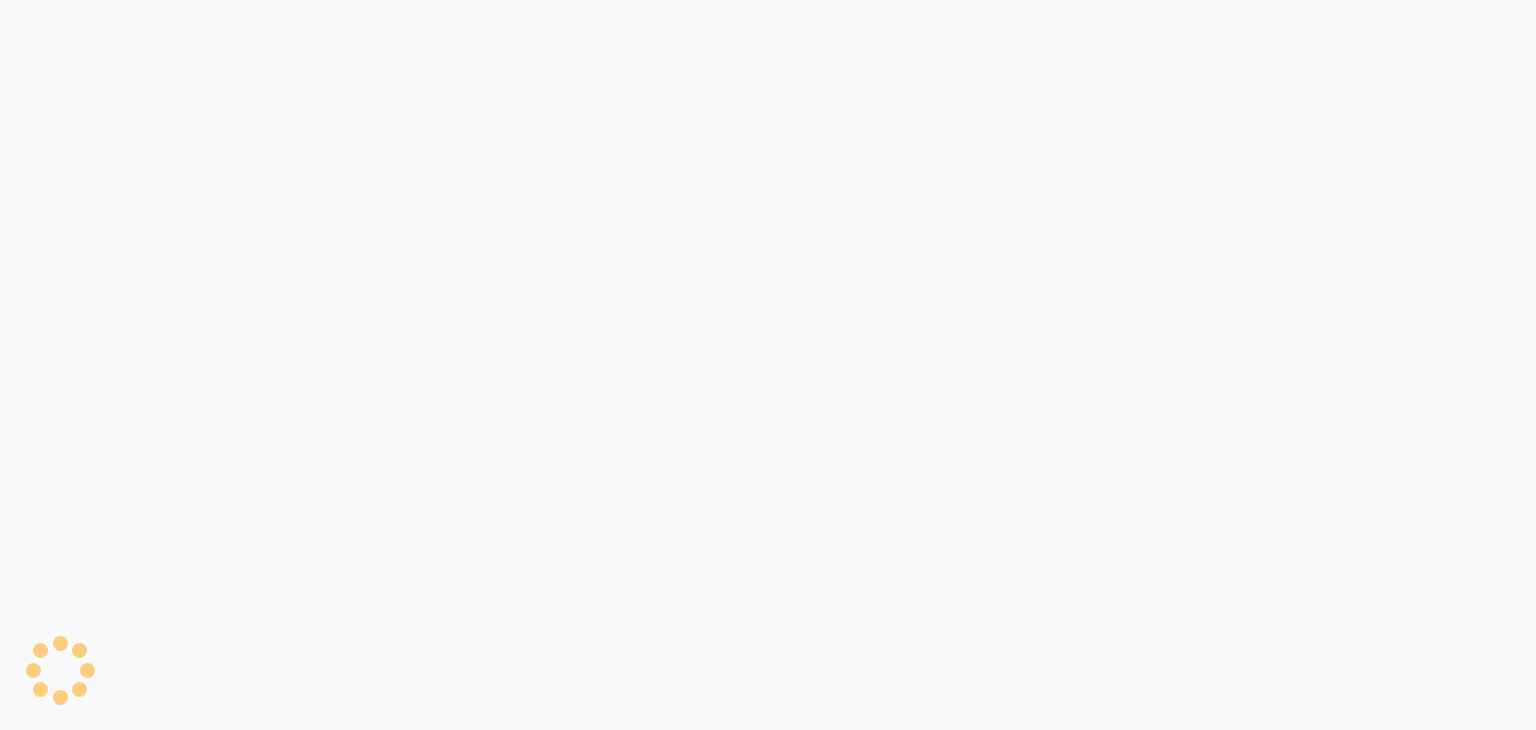scroll, scrollTop: 0, scrollLeft: 0, axis: both 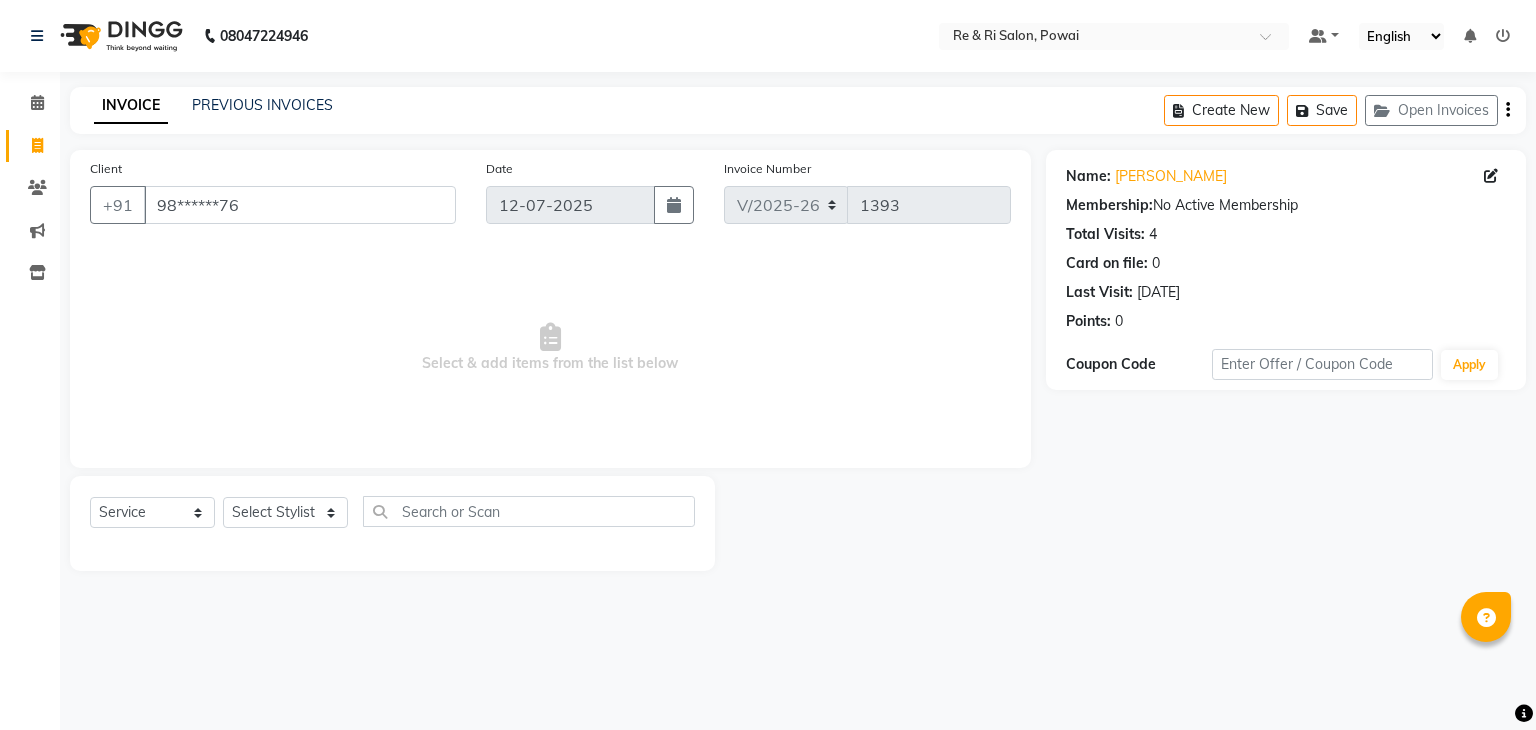 select on "5364" 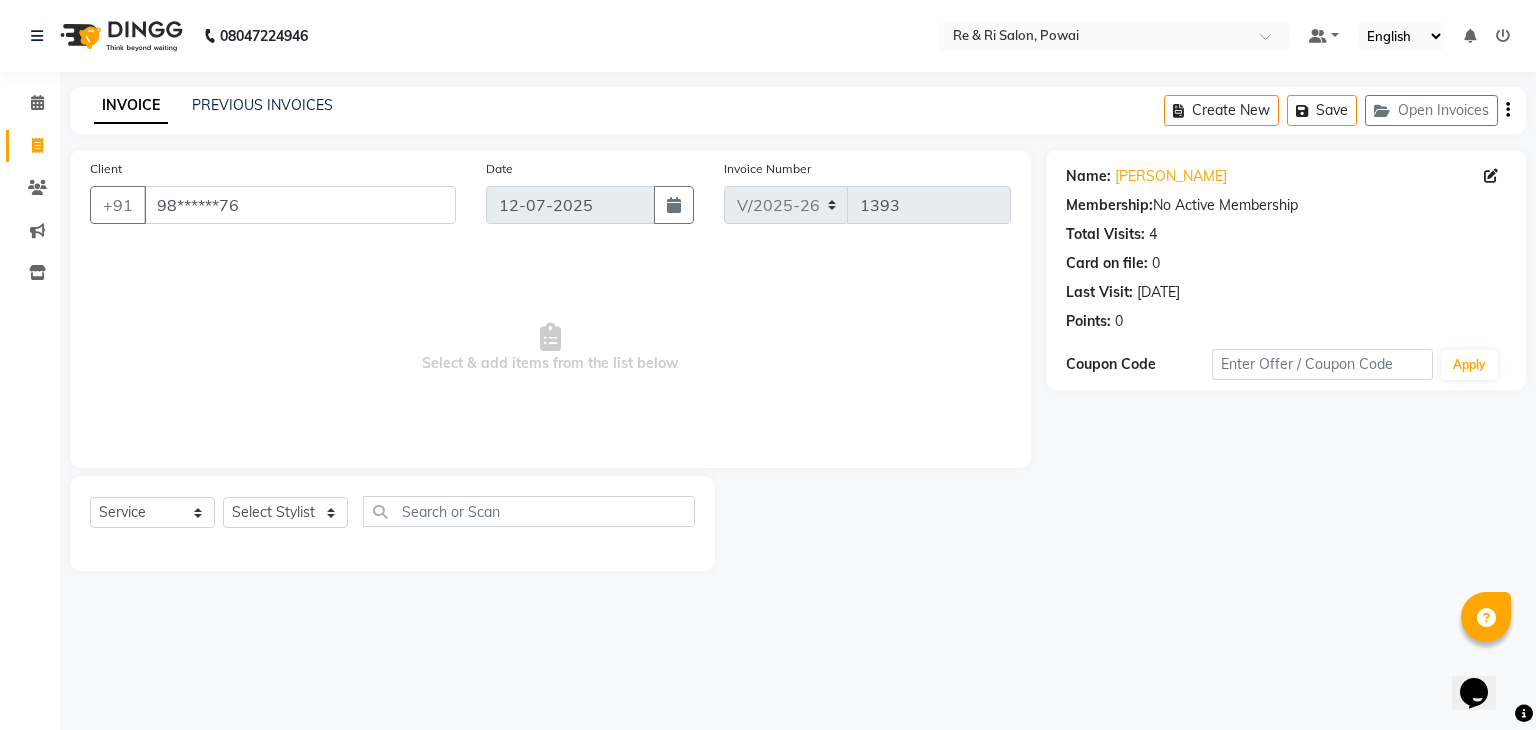 scroll, scrollTop: 0, scrollLeft: 0, axis: both 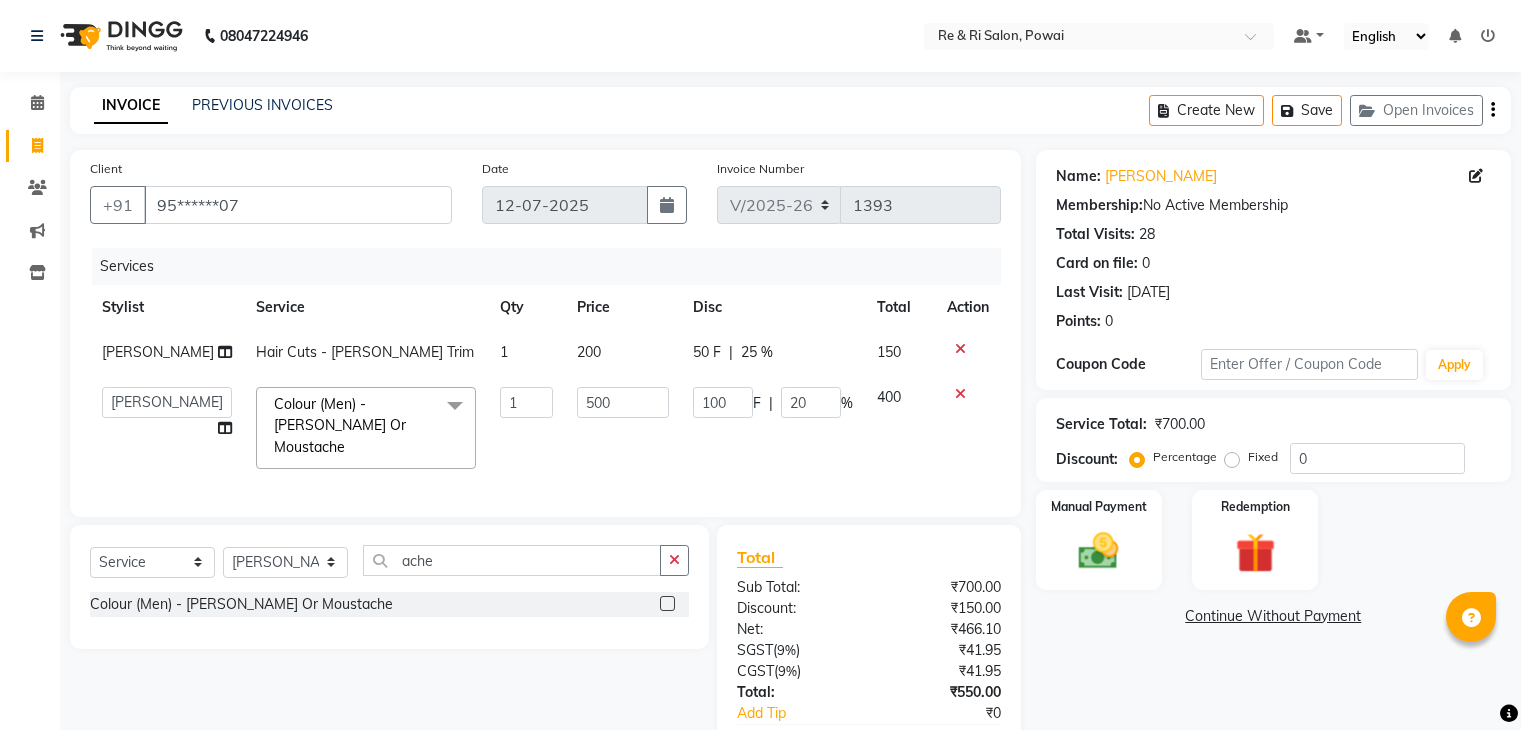 select on "5364" 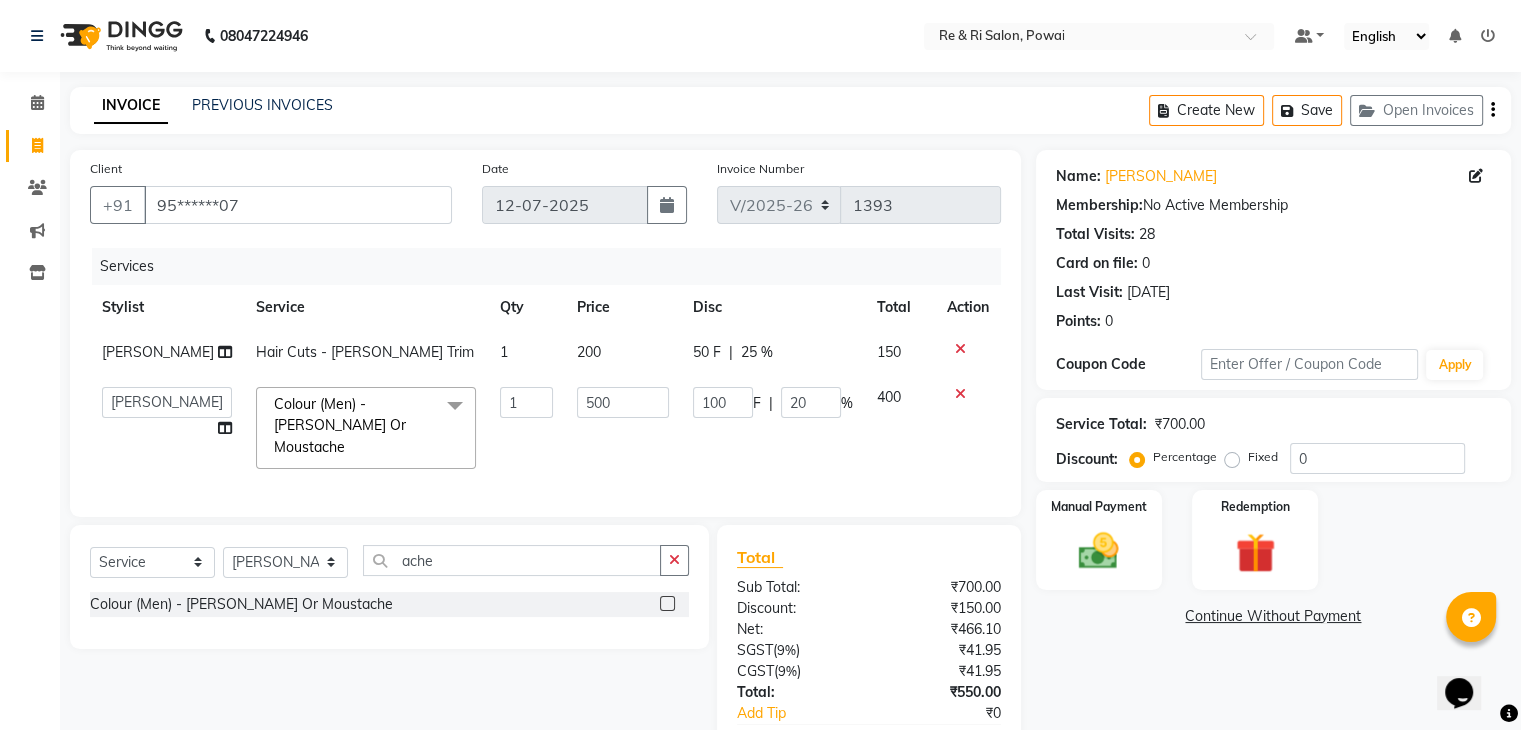 scroll, scrollTop: 0, scrollLeft: 0, axis: both 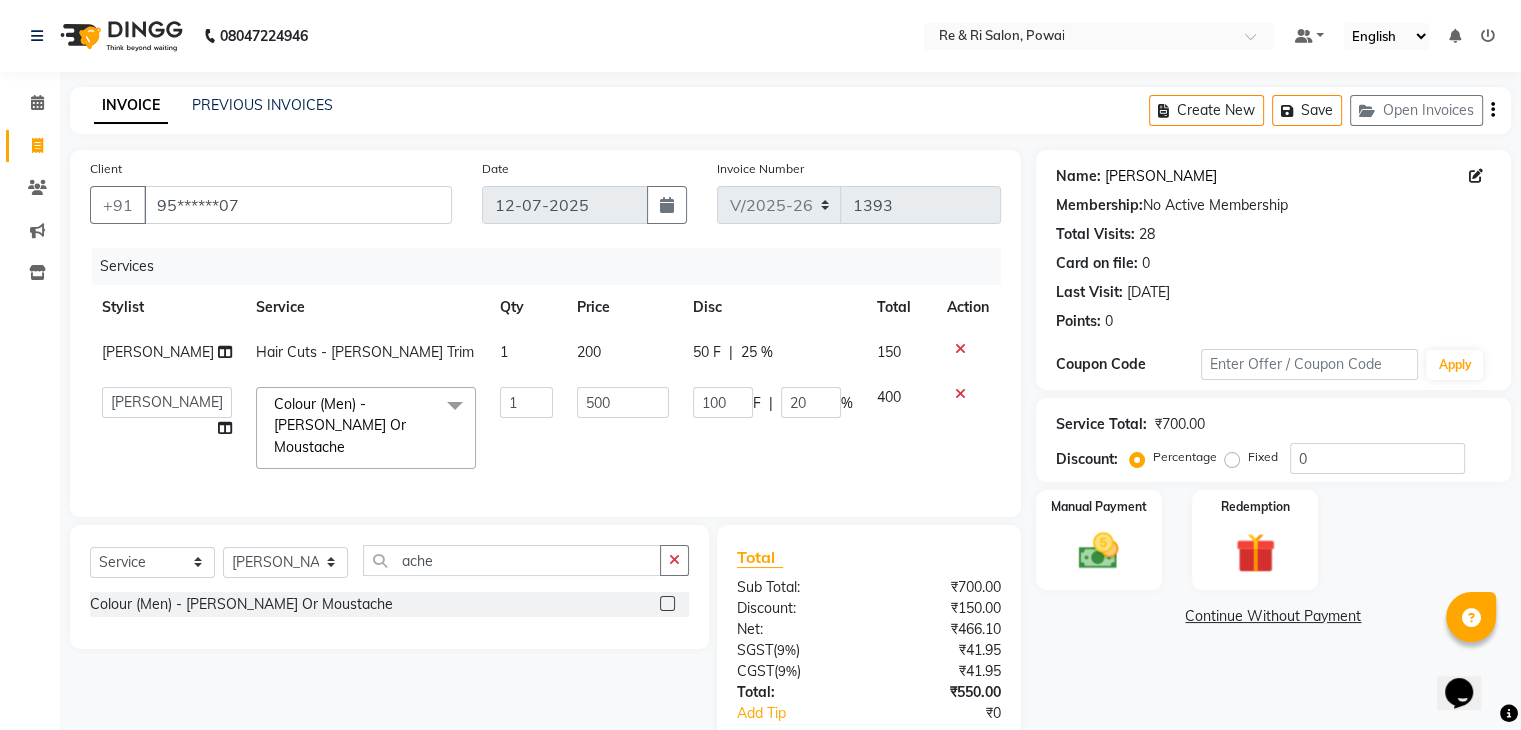 click on "Piyush Manocha" 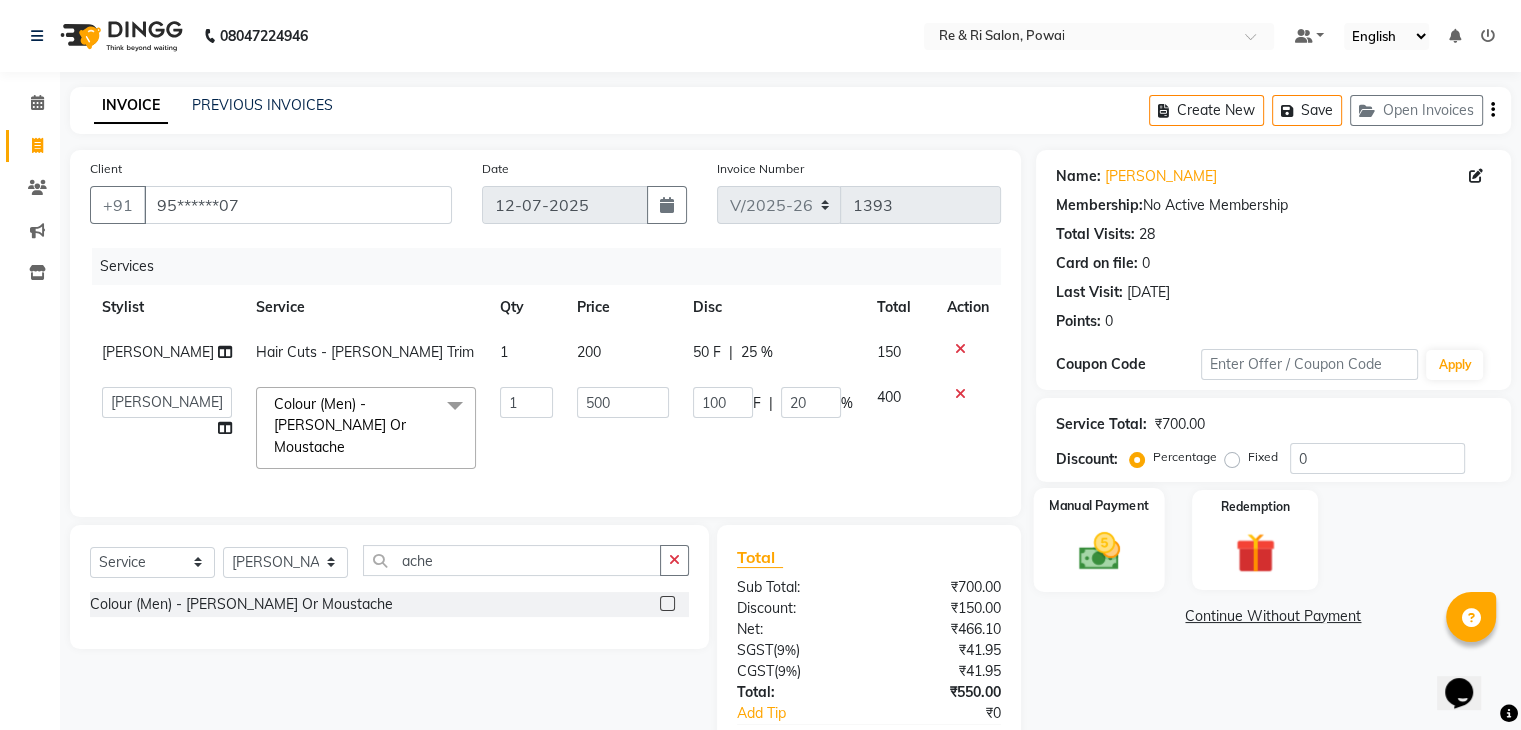 click 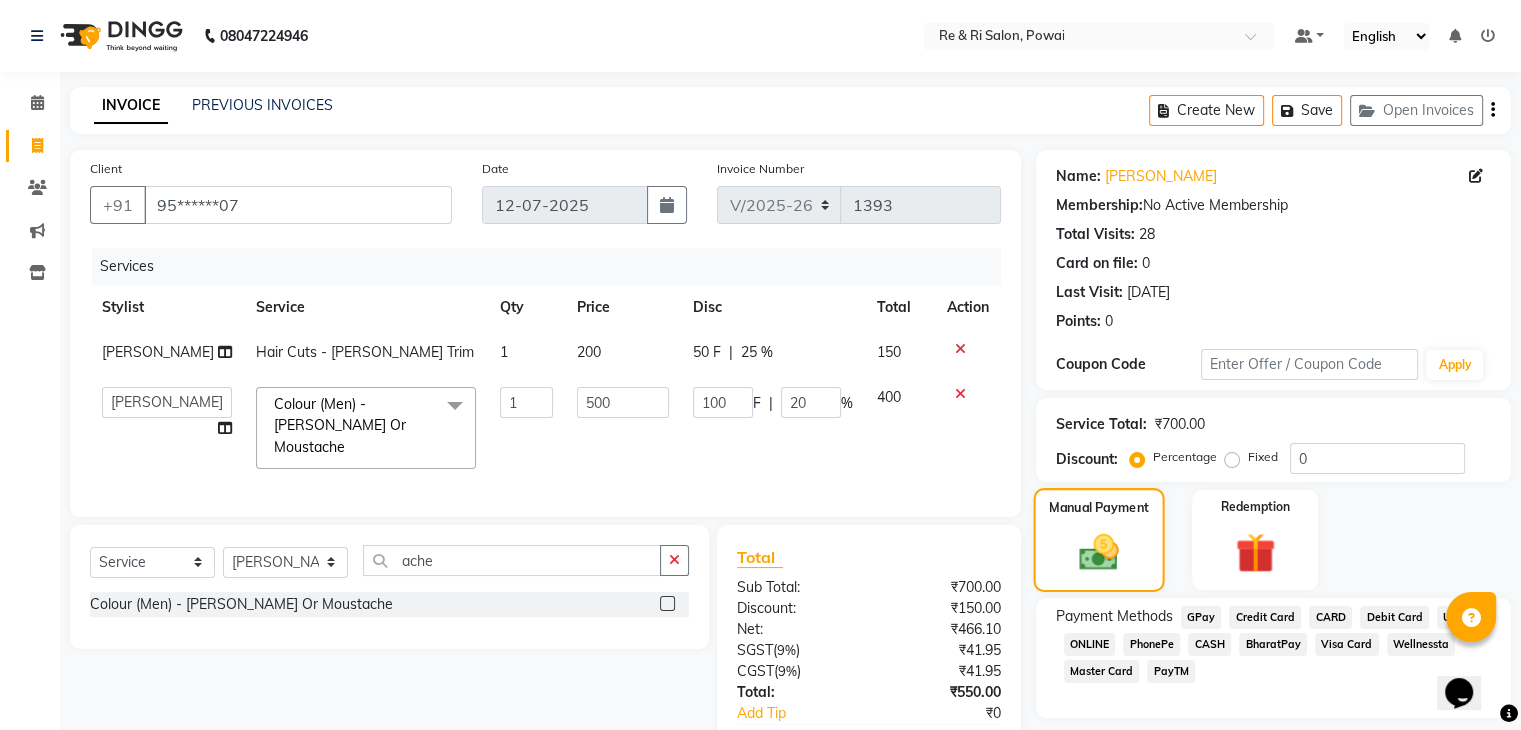scroll, scrollTop: 113, scrollLeft: 0, axis: vertical 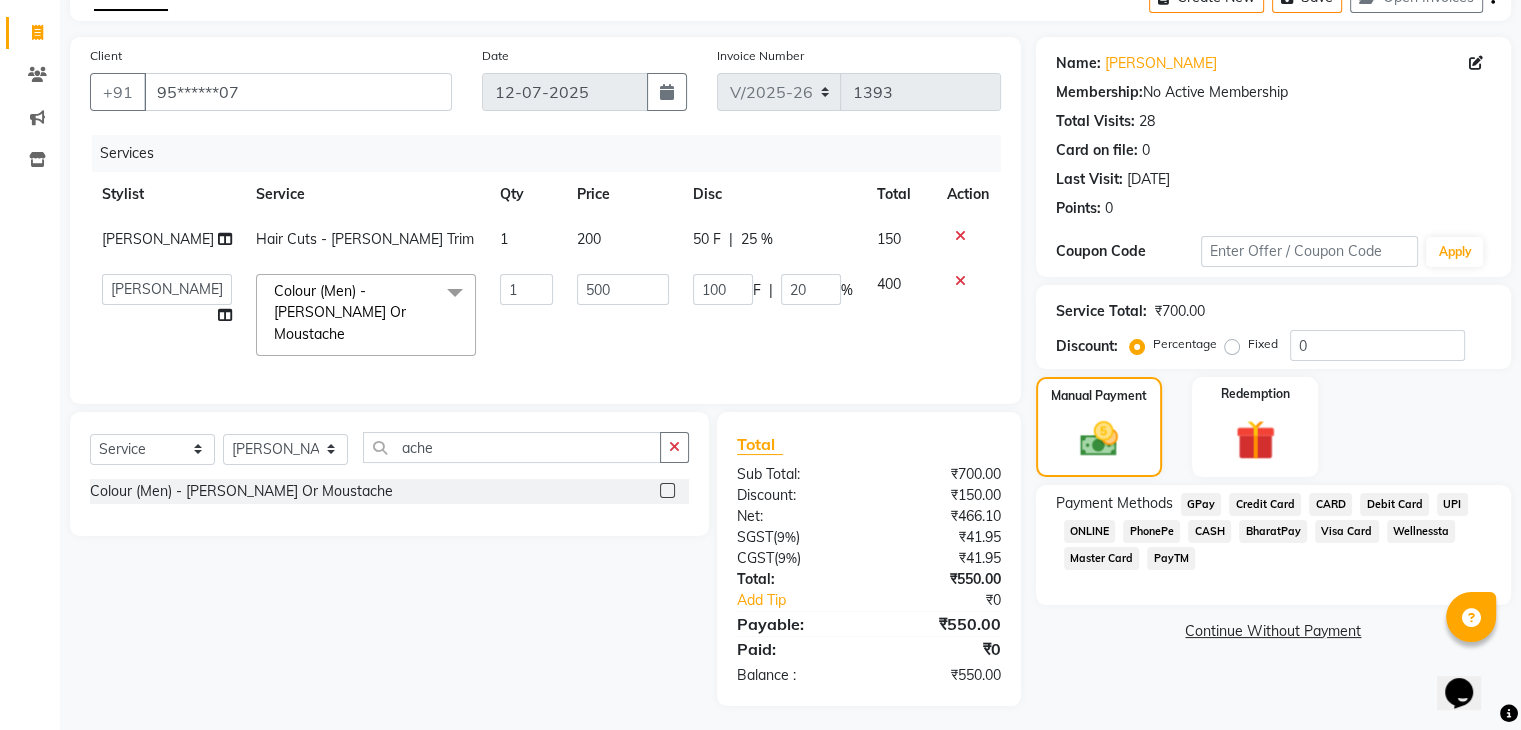 click on "CARD" 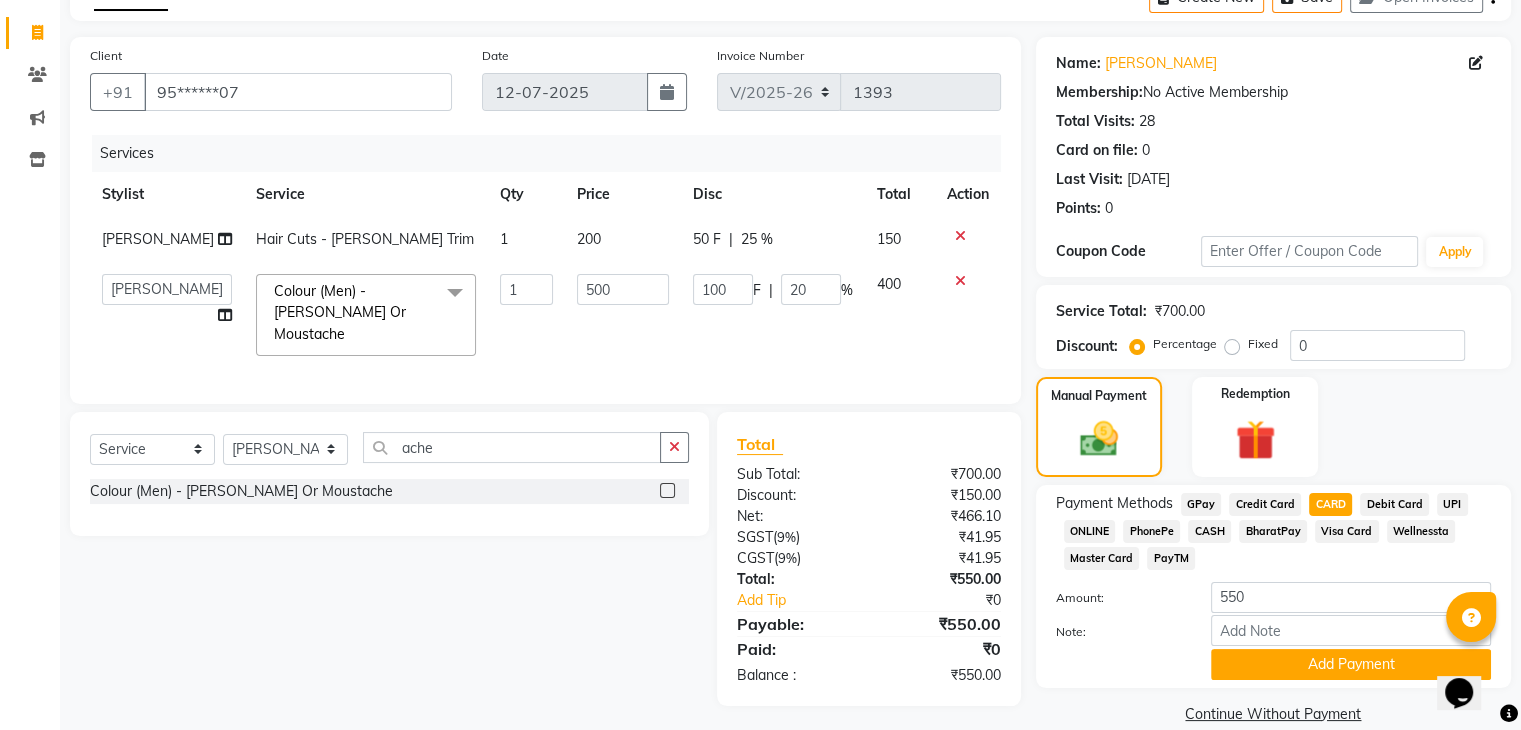 scroll, scrollTop: 145, scrollLeft: 0, axis: vertical 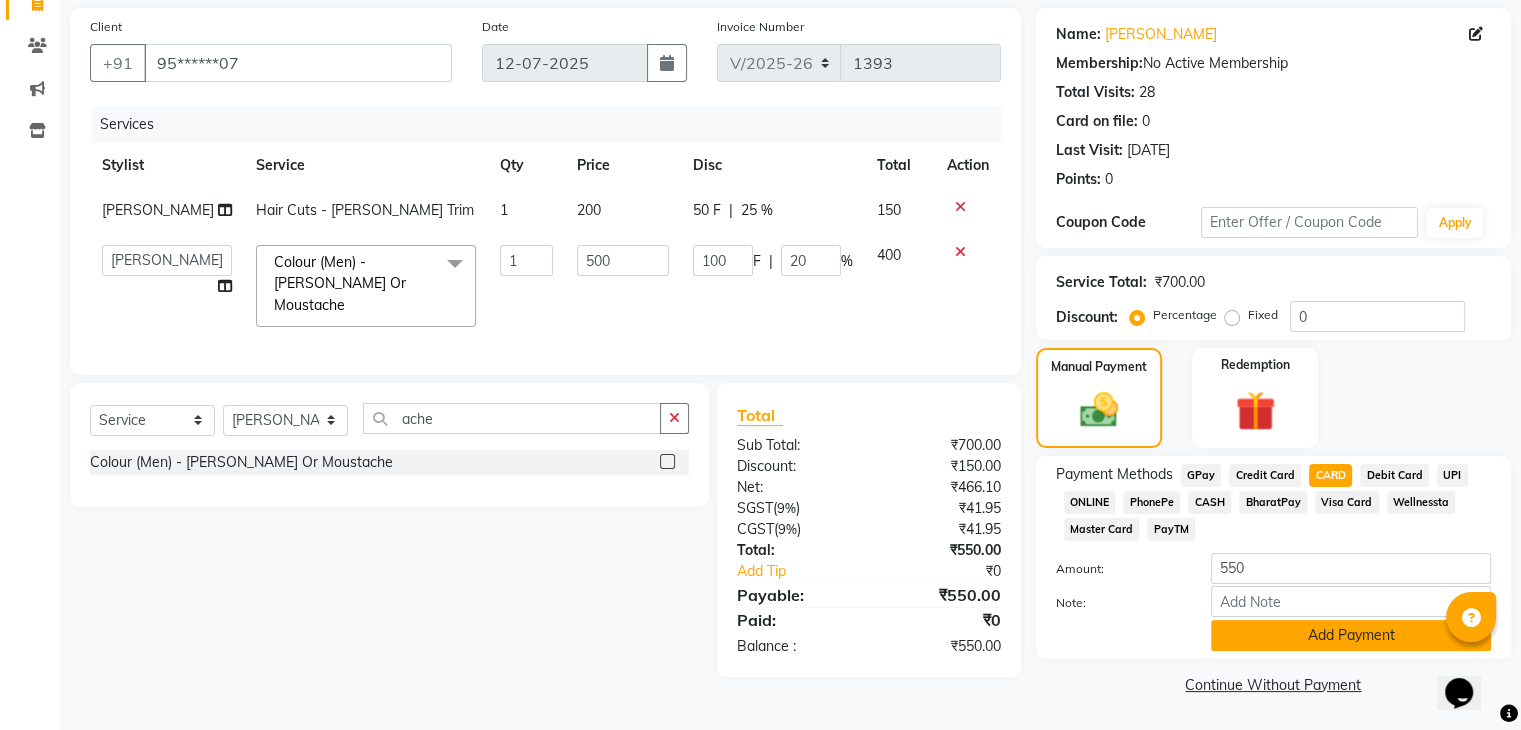 click on "Add Payment" 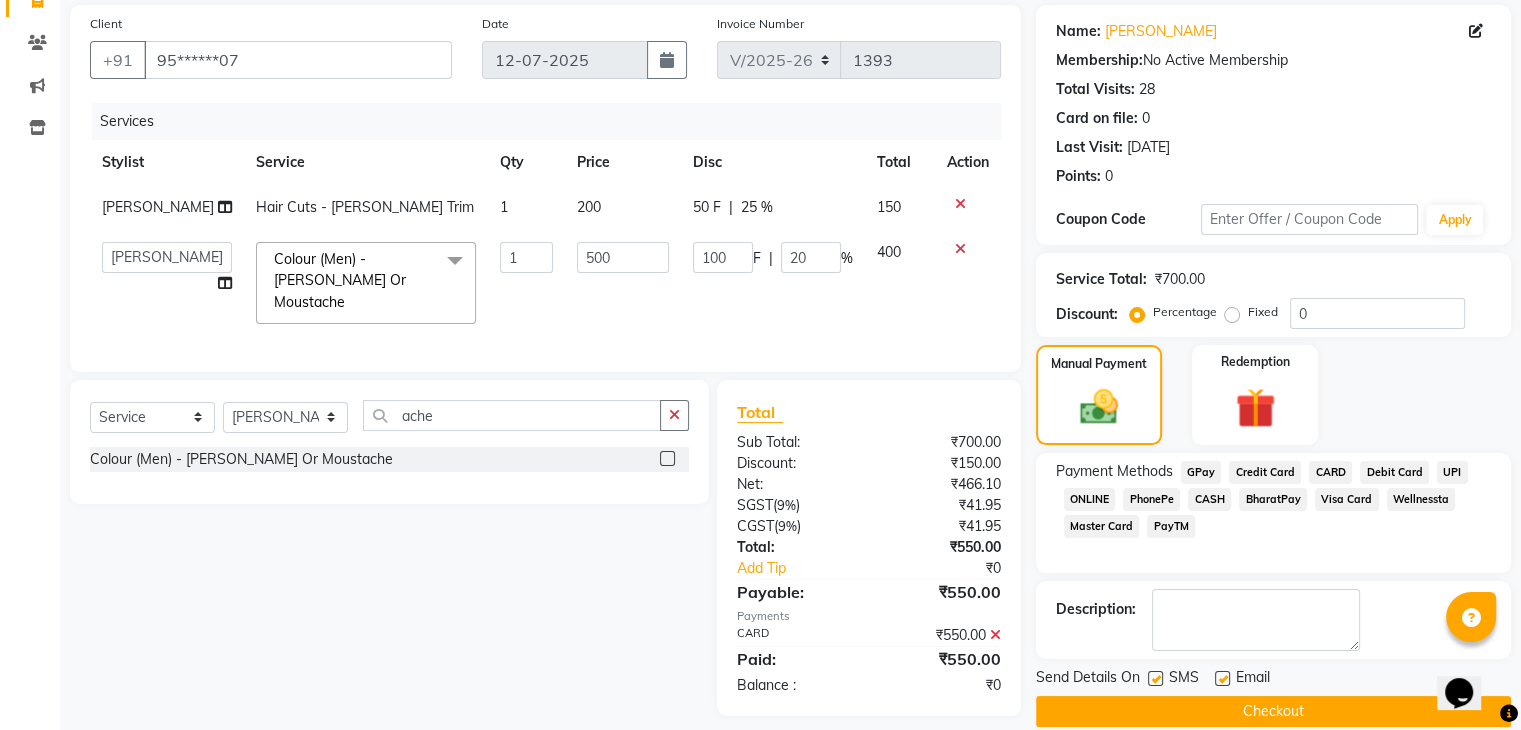 scroll, scrollTop: 171, scrollLeft: 0, axis: vertical 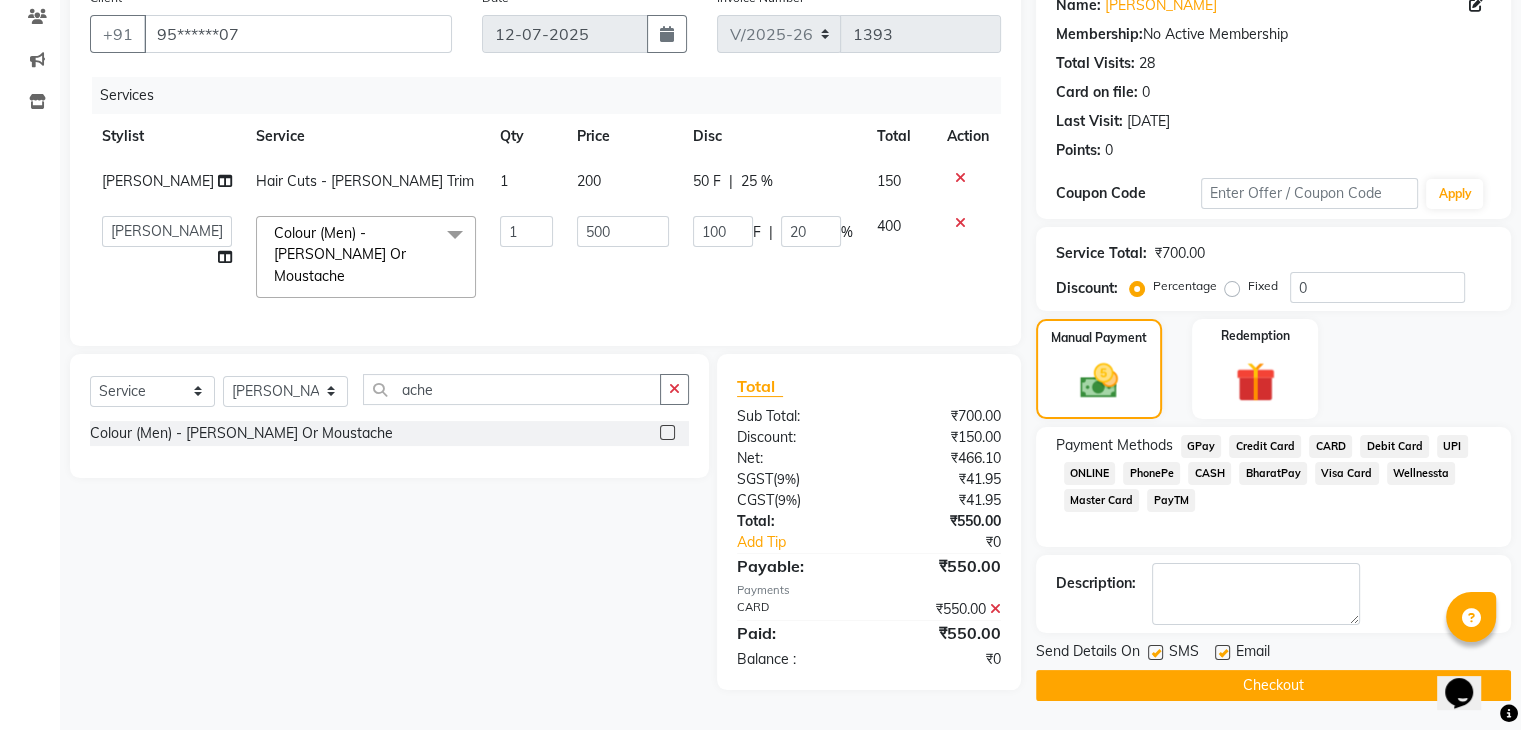 click 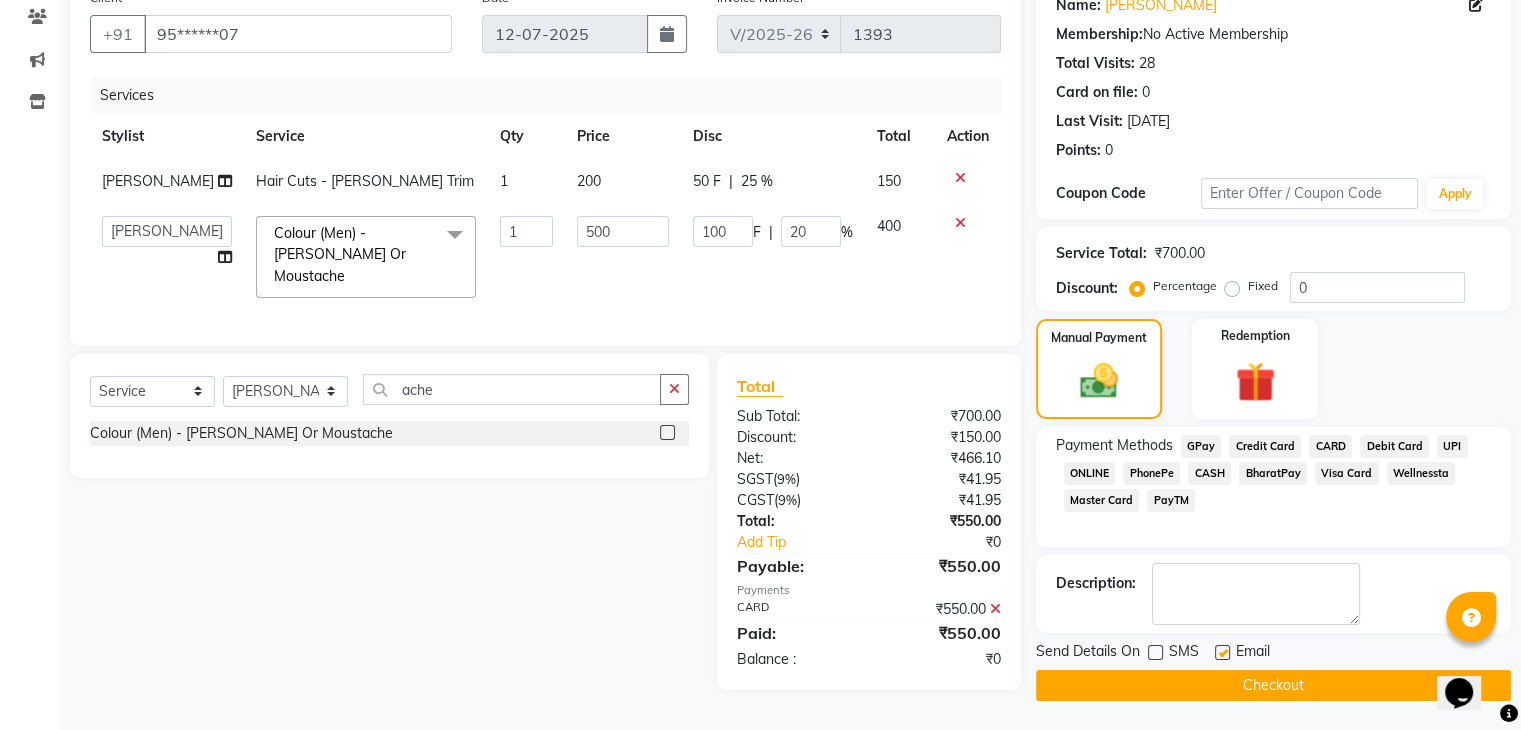 click 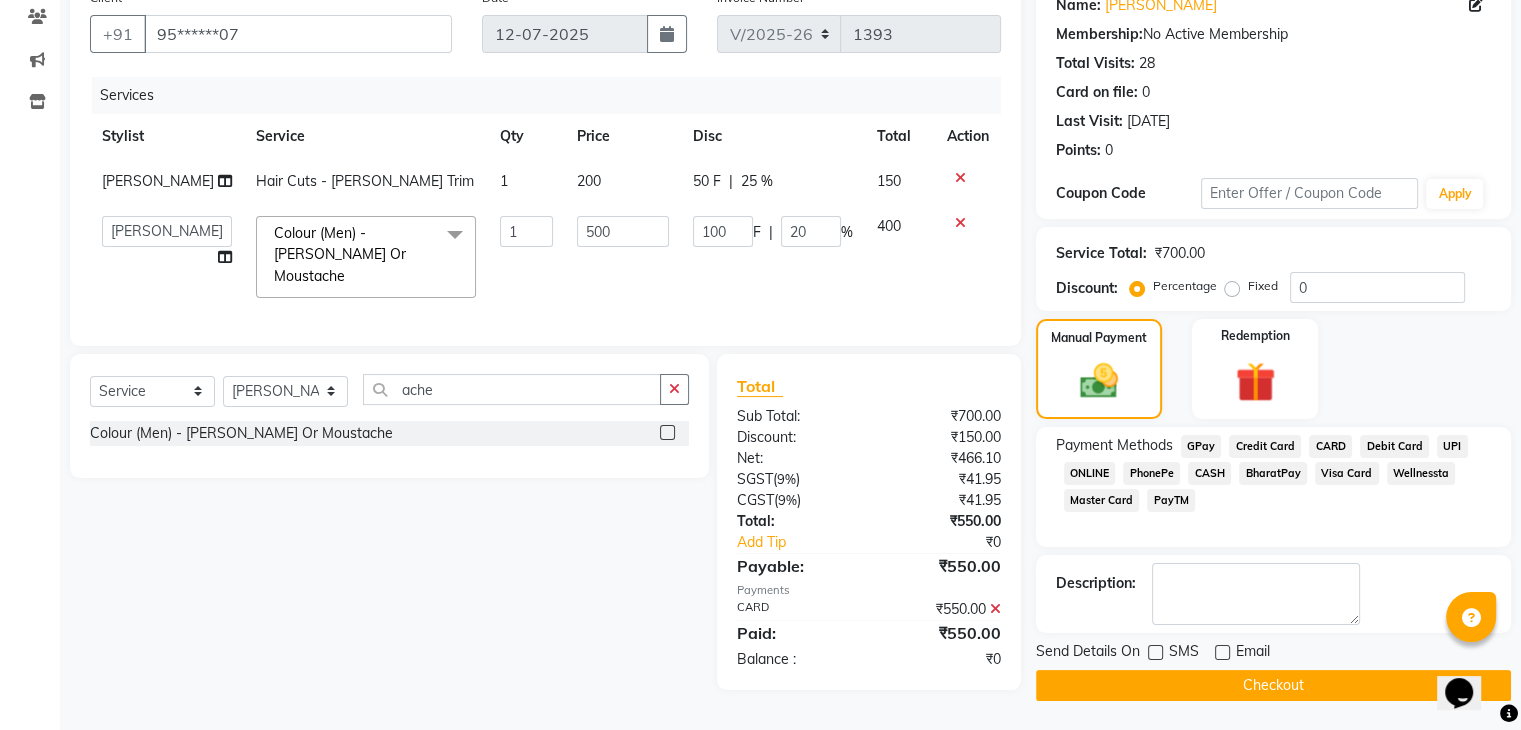 click on "Checkout" 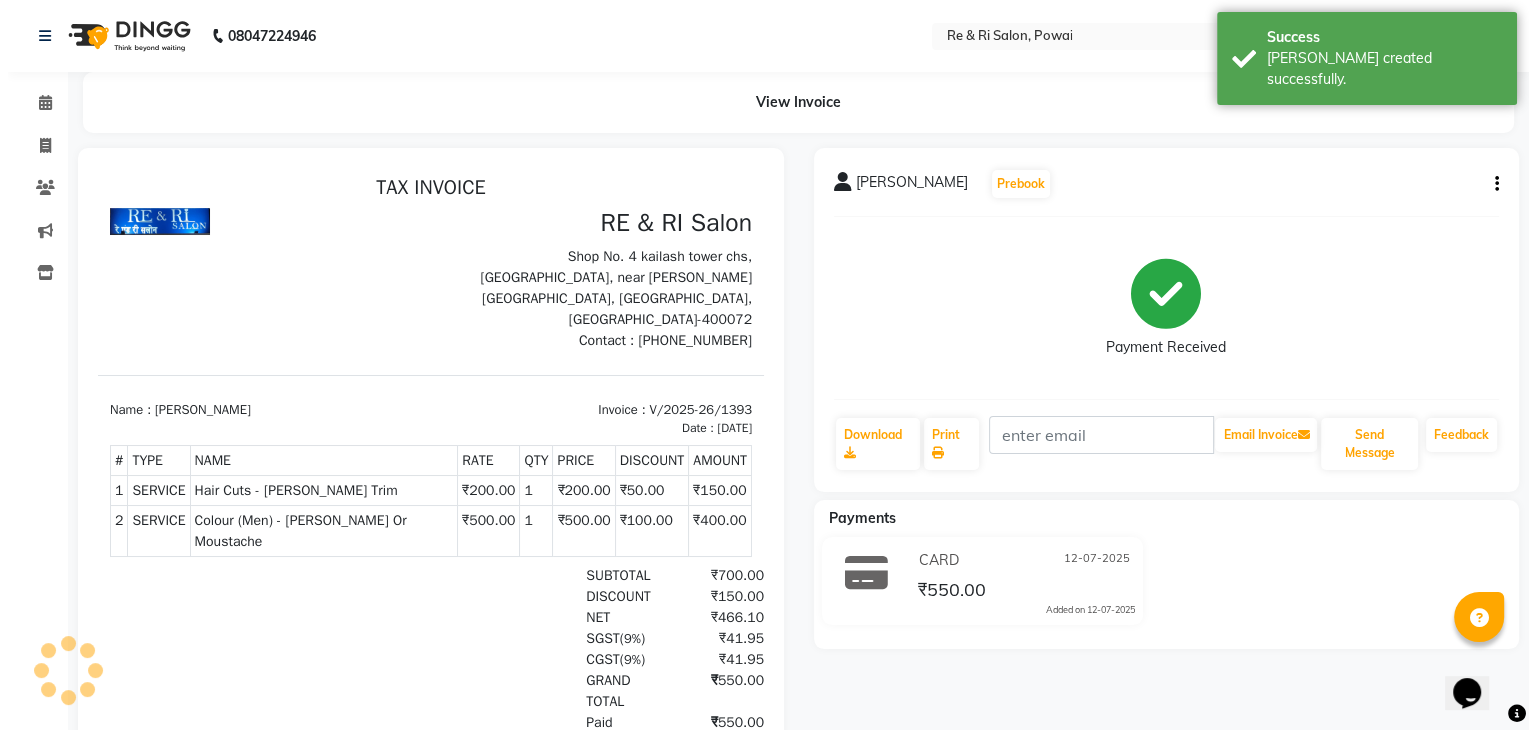 scroll, scrollTop: 0, scrollLeft: 0, axis: both 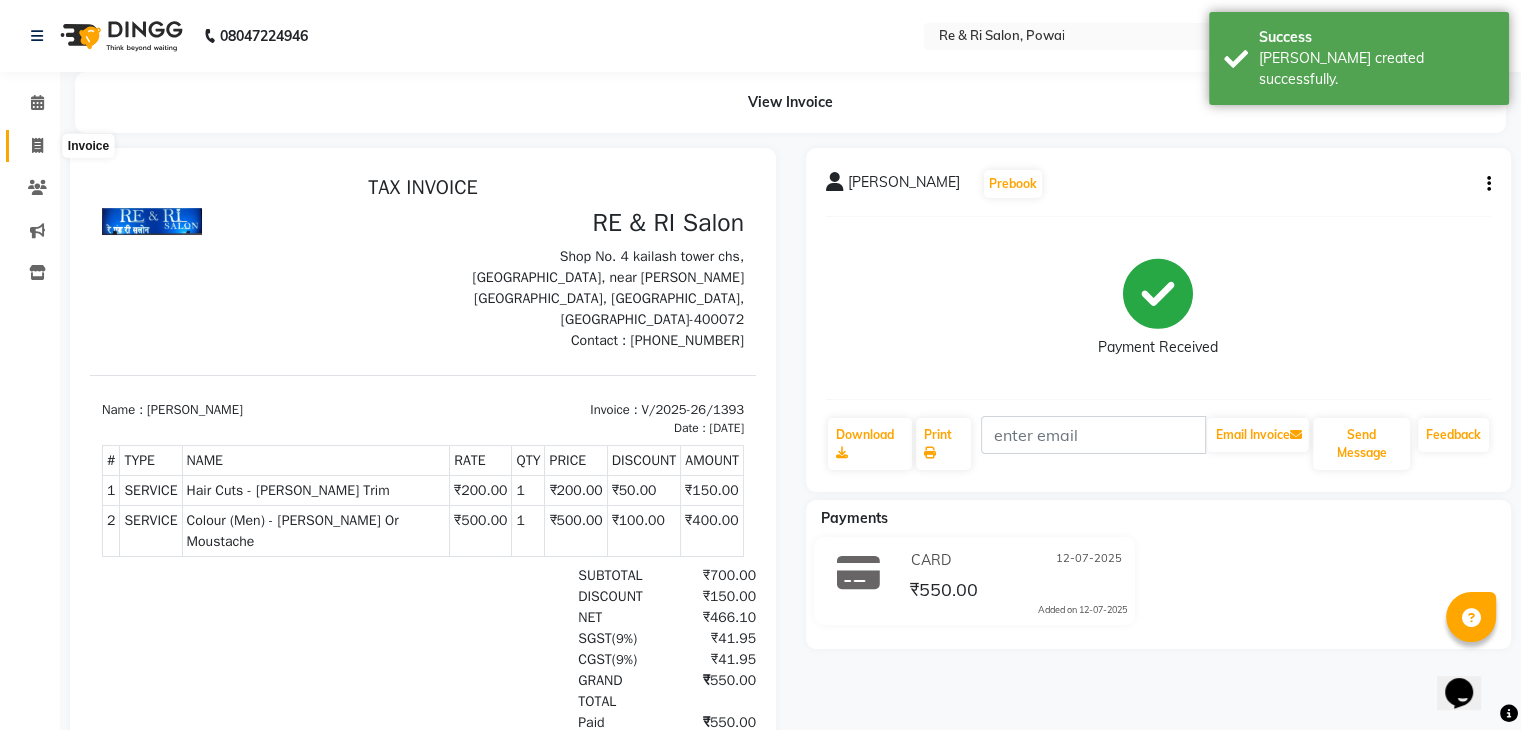 click 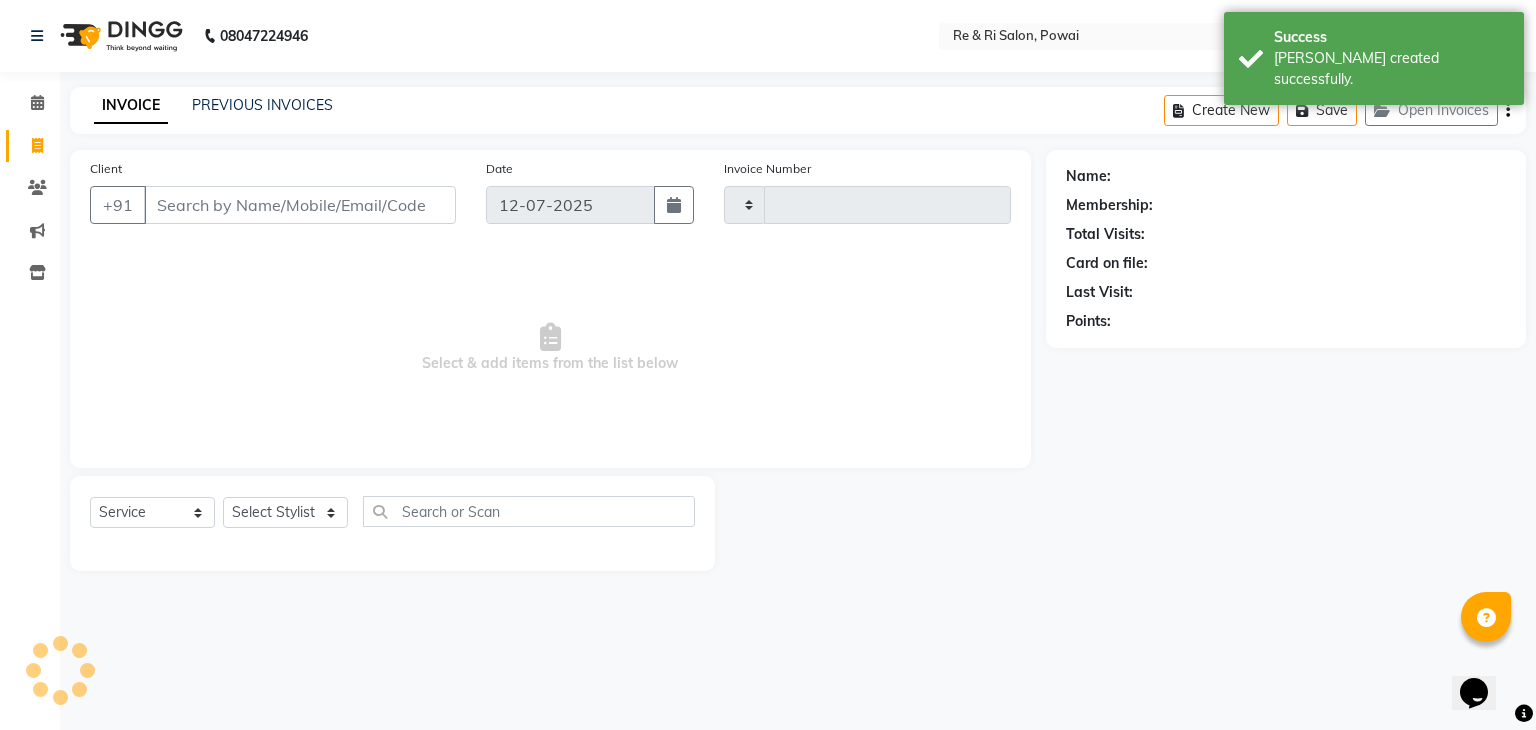 type on "1394" 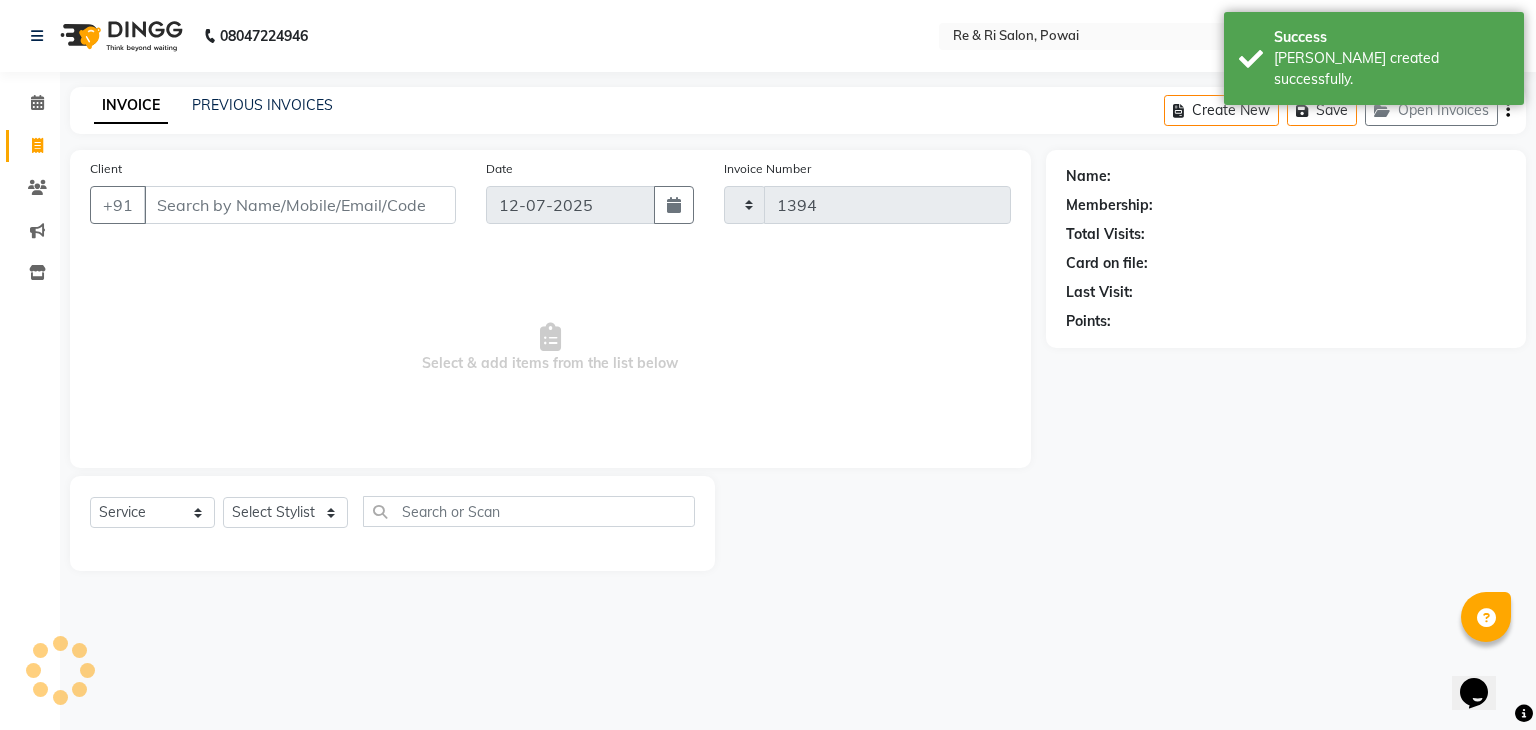 select on "5364" 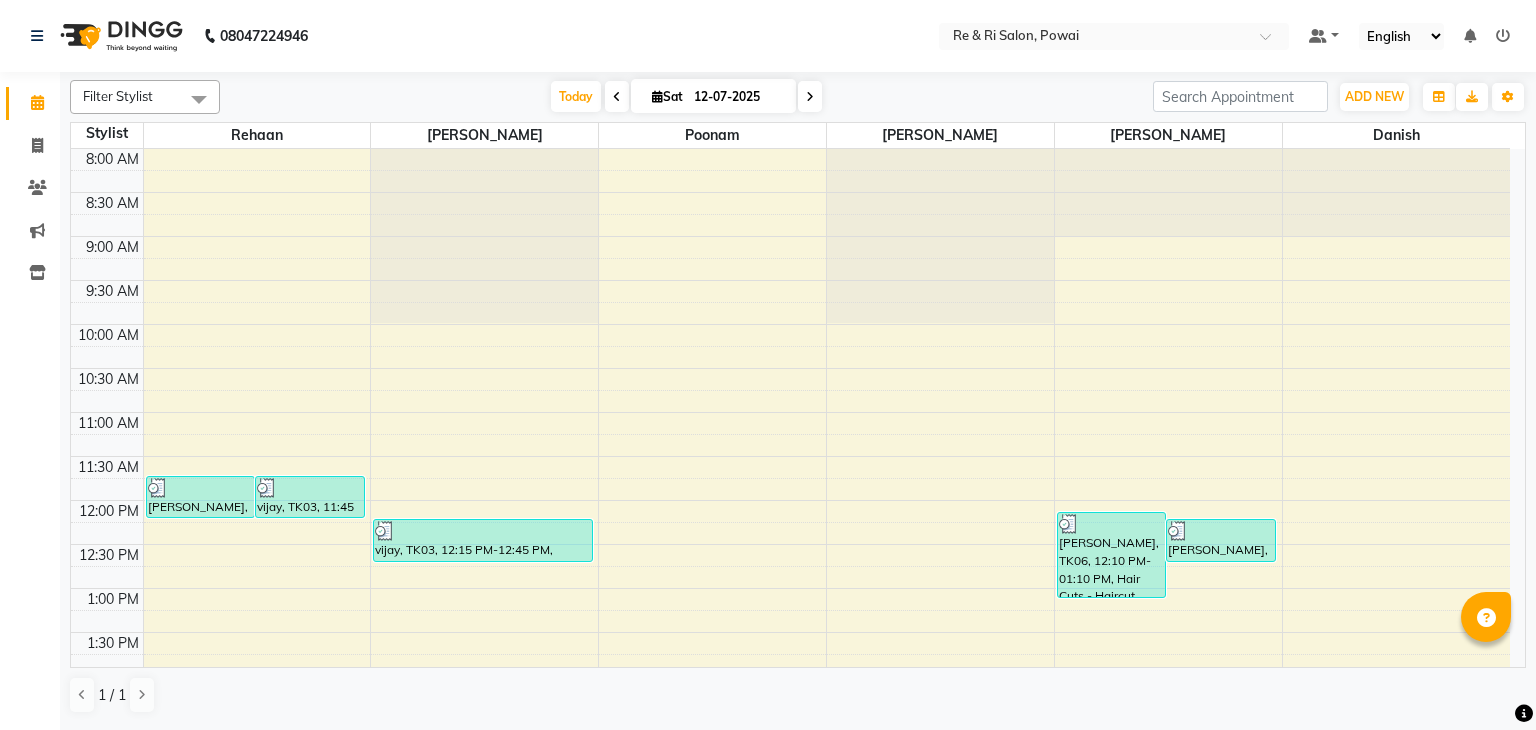 scroll, scrollTop: 0, scrollLeft: 0, axis: both 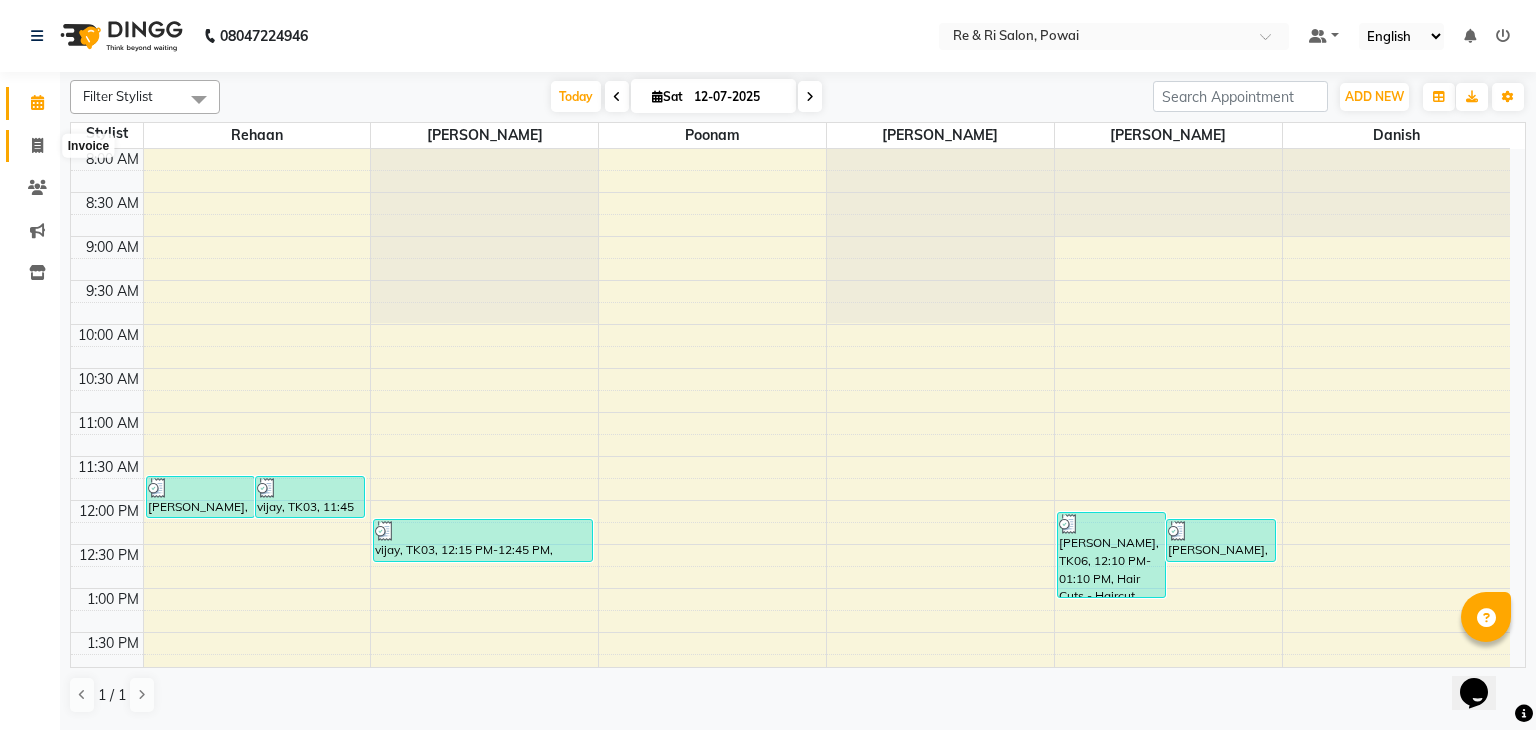 click 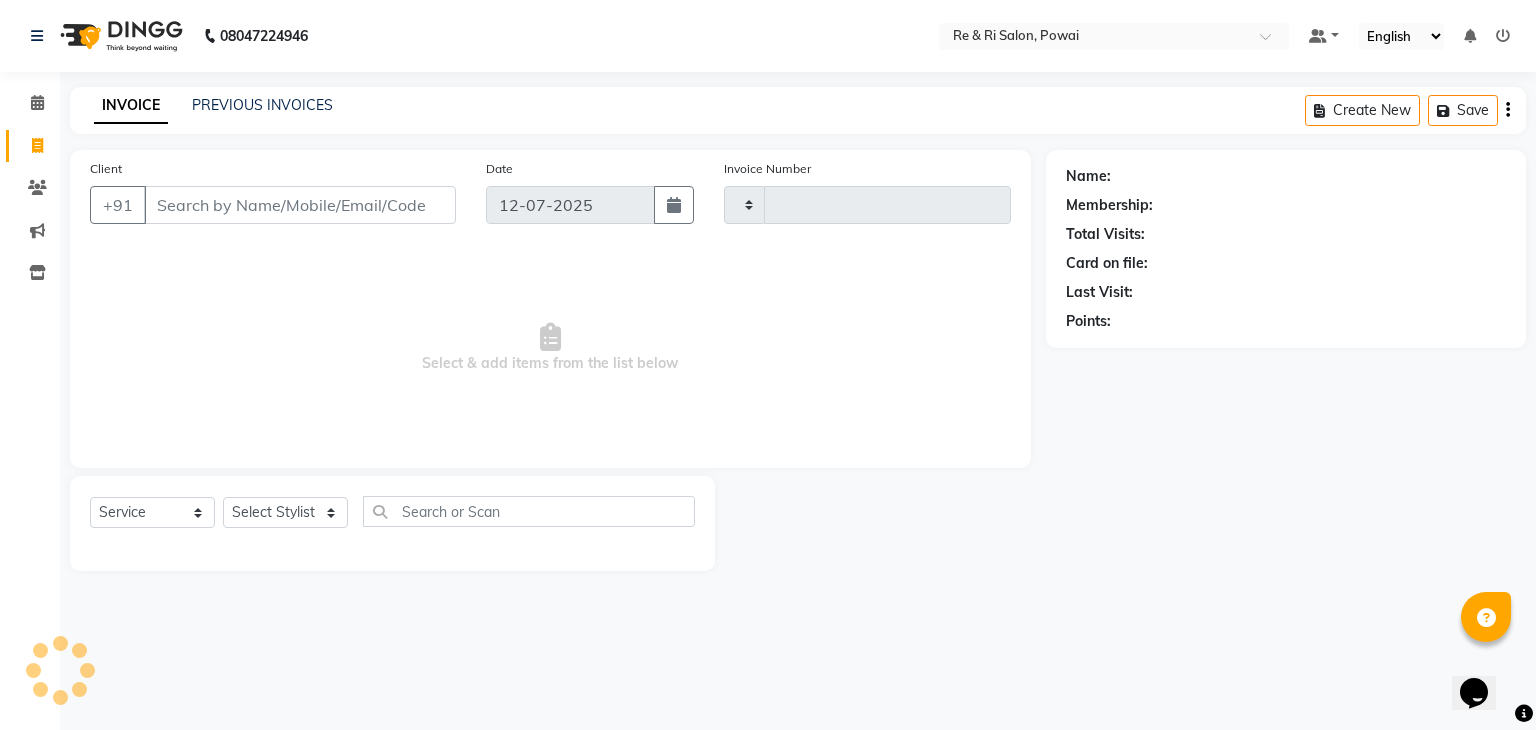 type on "1393" 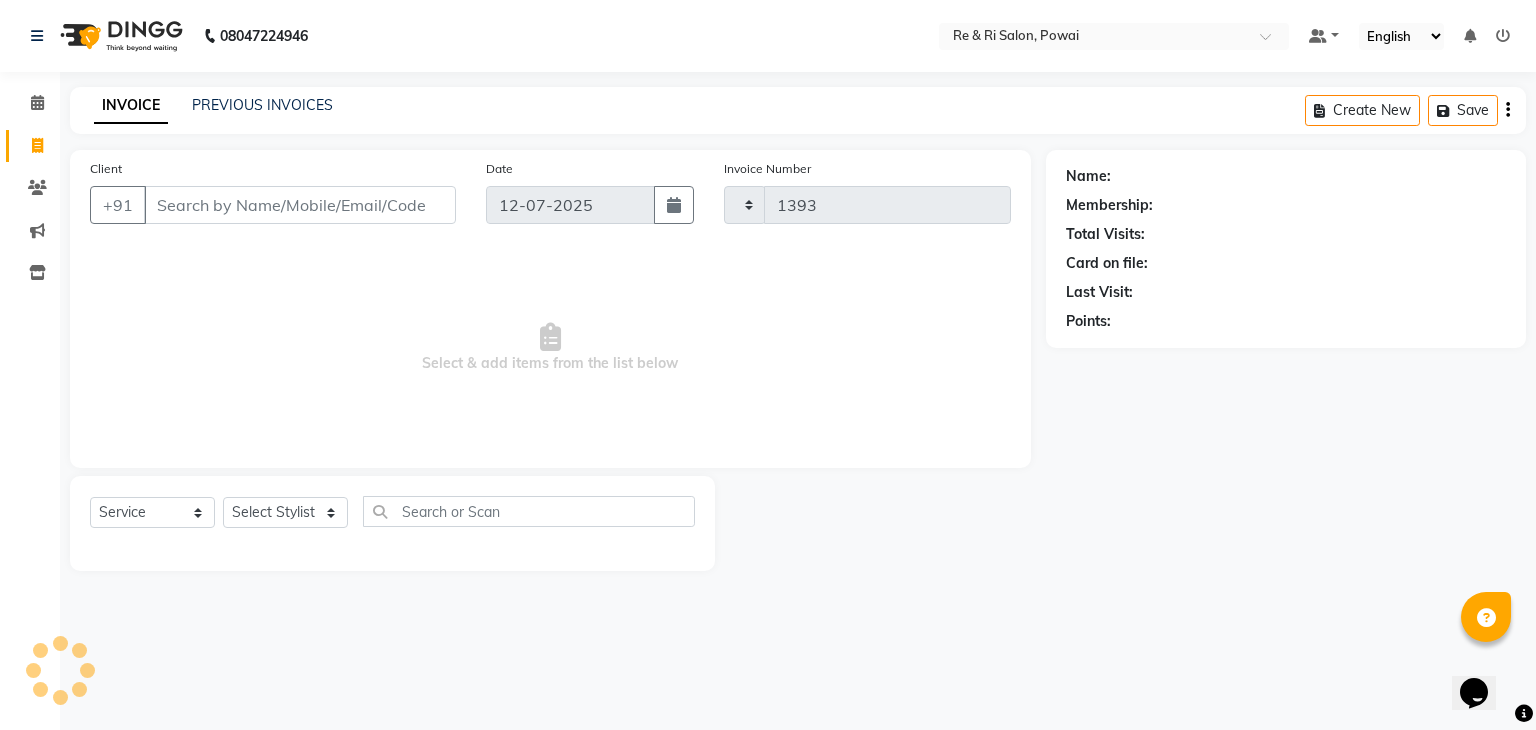 select on "5364" 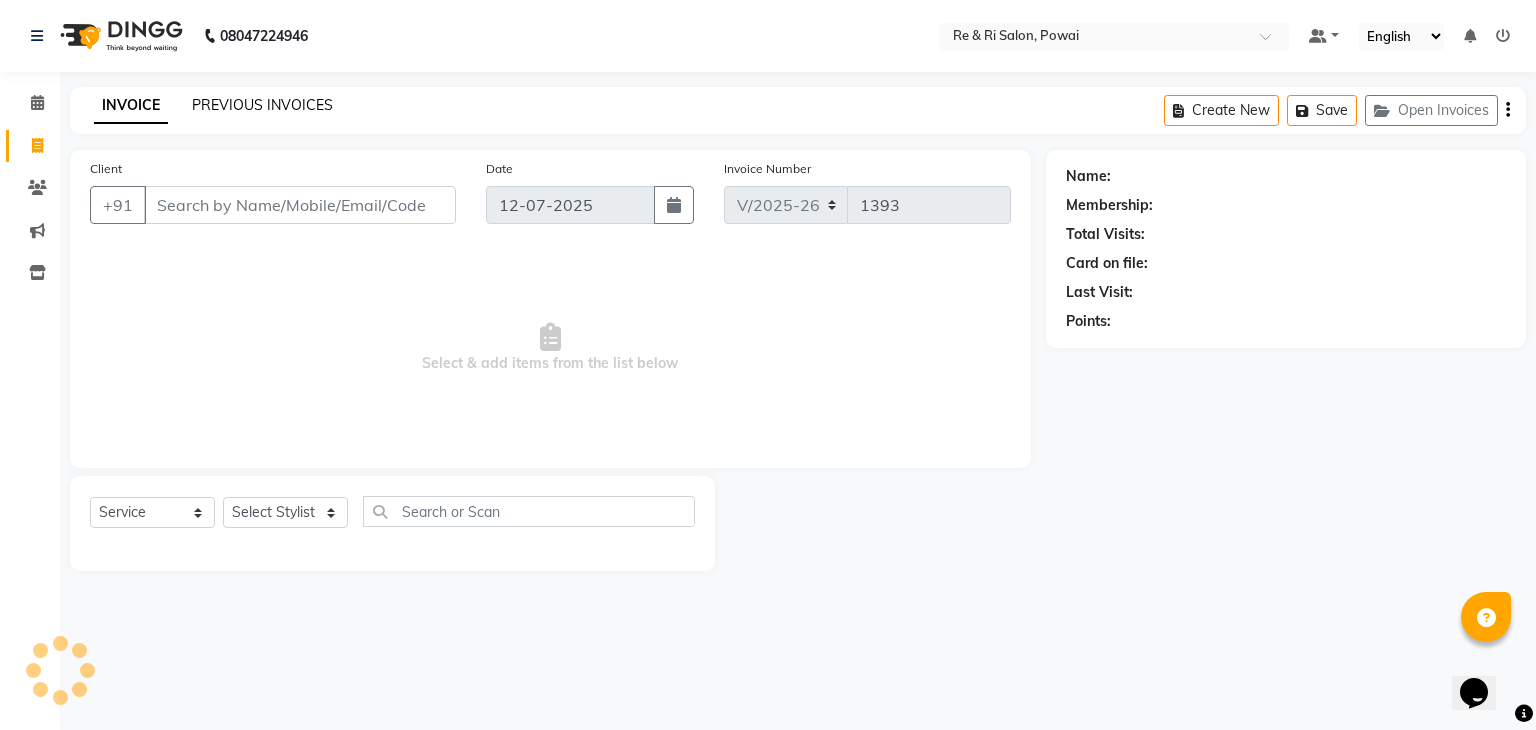 click on "PREVIOUS INVOICES" 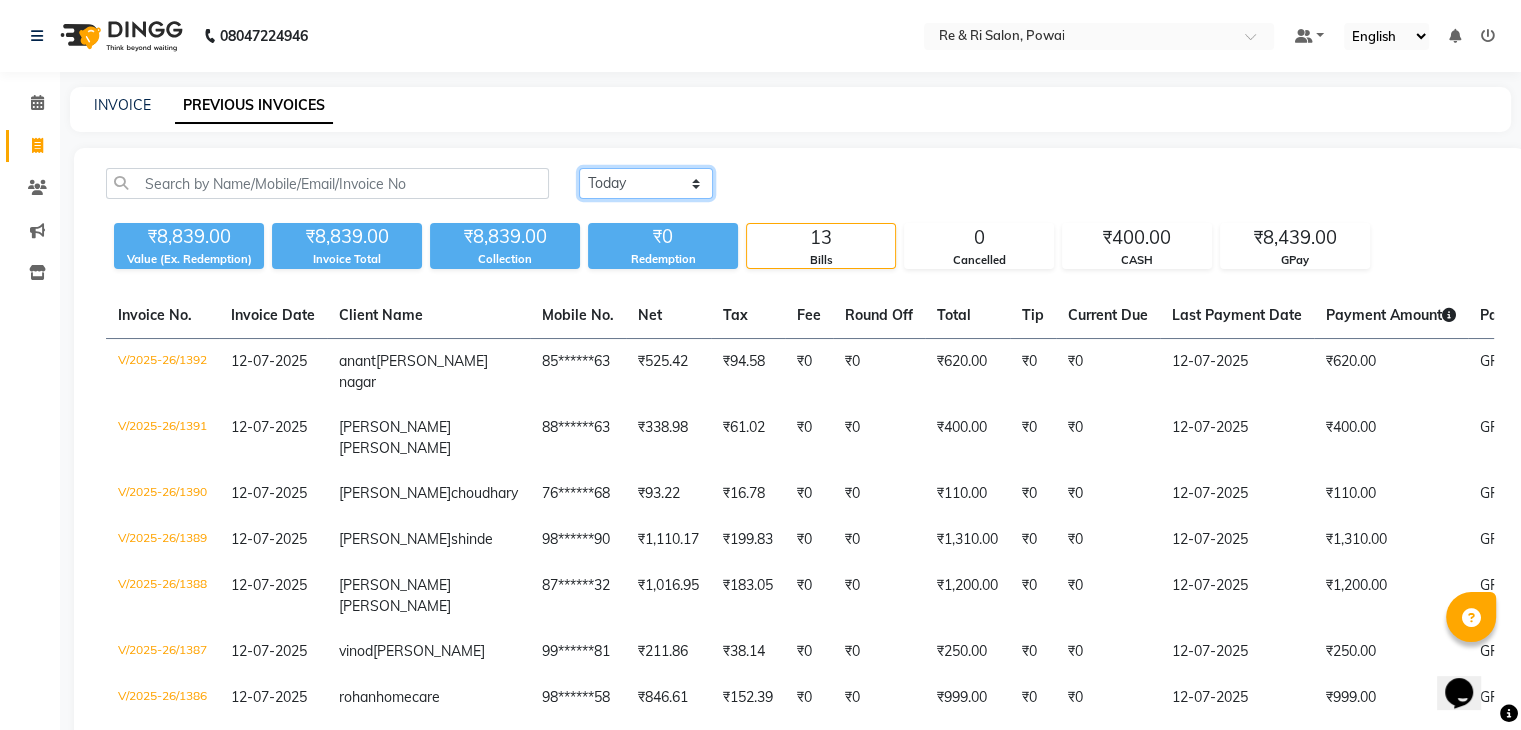 click on "Today Yesterday Custom Range" 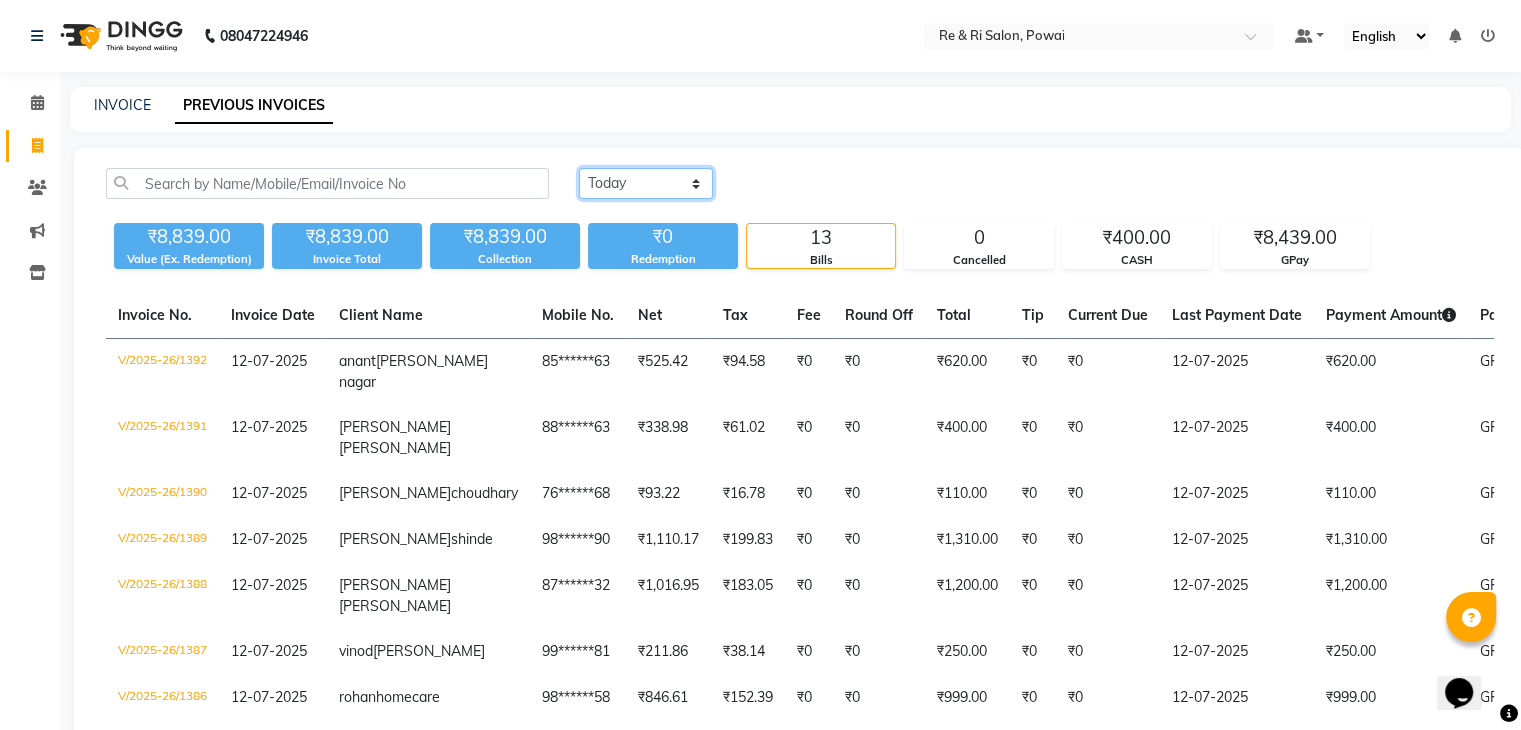 click on "Today Yesterday Custom Range" 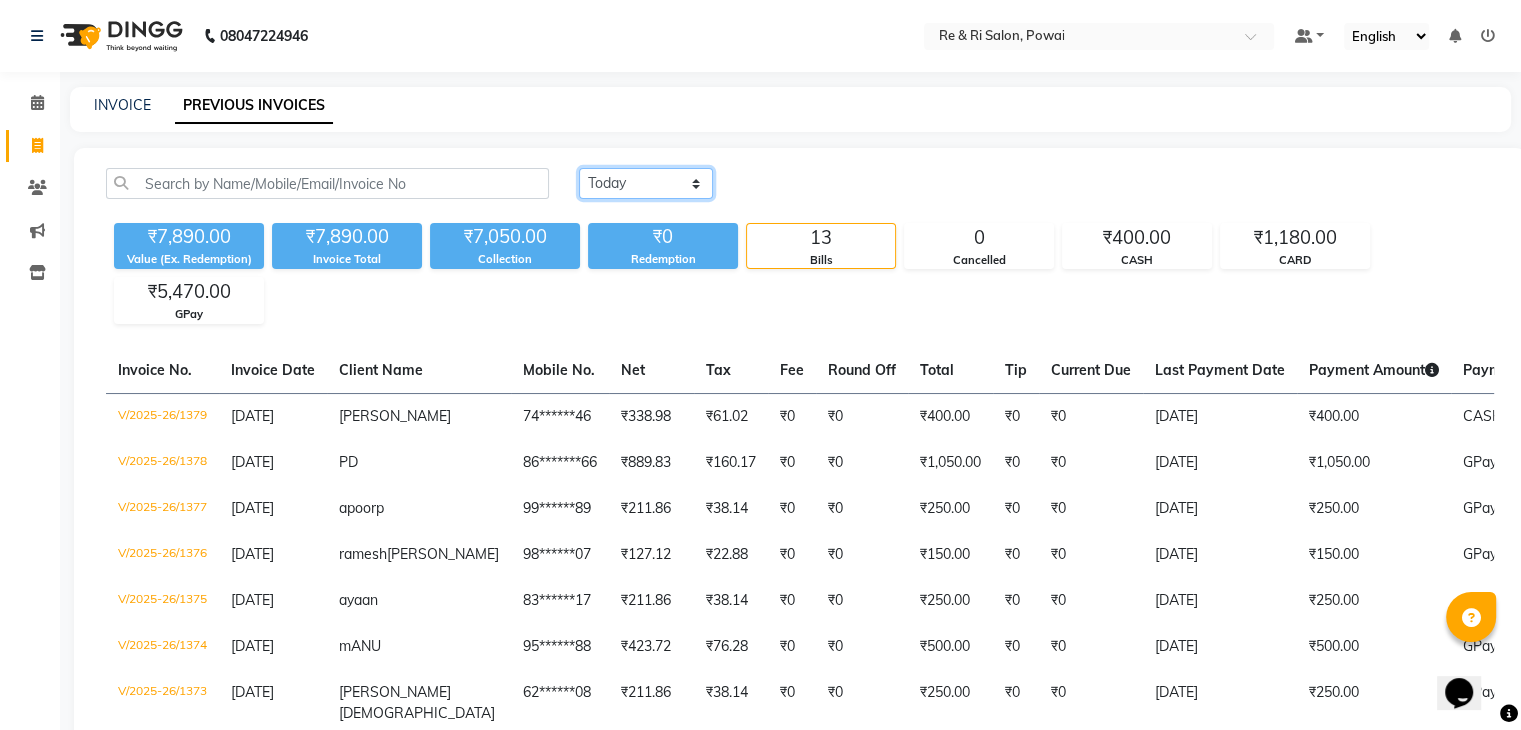 click on "Today Yesterday Custom Range" 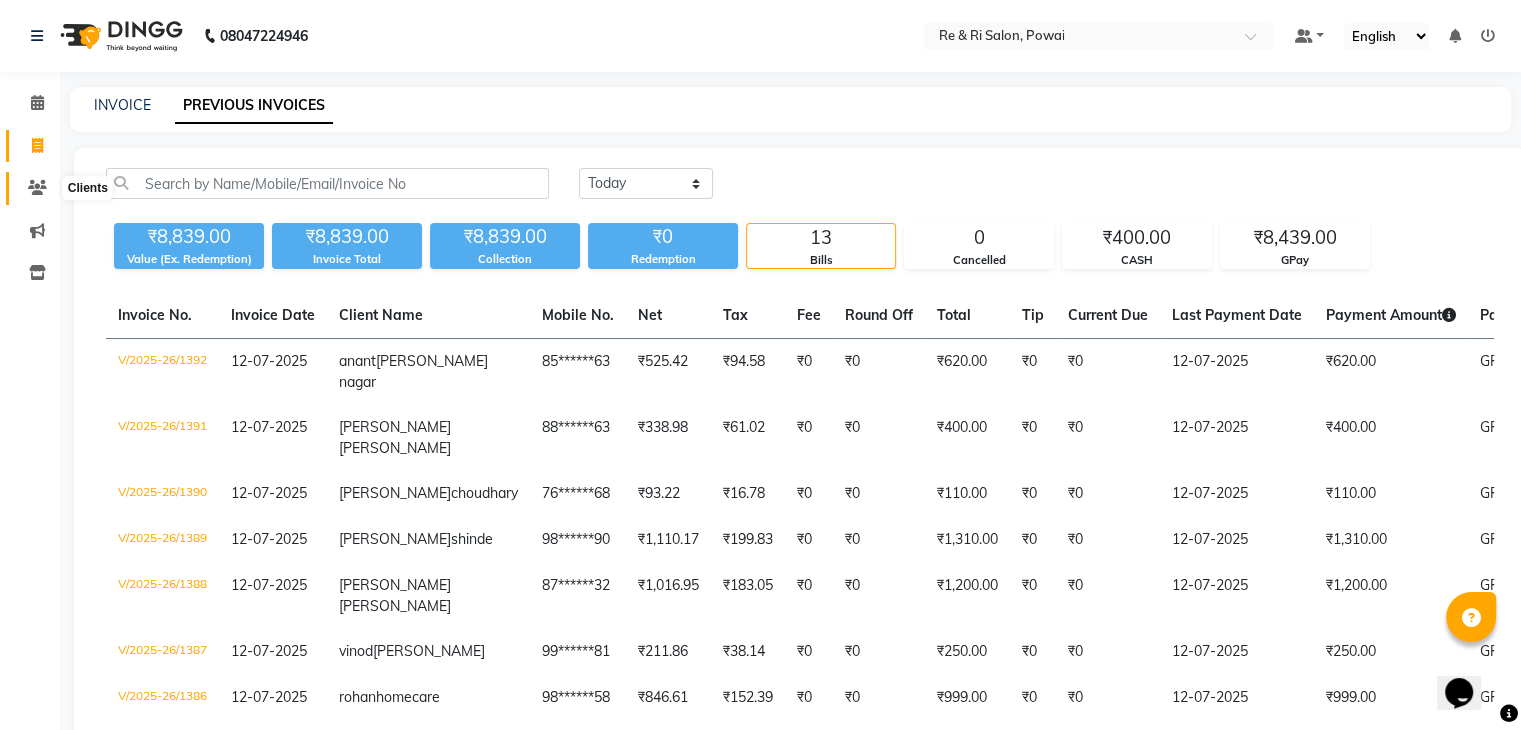 click 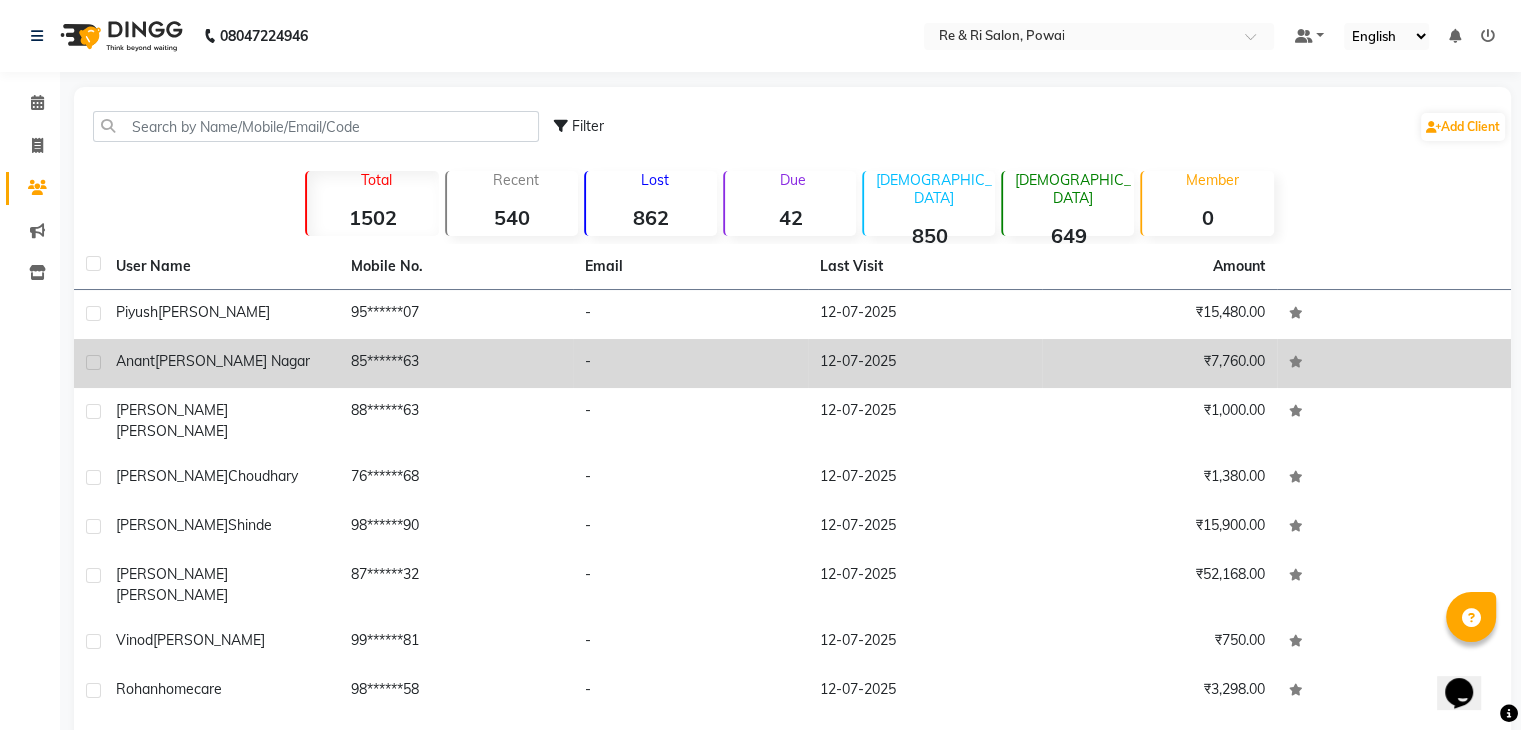 click on "partak sangharsh nagar" 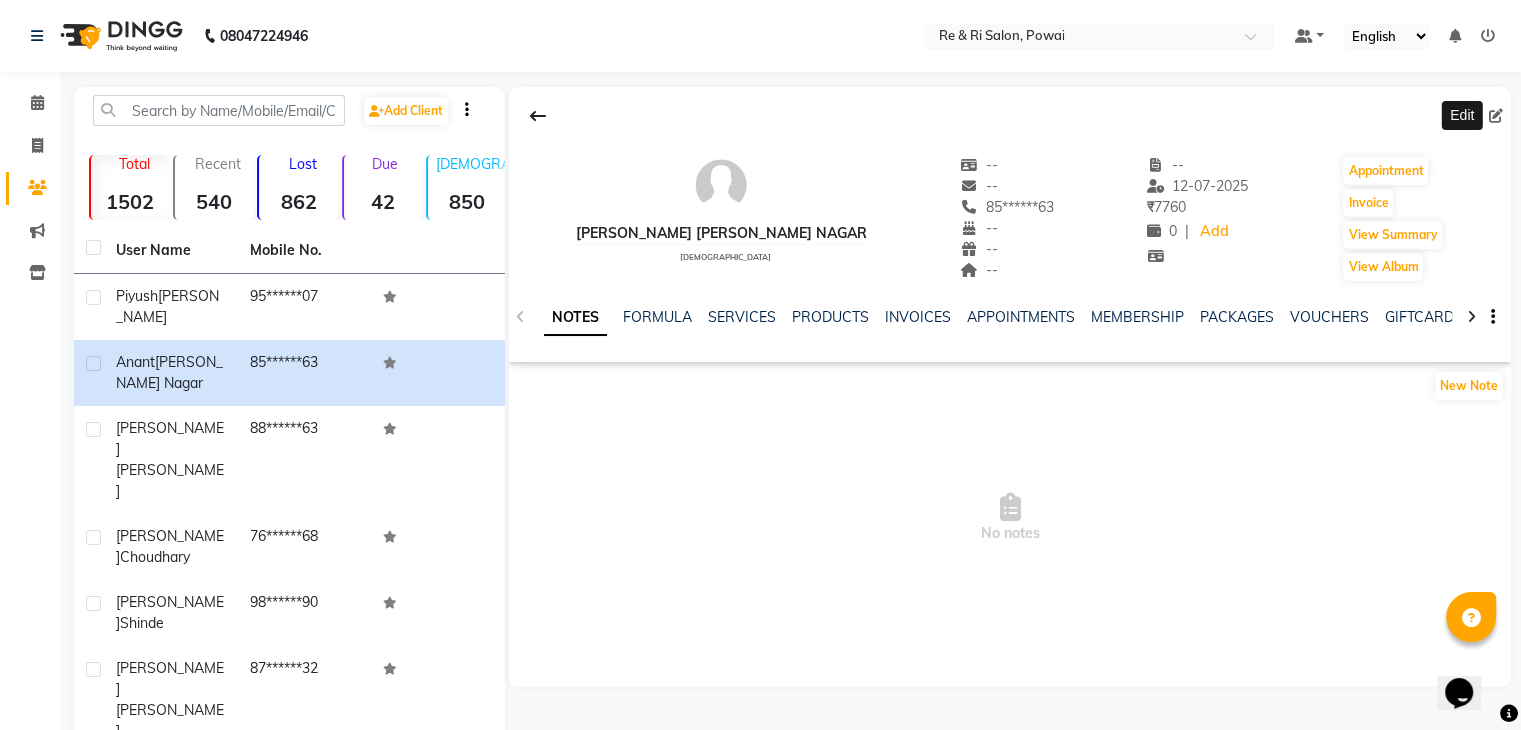 click 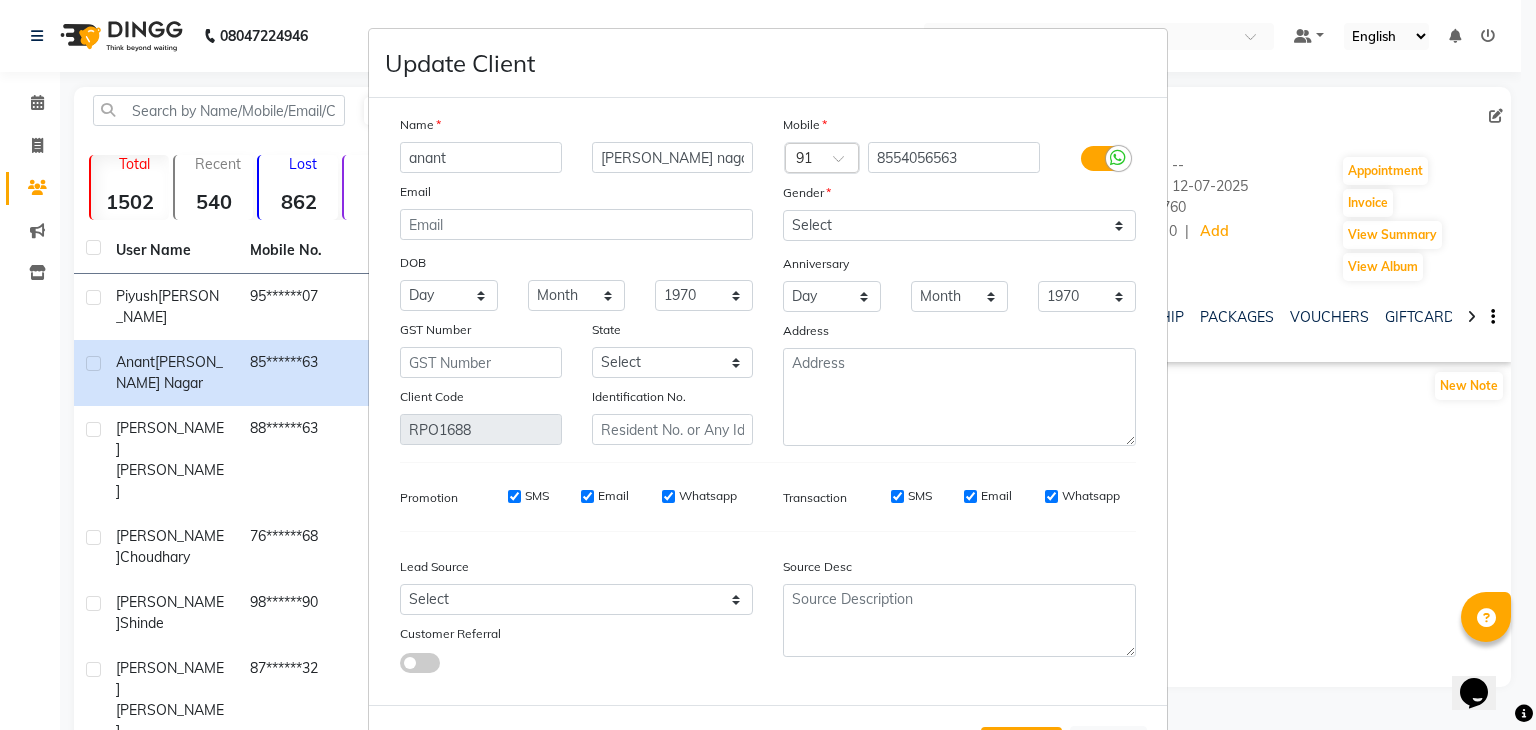 click on "anant" at bounding box center (481, 157) 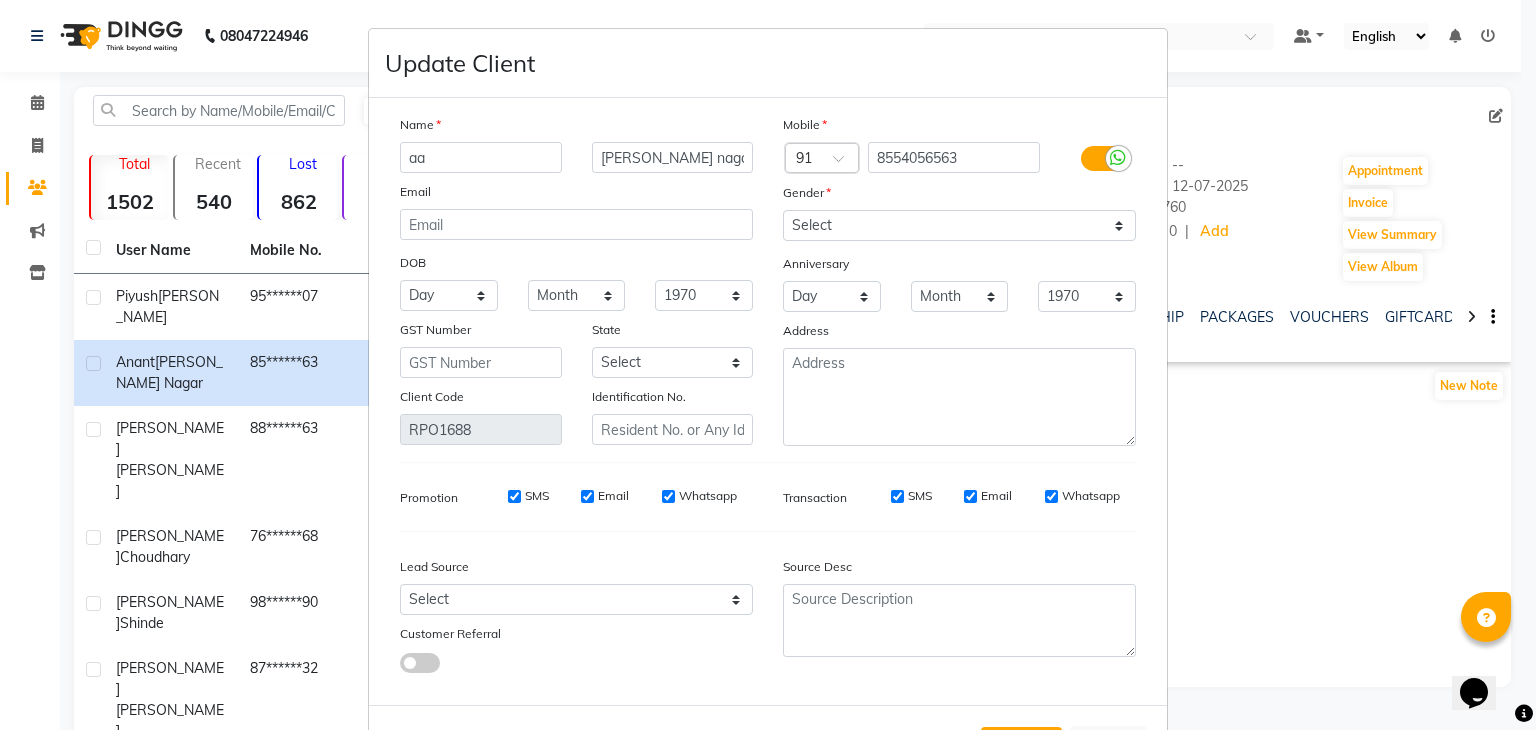 type on "a" 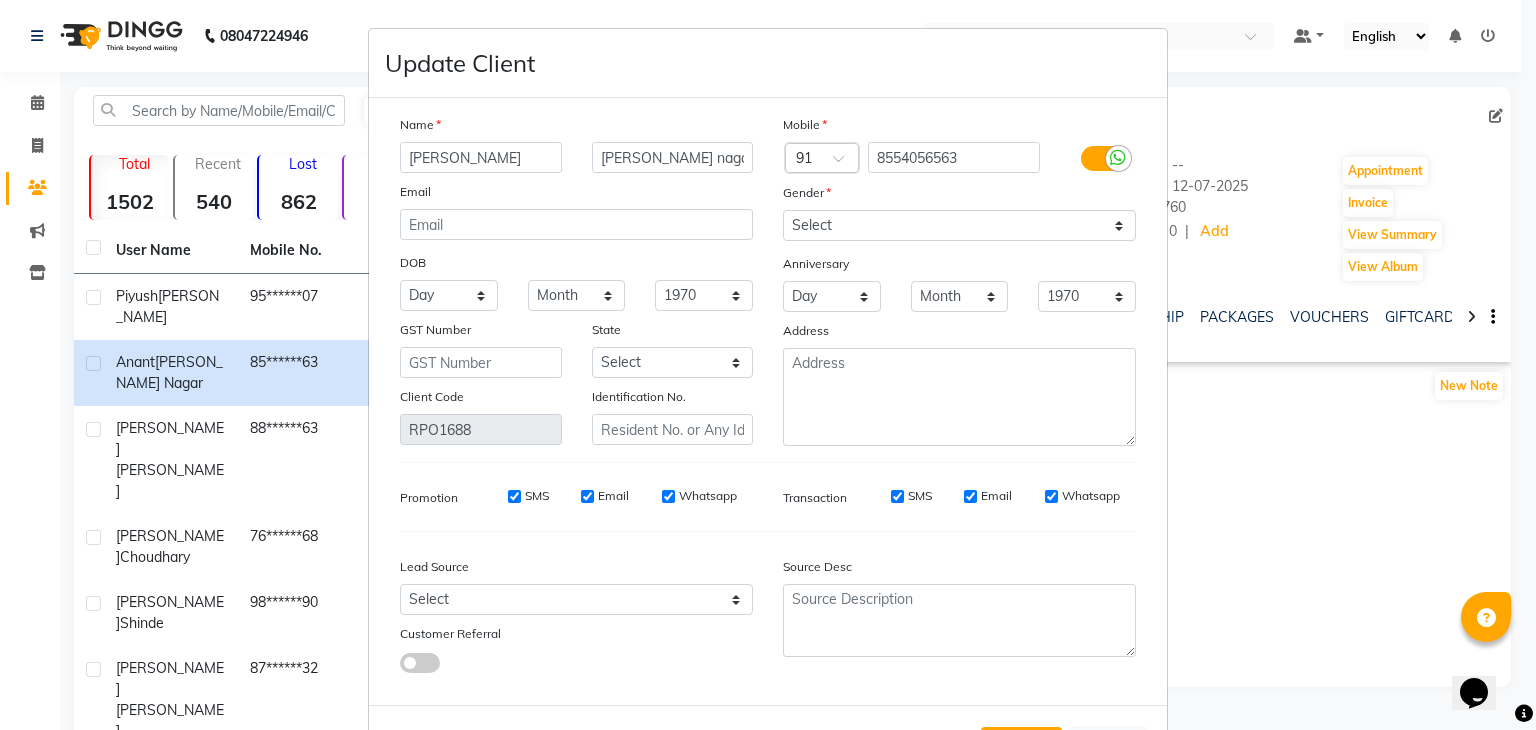 type on "alankar" 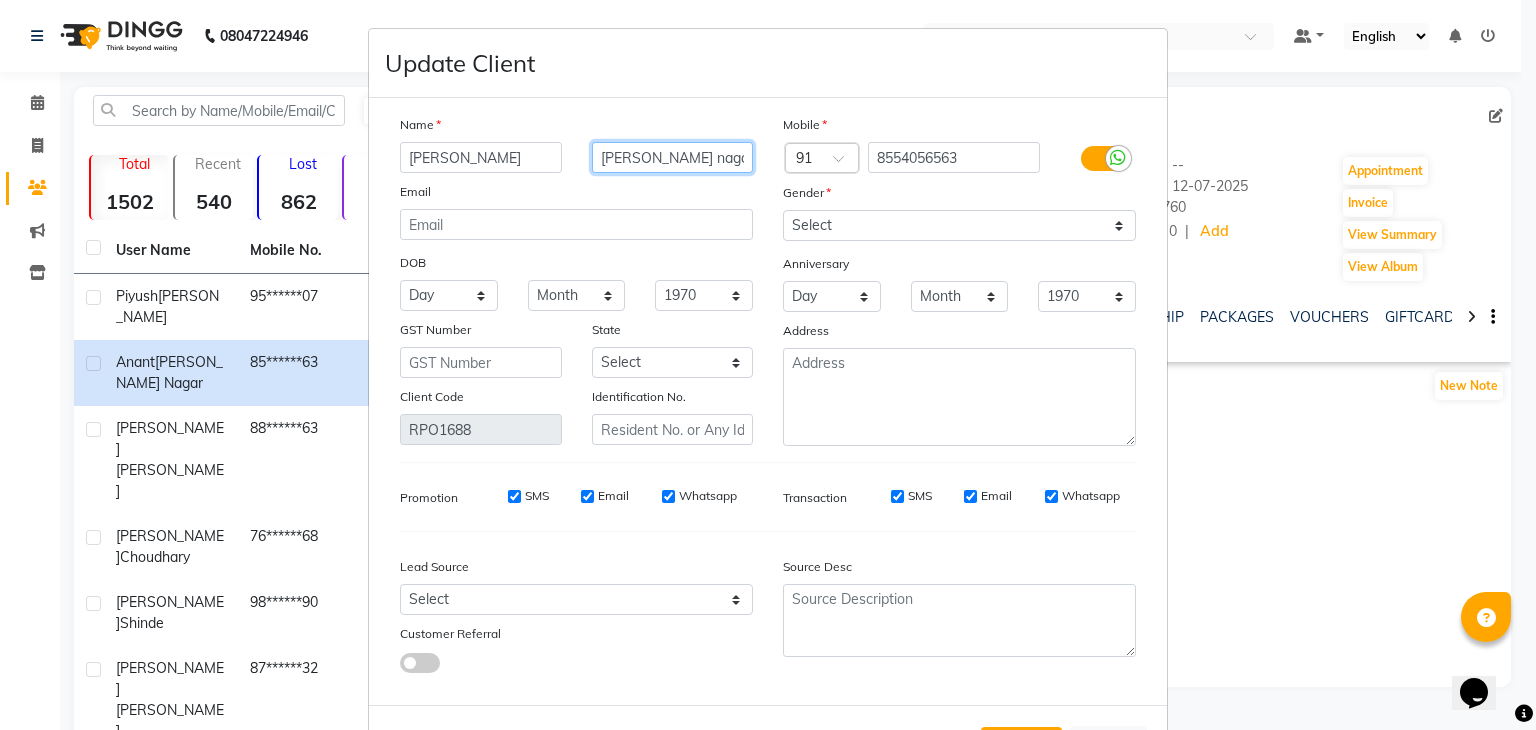 click on "[PERSON_NAME] nagar" at bounding box center [673, 157] 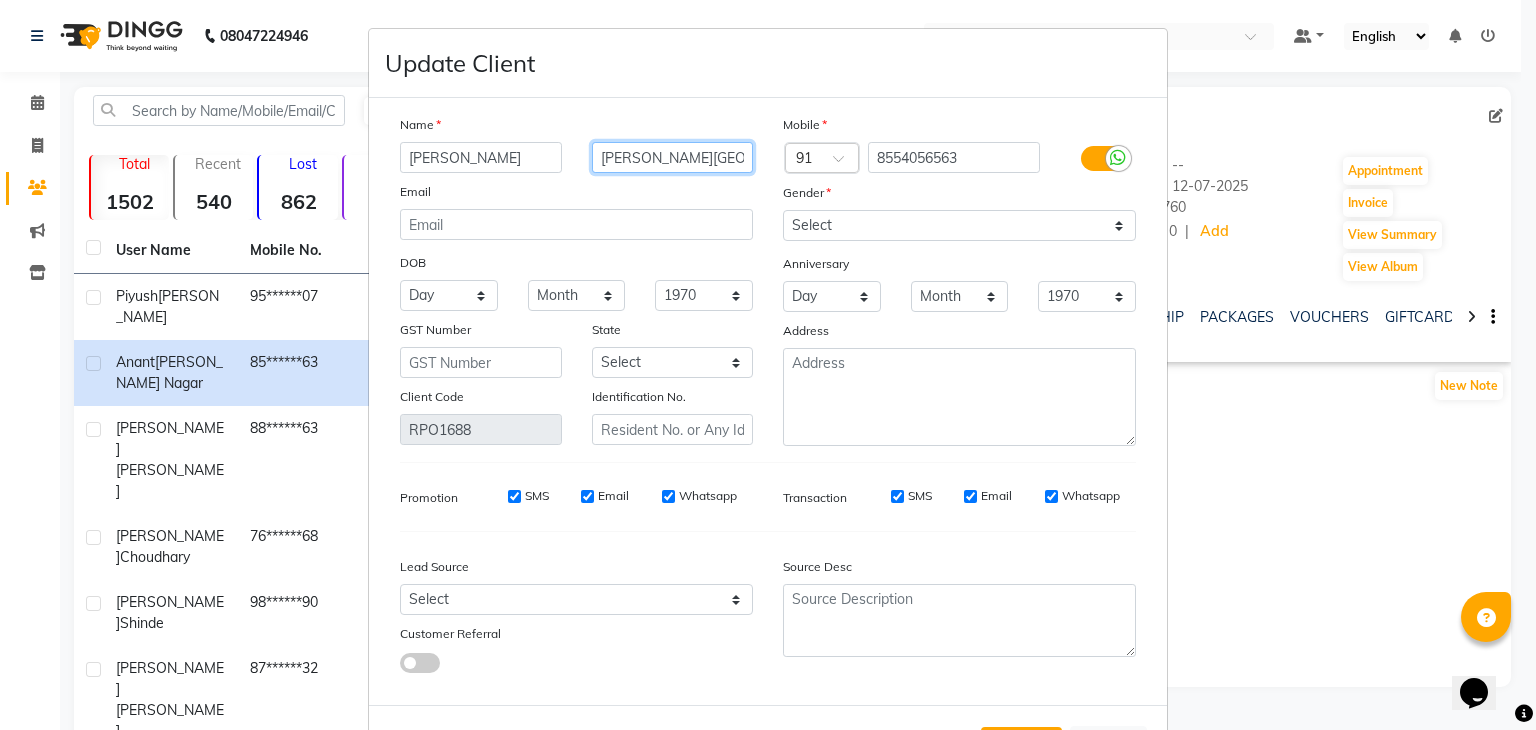 scroll, scrollTop: 92, scrollLeft: 0, axis: vertical 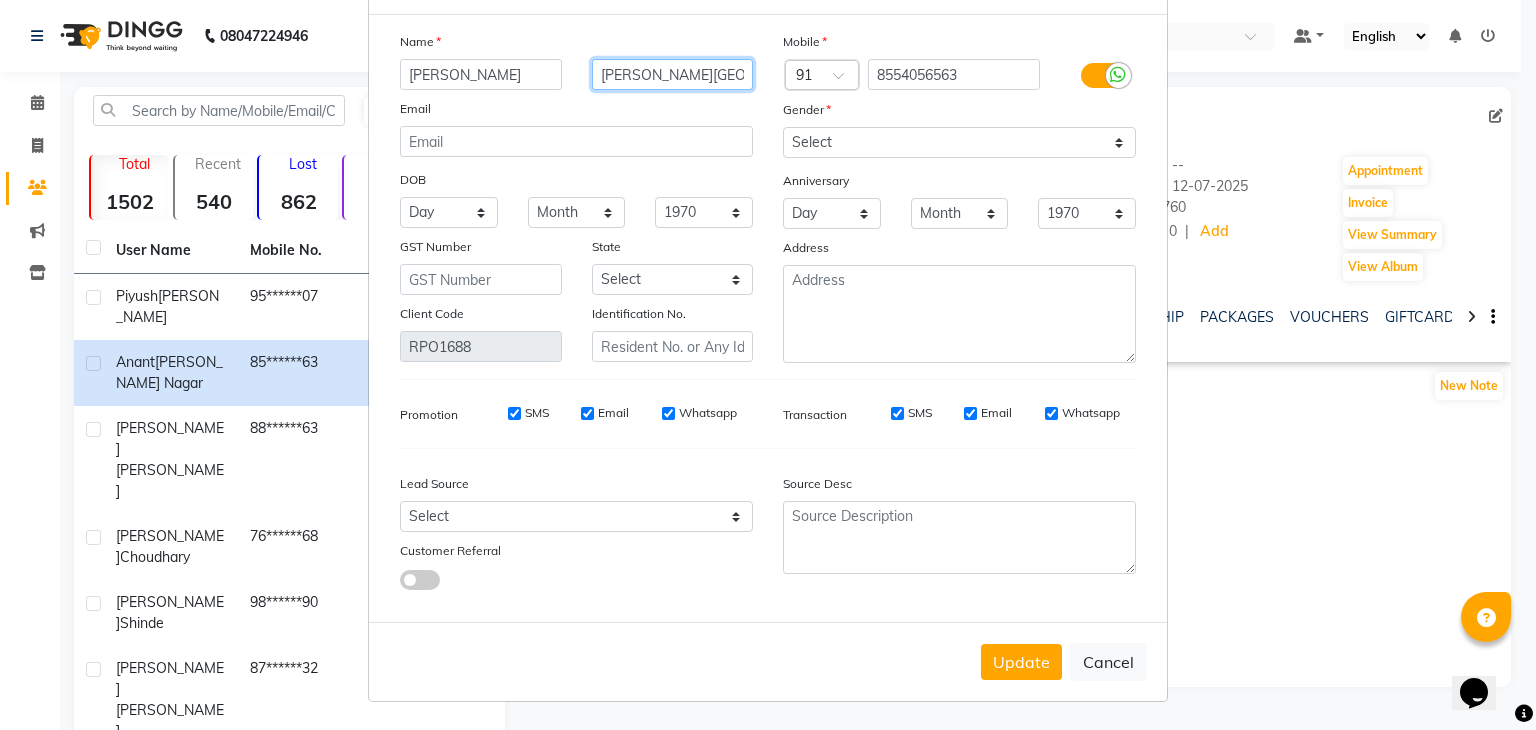 type on "[PERSON_NAME][GEOGRAPHIC_DATA]" 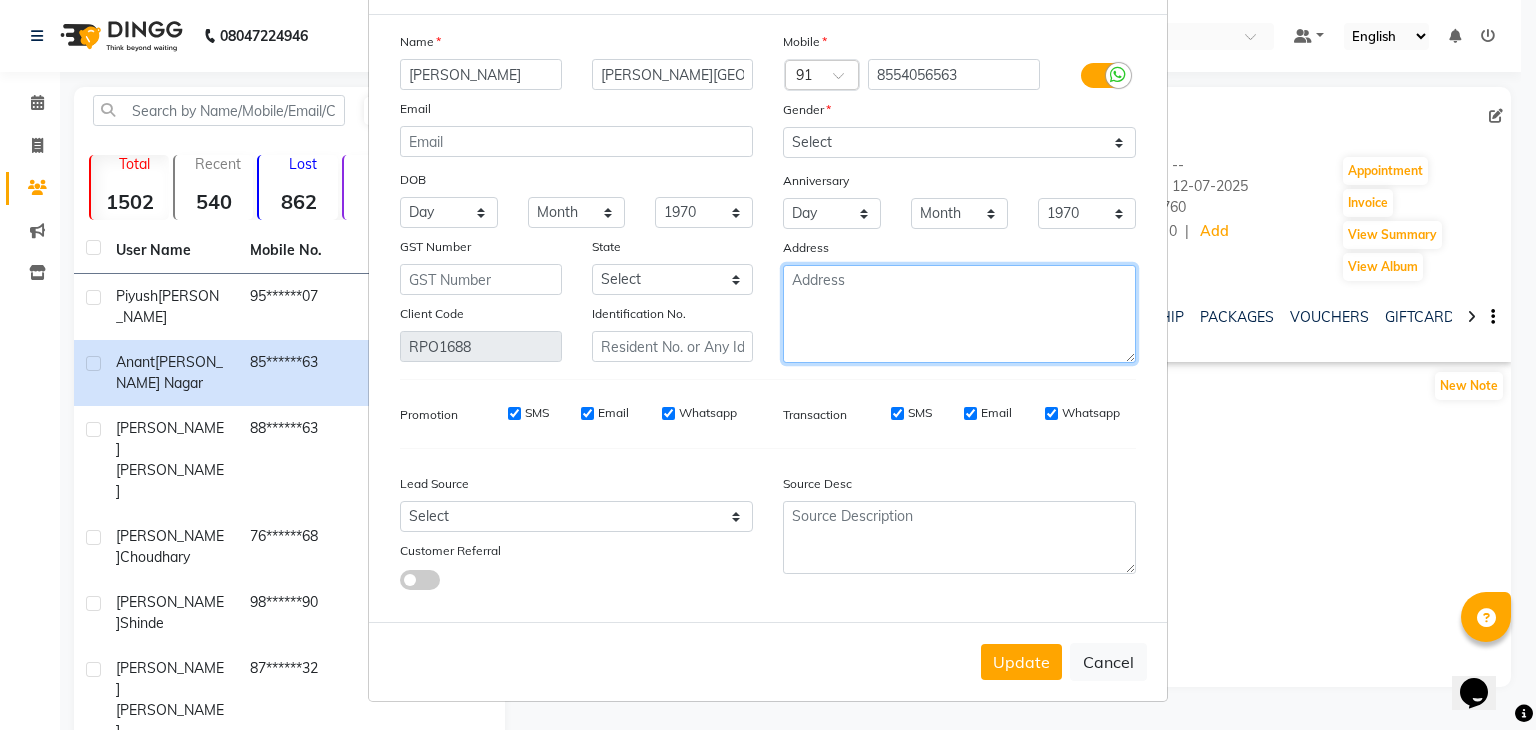 click at bounding box center [959, 314] 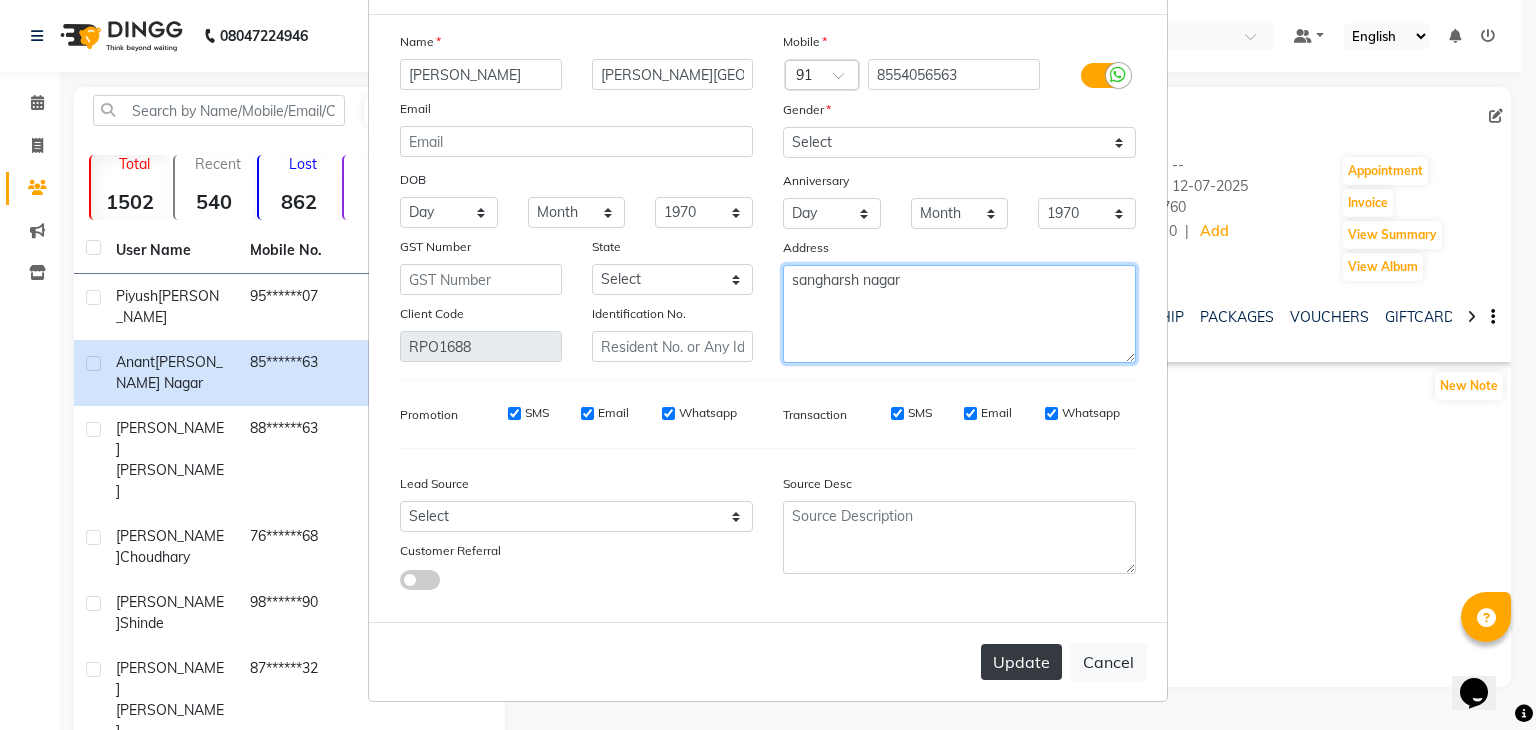 type on "sangharsh nagar" 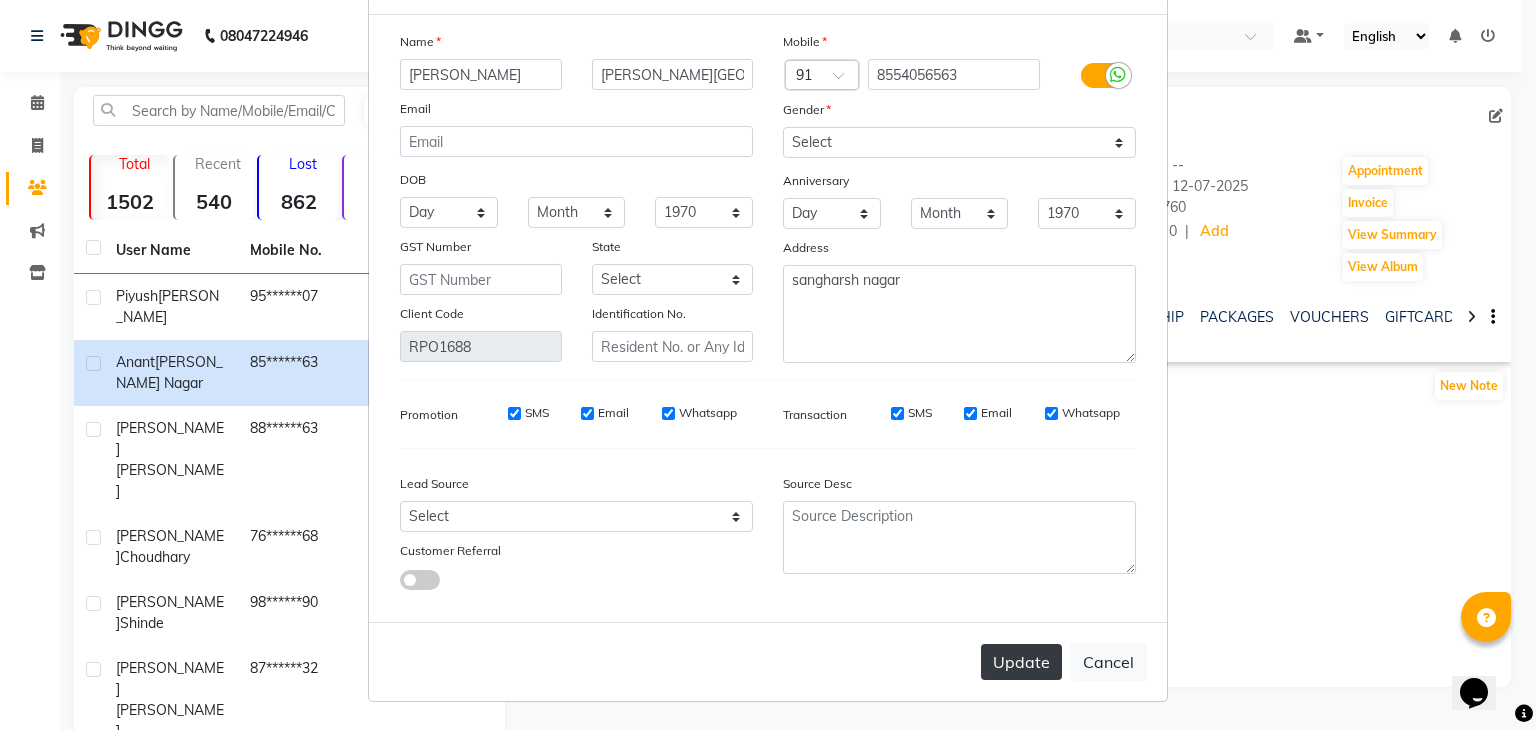 click on "Update" at bounding box center [1021, 662] 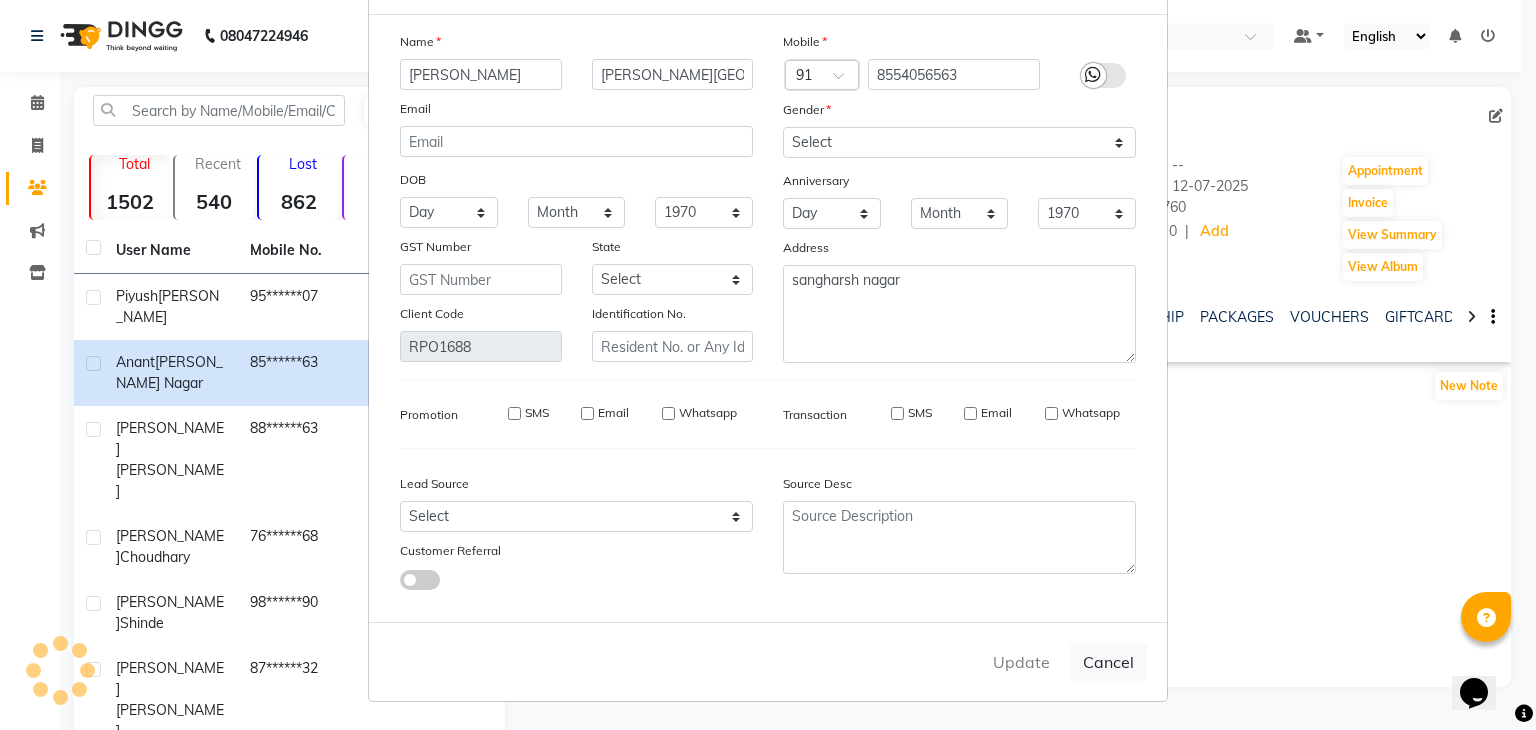 type 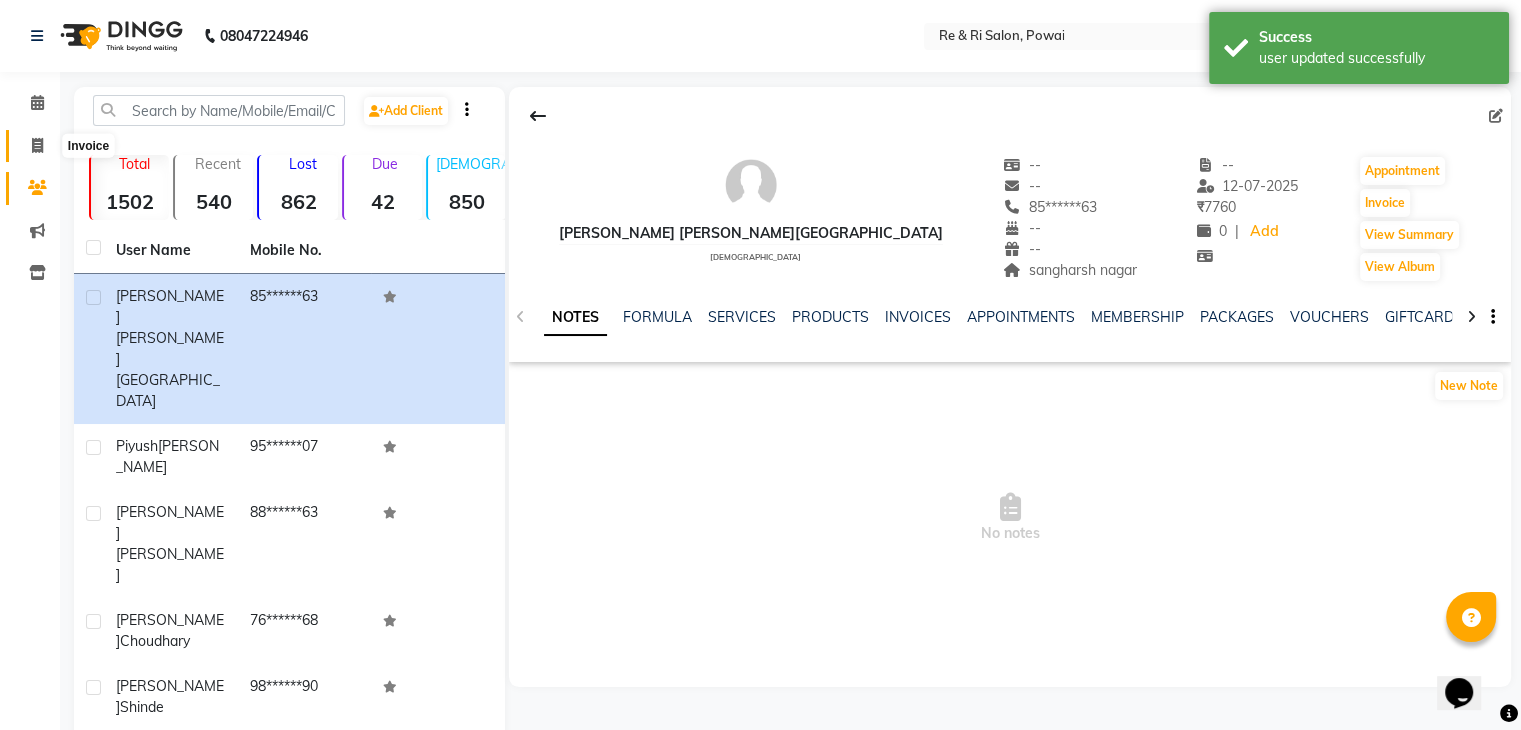 click 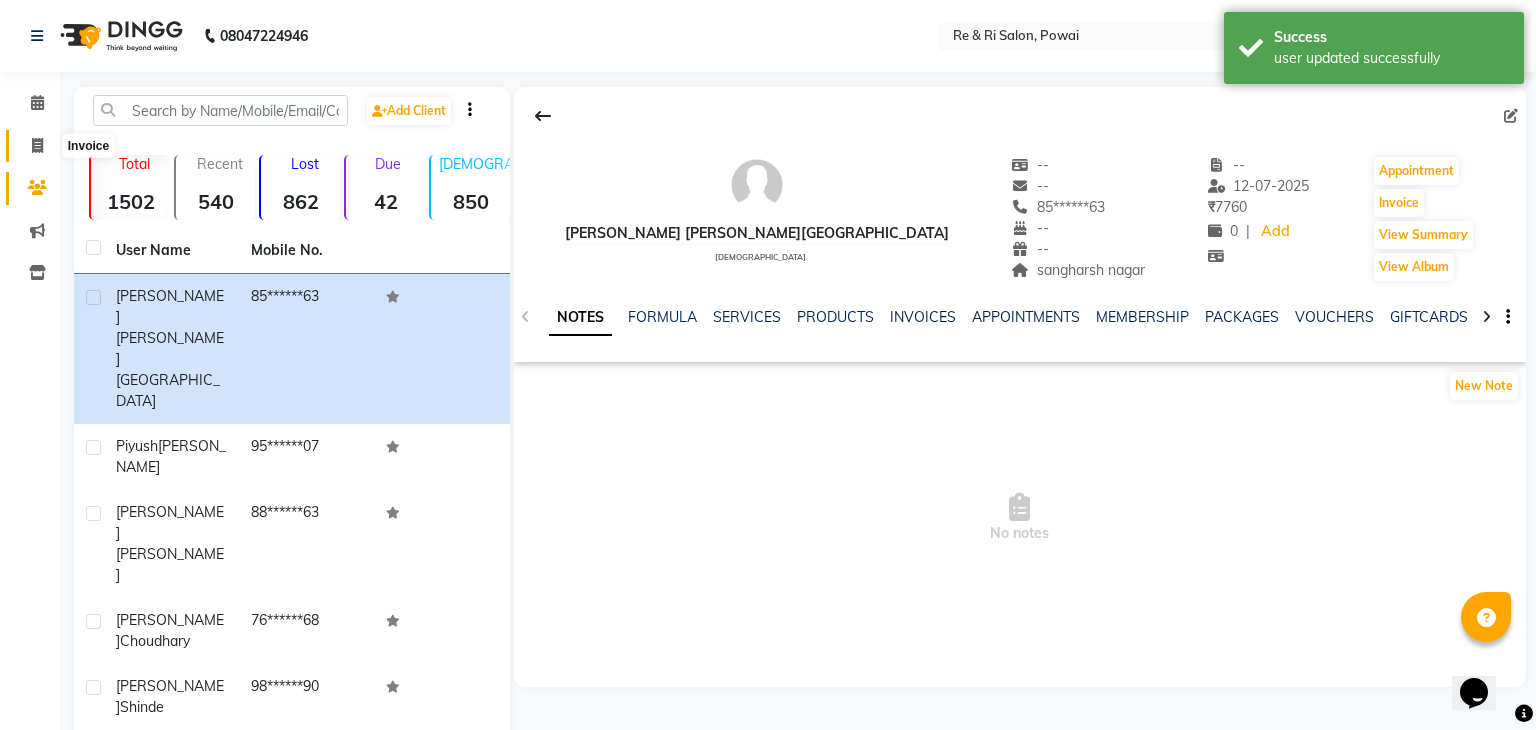 select on "service" 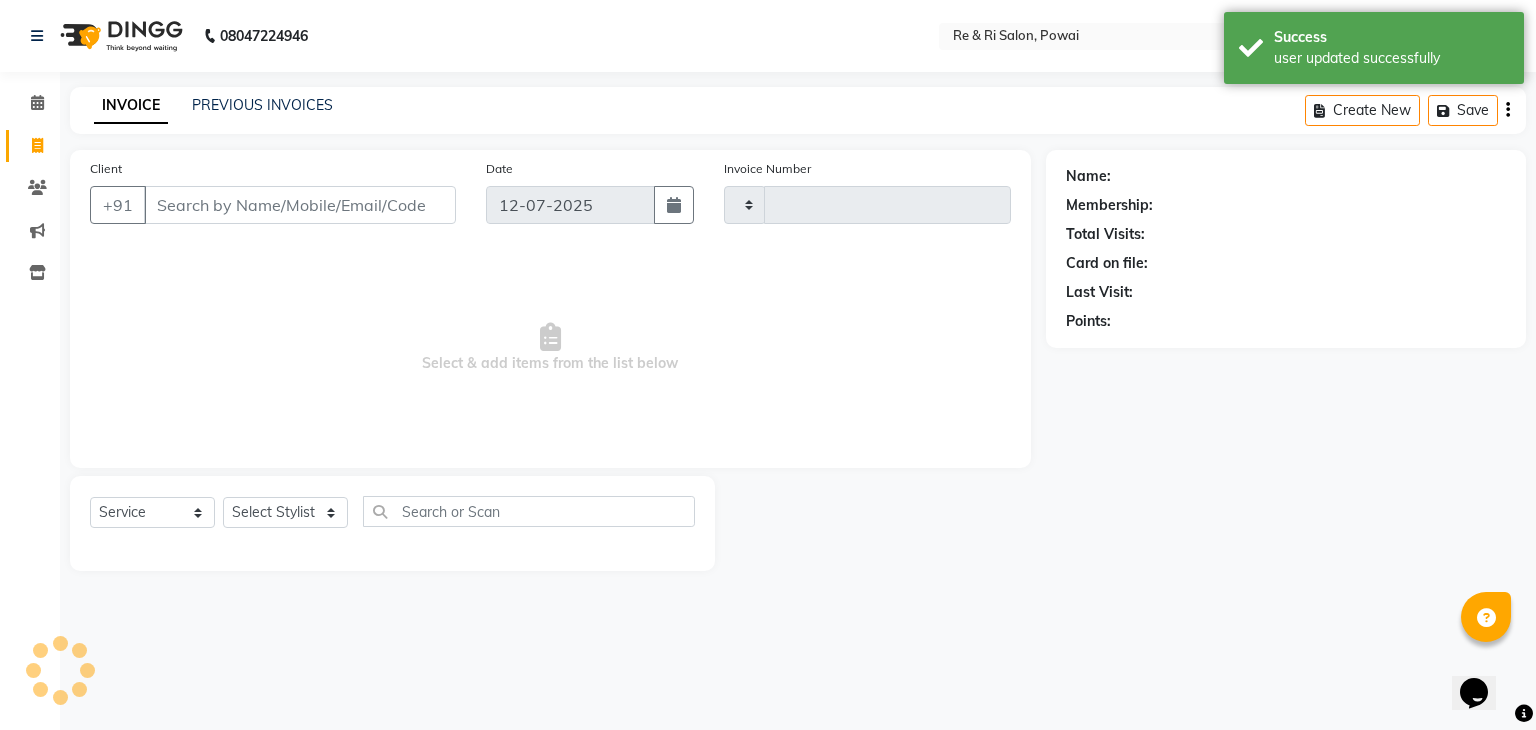 type on "1394" 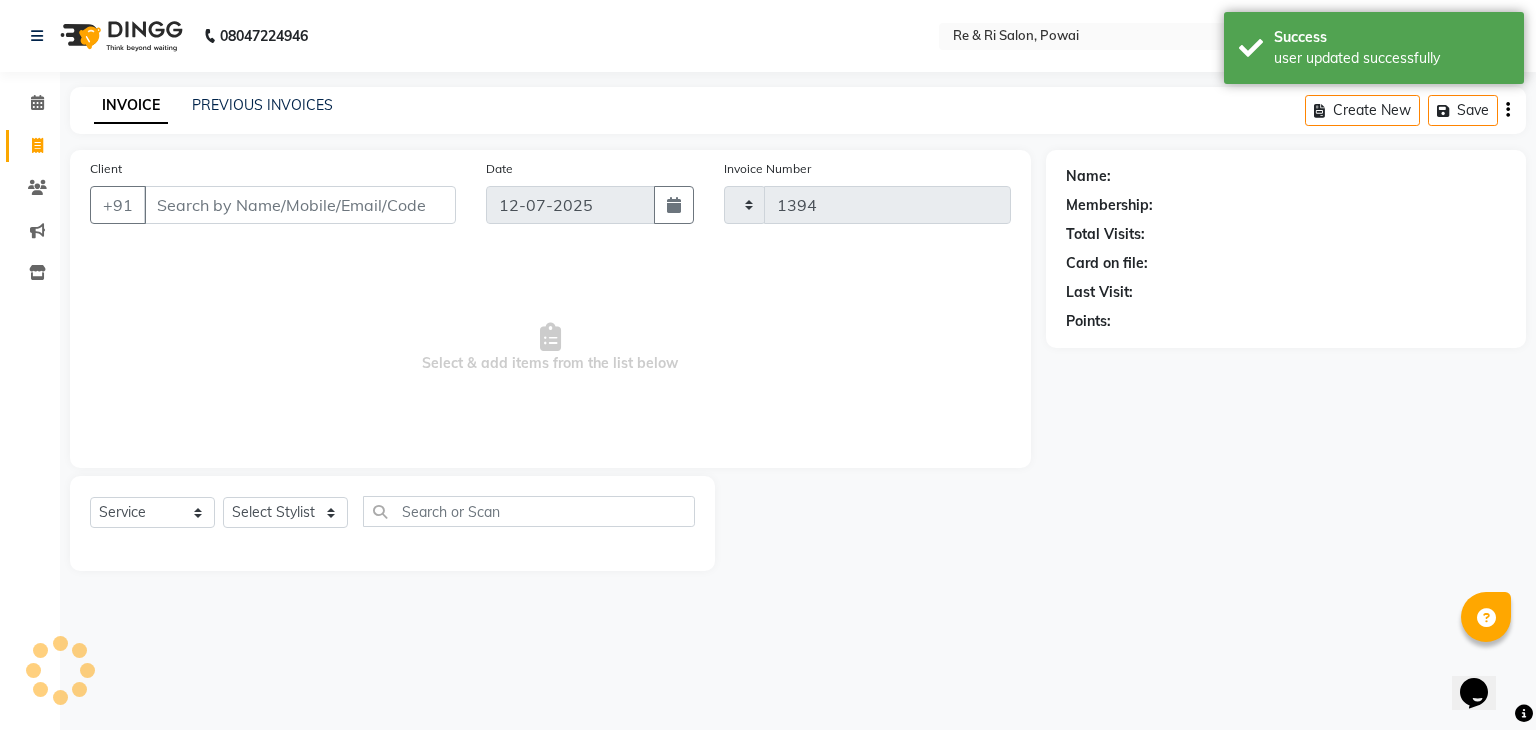 select on "5364" 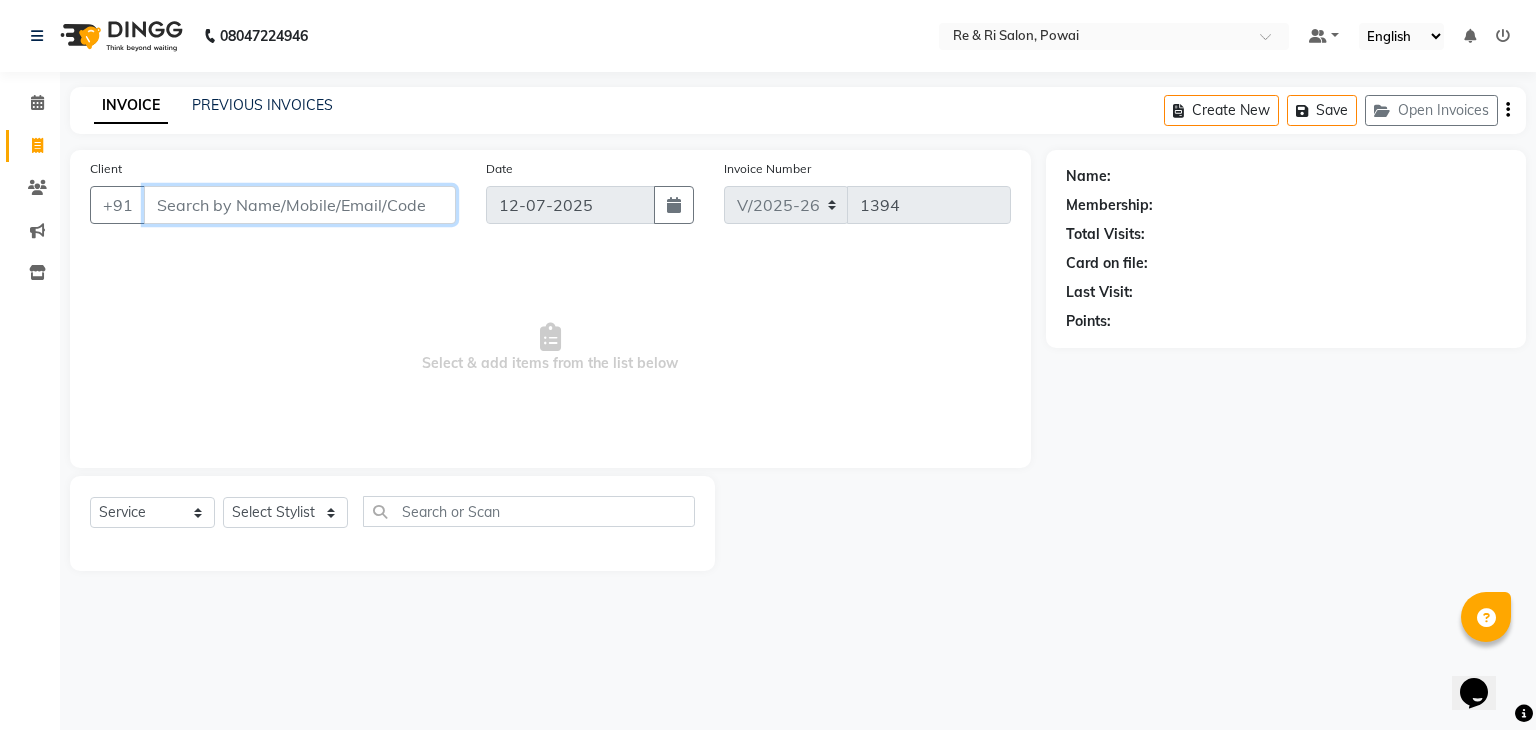click on "Client" at bounding box center [300, 205] 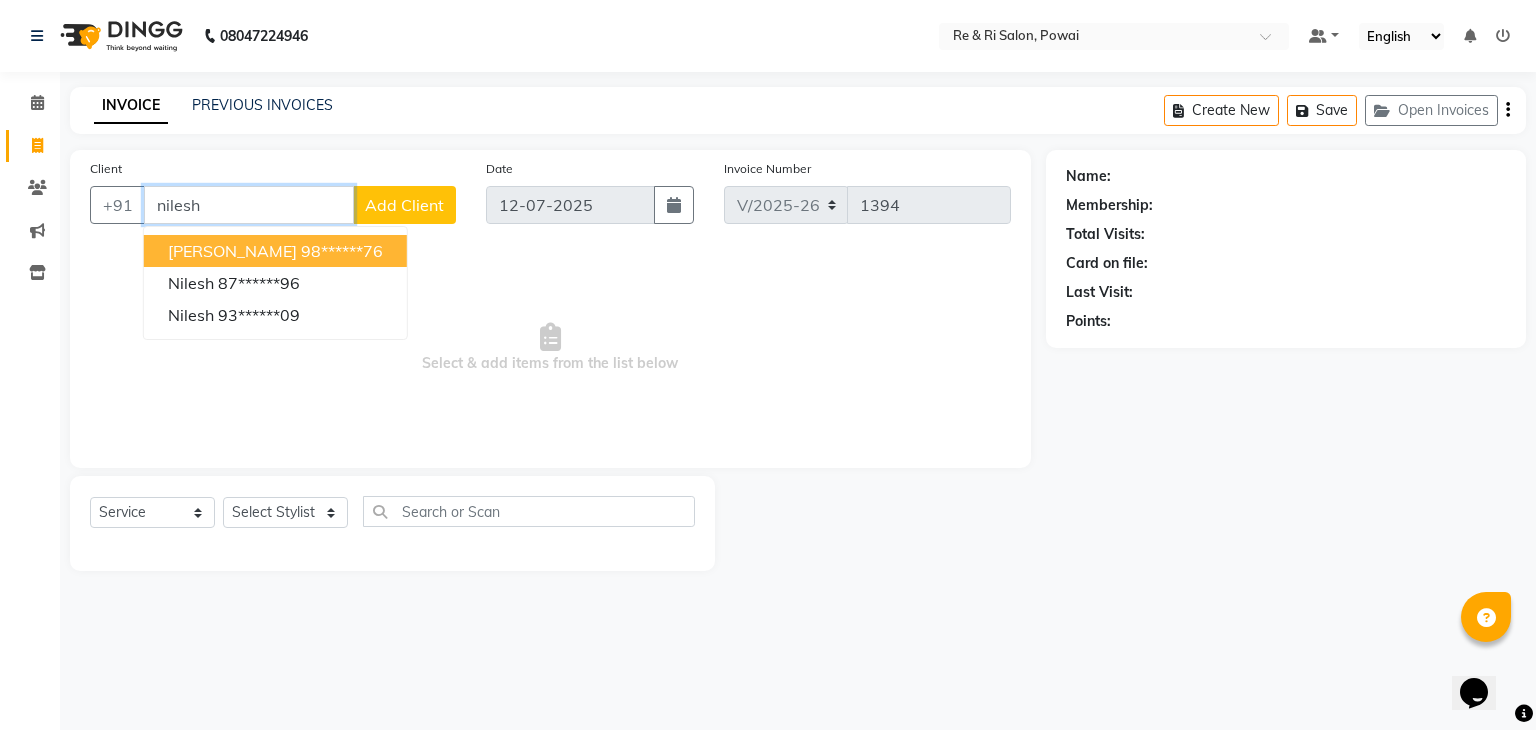 type on "nilesh" 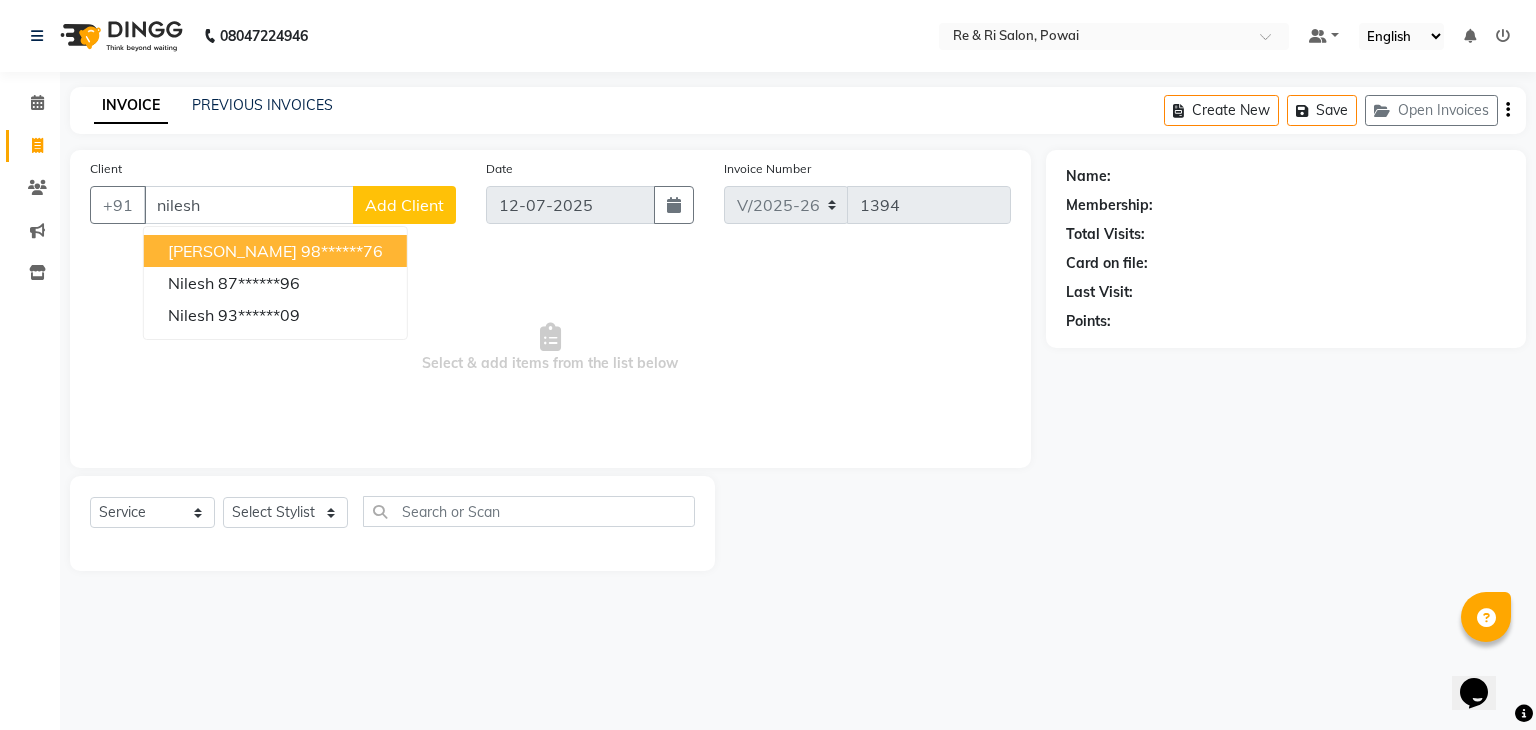 drag, startPoint x: 360, startPoint y: 215, endPoint x: 246, endPoint y: 81, distance: 175.93181 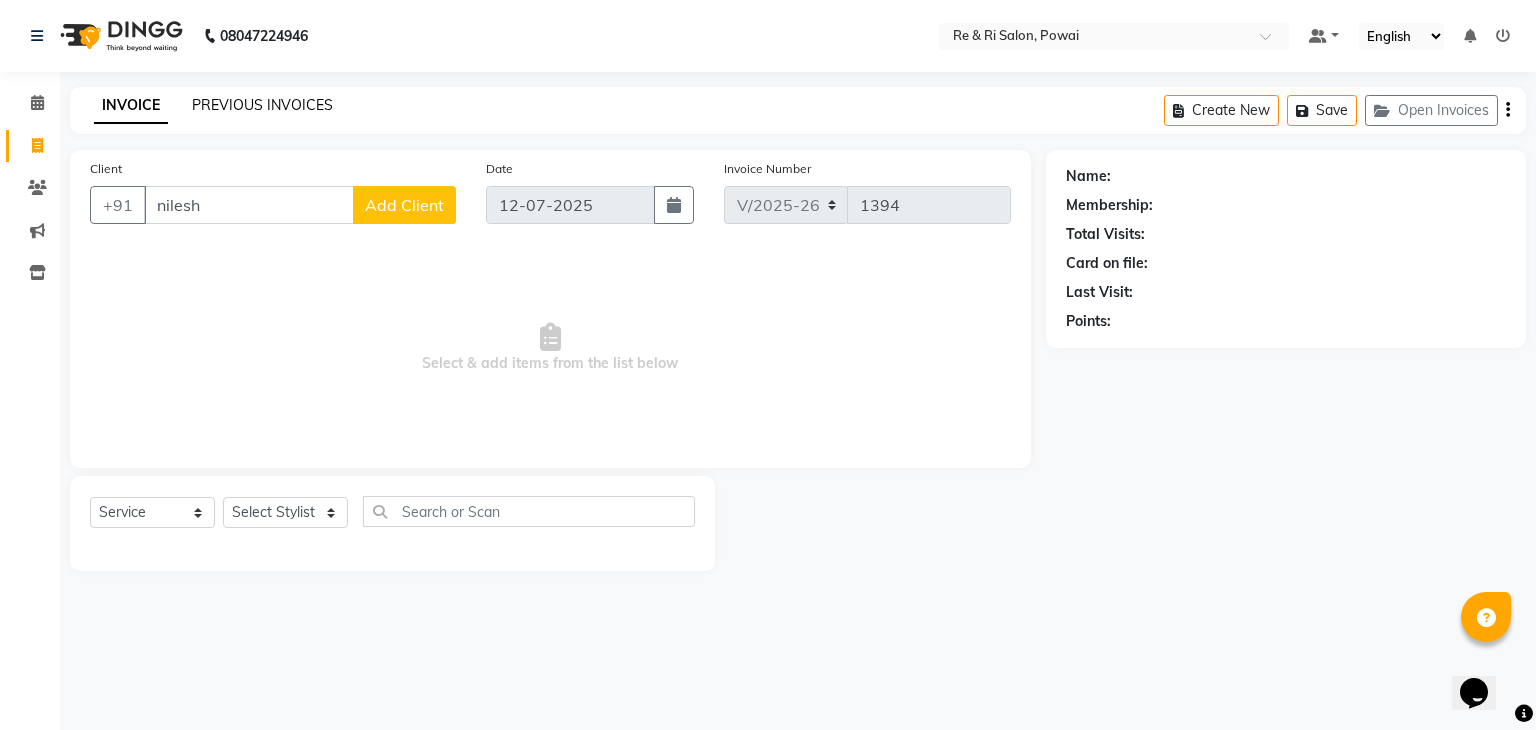 click on "PREVIOUS INVOICES" 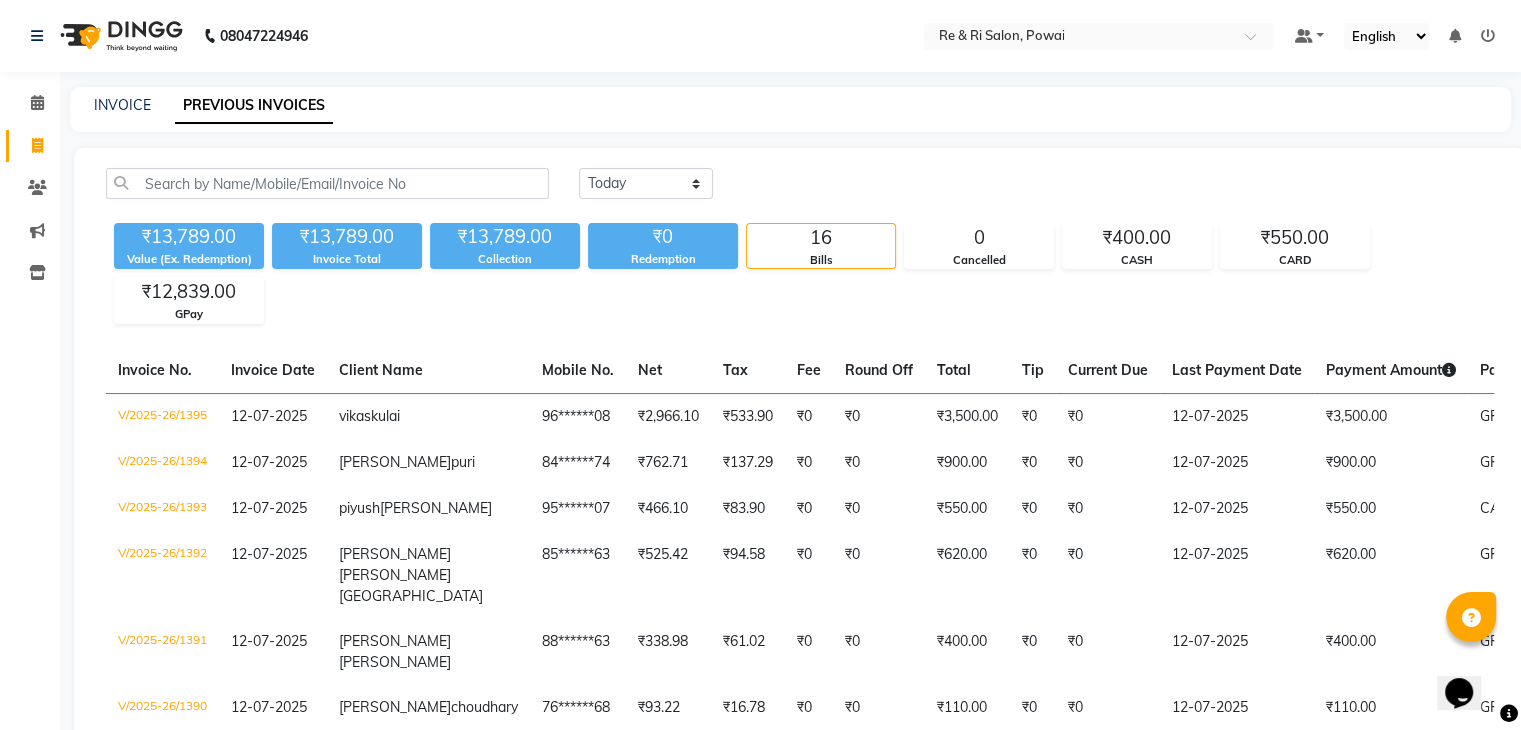 click on "INVOICE PREVIOUS INVOICES Today Yesterday Custom Range ₹13,789.00 Value (Ex. Redemption) ₹13,789.00 Invoice Total  ₹13,789.00 Collection ₹0 Redemption 16 Bills 0 Cancelled ₹400.00 CASH ₹550.00 CARD ₹12,839.00 GPay  Invoice No.   Invoice Date   Client Name   Mobile No.   Net   Tax   Fee   Round Off   Total   Tip   Current Due   Last Payment Date   Payment Amount   Payment Methods   Cancel Reason   Status   V/2025-26/1395  12-07-2025 vikas  kulai 96******08 ₹2,966.10 ₹533.90  ₹0  ₹0 ₹3,500.00 ₹0 ₹0 12-07-2025 ₹3,500.00  GPay - PAID  V/2025-26/1394  12-07-2025 simar  puri 84******74 ₹762.71 ₹137.29  ₹0  ₹0 ₹900.00 ₹0 ₹0 12-07-2025 ₹900.00  GPay - PAID  V/2025-26/1393  12-07-2025 piyush  manocha 95******07 ₹466.10 ₹83.90  ₹0  ₹0 ₹550.00 ₹0 ₹0 12-07-2025 ₹550.00  CARD - PAID  V/2025-26/1392  12-07-2025 alankar  parkar sangharsh nagar 85******63 ₹525.42 ₹94.58  ₹0  ₹0 ₹620.00 ₹0 ₹0 12-07-2025 ₹620.00  GPay - PAID  V/2025-26/1391  dhiren -" 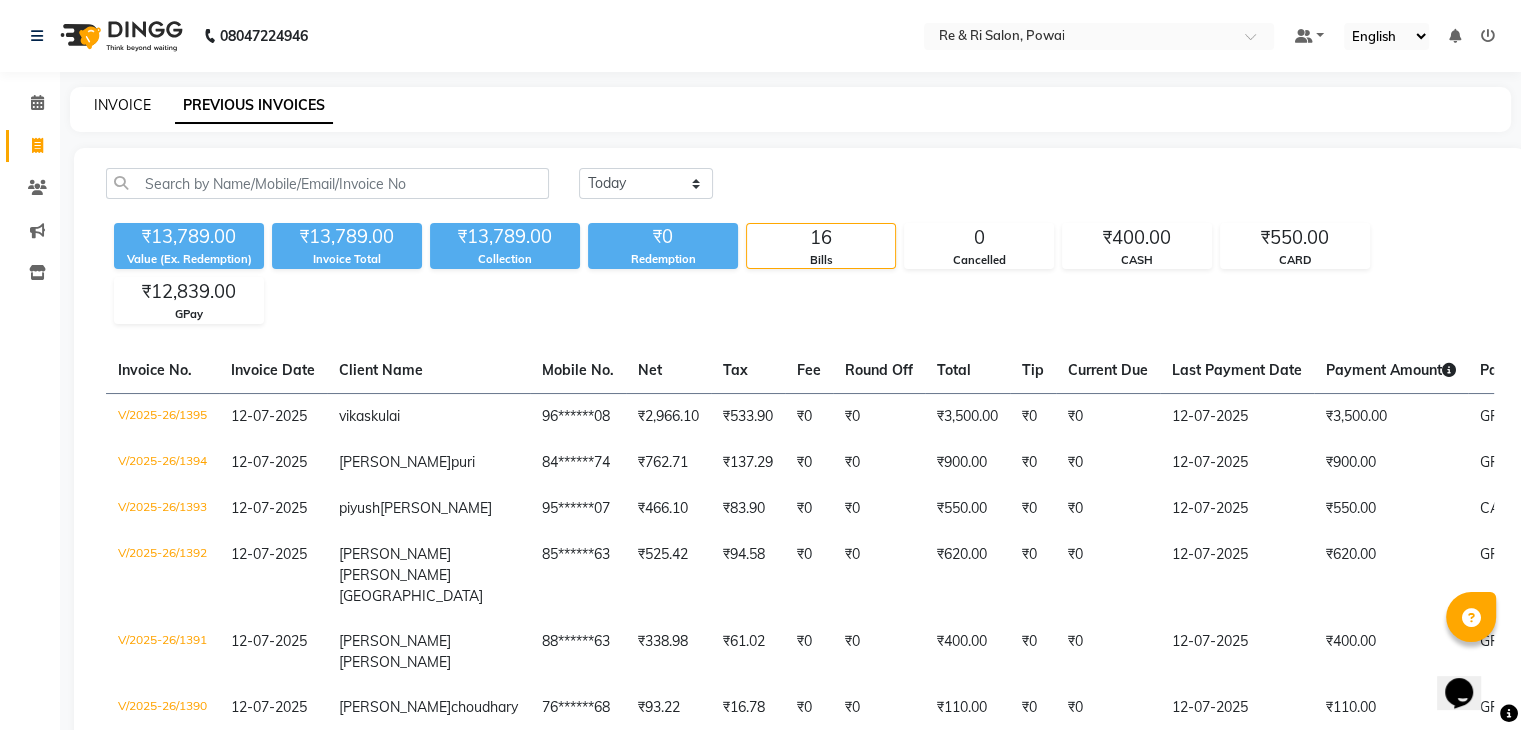 click on "INVOICE" 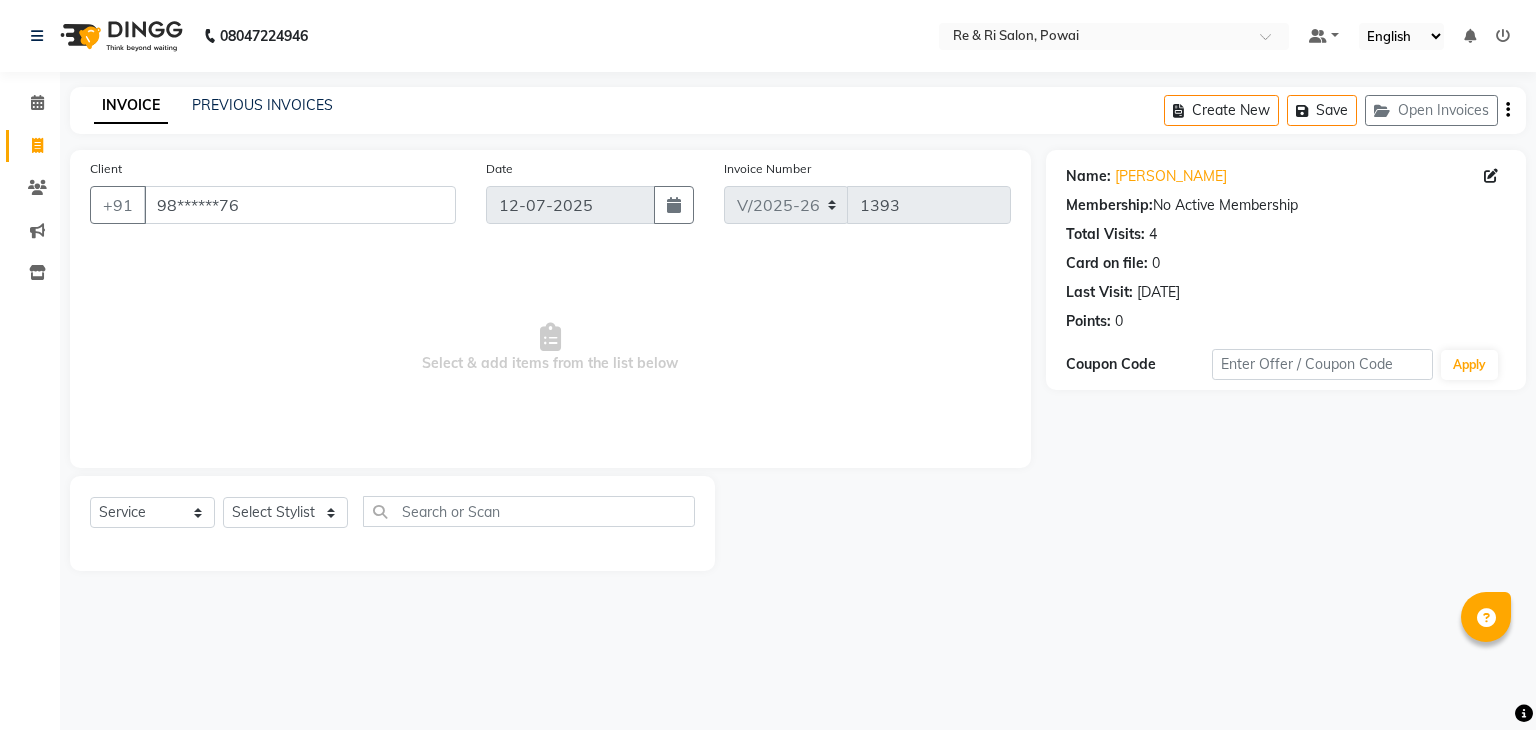 select on "5364" 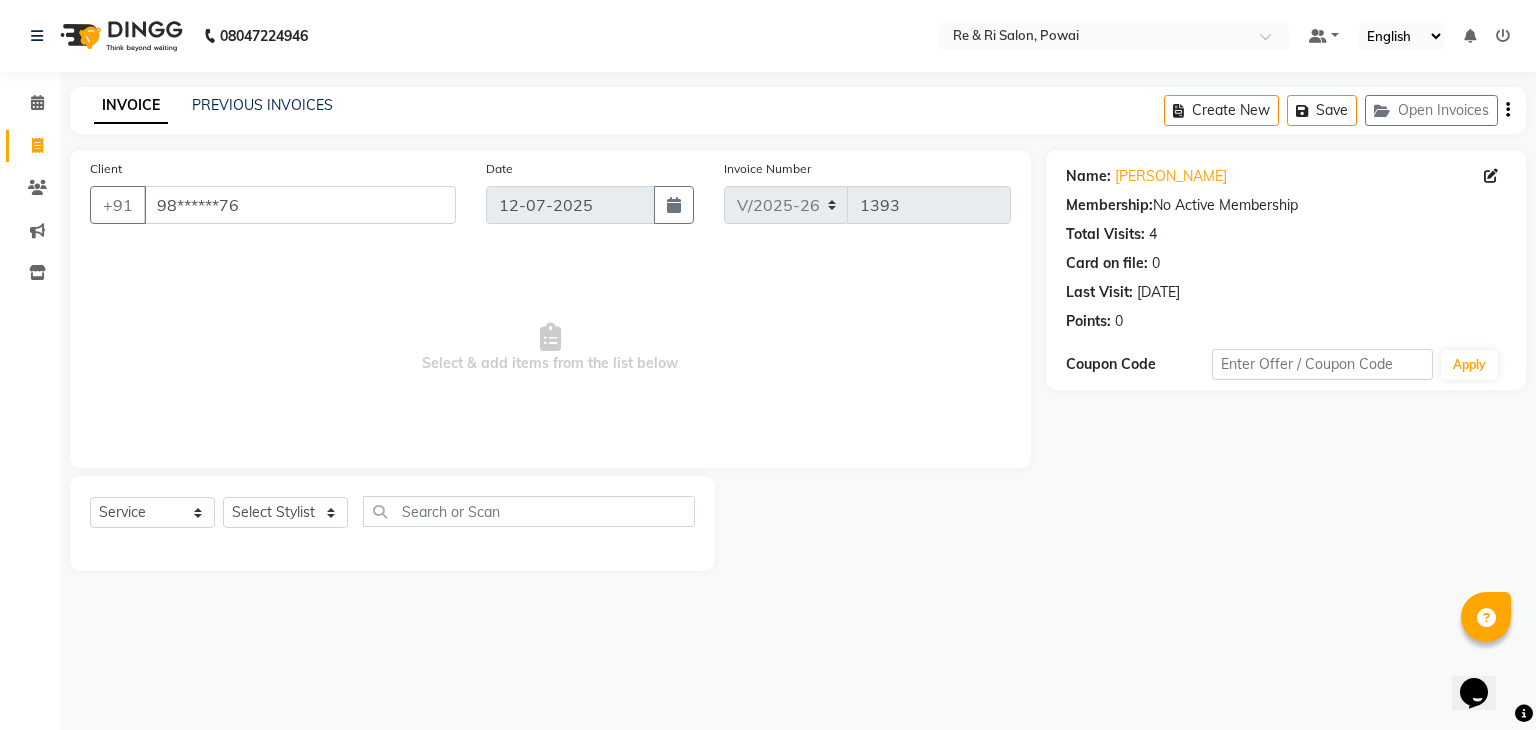 scroll, scrollTop: 0, scrollLeft: 0, axis: both 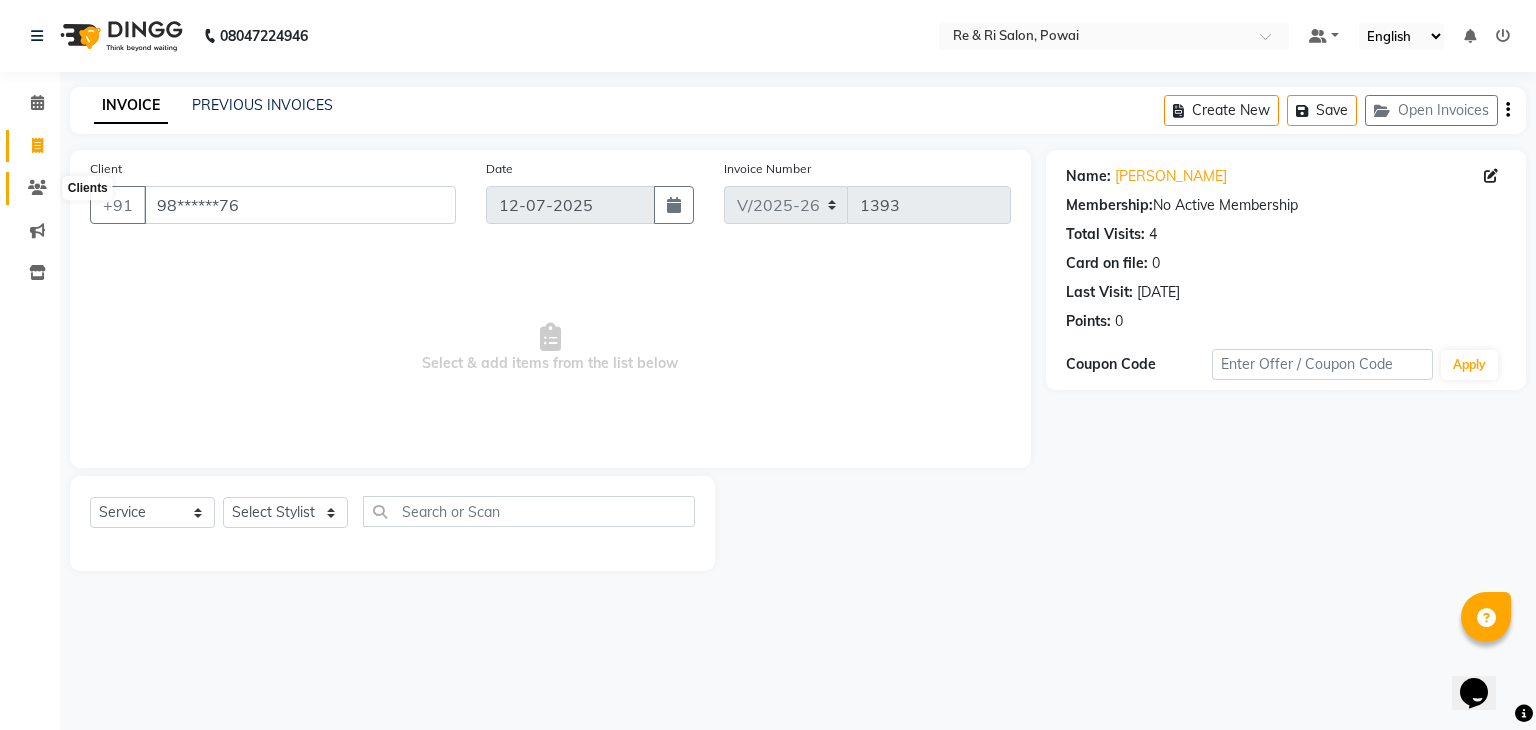 click 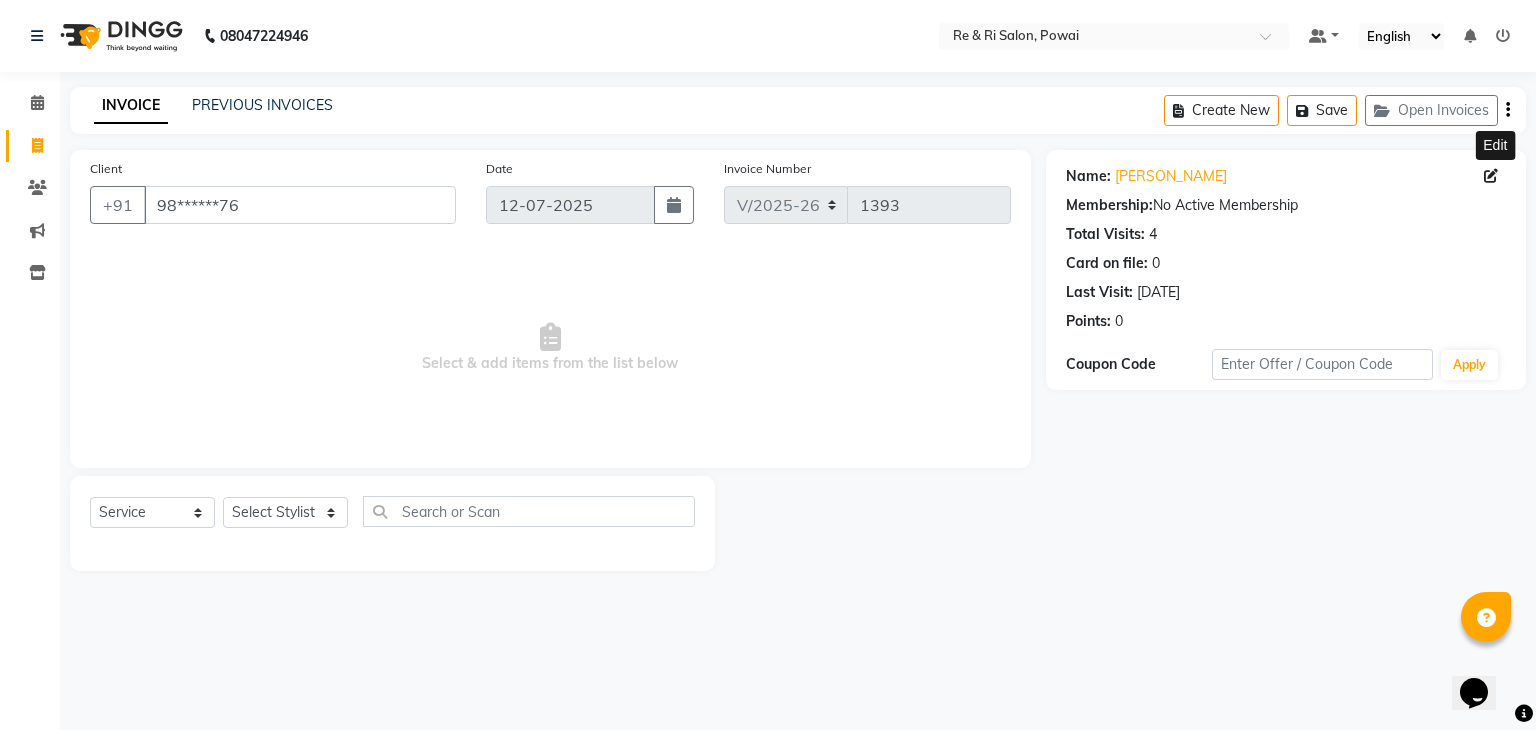 click 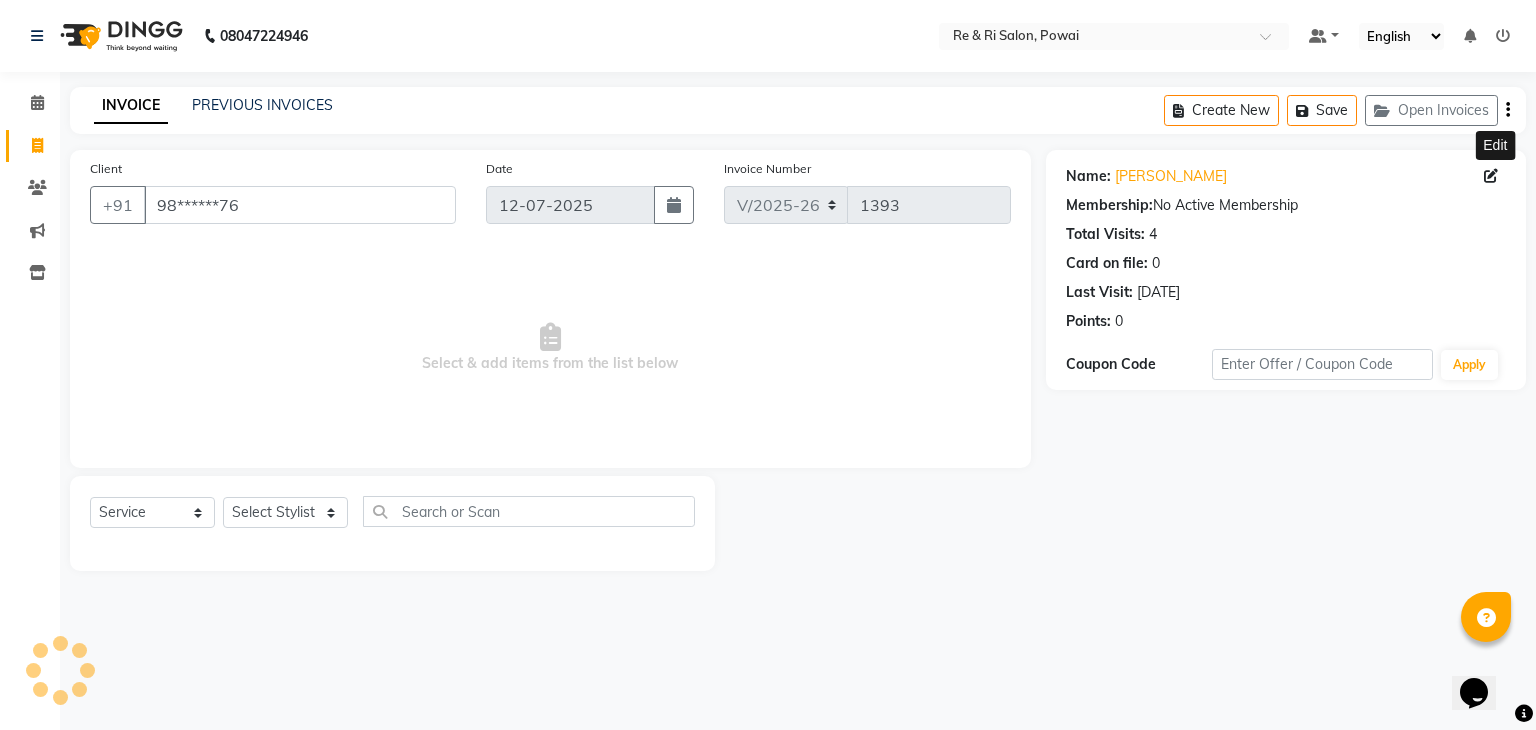 click 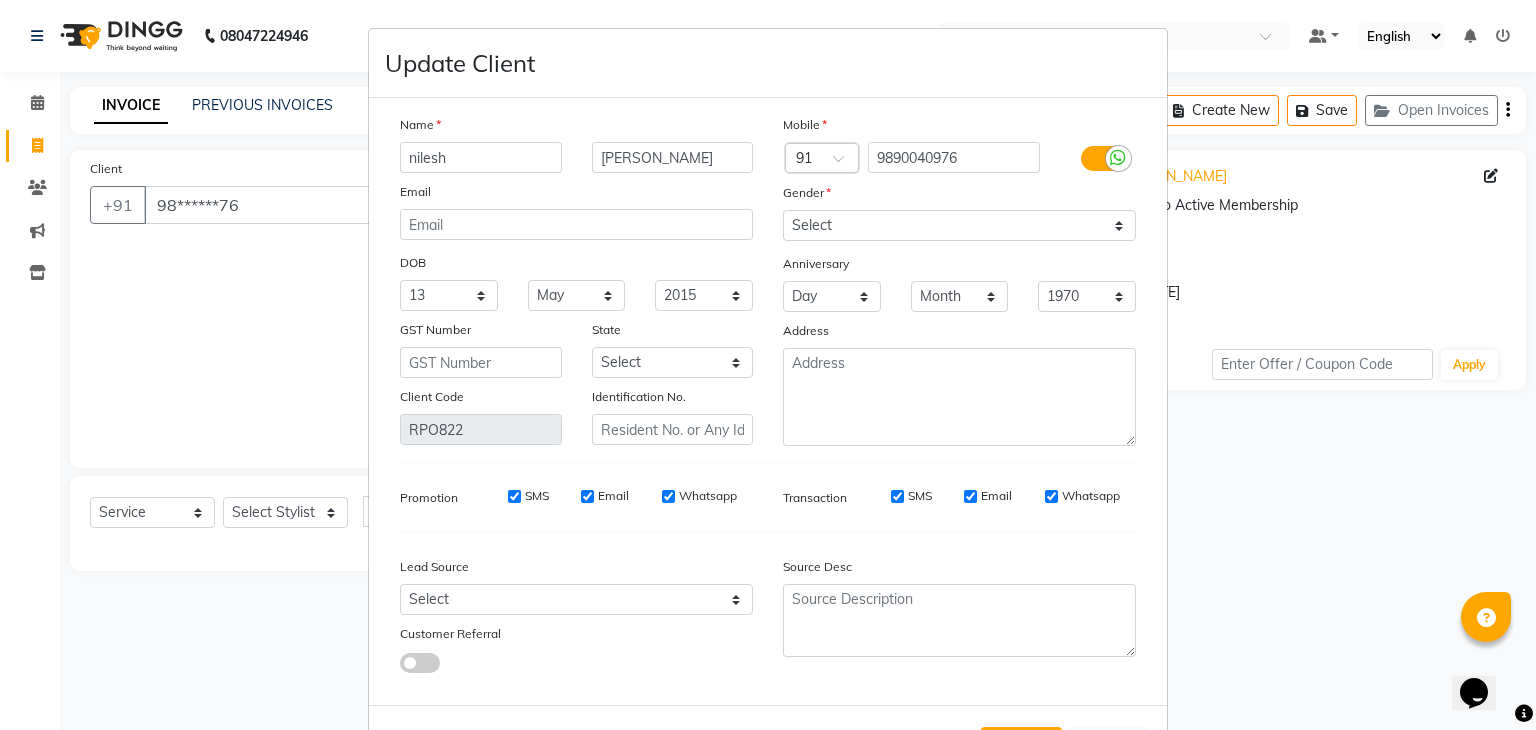 scroll, scrollTop: 92, scrollLeft: 0, axis: vertical 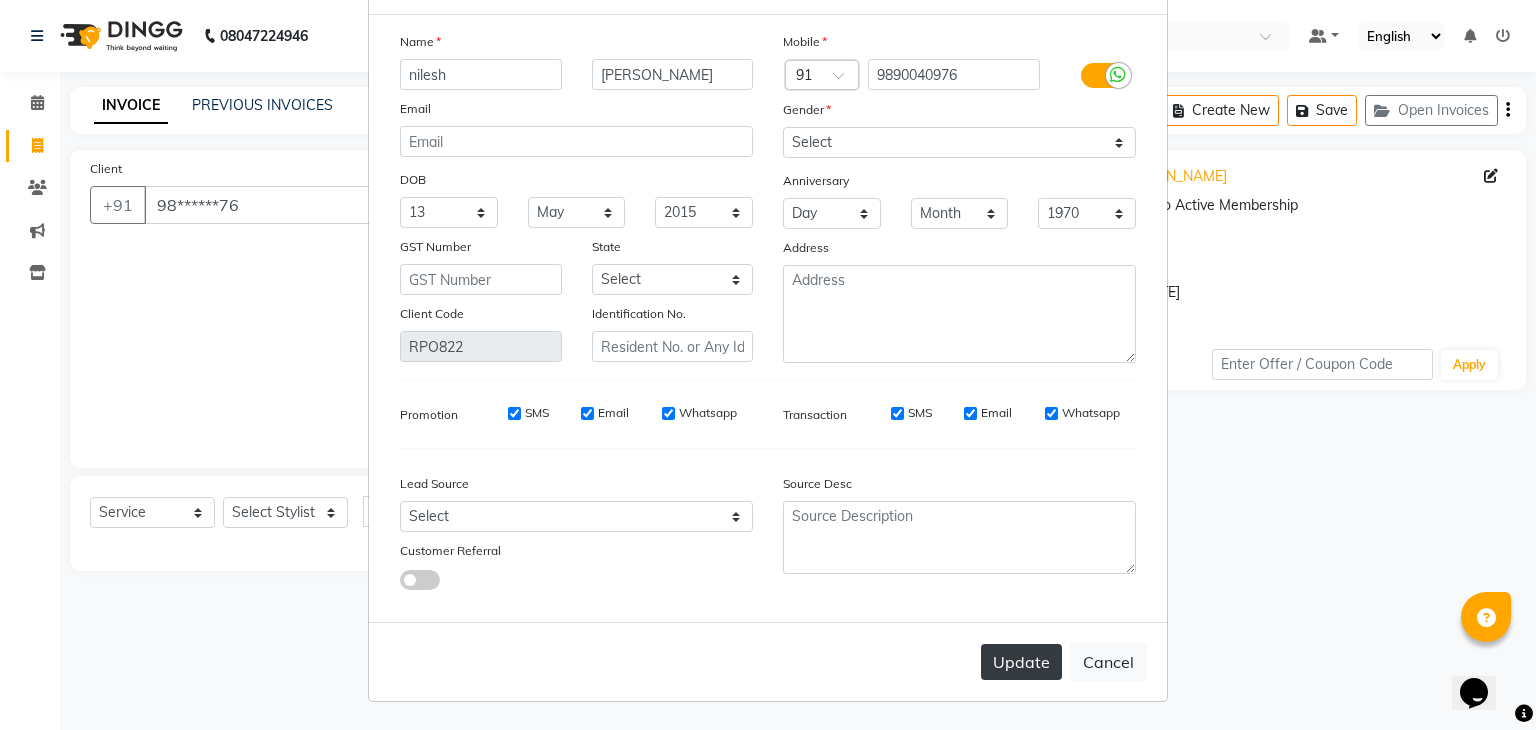 click on "Update" at bounding box center (1021, 662) 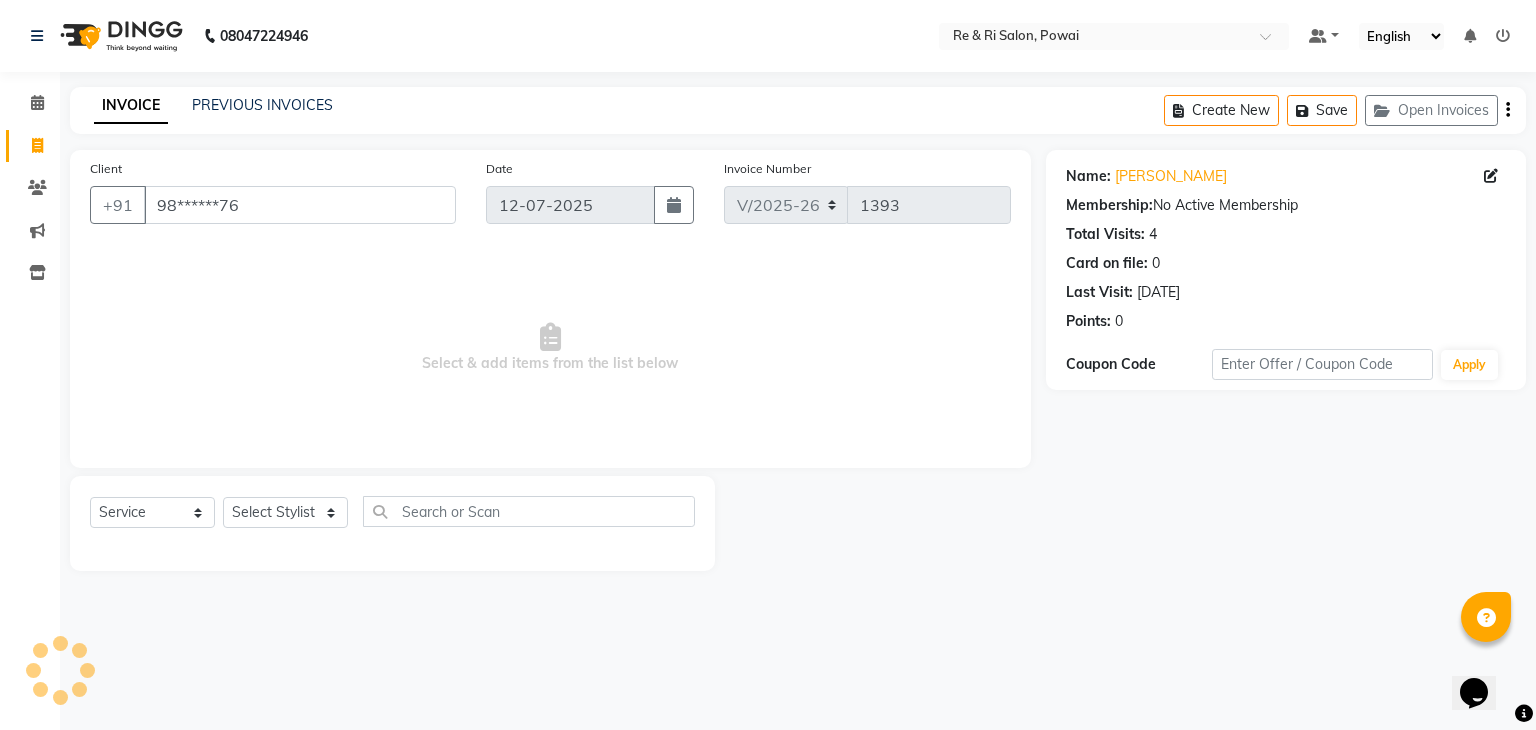 type 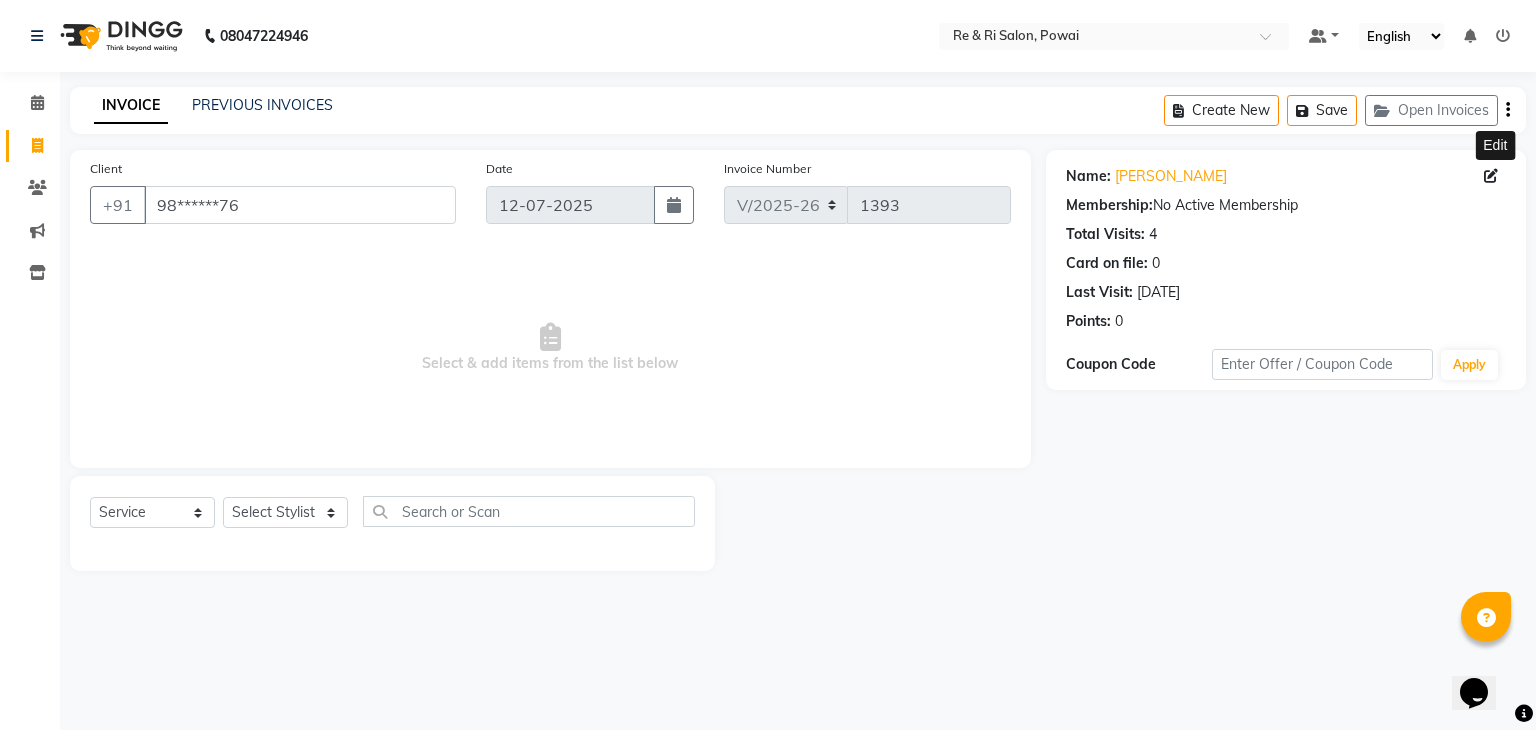 click 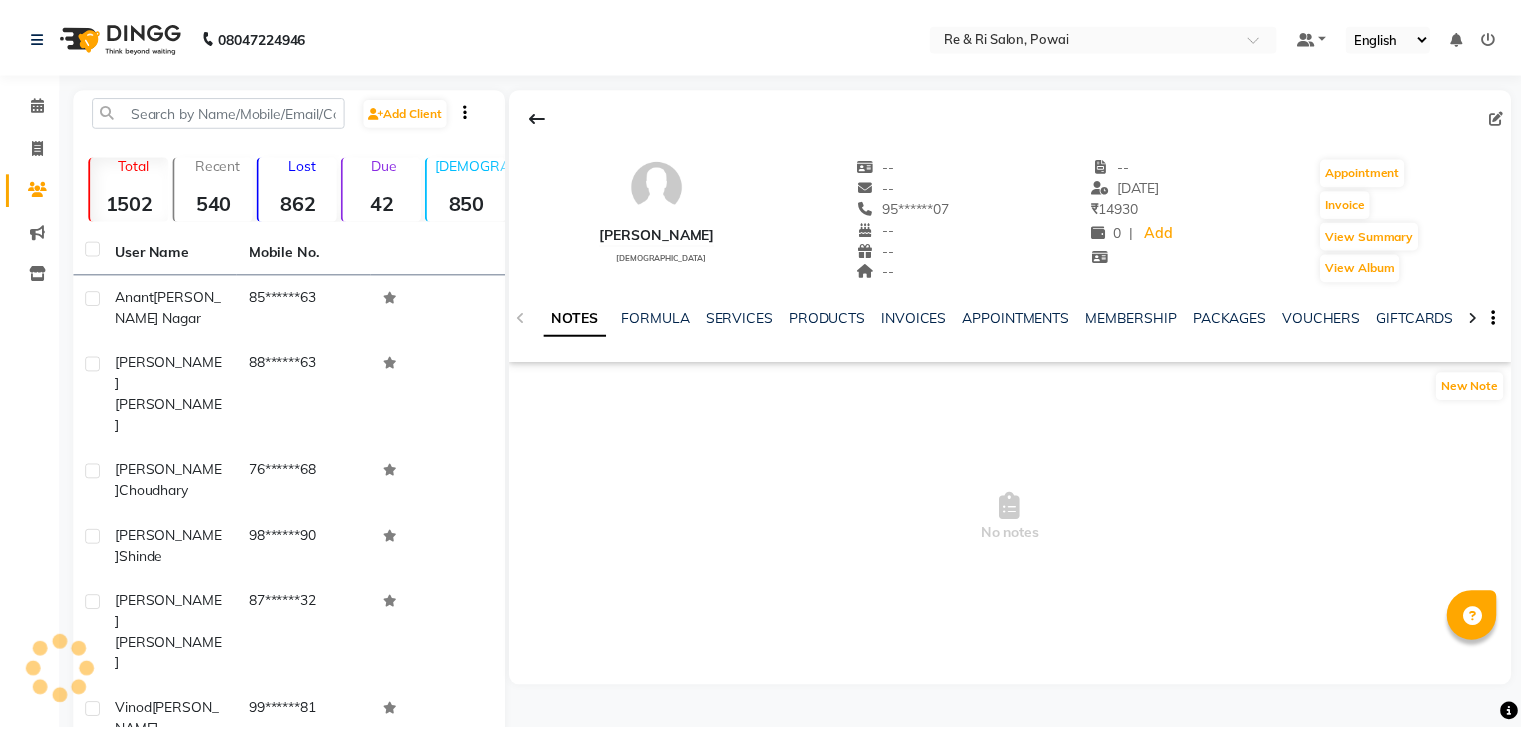 scroll, scrollTop: 0, scrollLeft: 0, axis: both 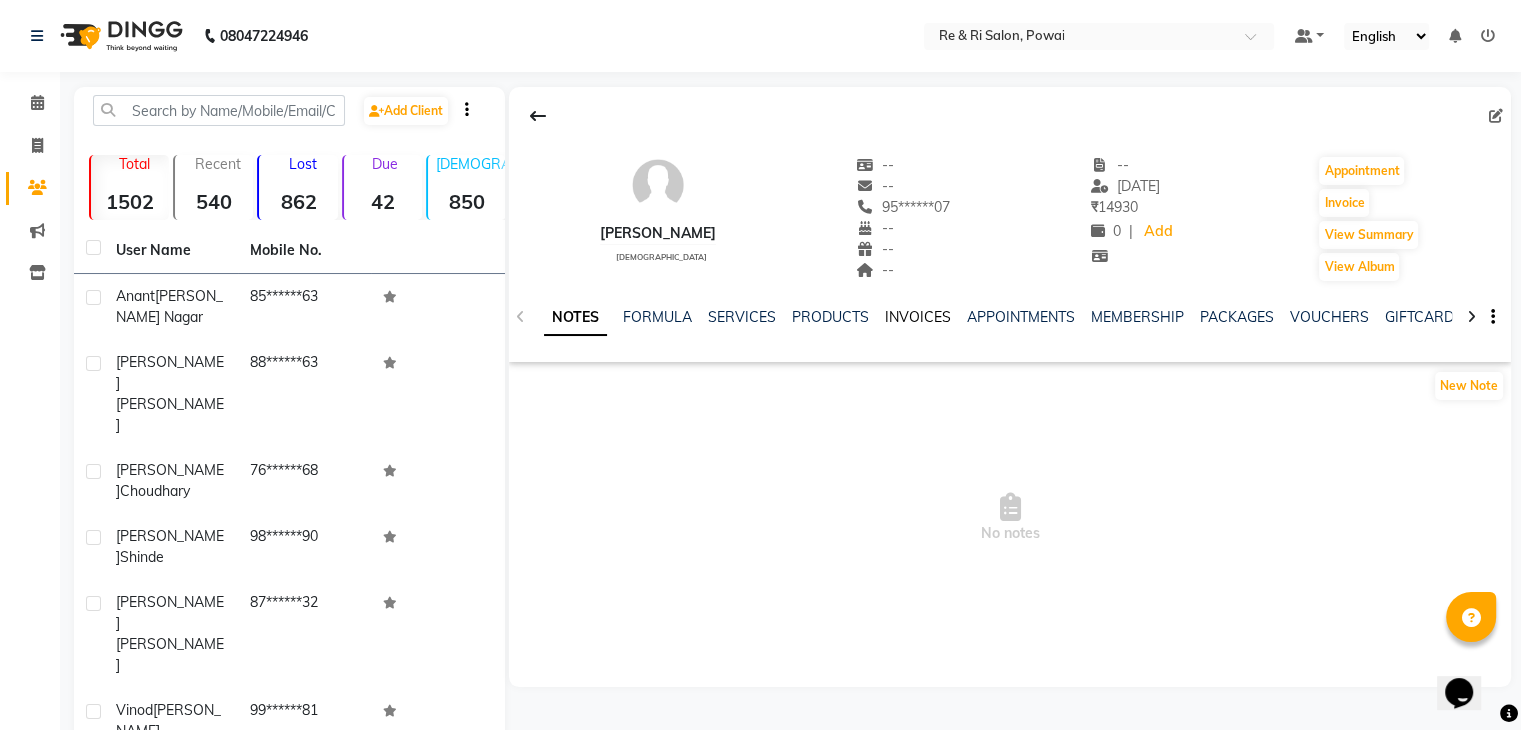 click on "INVOICES" 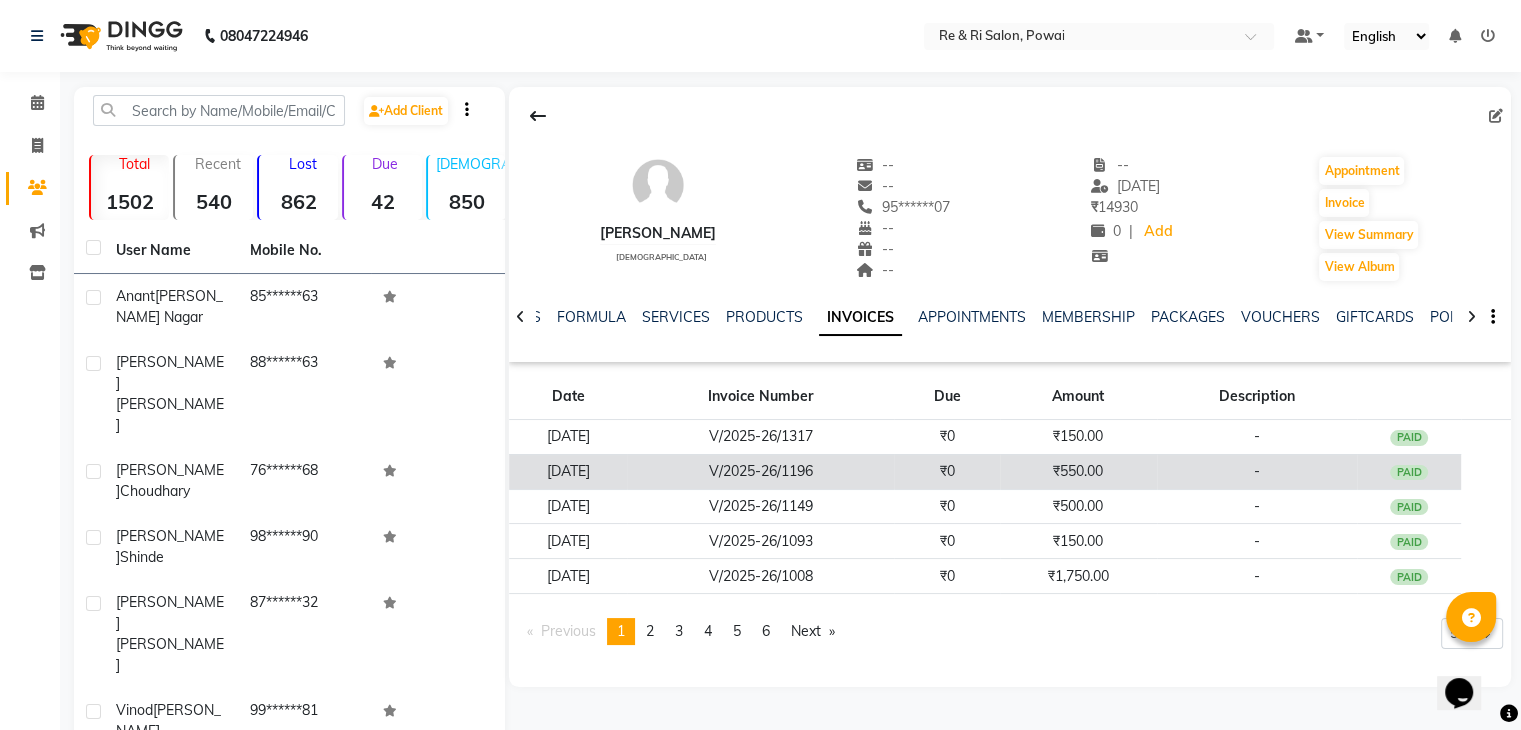 click on "₹0" 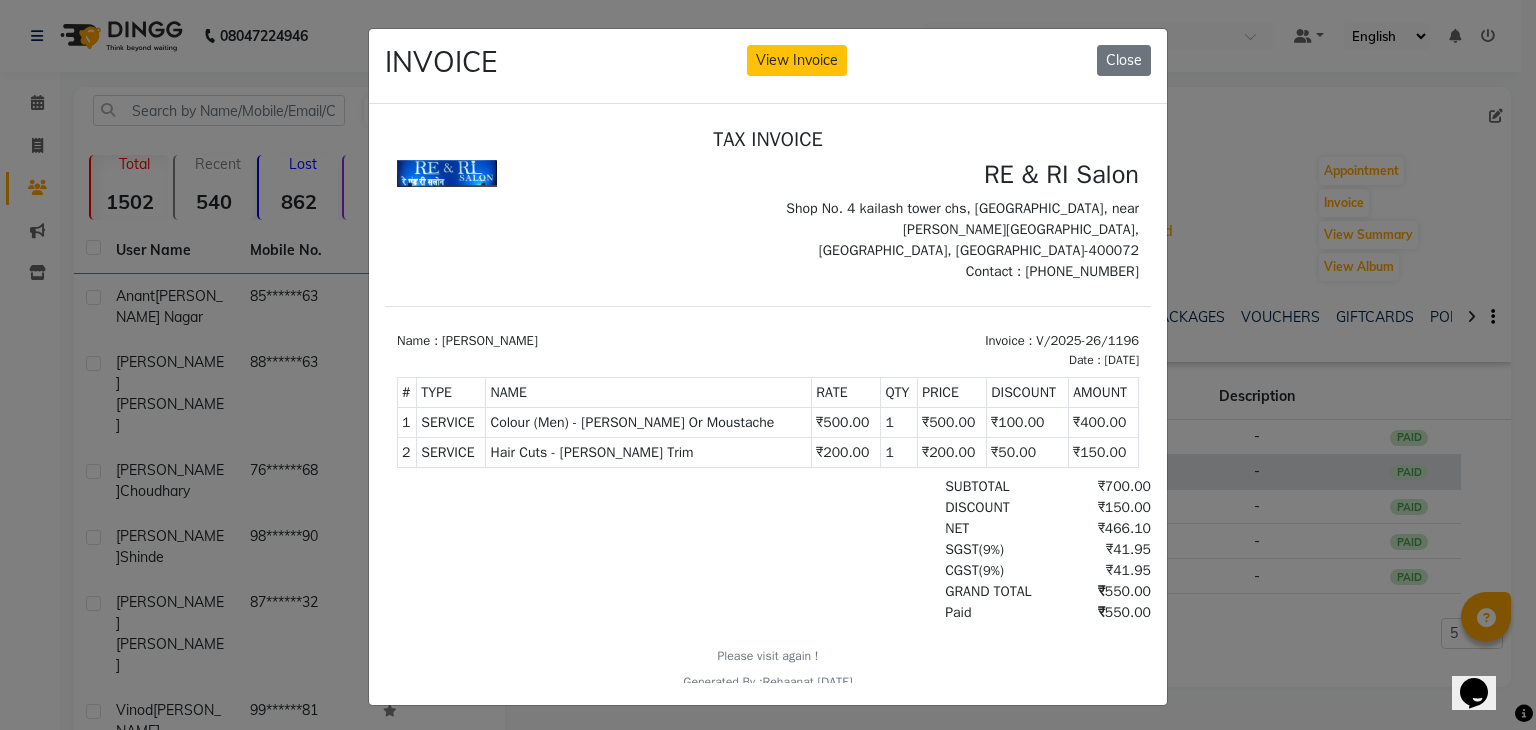 scroll, scrollTop: 0, scrollLeft: 0, axis: both 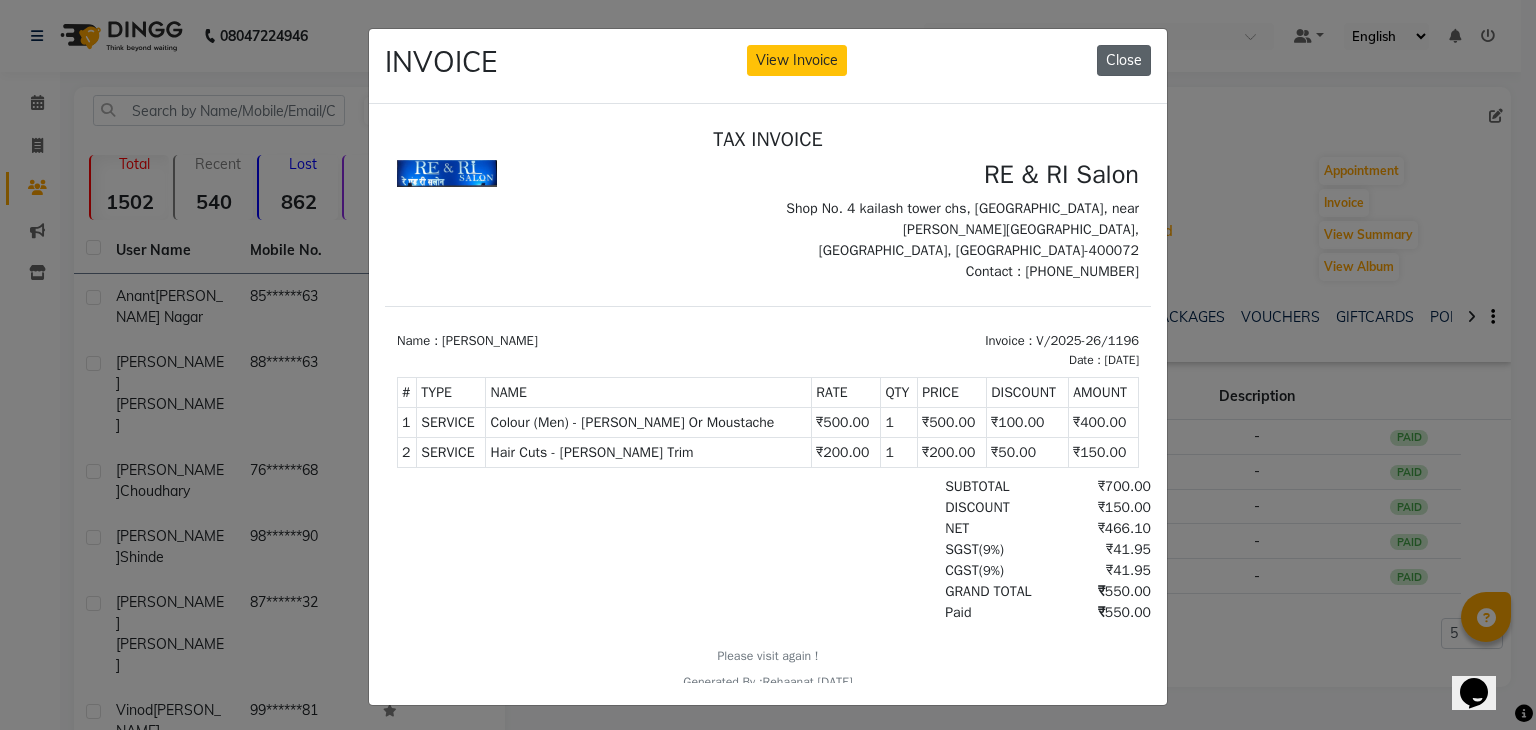 click on "Close" 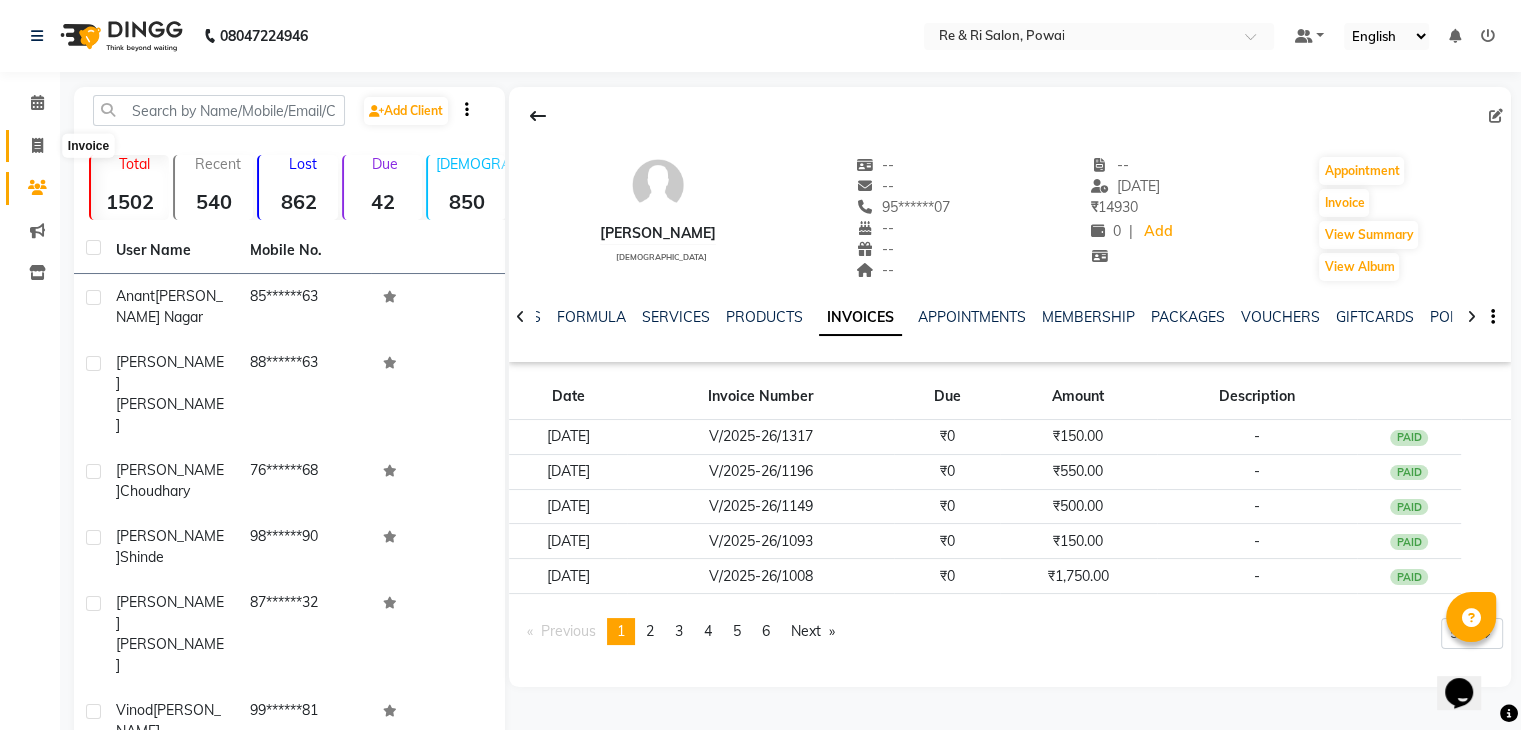 click 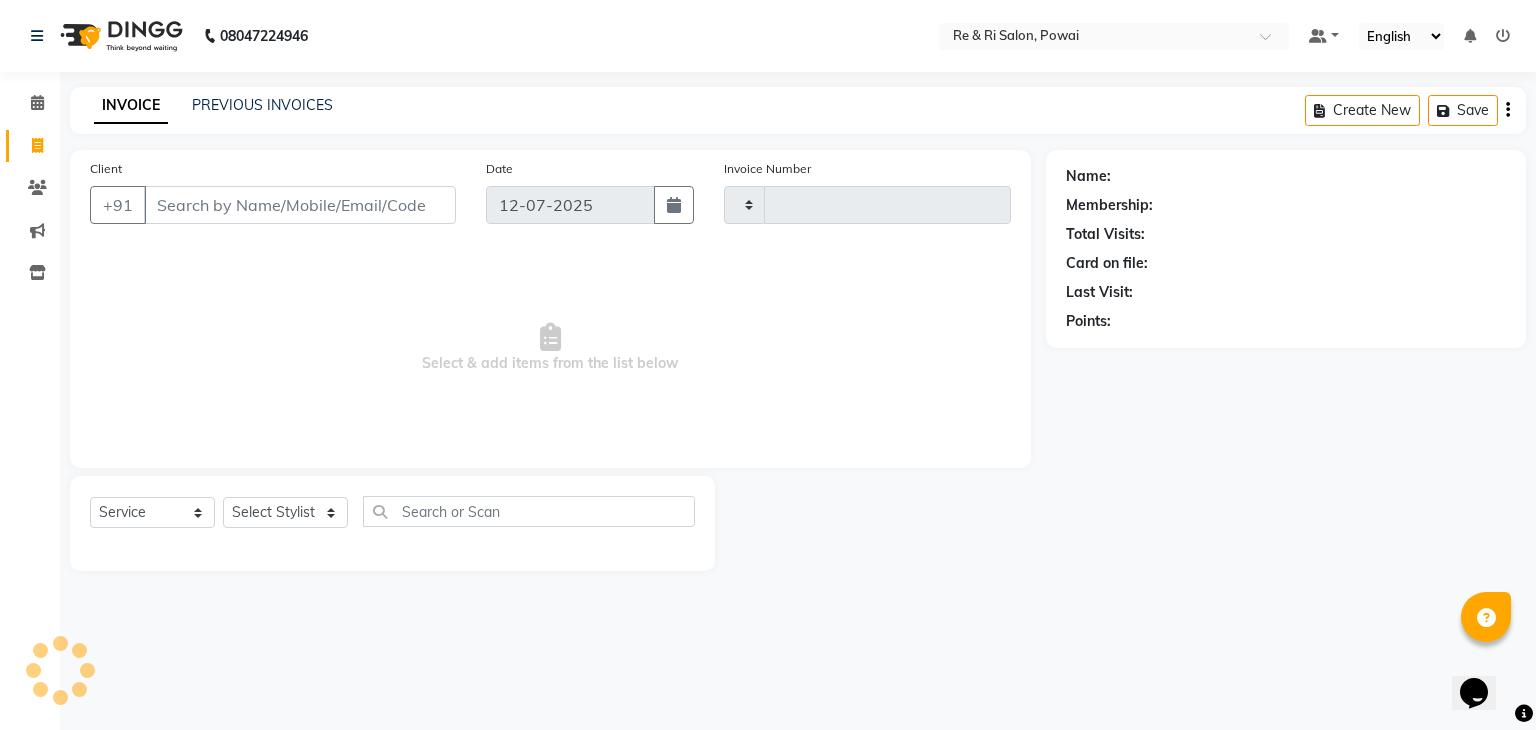type on "1393" 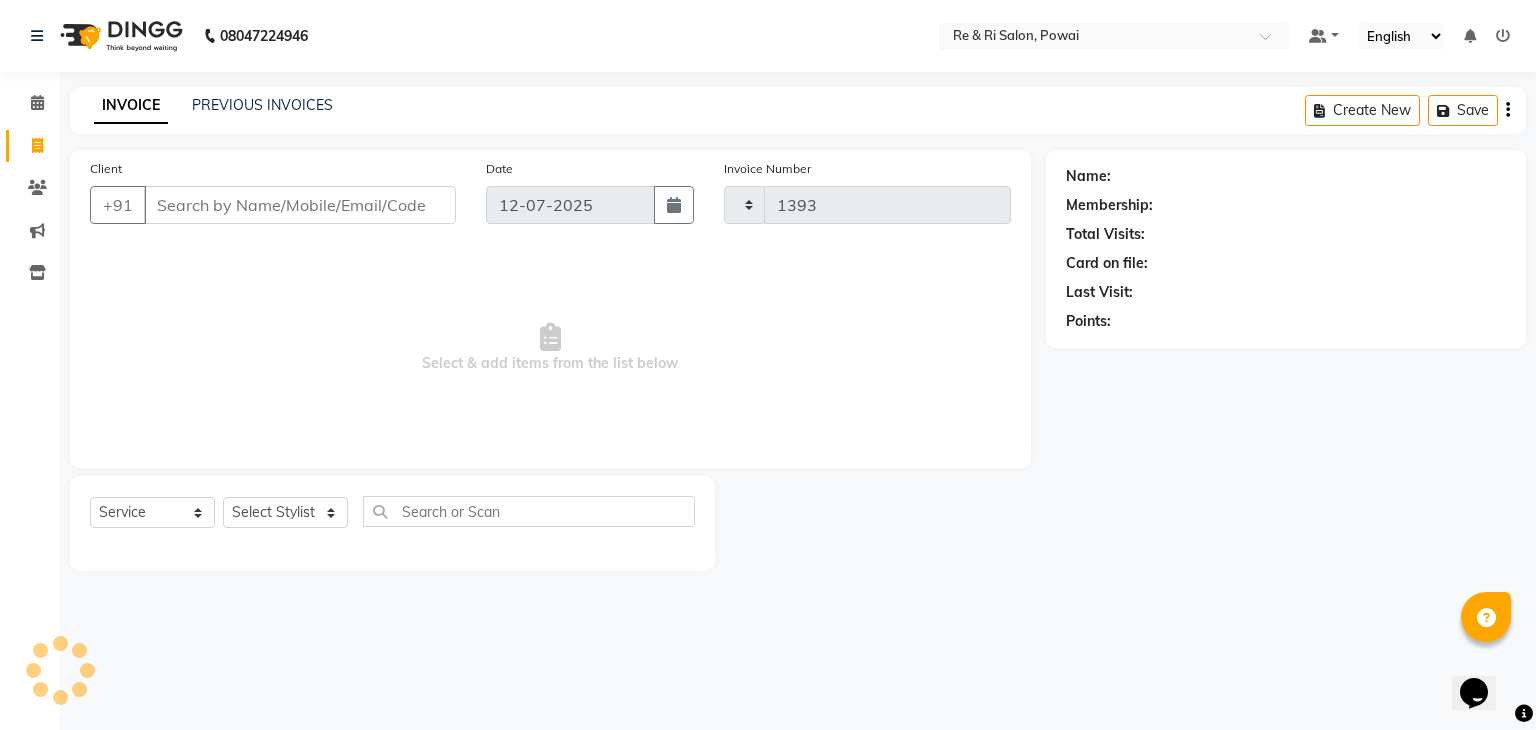 select on "5364" 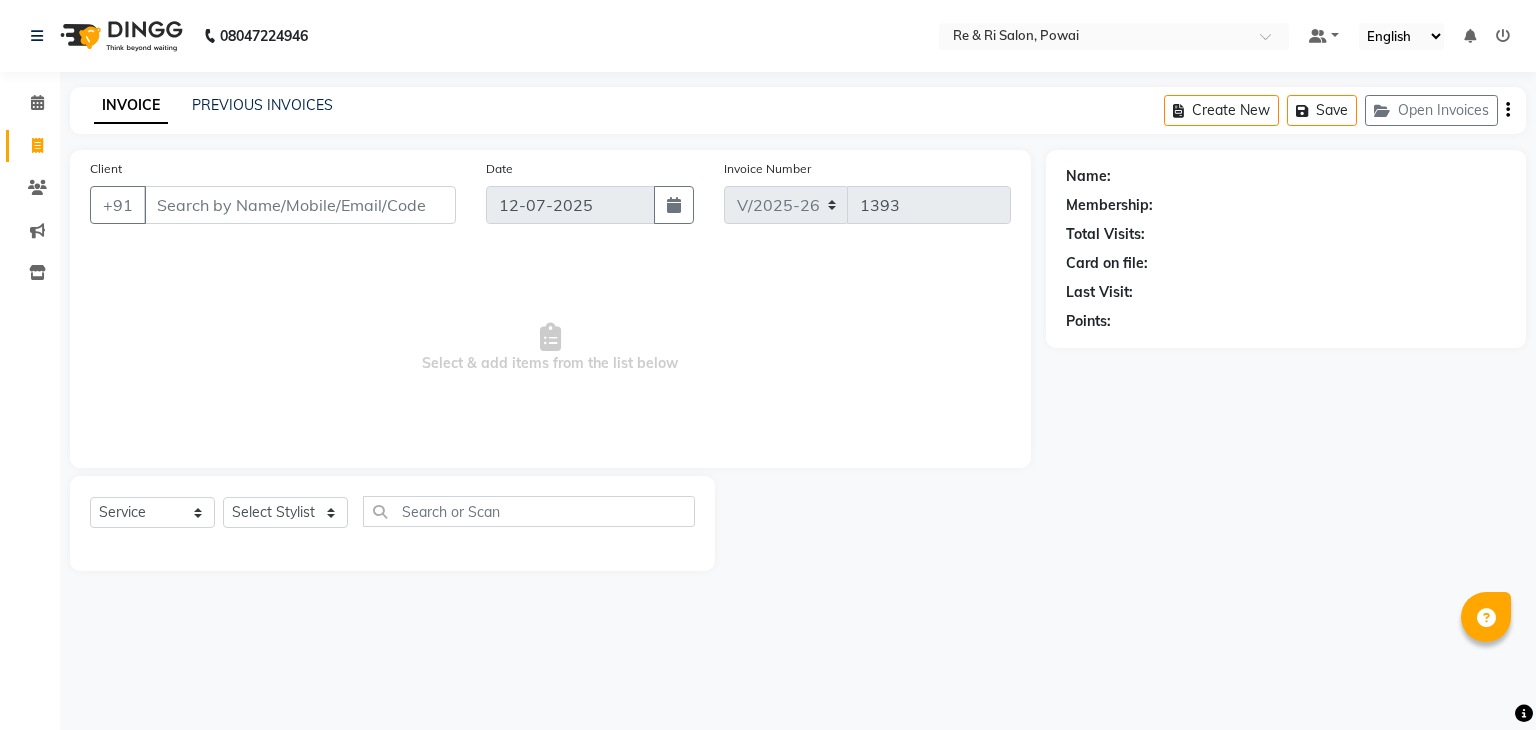 select on "5364" 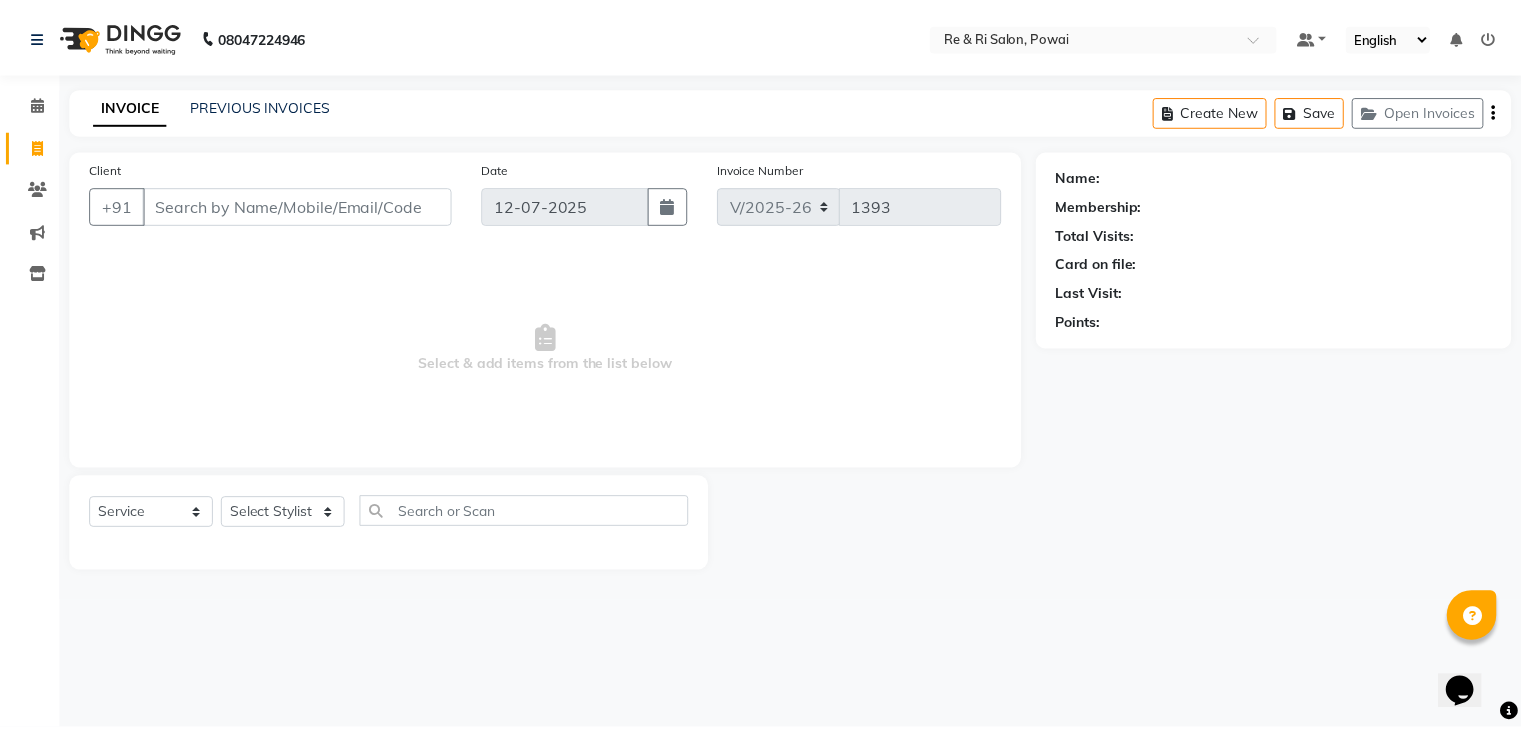 scroll, scrollTop: 0, scrollLeft: 0, axis: both 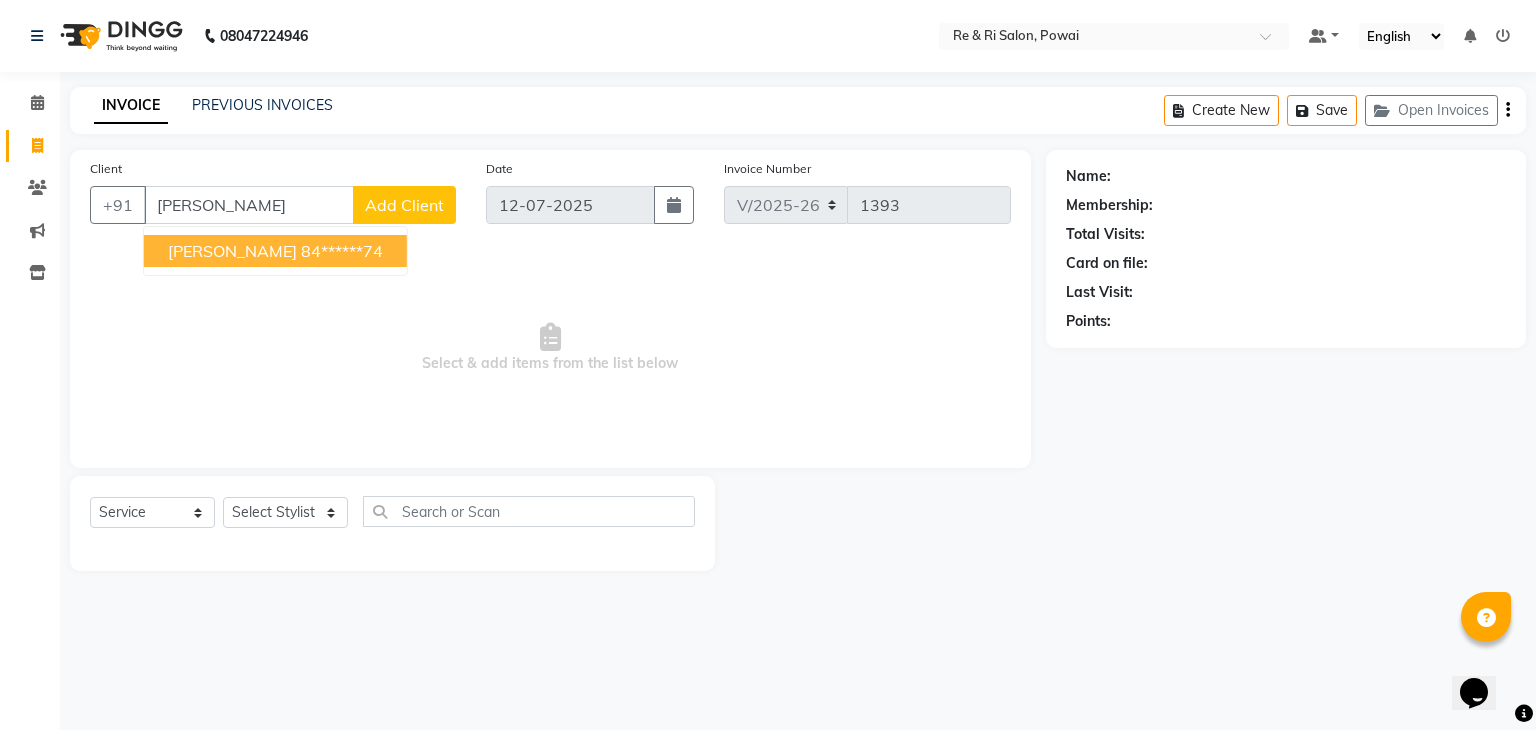 click on "84******74" at bounding box center (342, 251) 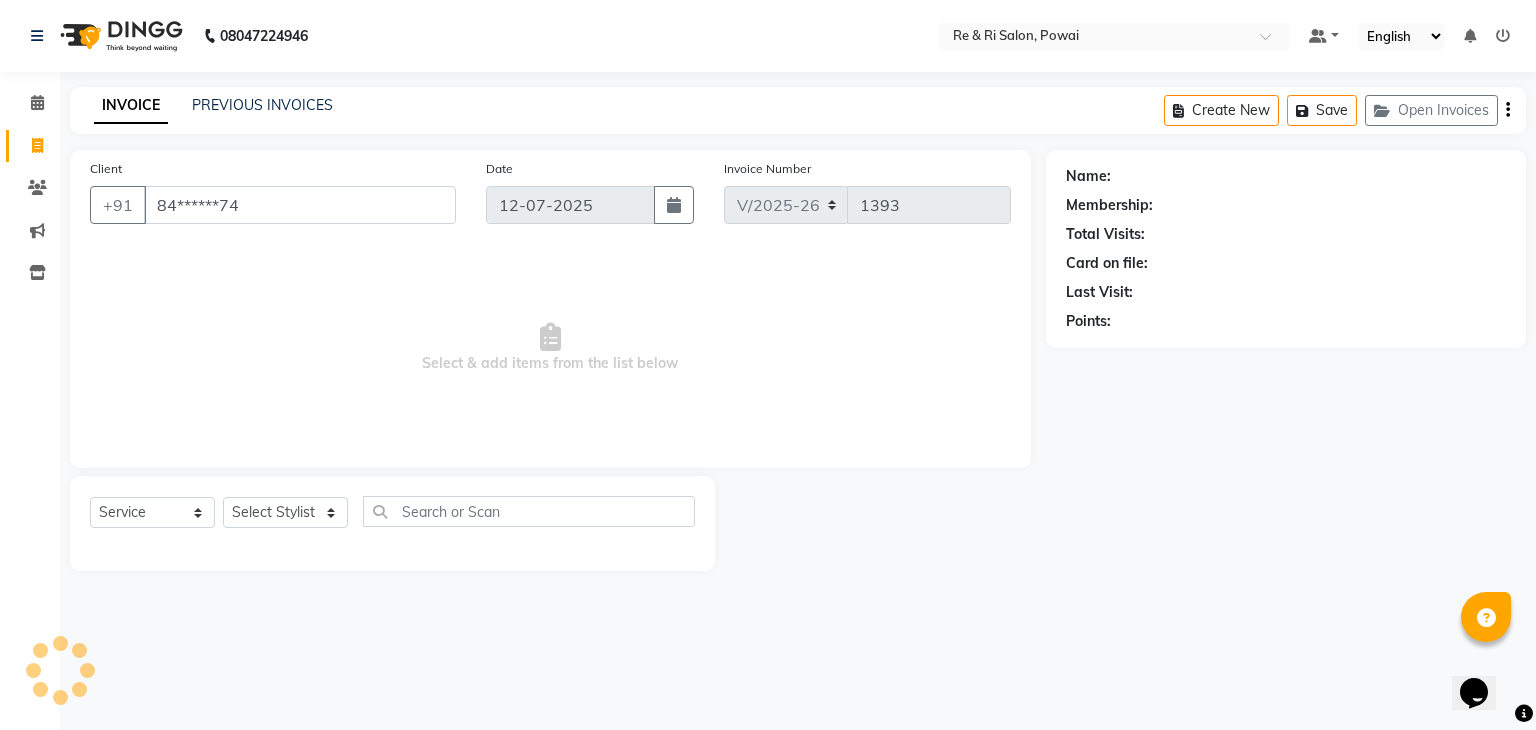 type on "84******74" 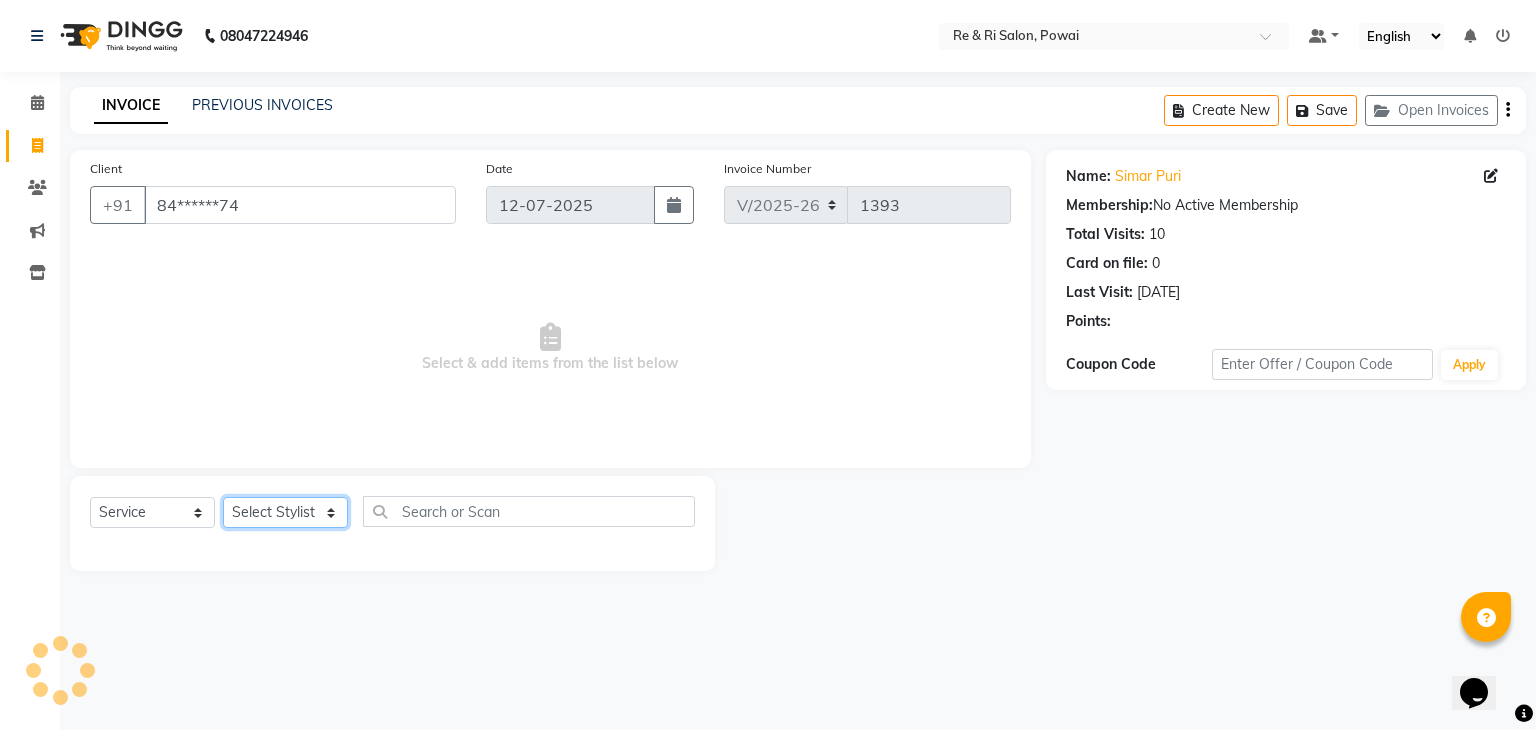 click on "Select Stylist [PERSON_NAME] Danish  Poonam [PERSON_NAME]" 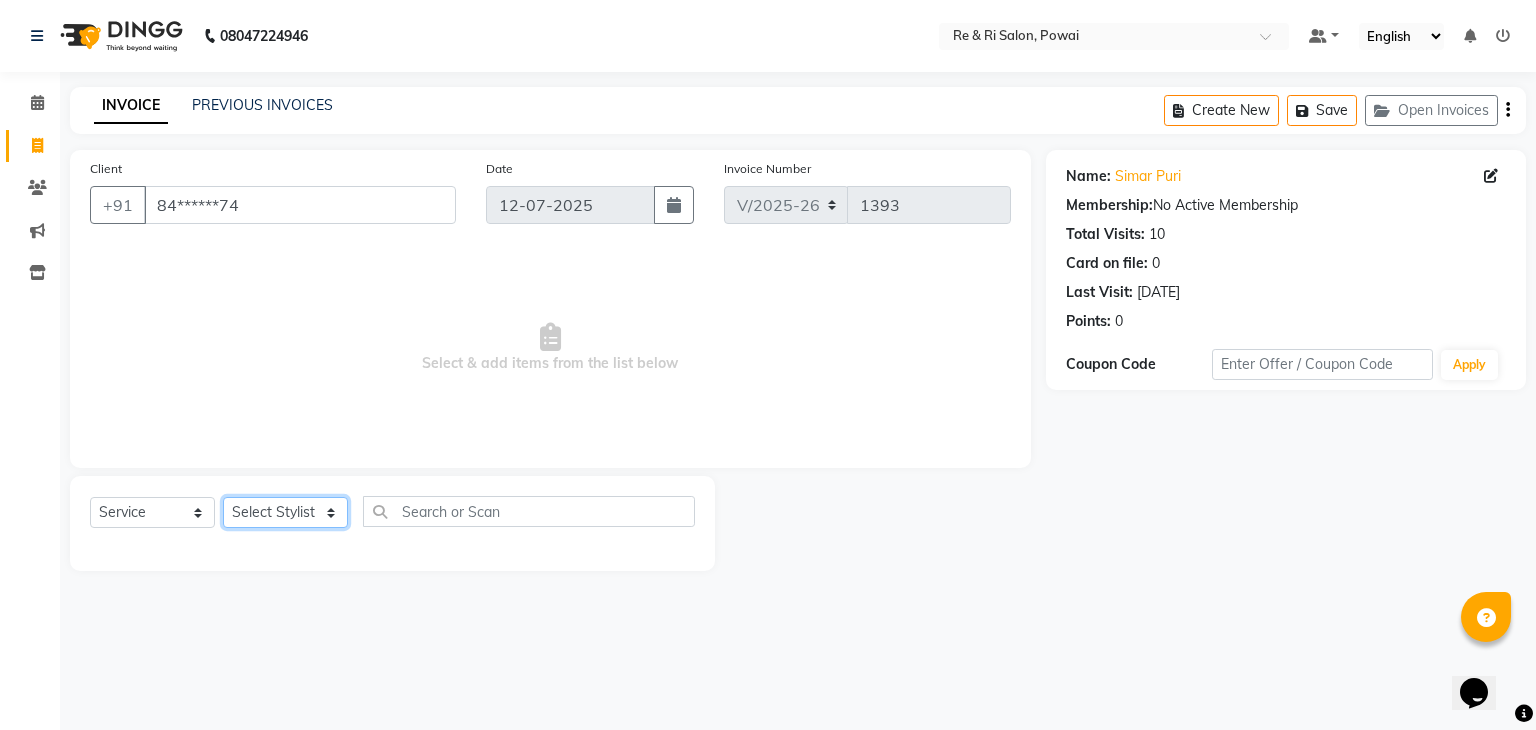 select on "36184" 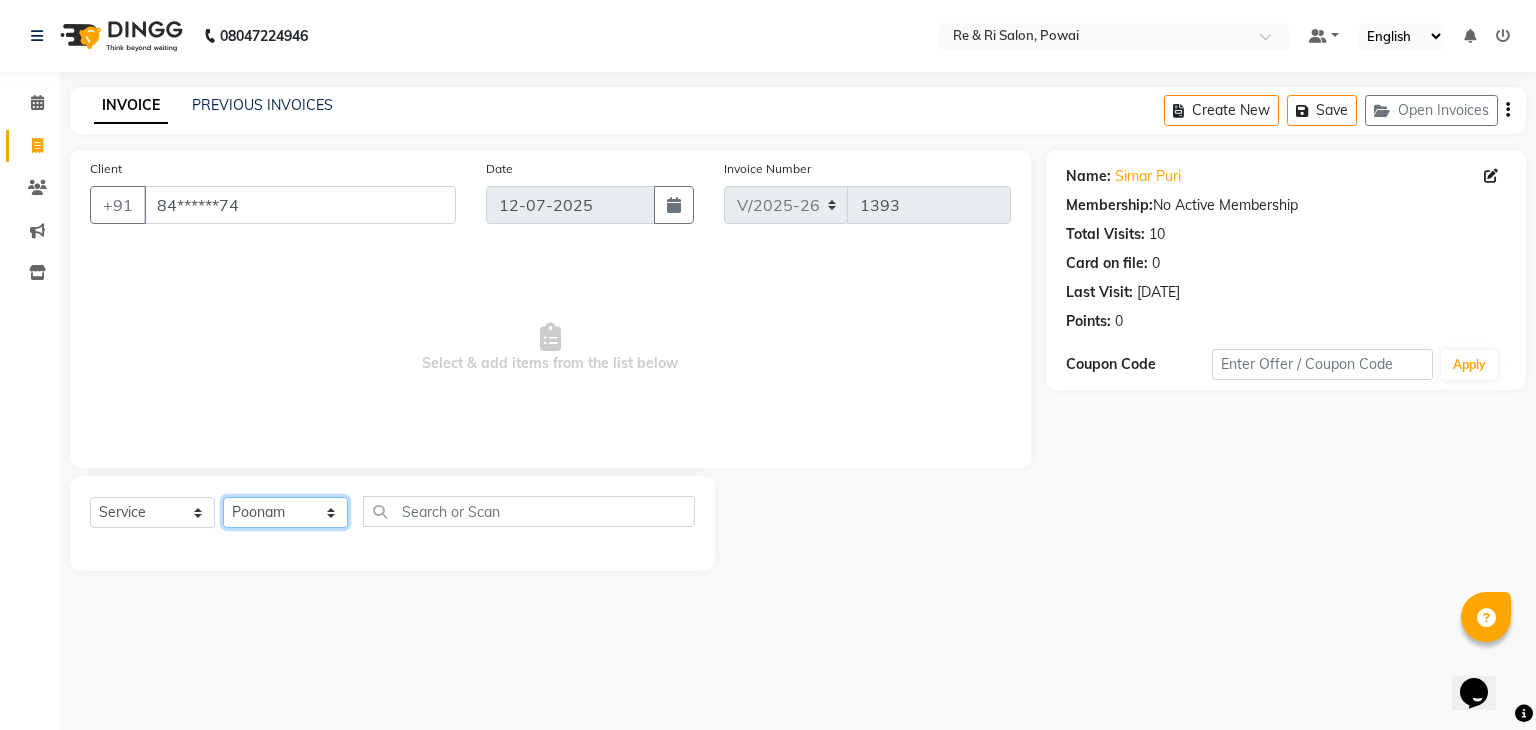 click on "Select Stylist [PERSON_NAME] Danish  Poonam [PERSON_NAME]" 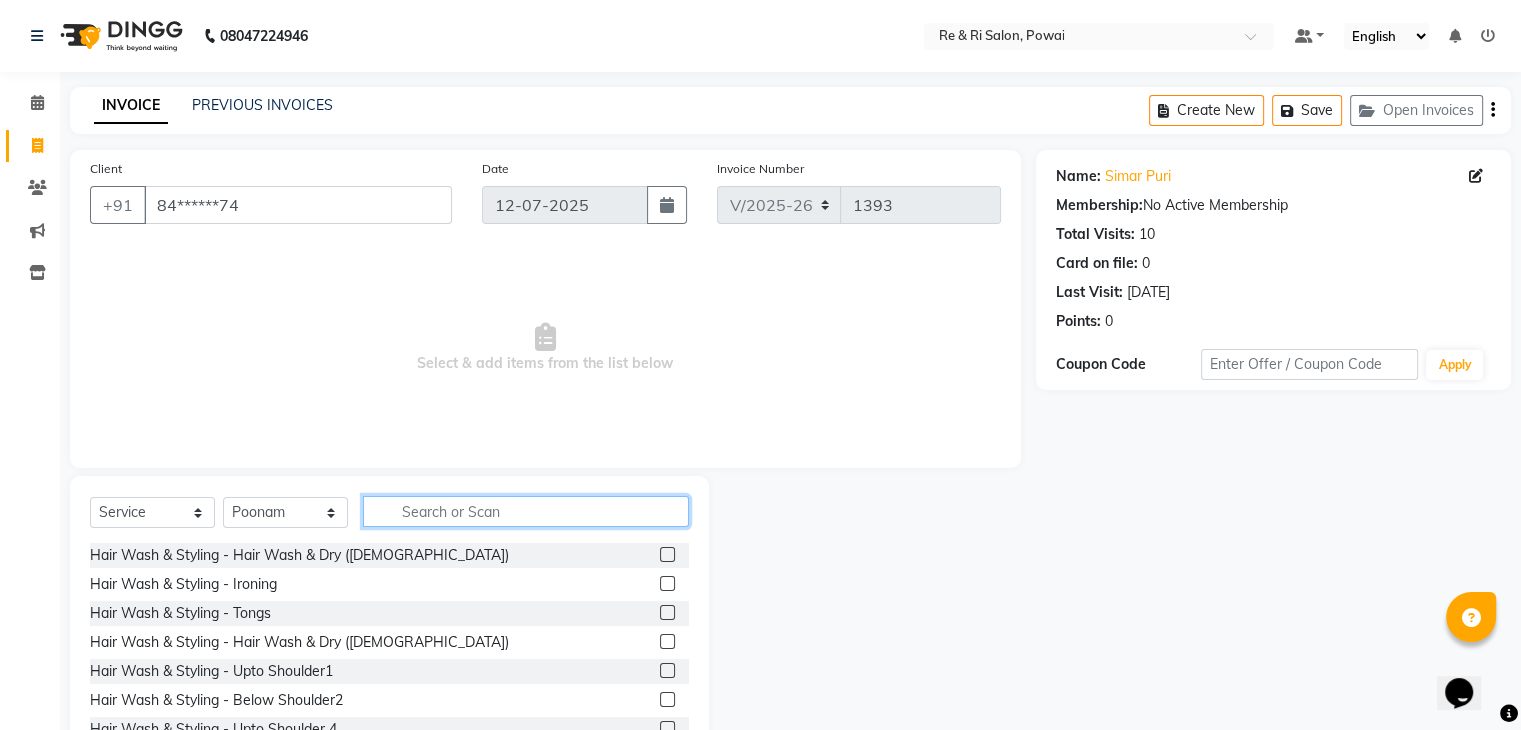 click 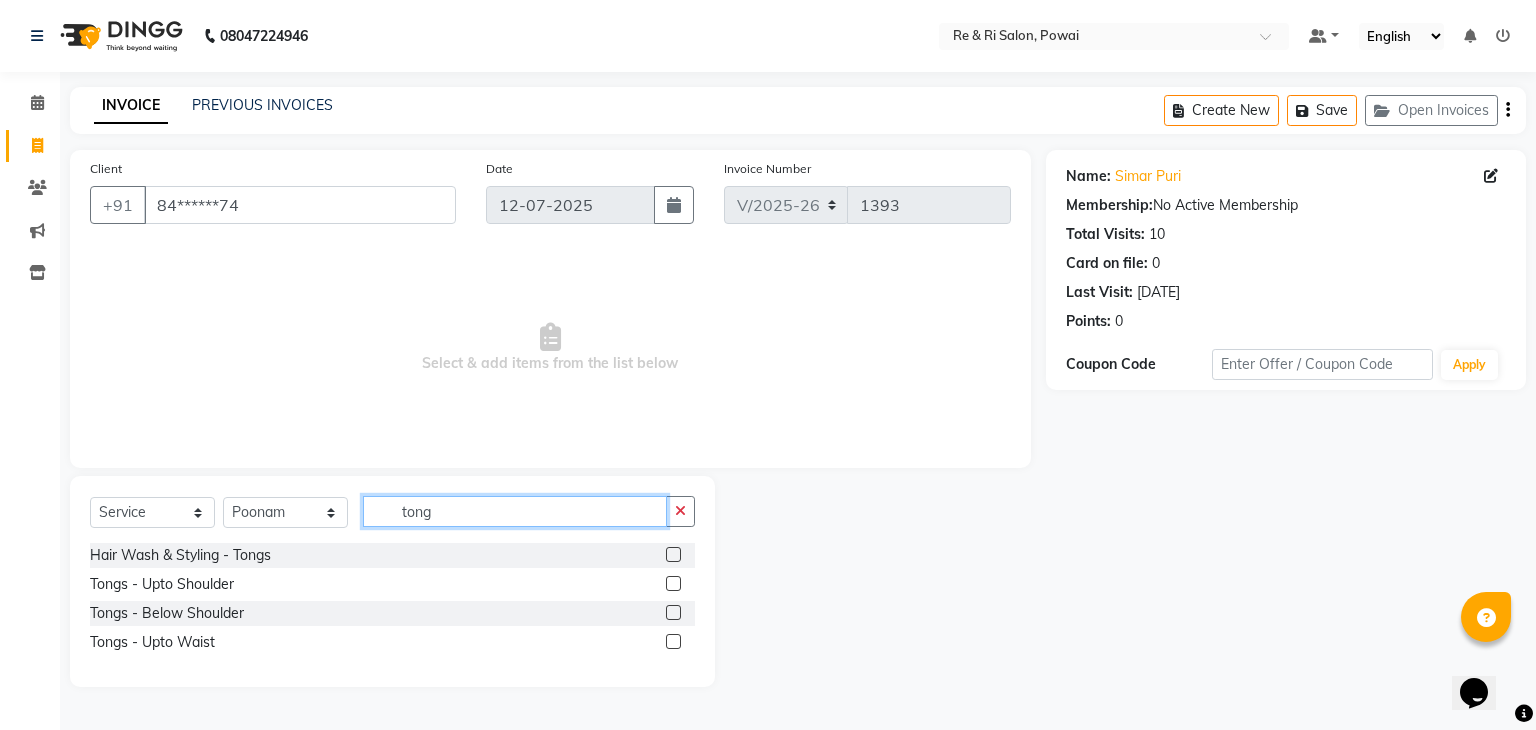 type on "tong" 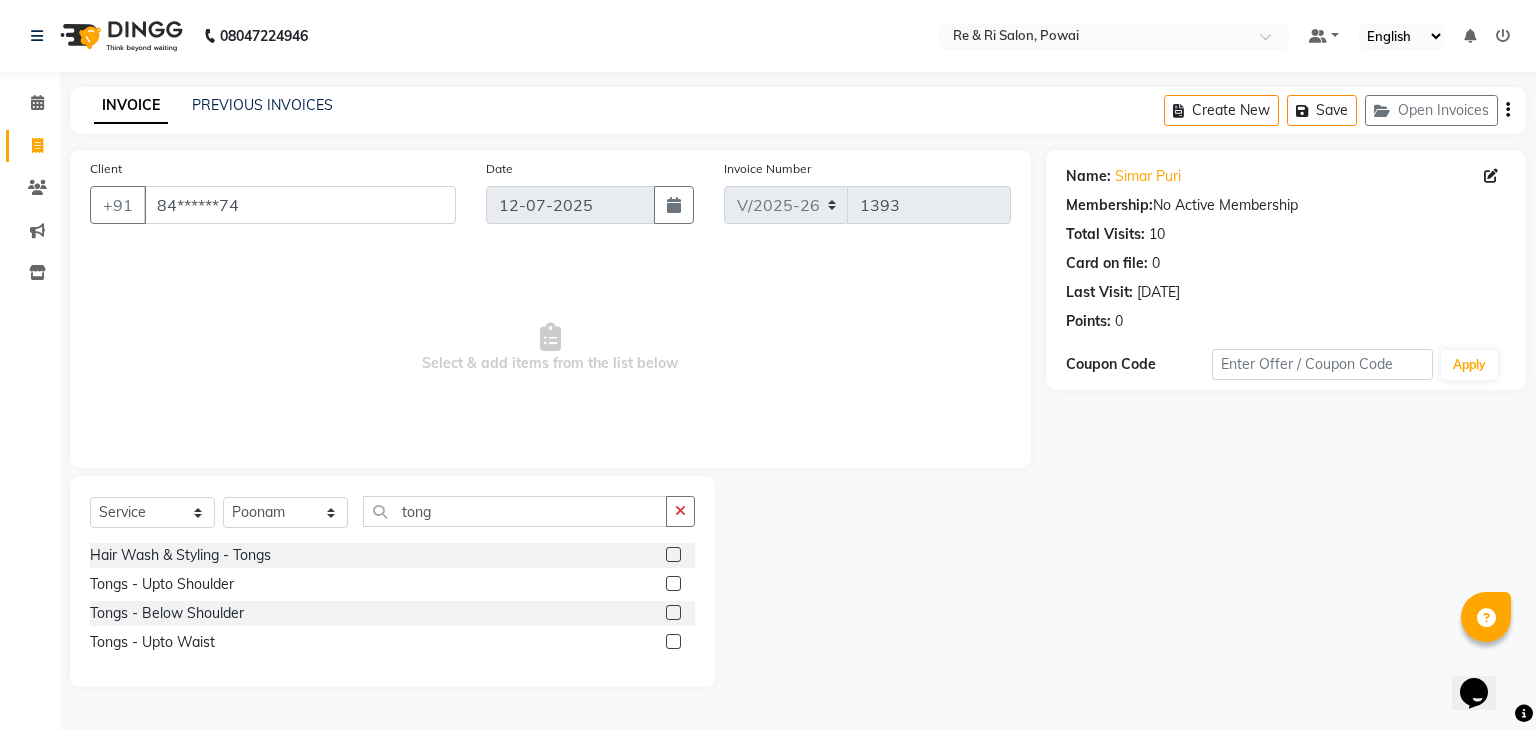 click 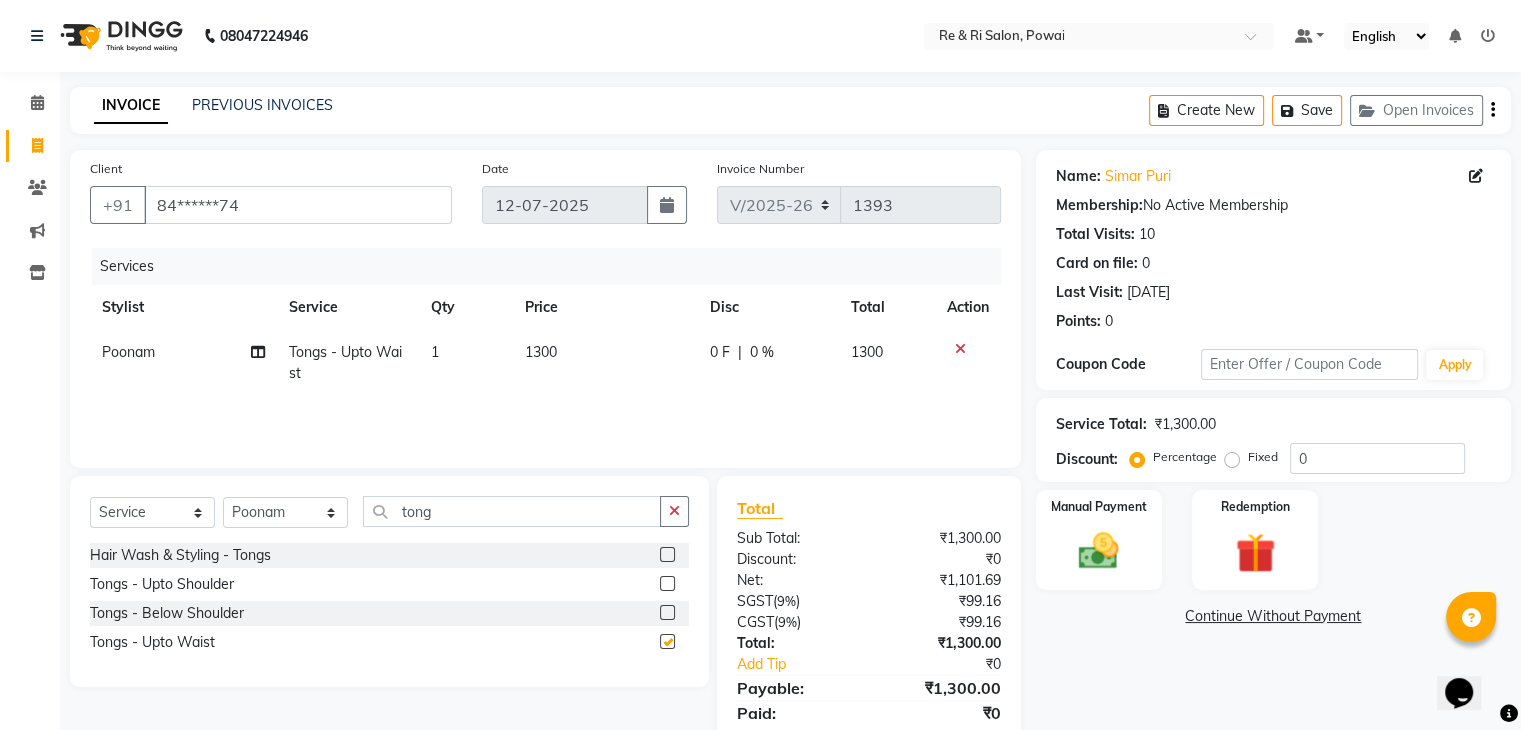 checkbox on "false" 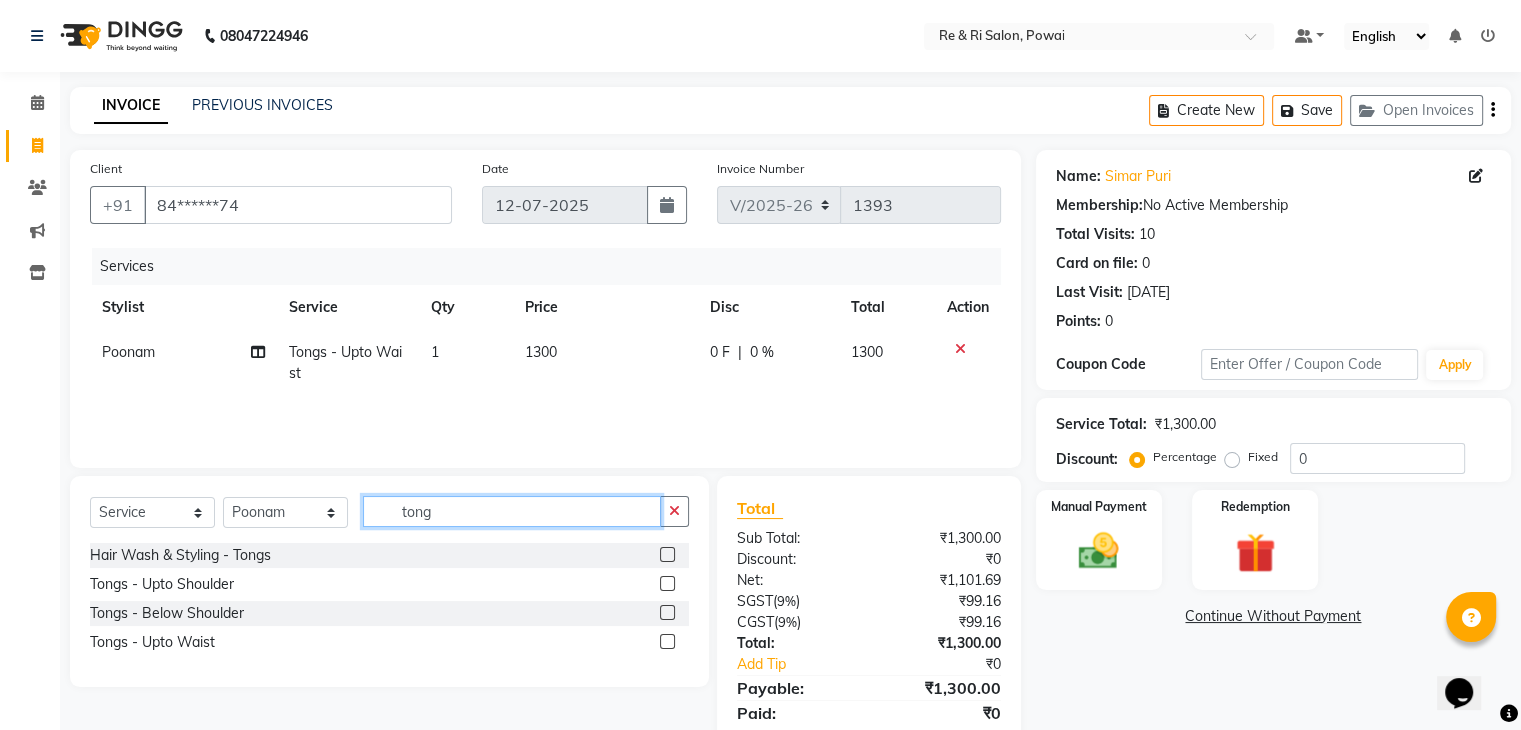click on "tong" 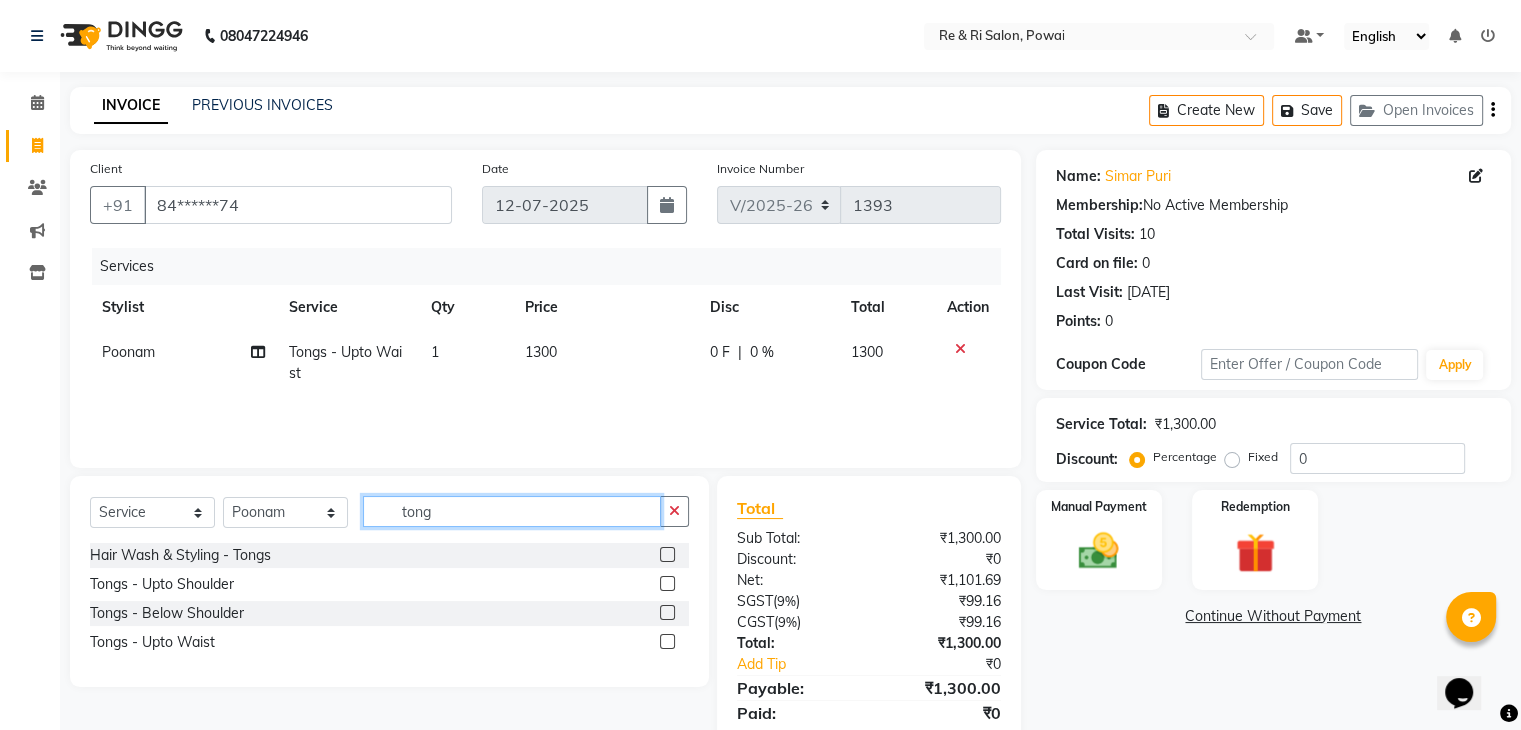 click on "tong" 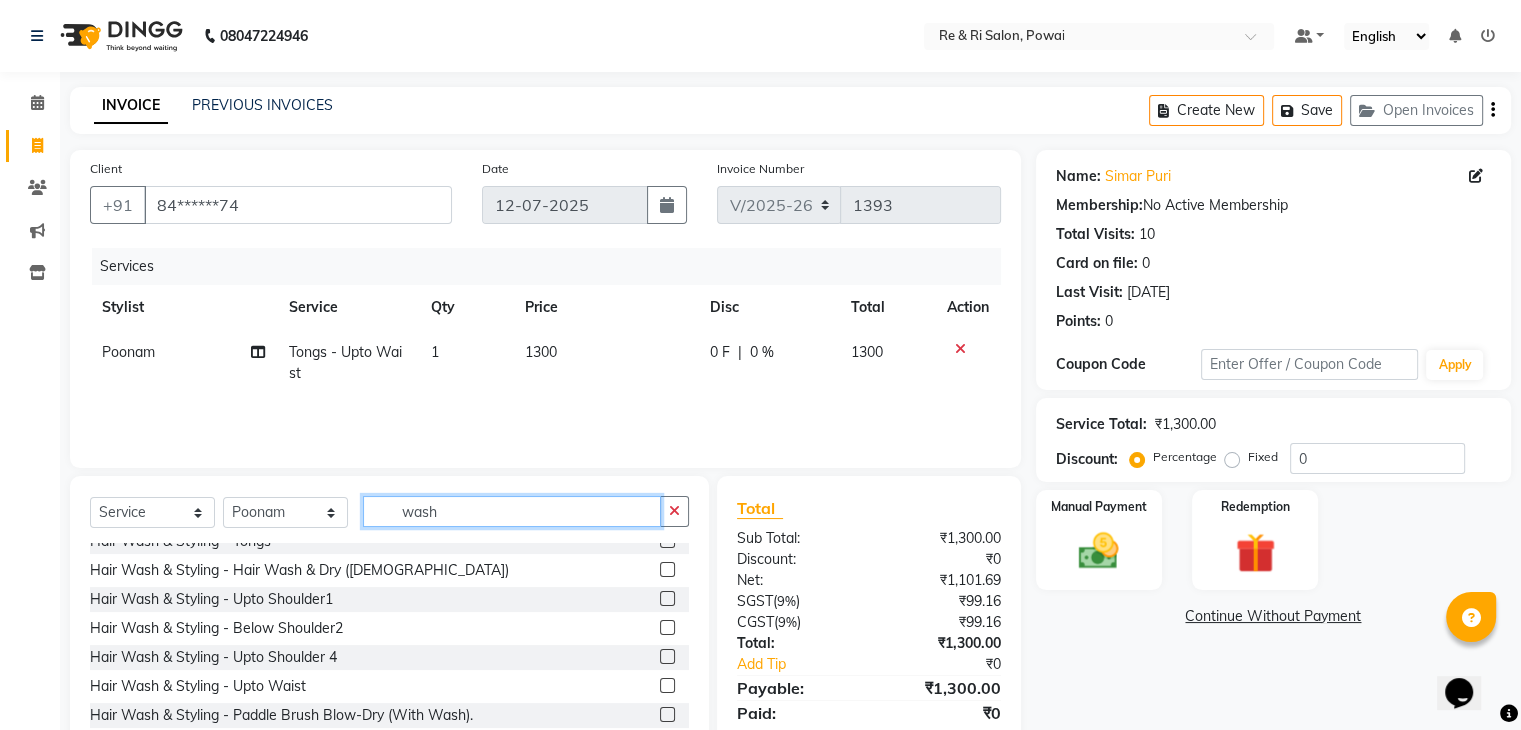 scroll, scrollTop: 74, scrollLeft: 0, axis: vertical 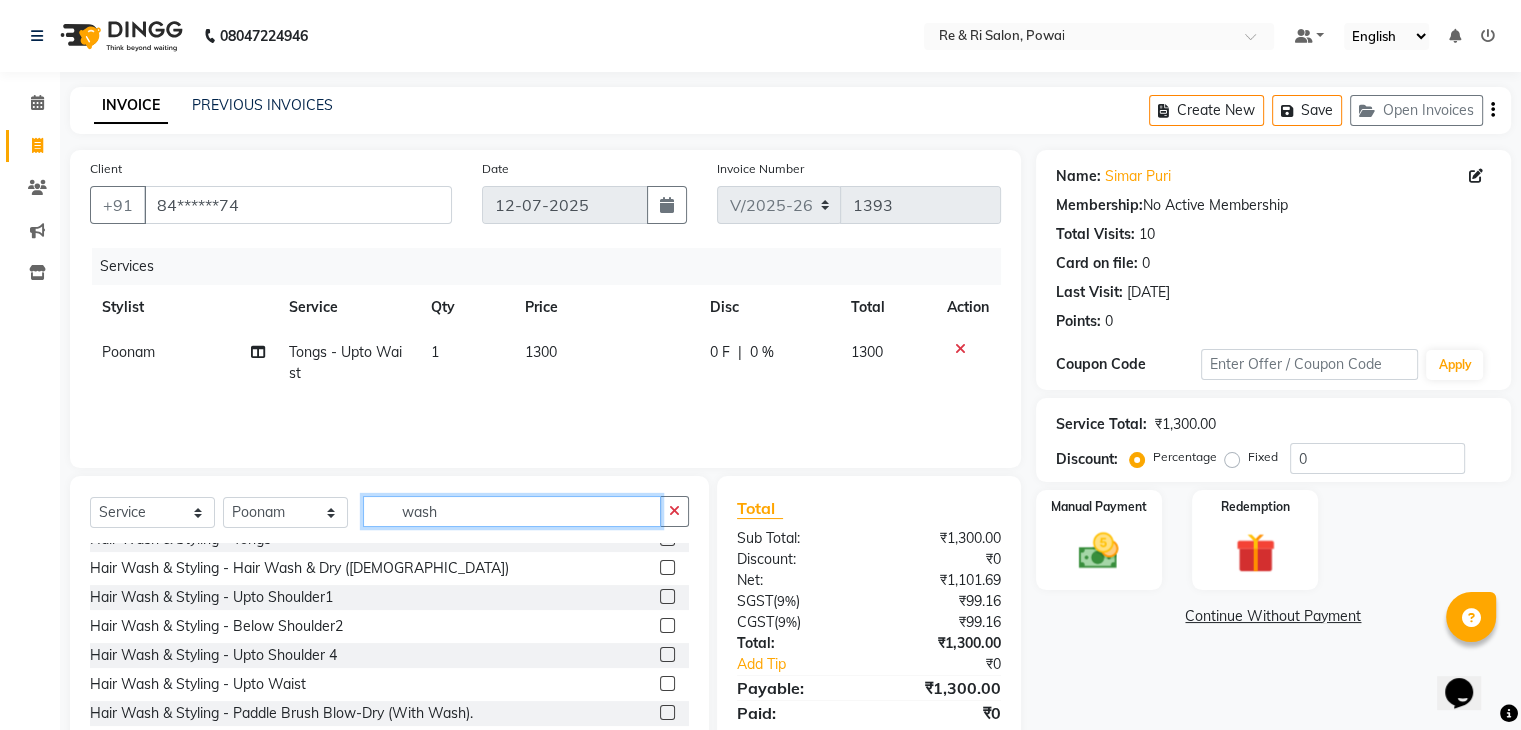 type on "wash" 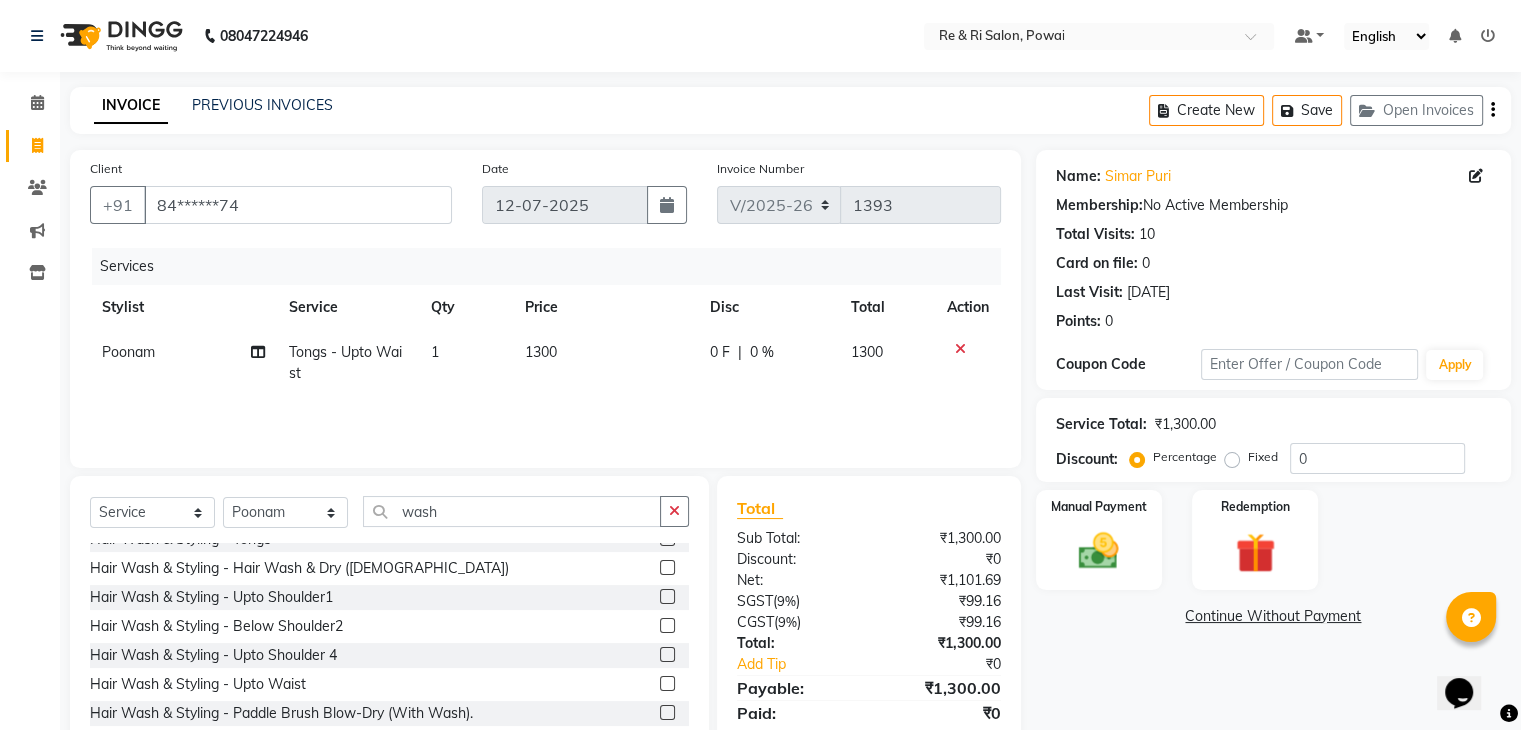 click 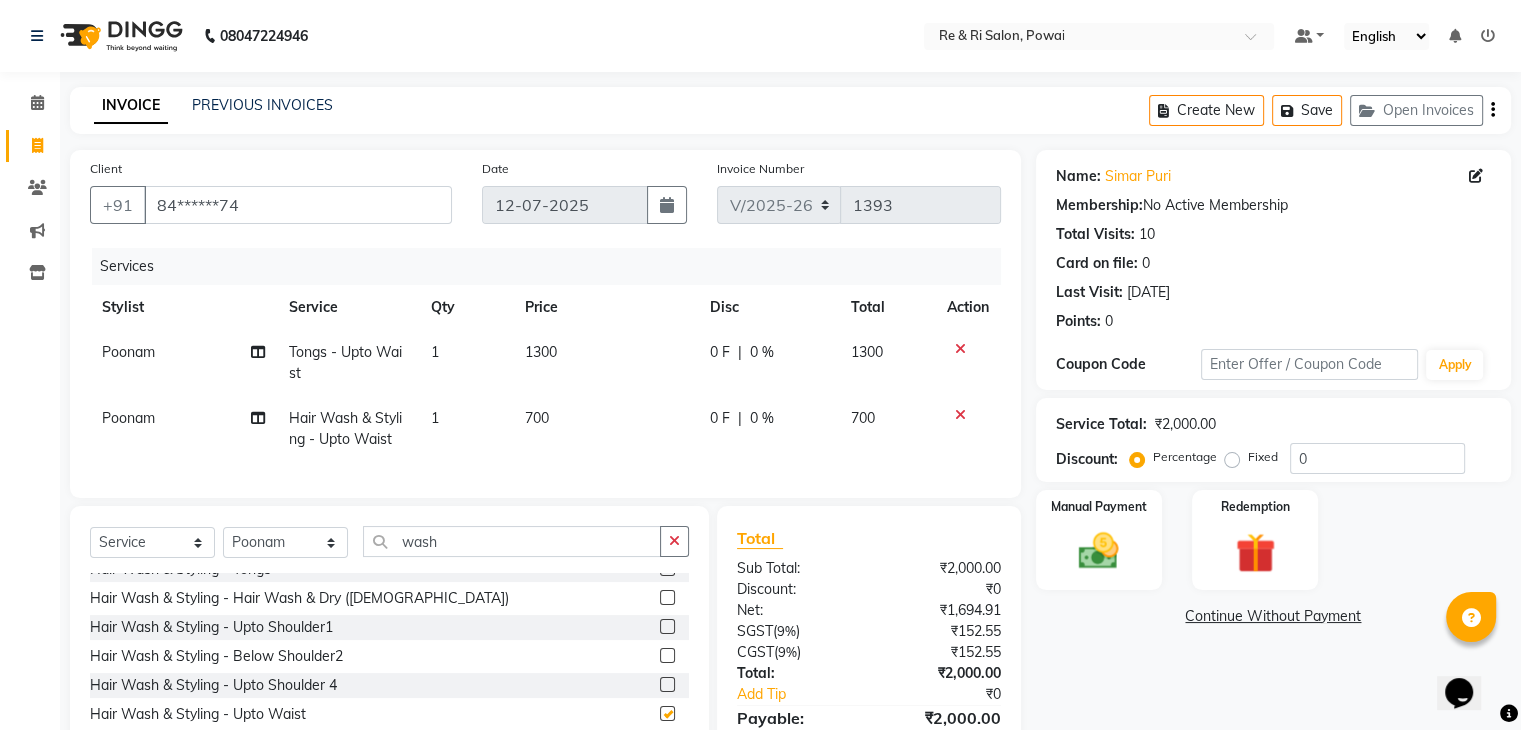 checkbox on "false" 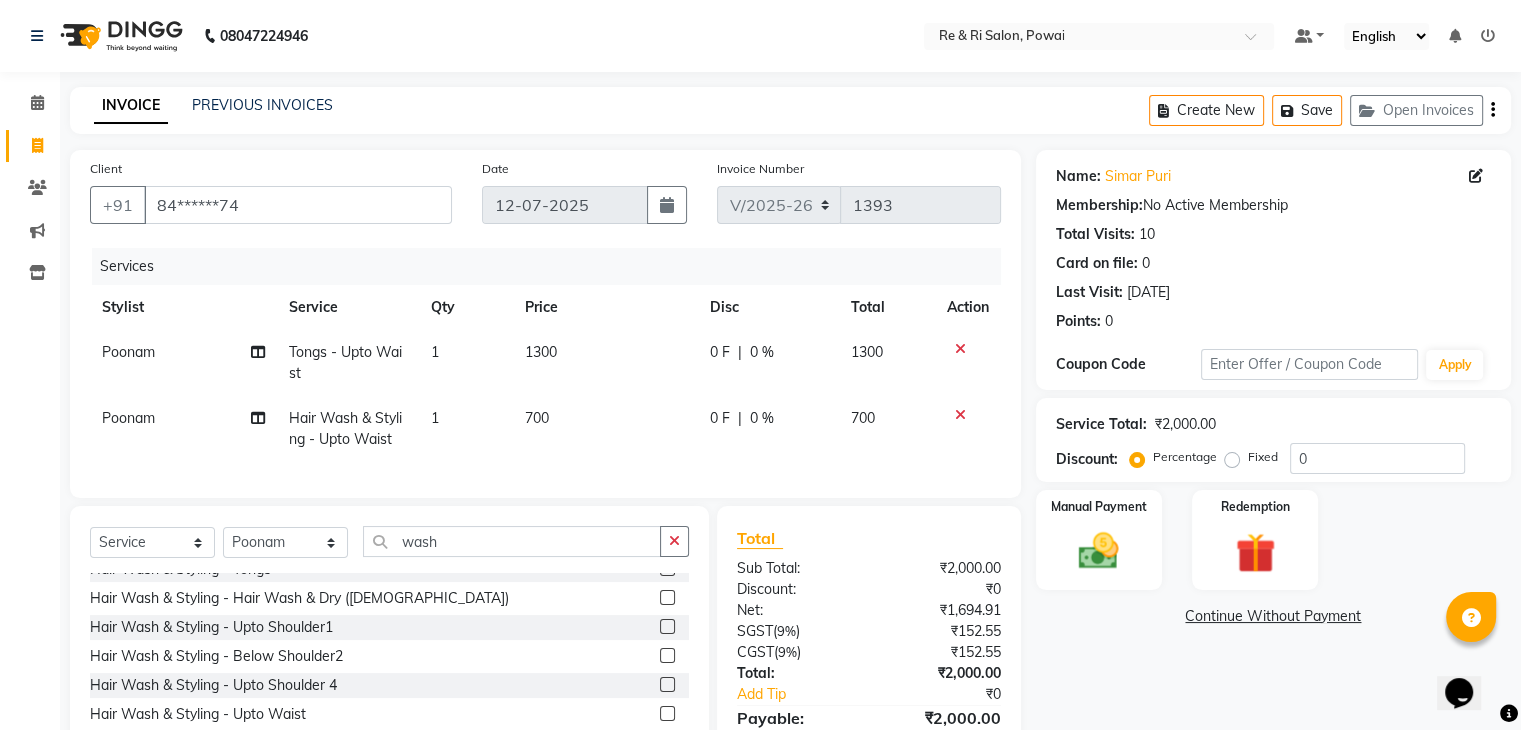 click on "0 F" 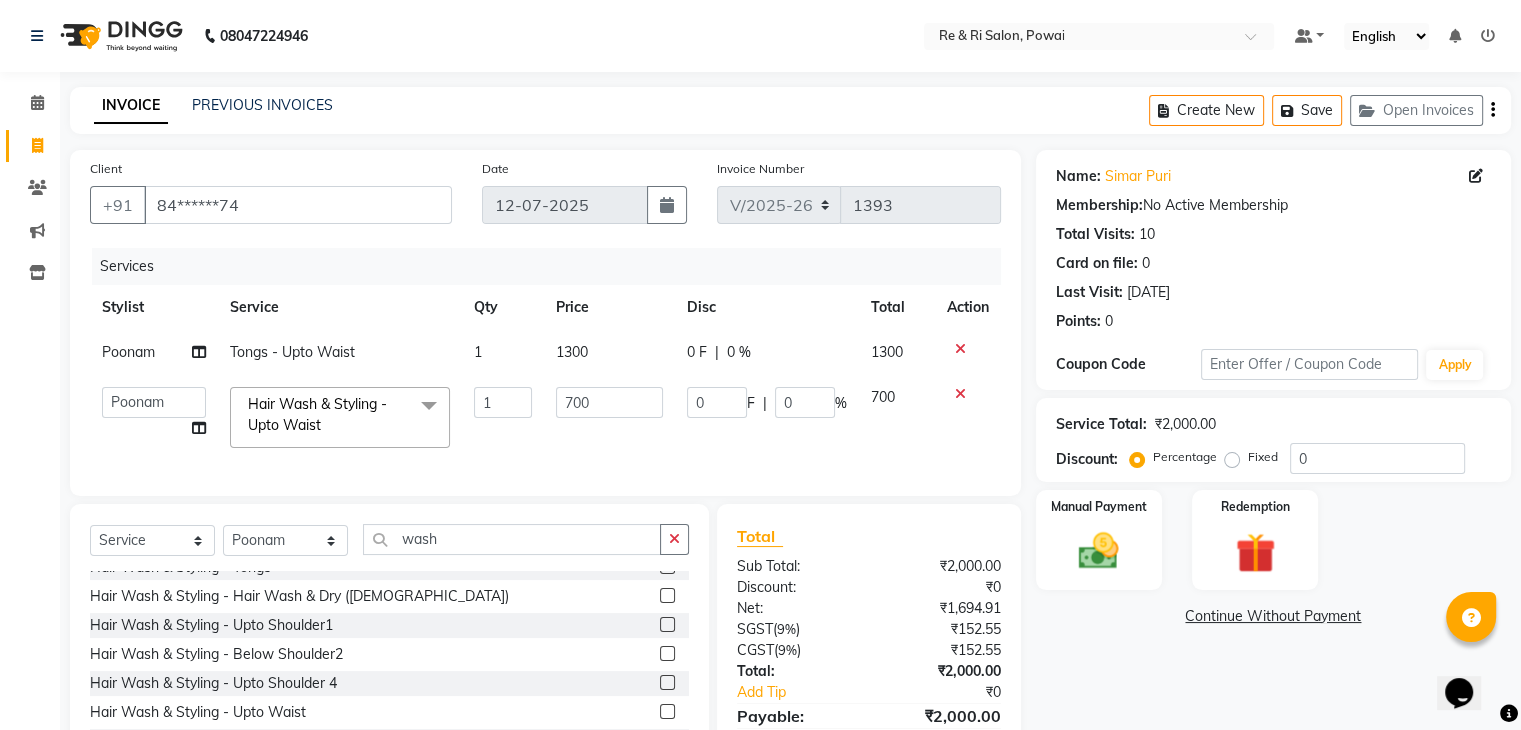 click on "0" 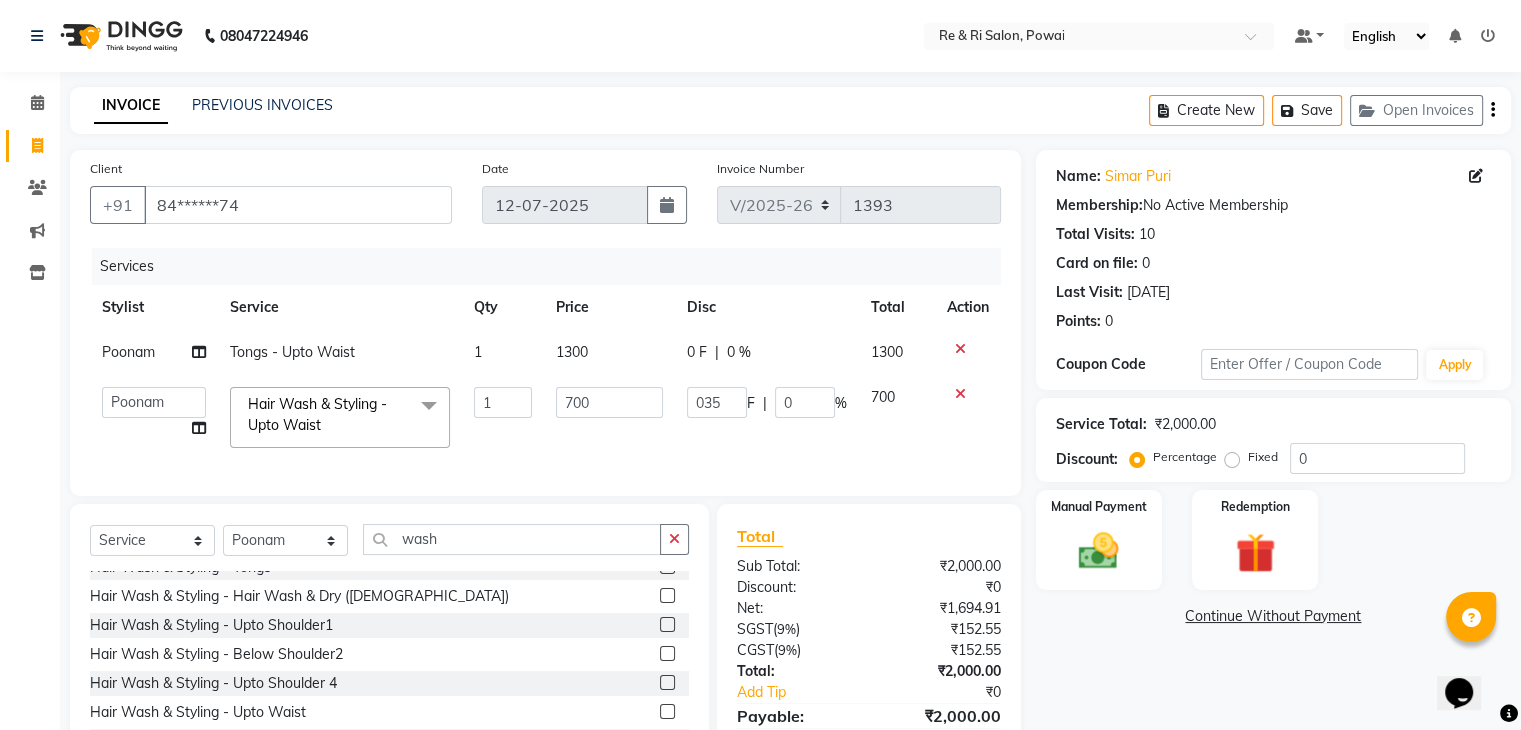 type on "0350" 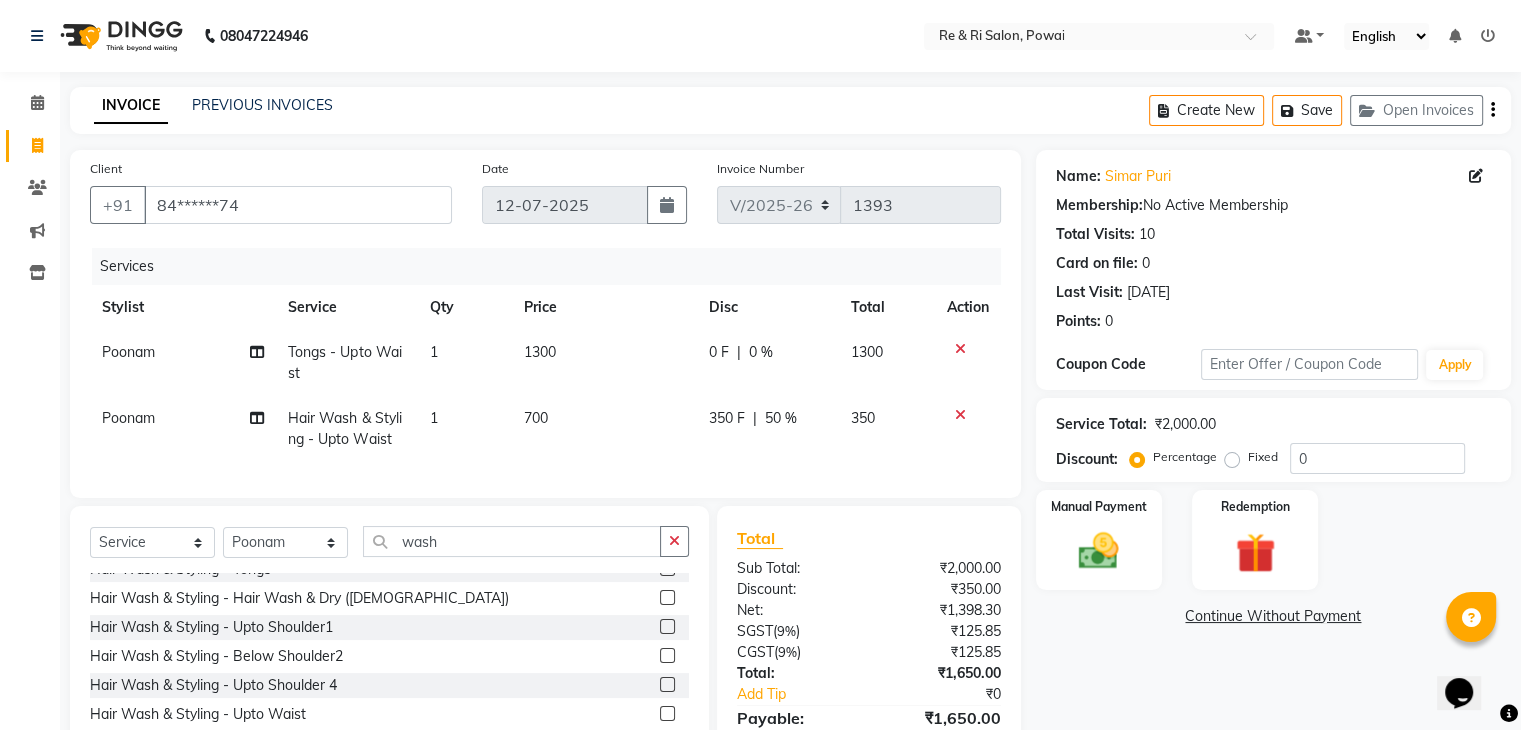 click on "Poonam Hair Wash & Styling - Upto Waist 1 700 350 F | 50 % 350" 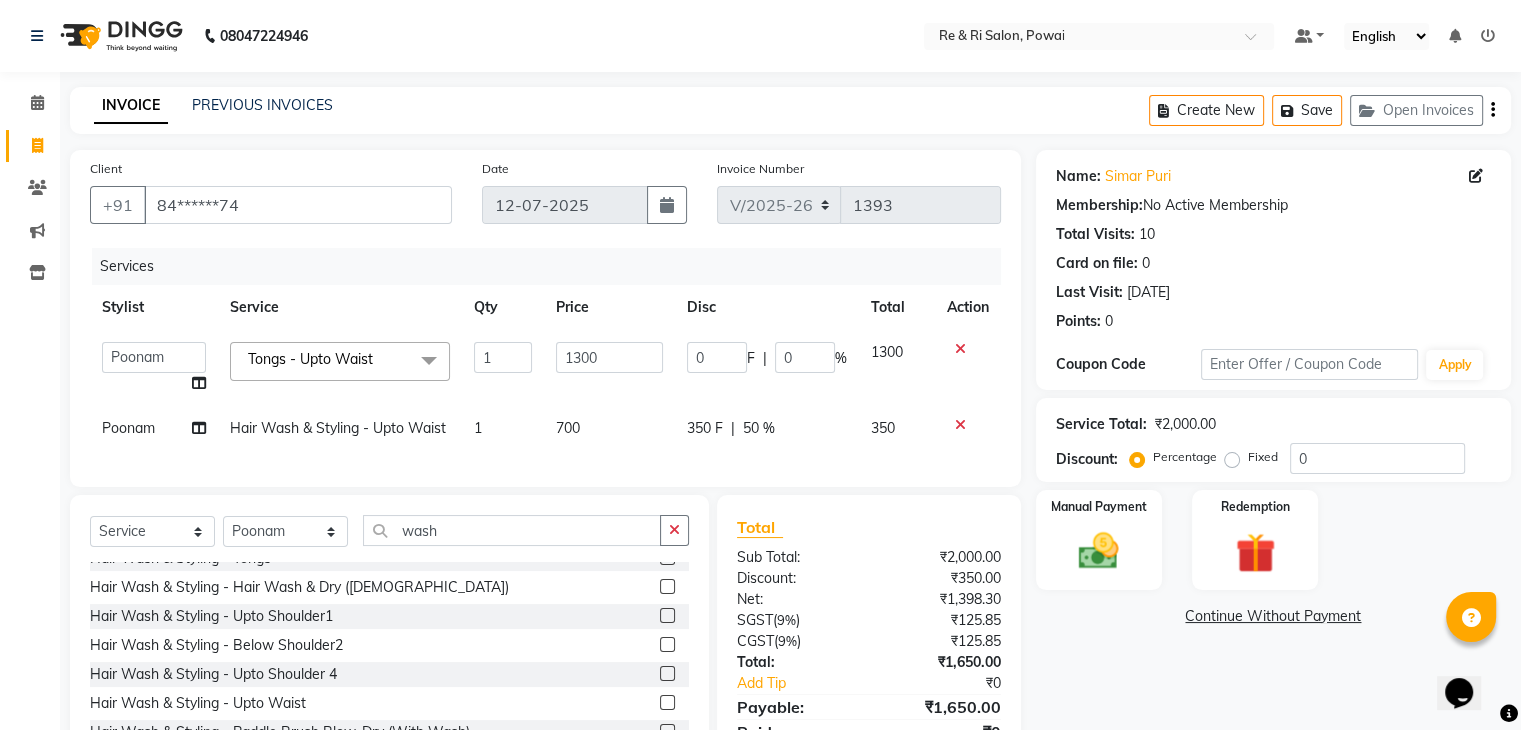 click on "0" 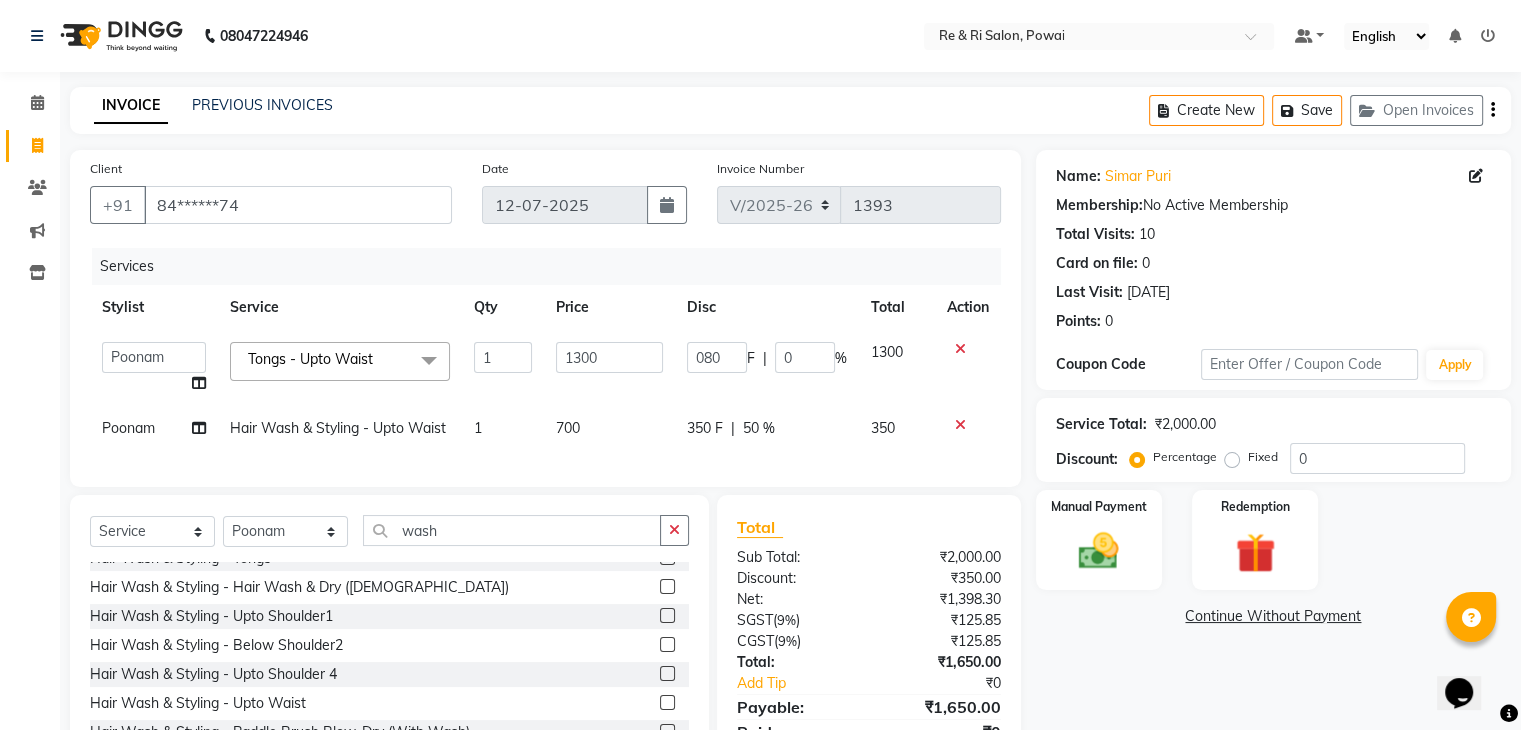 type on "0800" 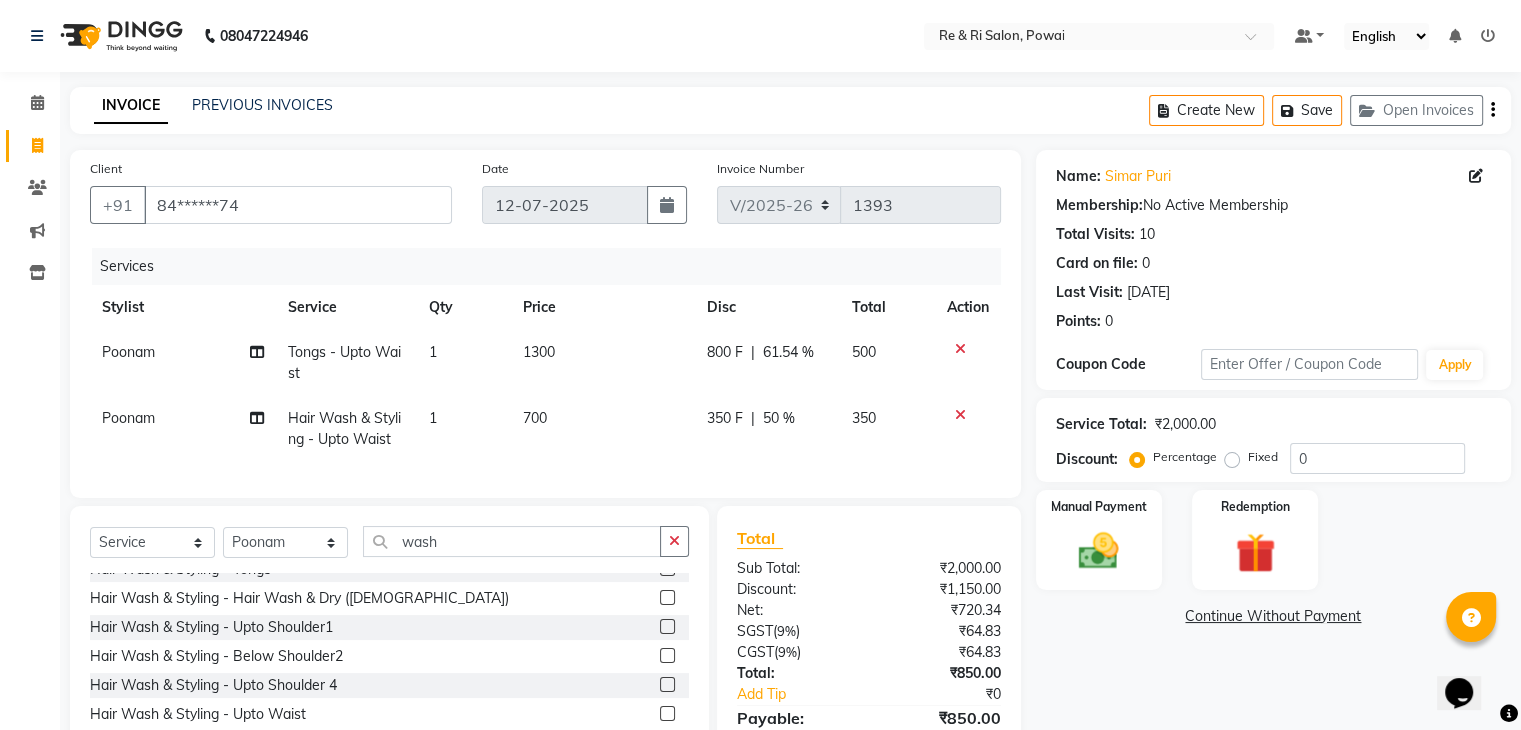 click on "Poonam Tongs - Upto Waist 1 1300 800 F | 61.54 % 500" 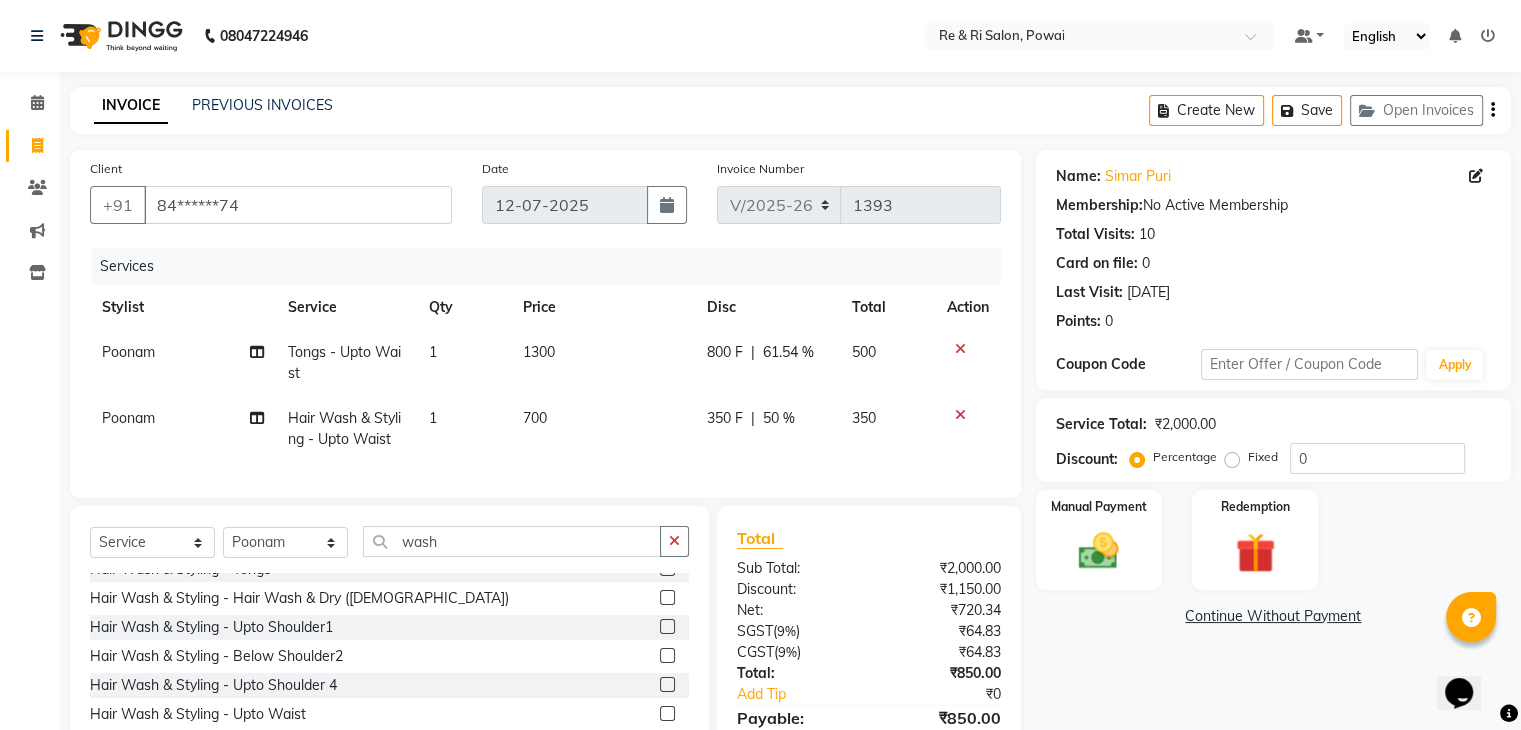 click on "800 F" 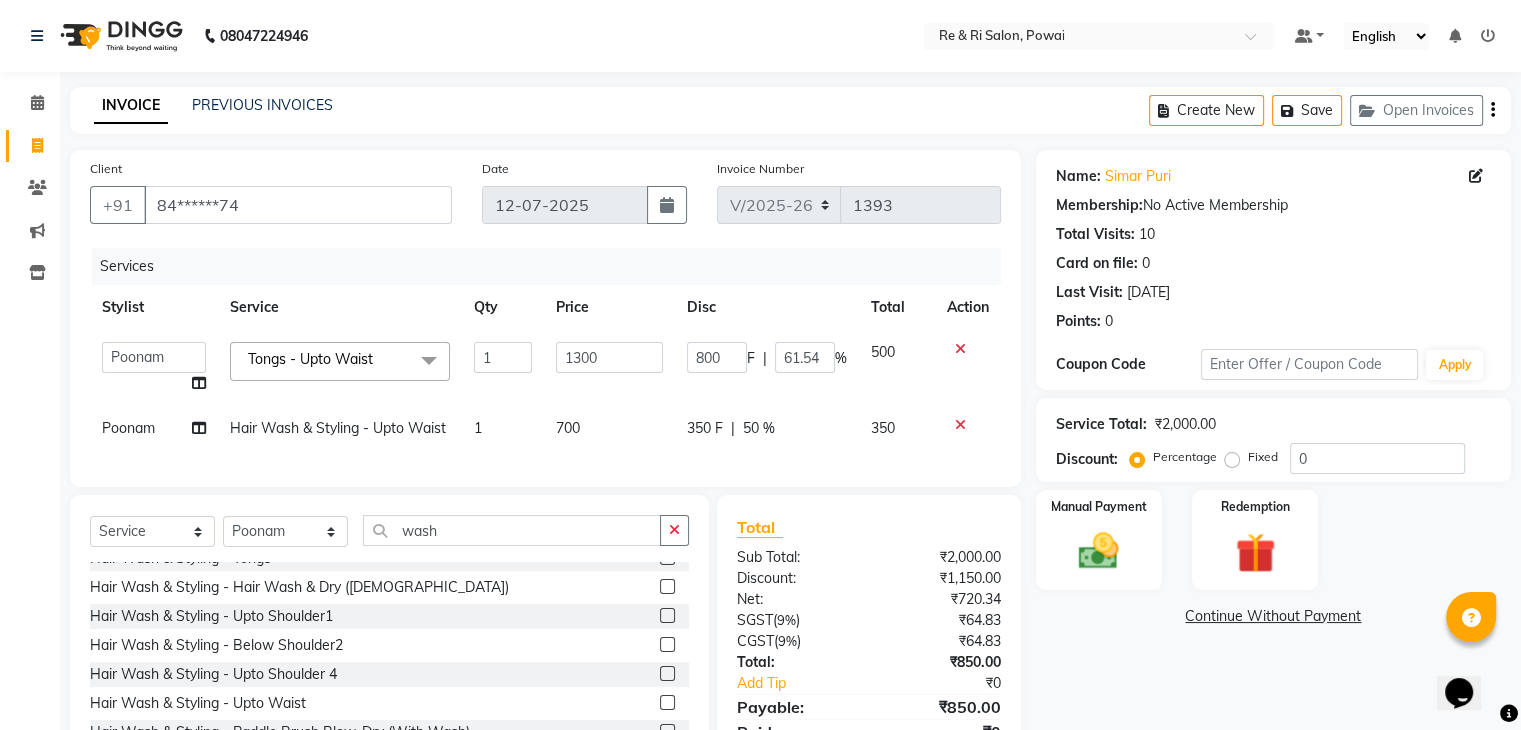 click on "800" 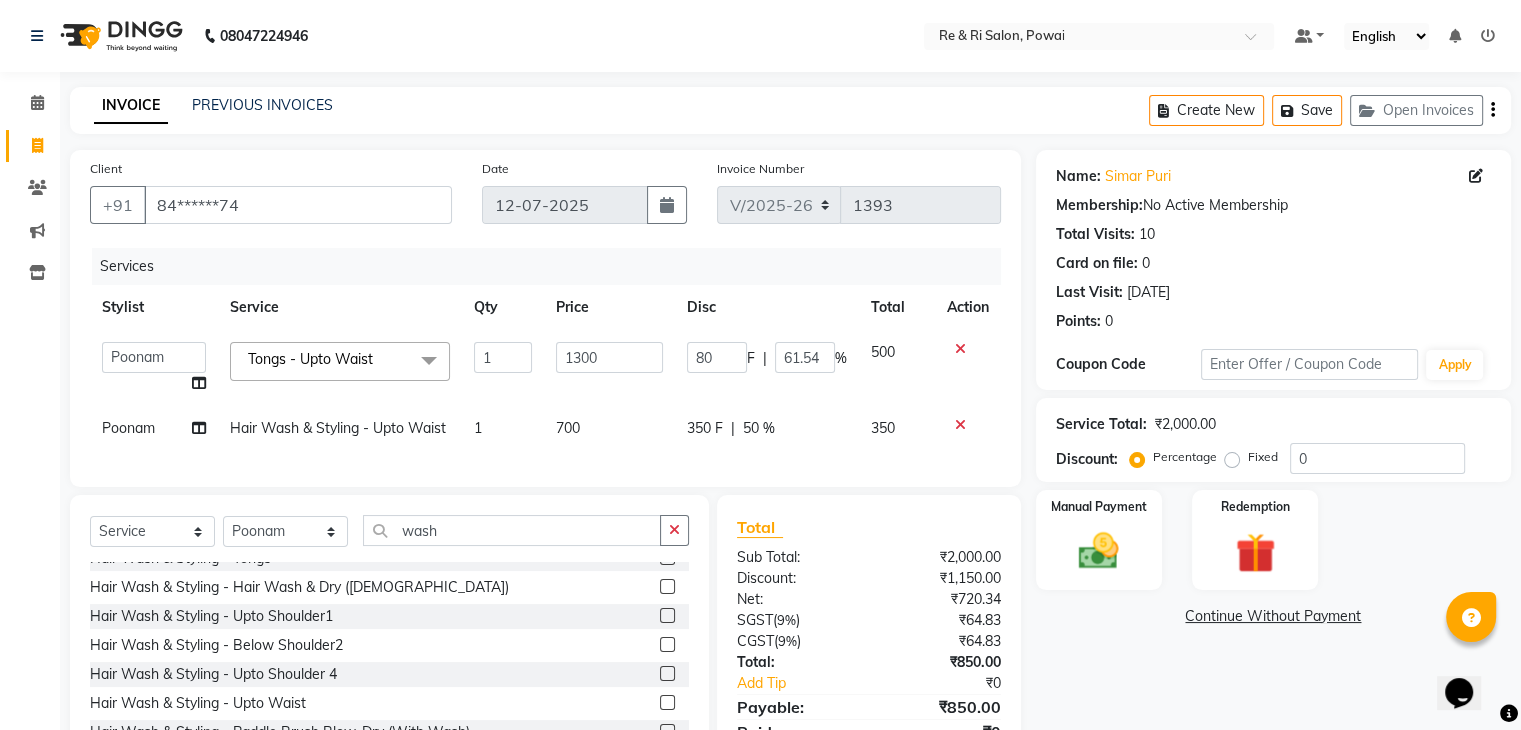 type on "8" 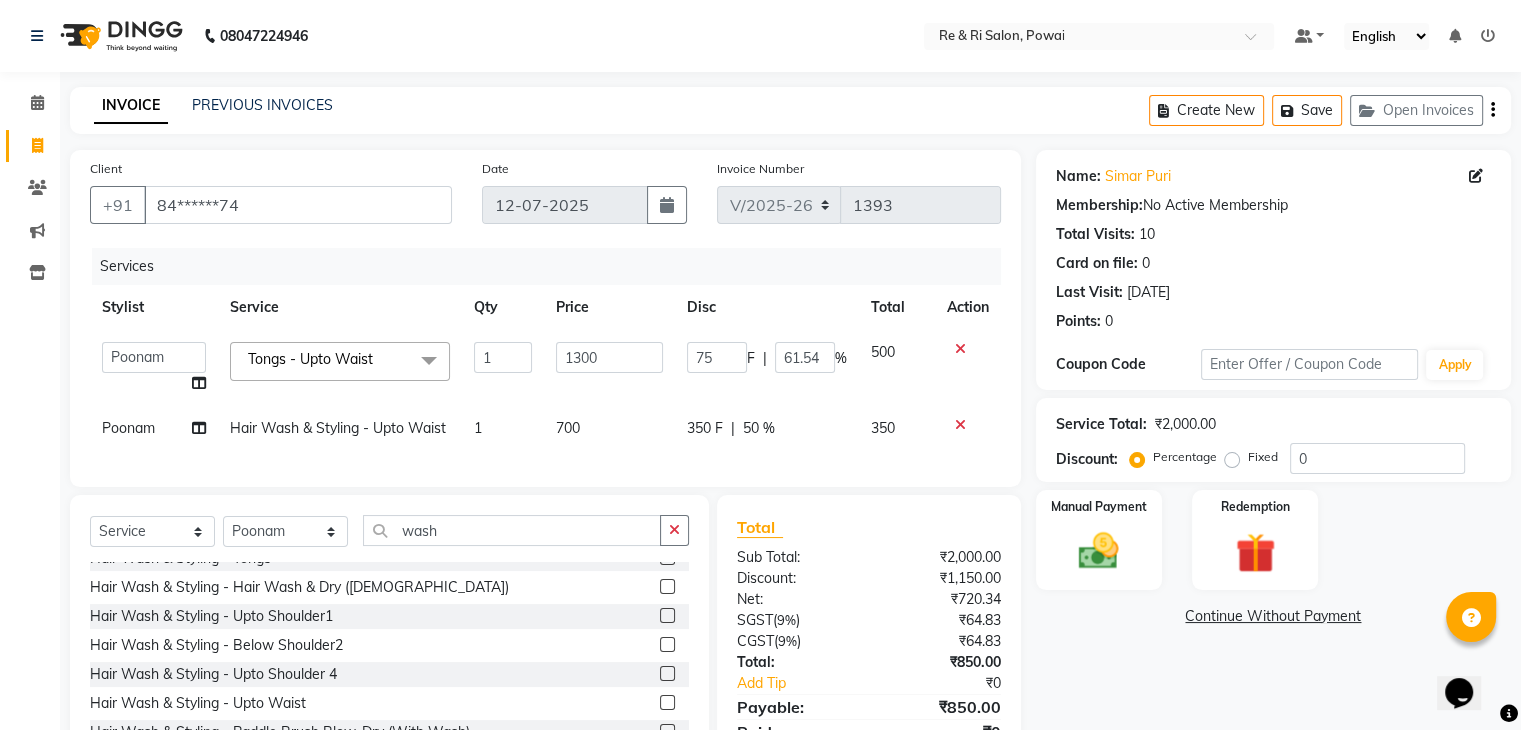 type on "750" 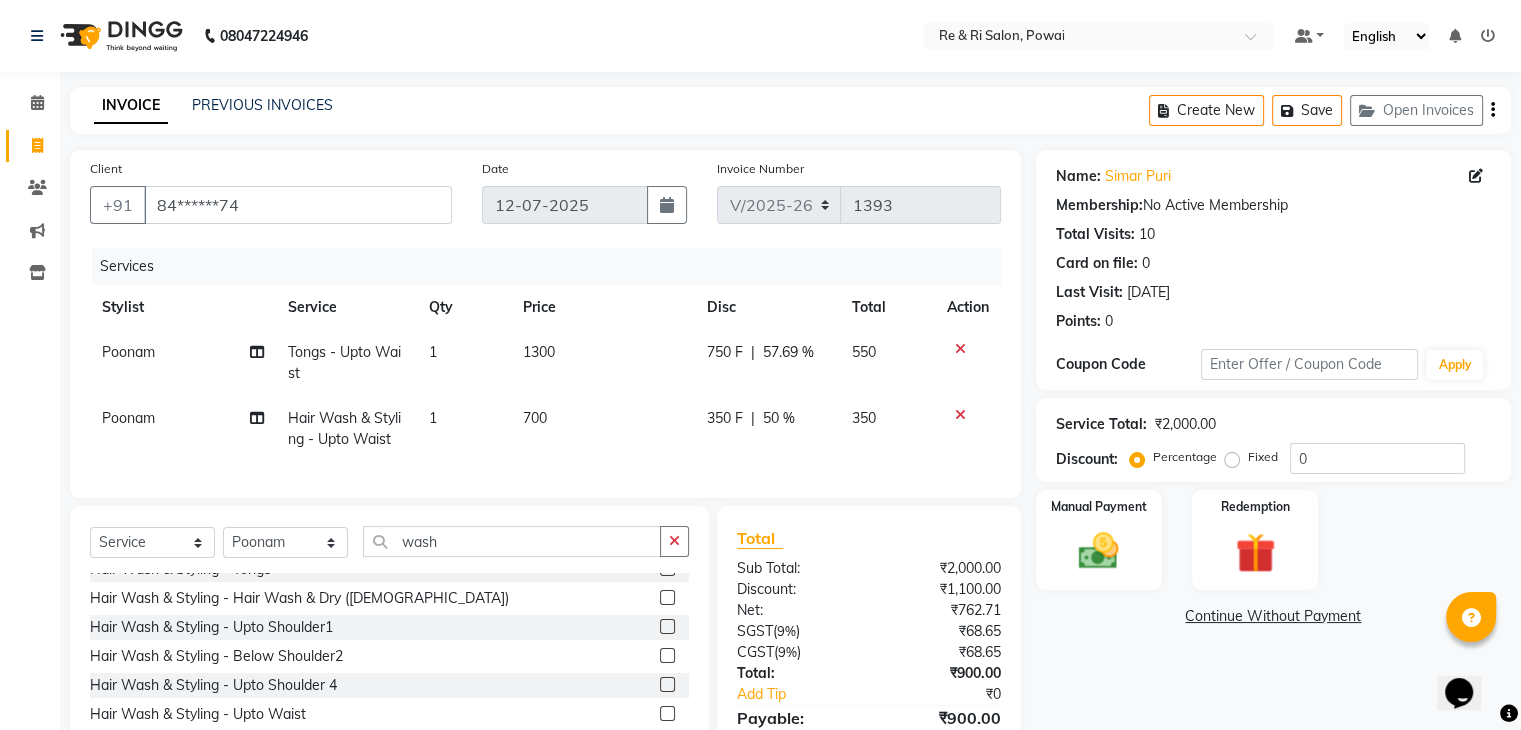 click on "Poonam Tongs - Upto Waist 1 1300 750 F | 57.69 % 550" 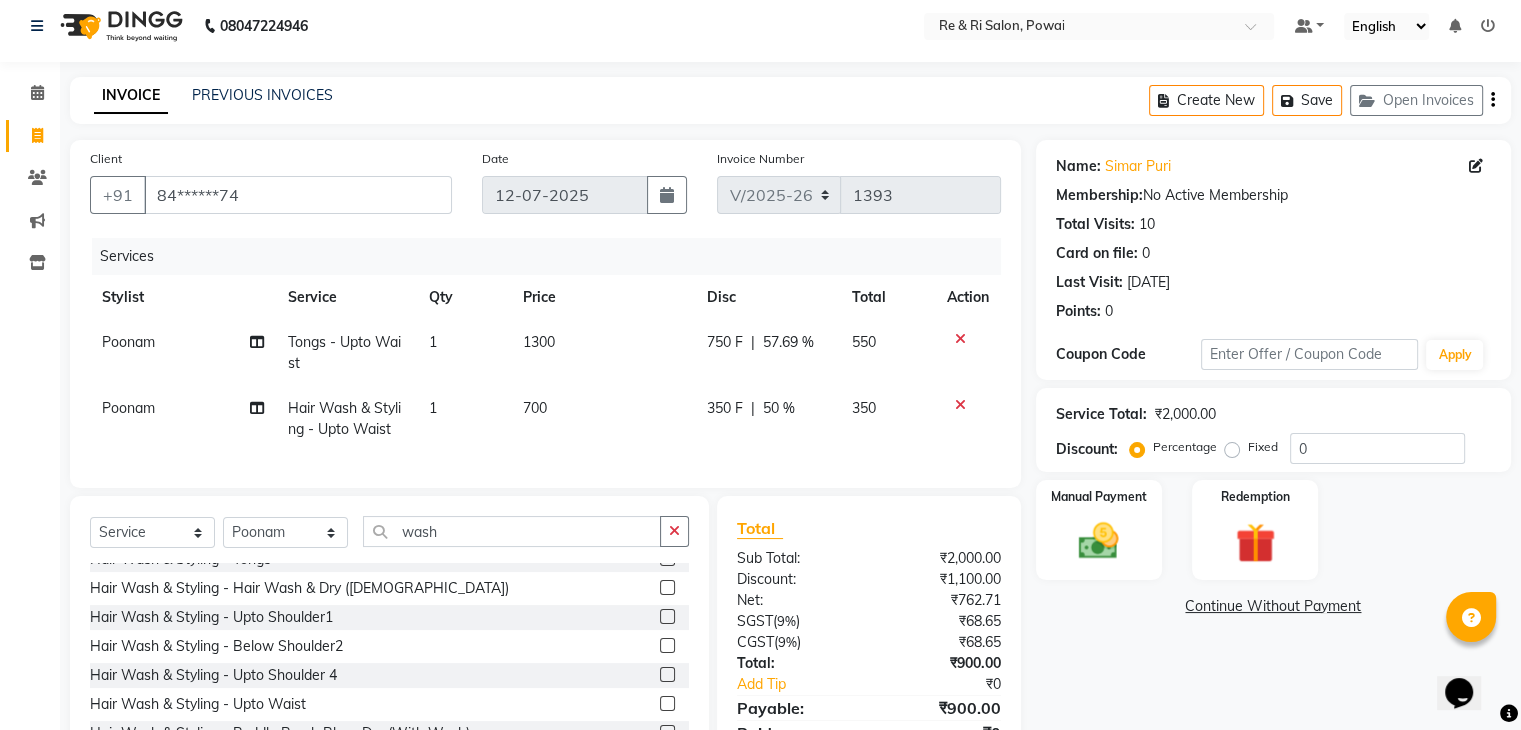 scroll, scrollTop: 0, scrollLeft: 0, axis: both 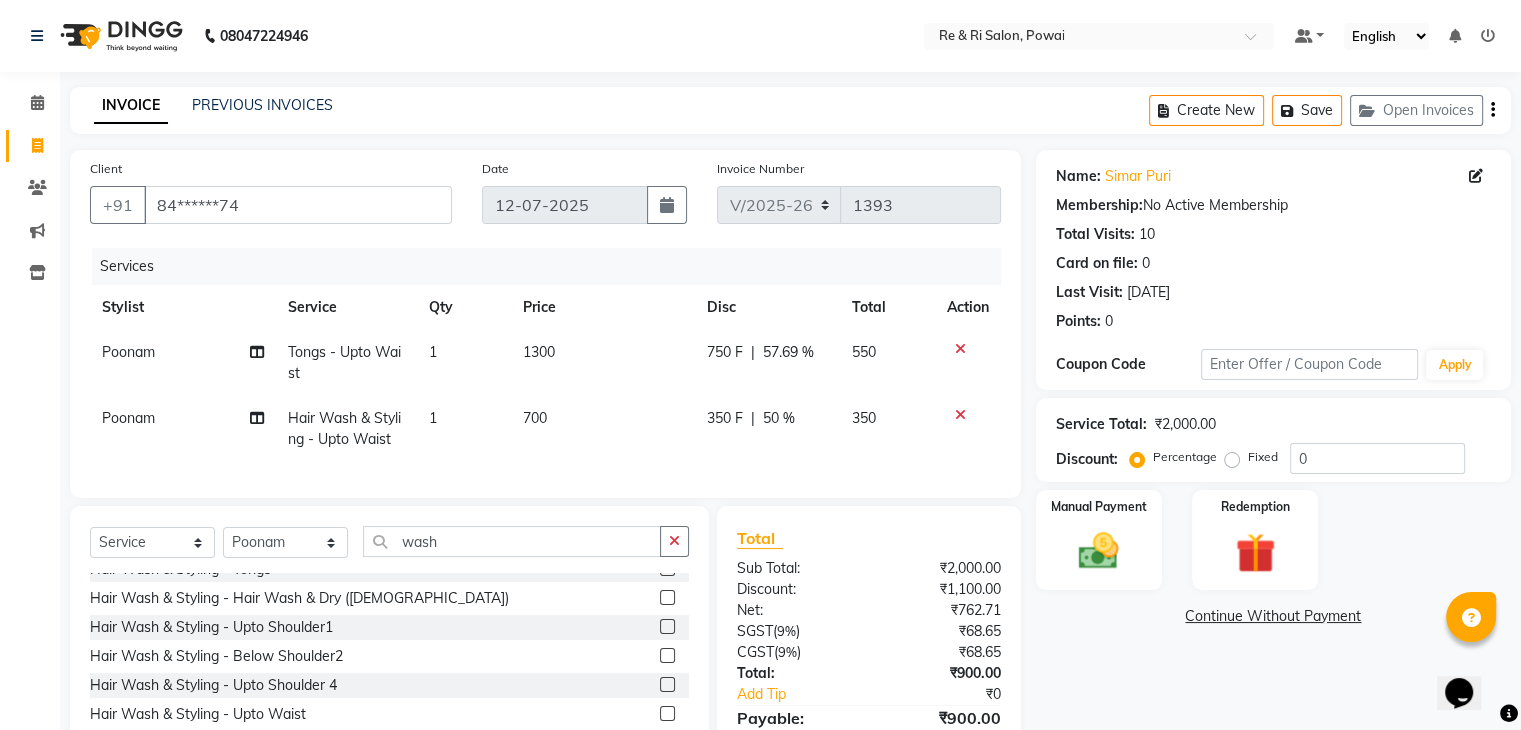click on "350 F" 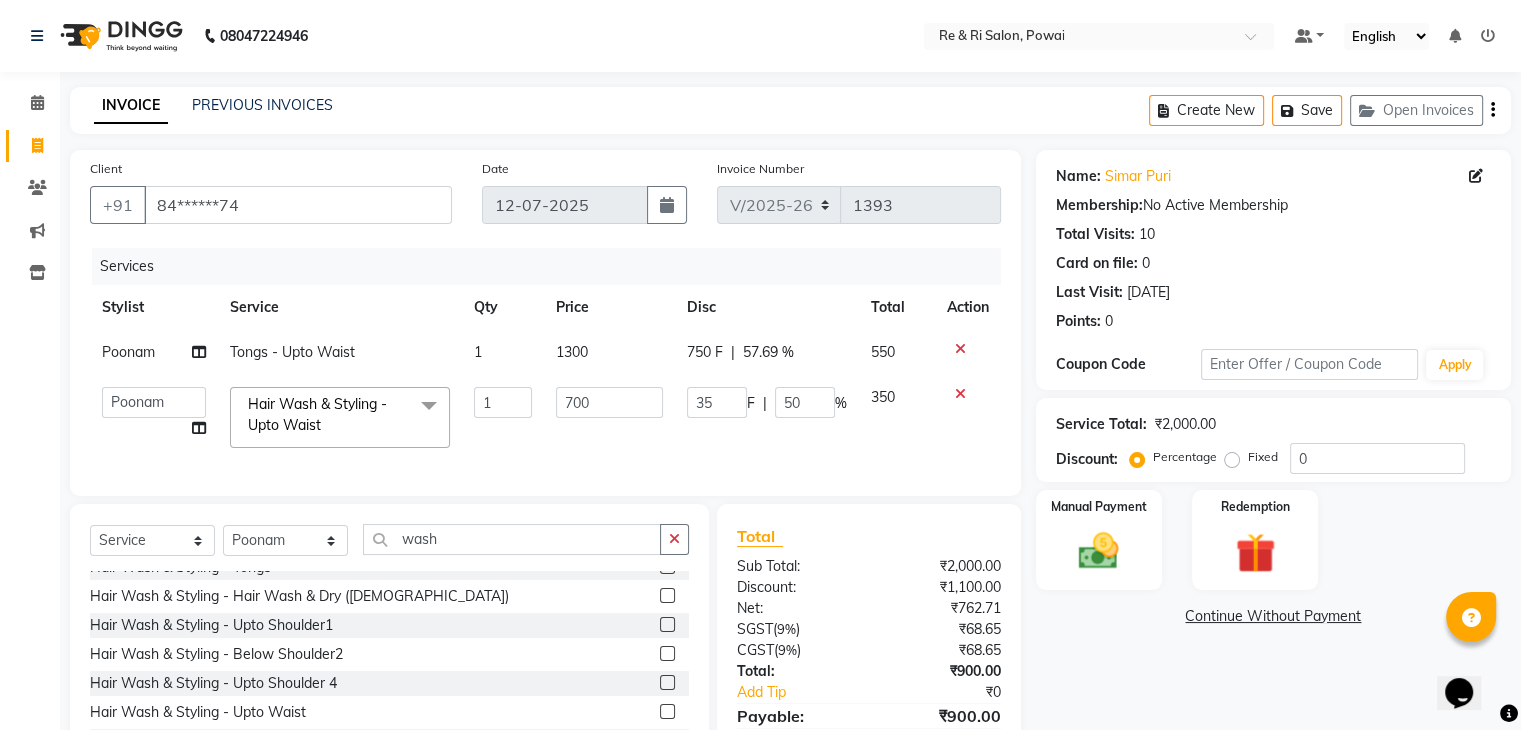 type on "3" 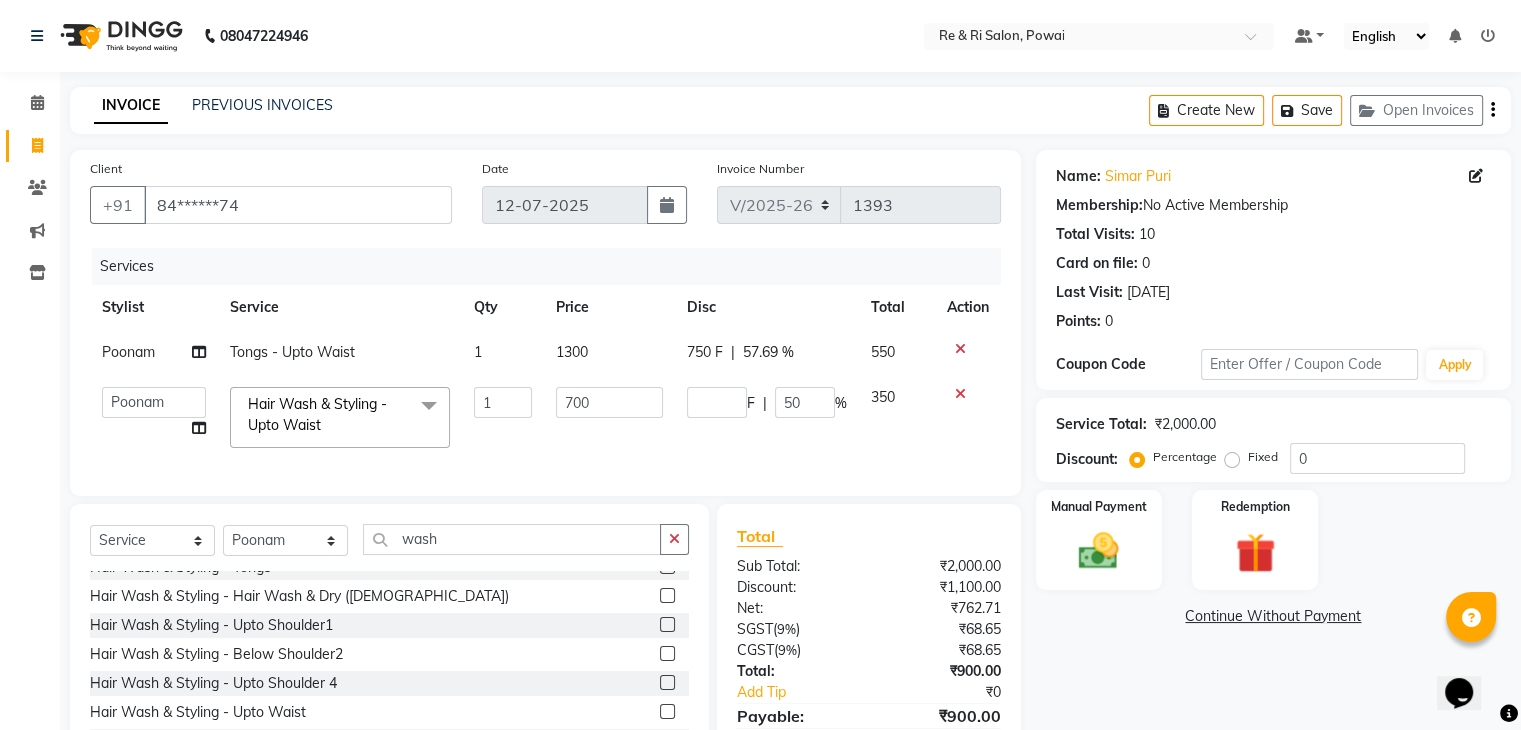 type on "0" 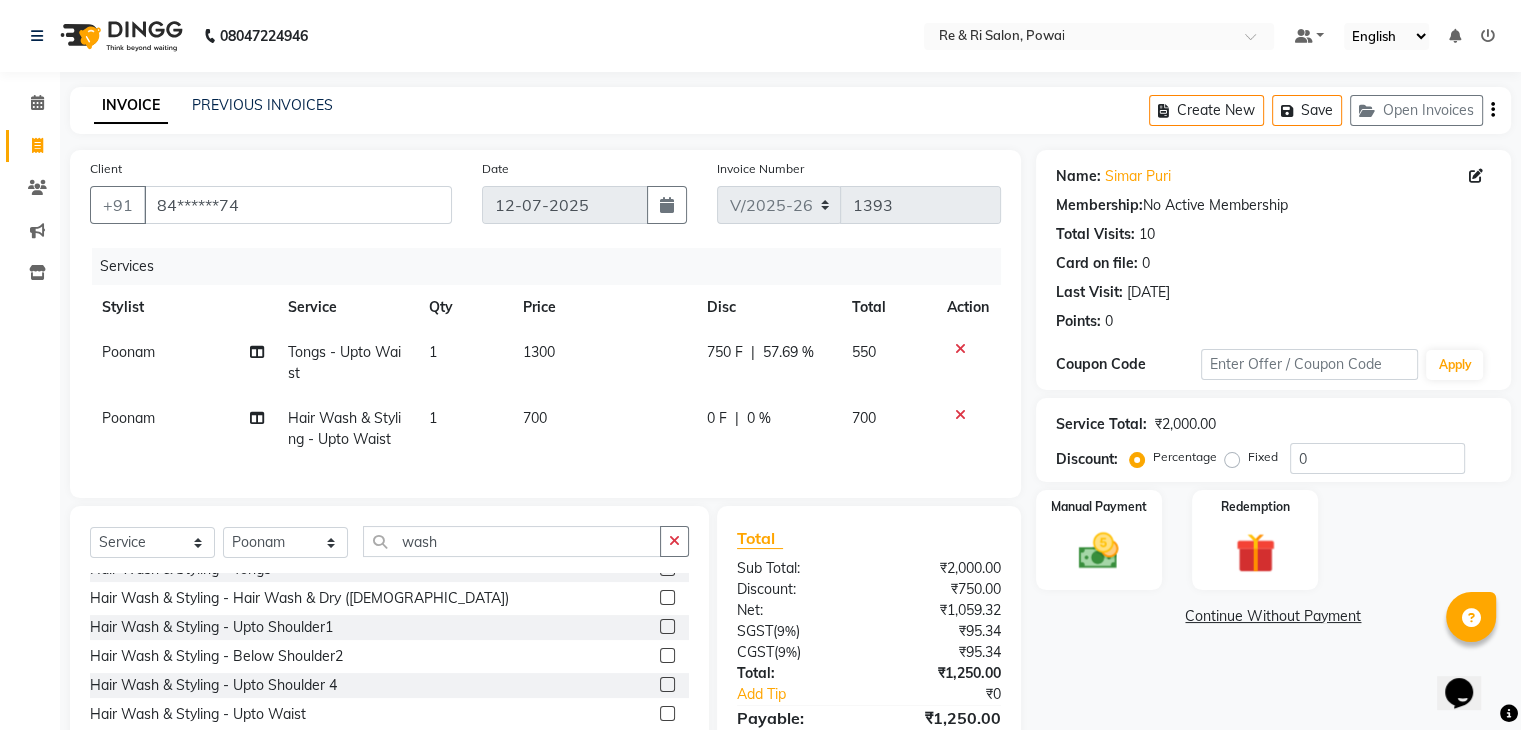 click on "0 F | 0 %" 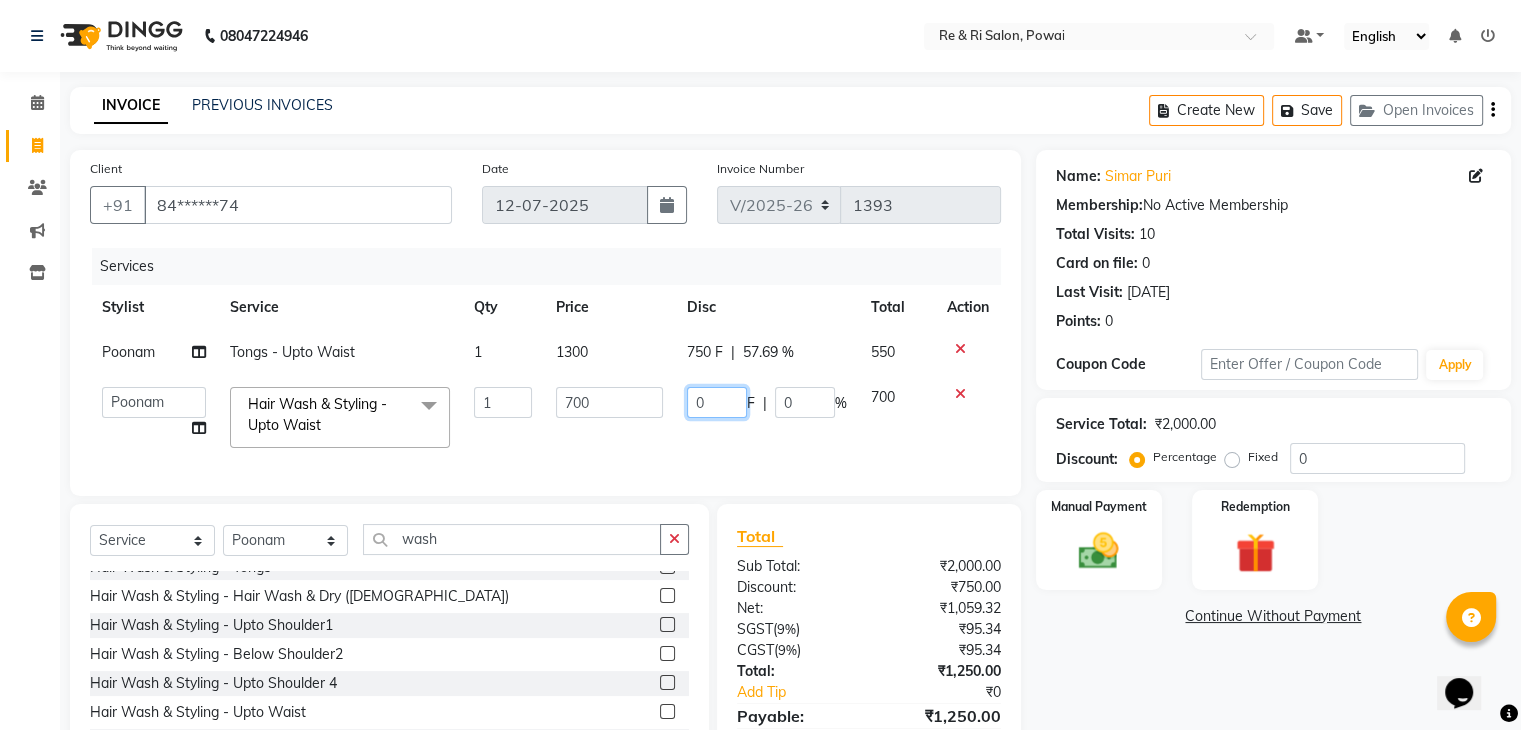 click on "0" 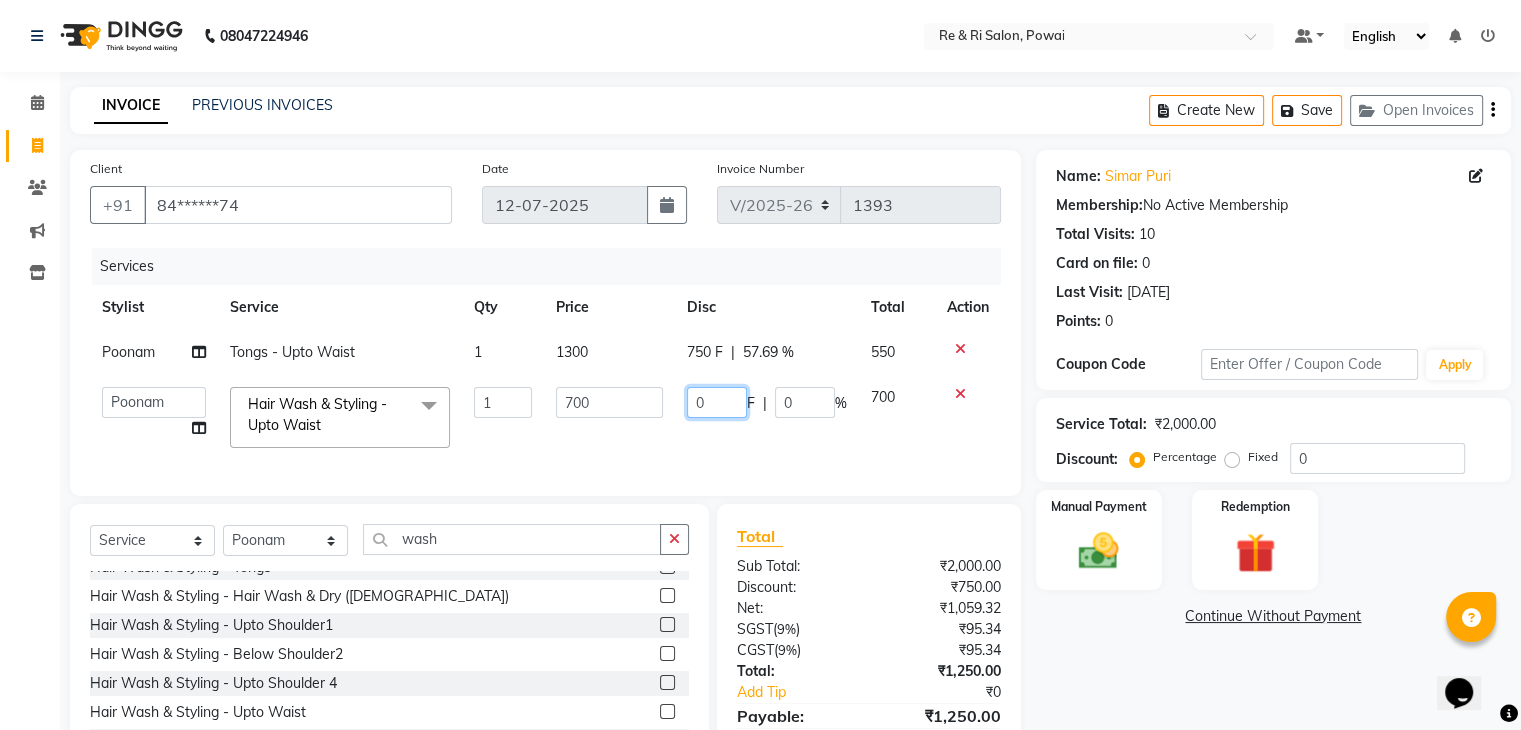click on "0" 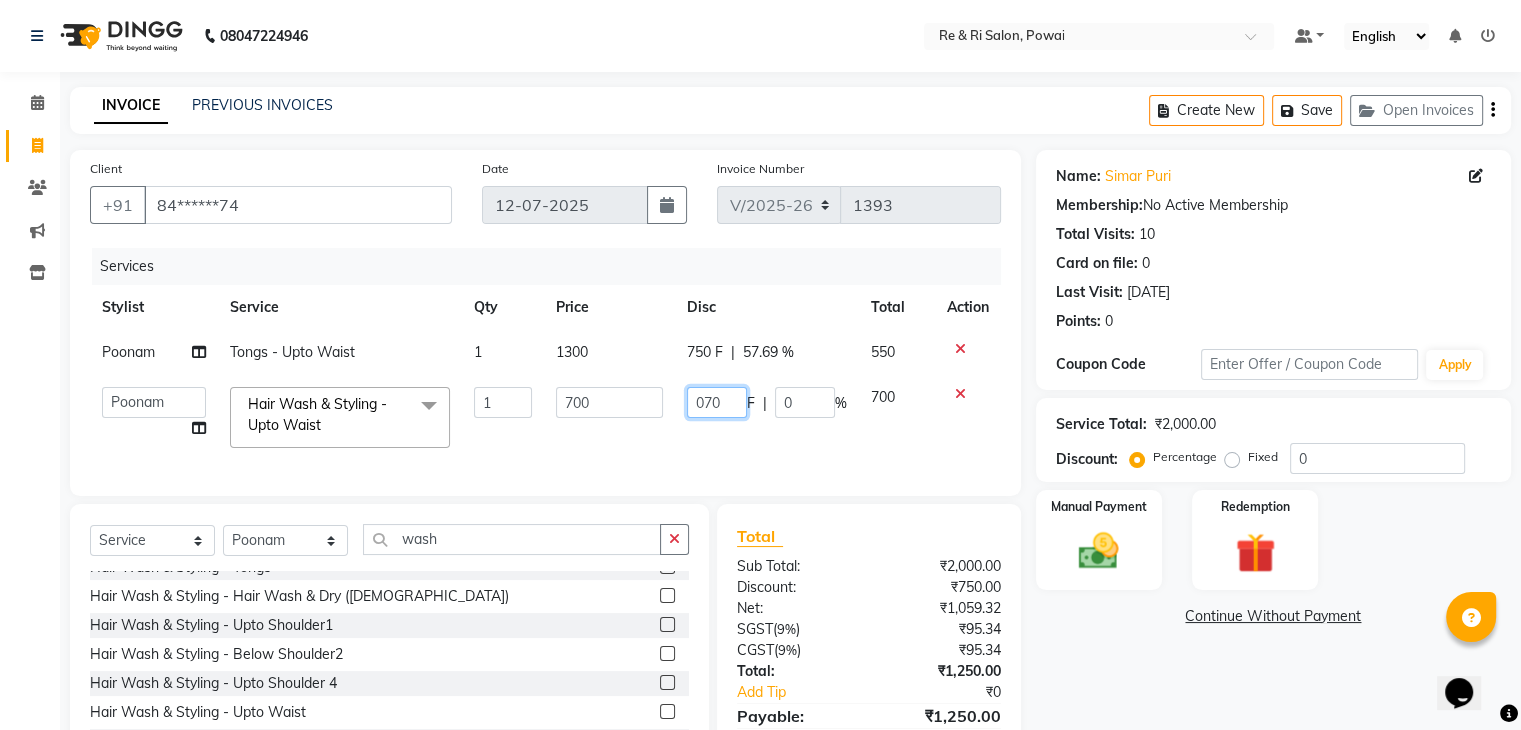 type on "0700" 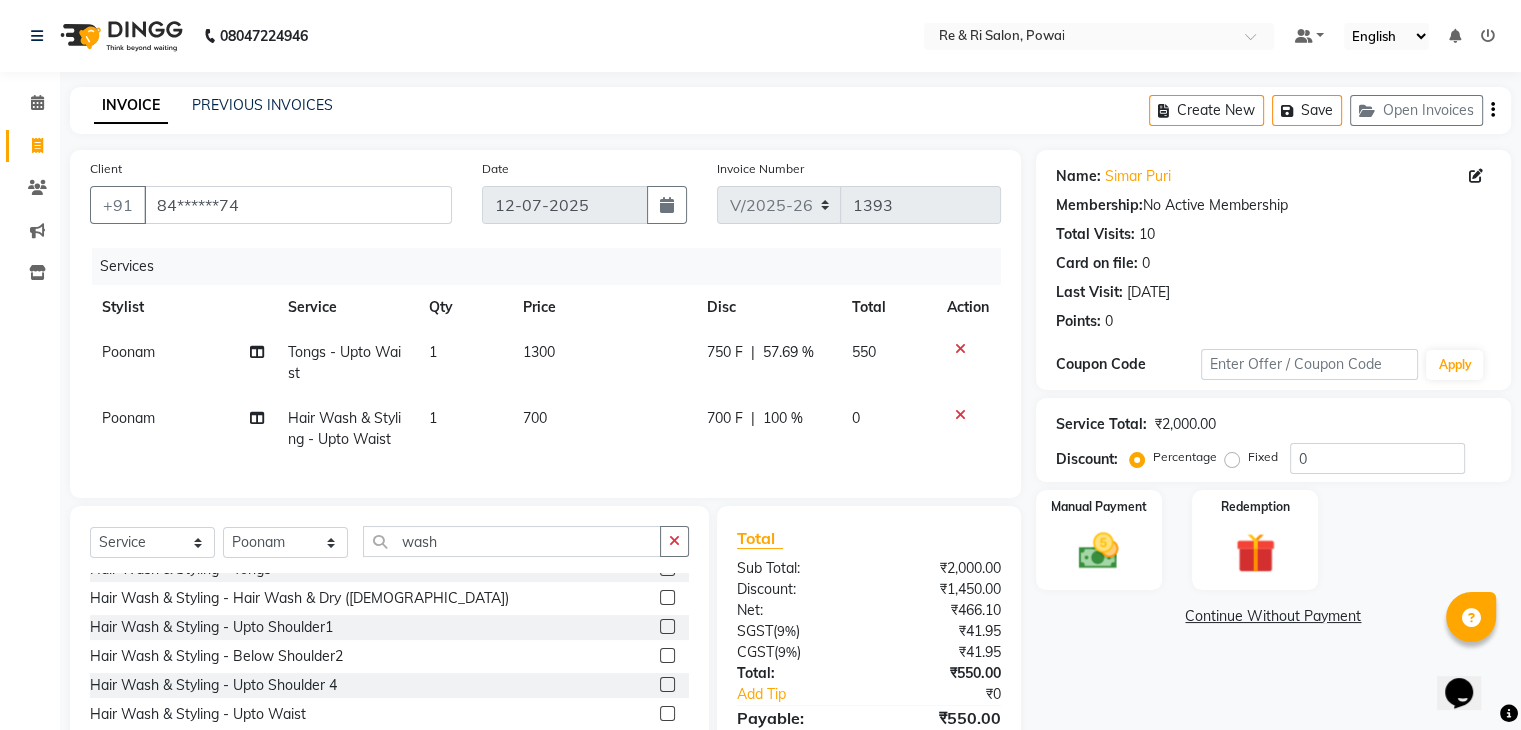 click on "700" 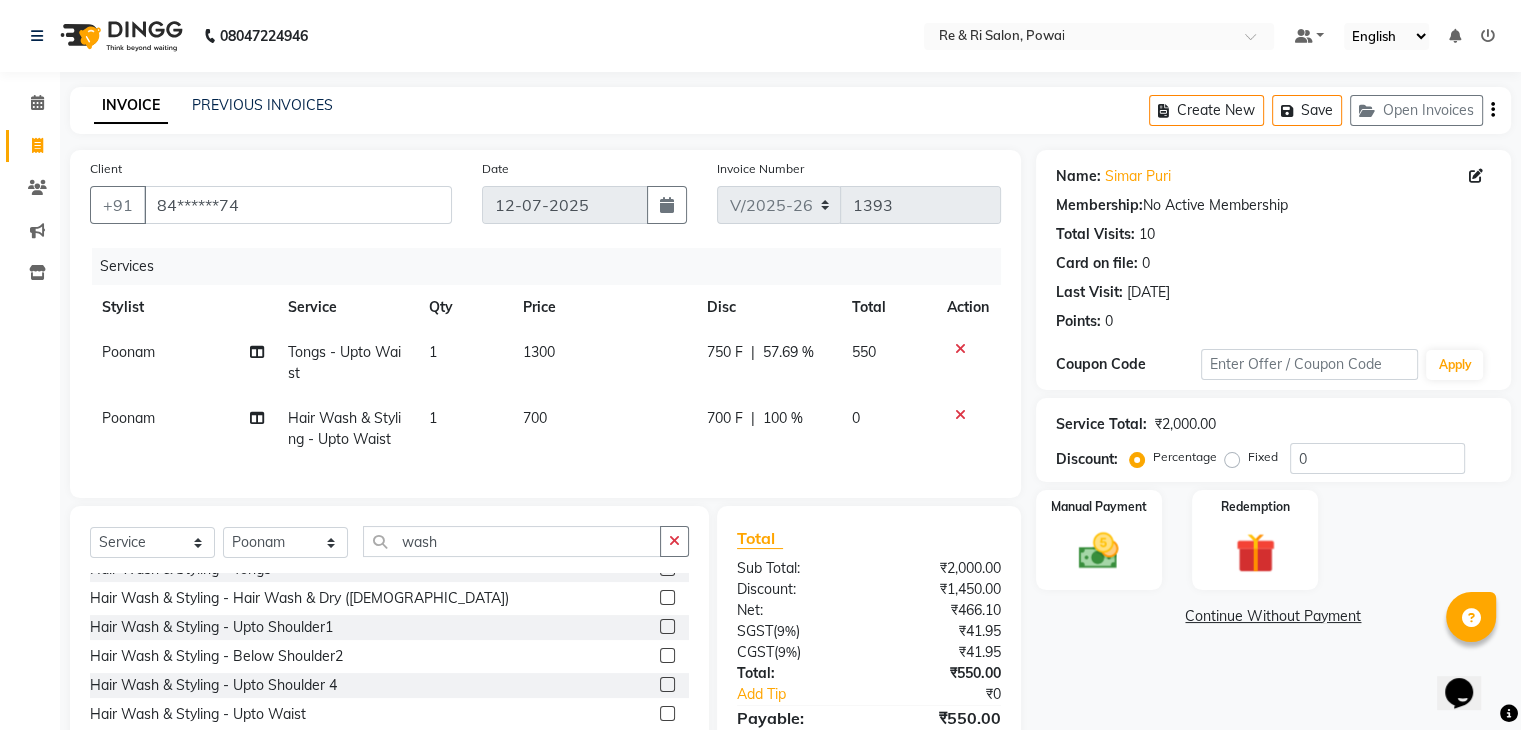 select on "36184" 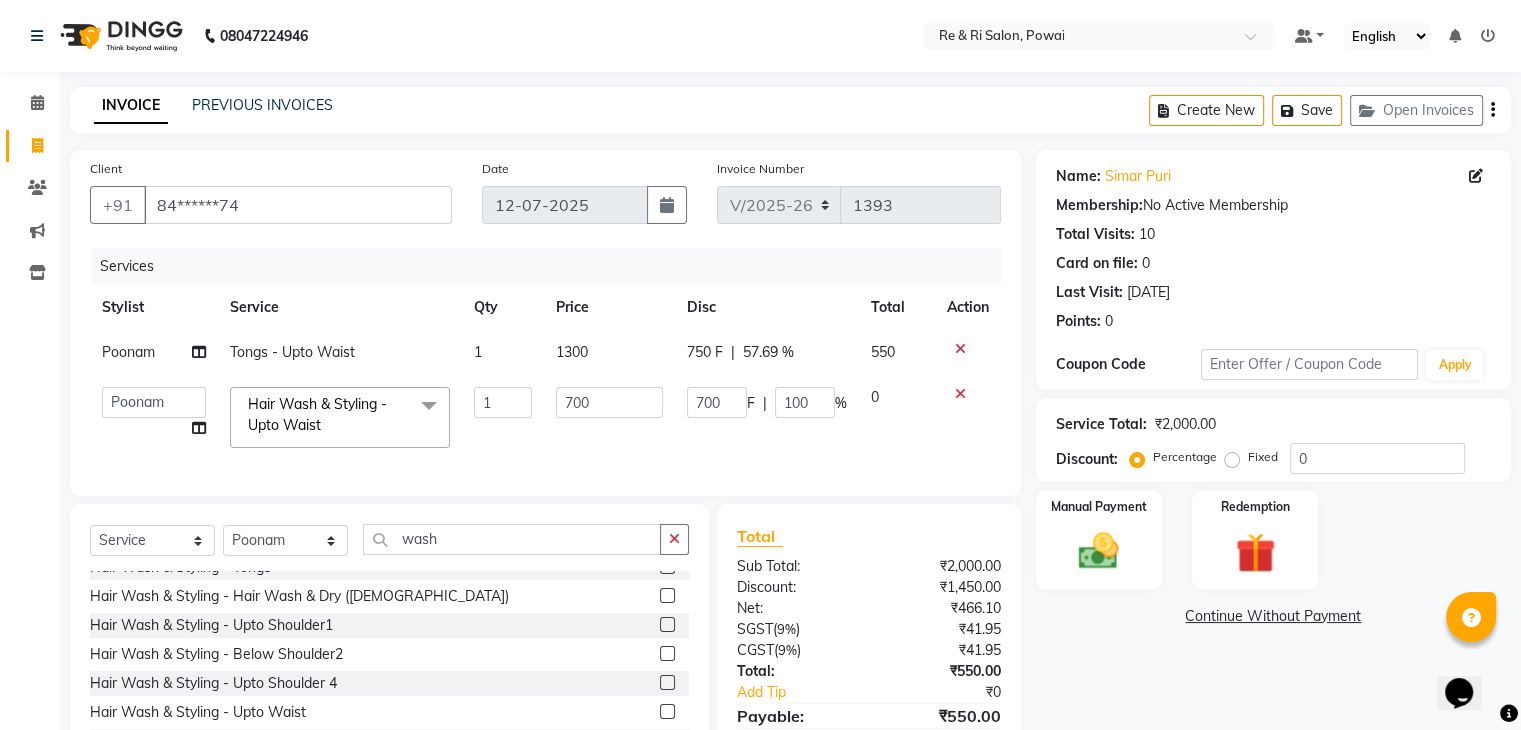 click on "750 F" 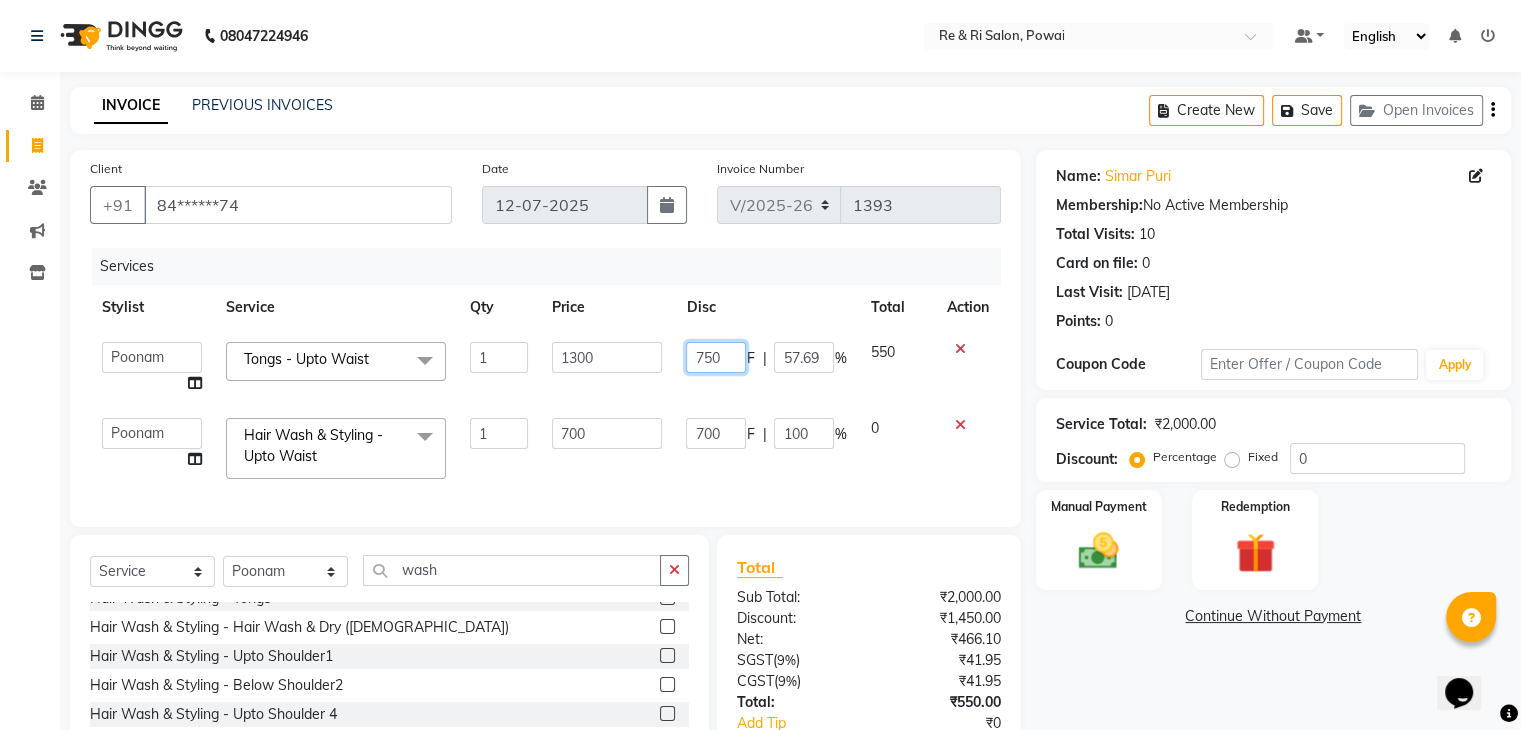 click on "750" 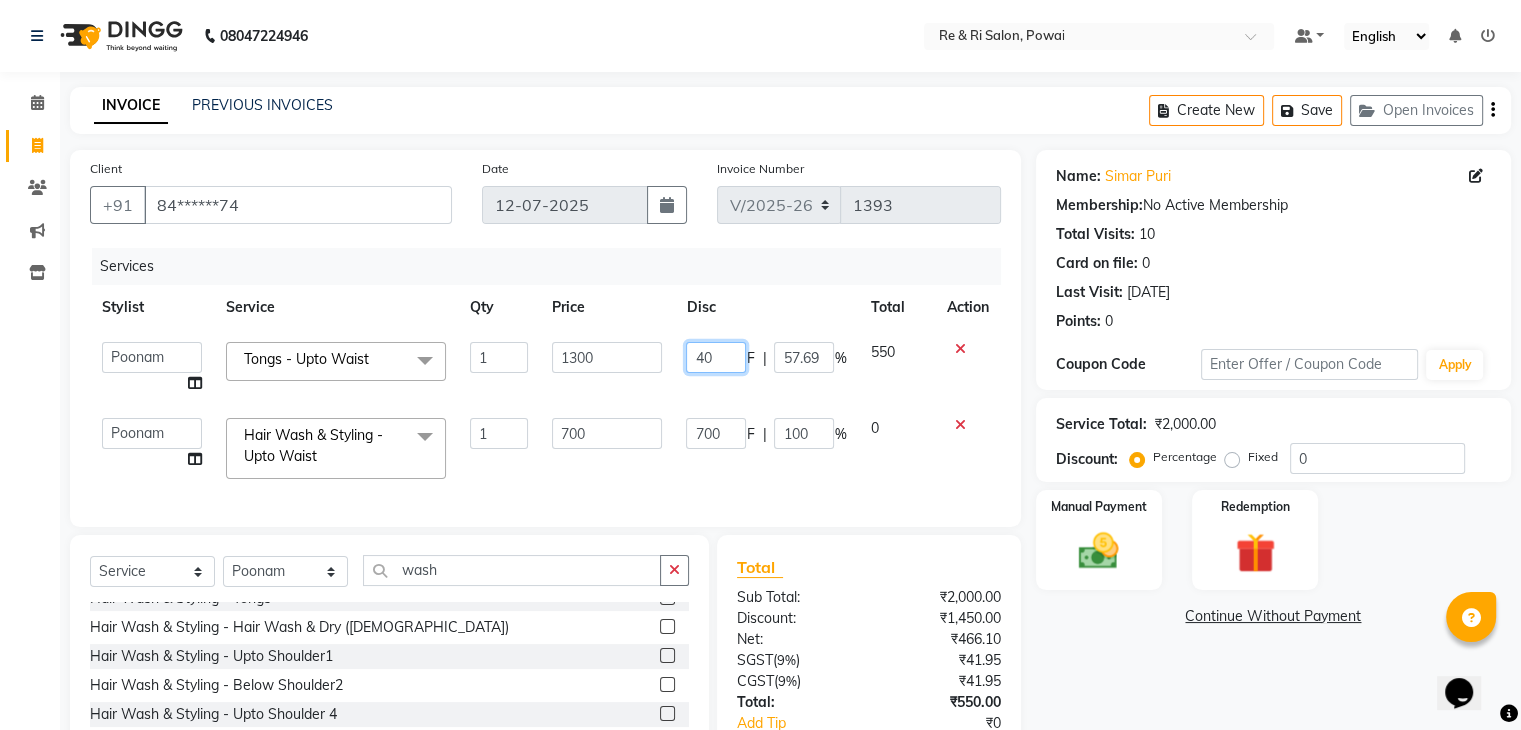 type on "400" 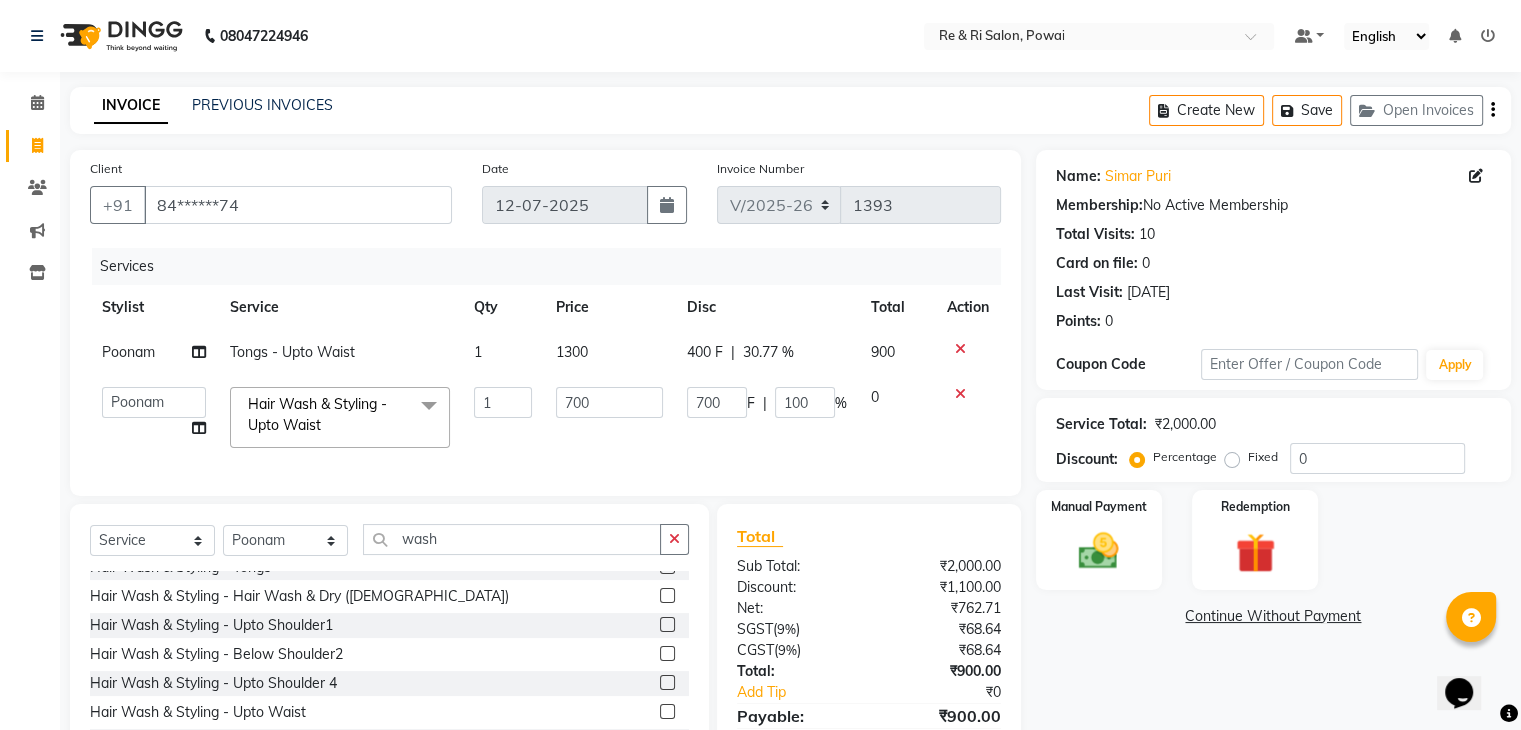 click on "Poonam Tongs - Upto Waist 1 1300 400 F | 30.77 % 900  Amaan   ana   Danish    Poonam   Rehaan    Salman    Sandy    Hair Wash & Styling - Upto Waist  x Hair Wash & Styling - Hair Wash & Dry (Female) Hair Wash & Styling - Ironing Hair Wash & Styling - Tongs Hair Wash & Styling - Hair Wash & Dry (Male) Hair Wash & Styling - Upto Shoulder1 Hair Wash & Styling - Below Shoulder2 Hair Wash & Styling - Upto Shoulder 4 Hair Wash & Styling - Upto Waist Hair Wash & Styling - Paddle Brush Blow-Dry (With Wash). Hair Wash & Styling - Blow-Dry Curis (With Wash) Hair Wash & Styling - Below Shoulder Hair Wash & Styling - Upto Shoulder Hair Wash & Styling - Upto Waist2 Hair Wash & Styling - Below Shoulder 1 Hair Wash & Styling - Upto Waist 1 Hair Triming Women chest trimming Colour Women - Global Colour Women - High-Light Colour Women-Balayage Colour Women - Root Touch Up (1 Inch) Colour Women - Root Touch Up (No Ammonia) 1 Inch Colour Women - Upto Neck 1 Colour Women - Upto Shoulder 1 Colour Women - Upto Neck nose wax demo" 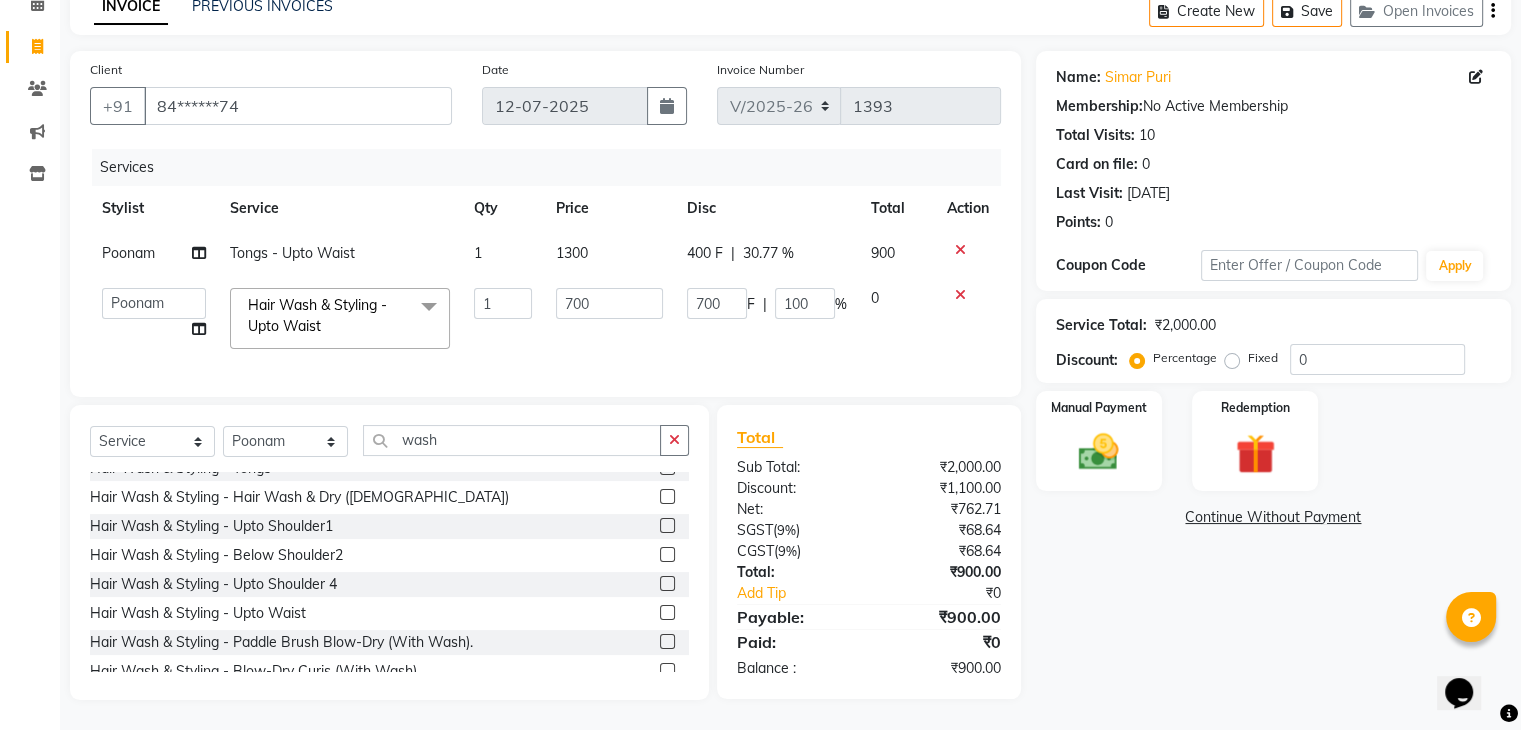 scroll, scrollTop: 114, scrollLeft: 0, axis: vertical 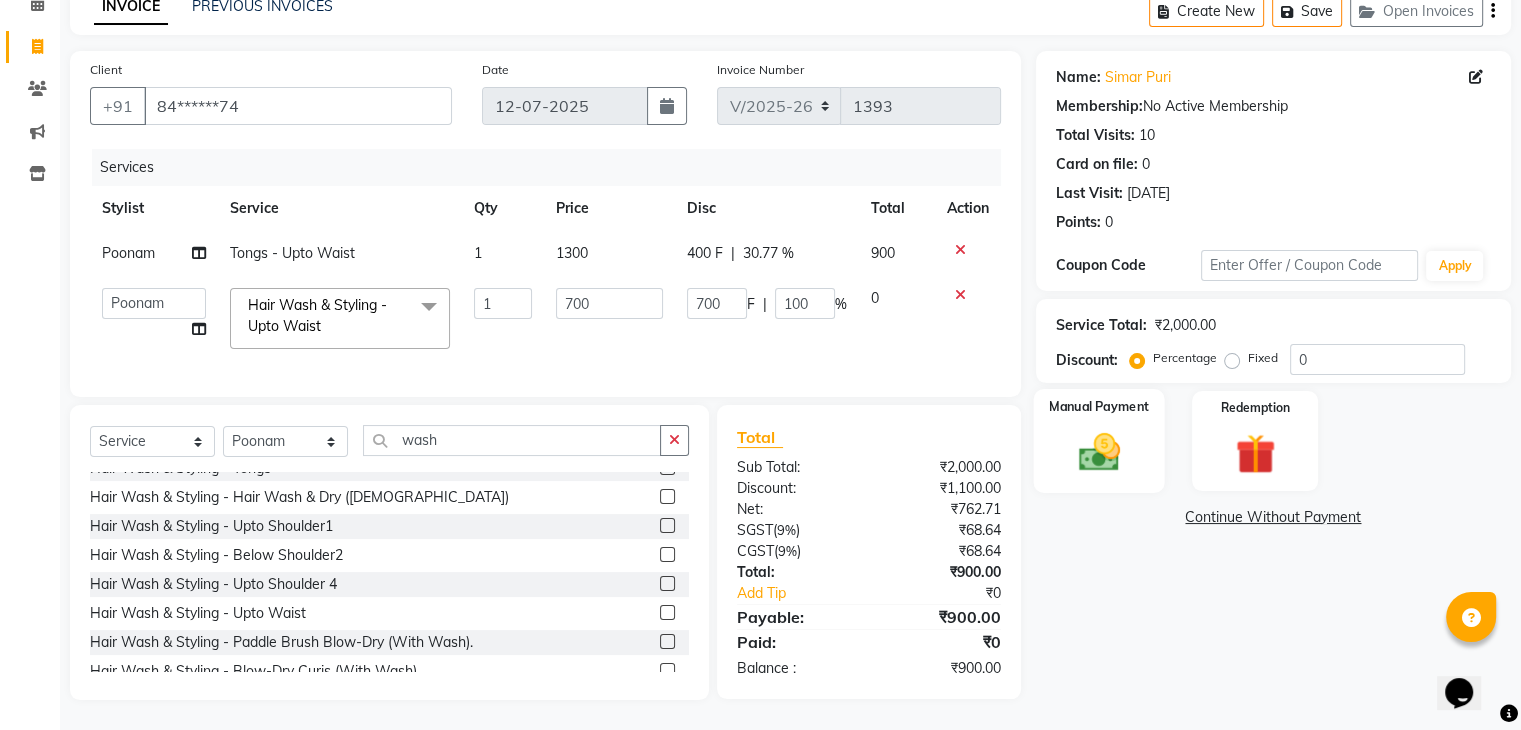 click 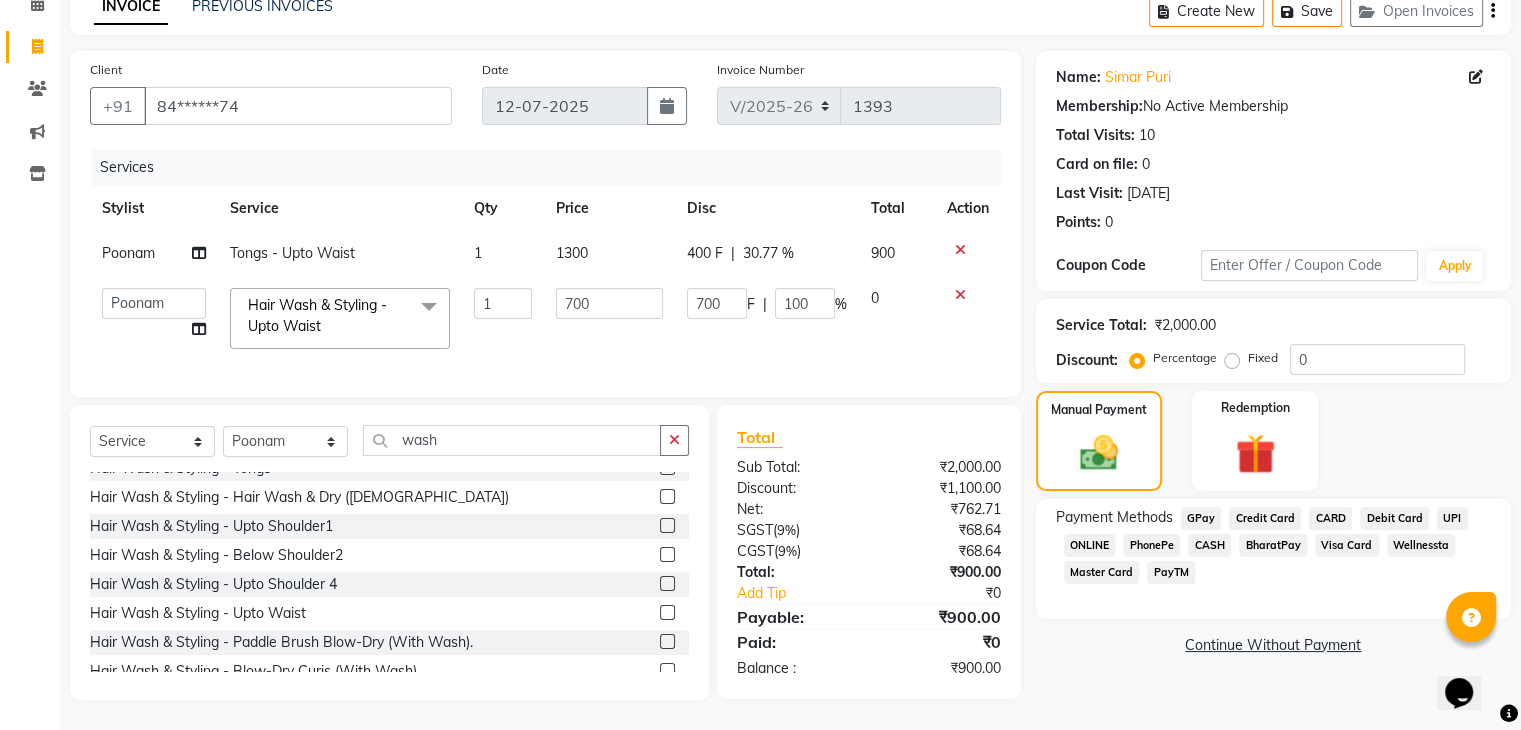 click on "GPay" 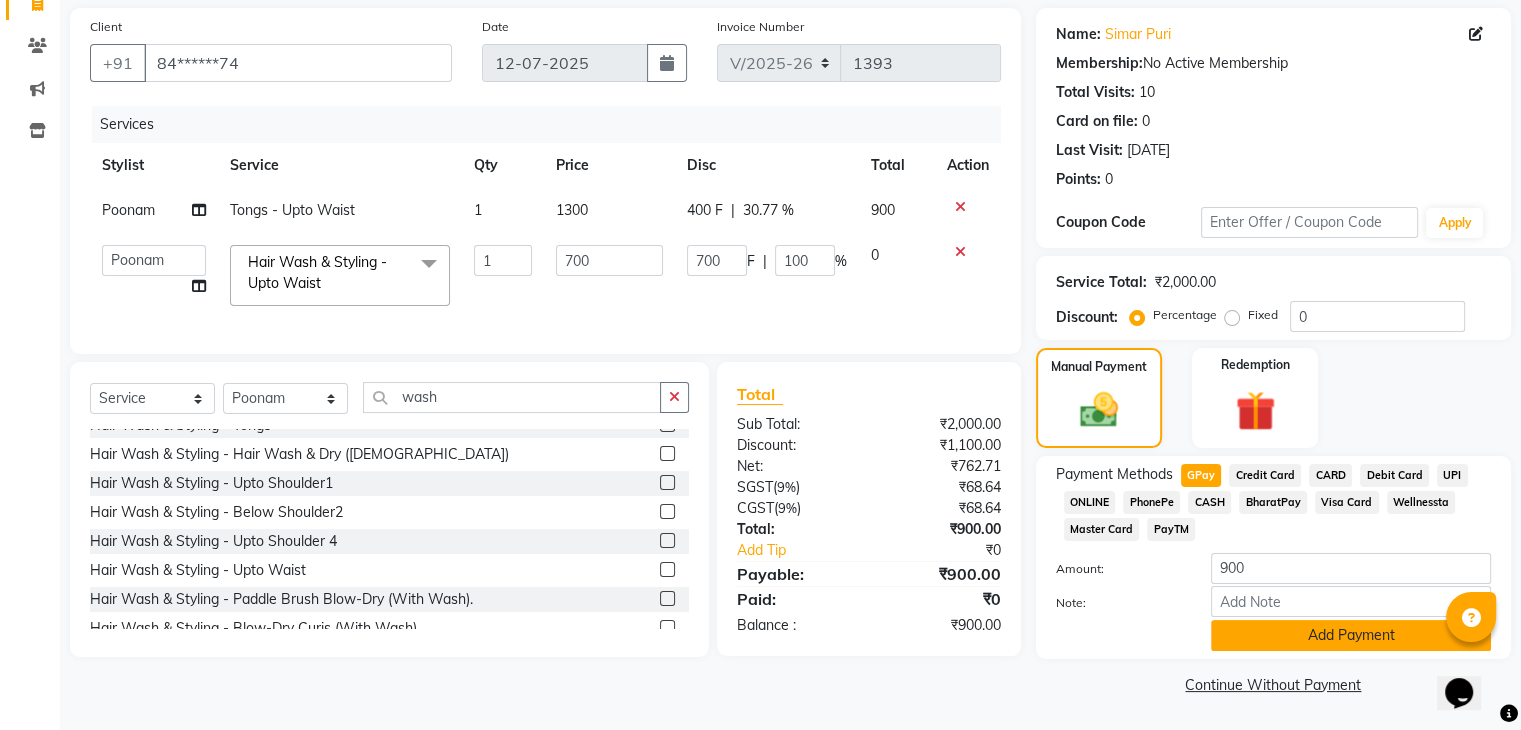 click on "Add Payment" 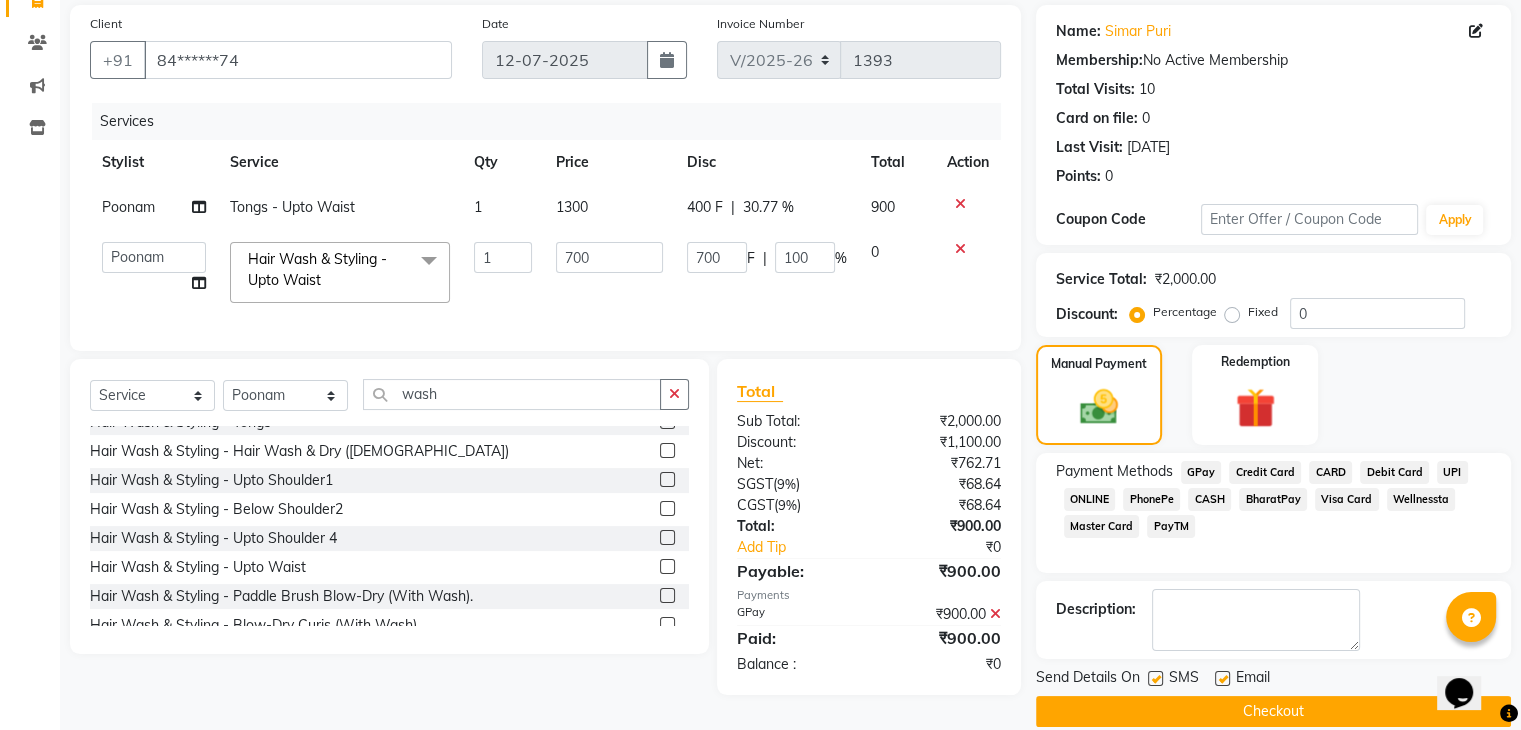 scroll, scrollTop: 171, scrollLeft: 0, axis: vertical 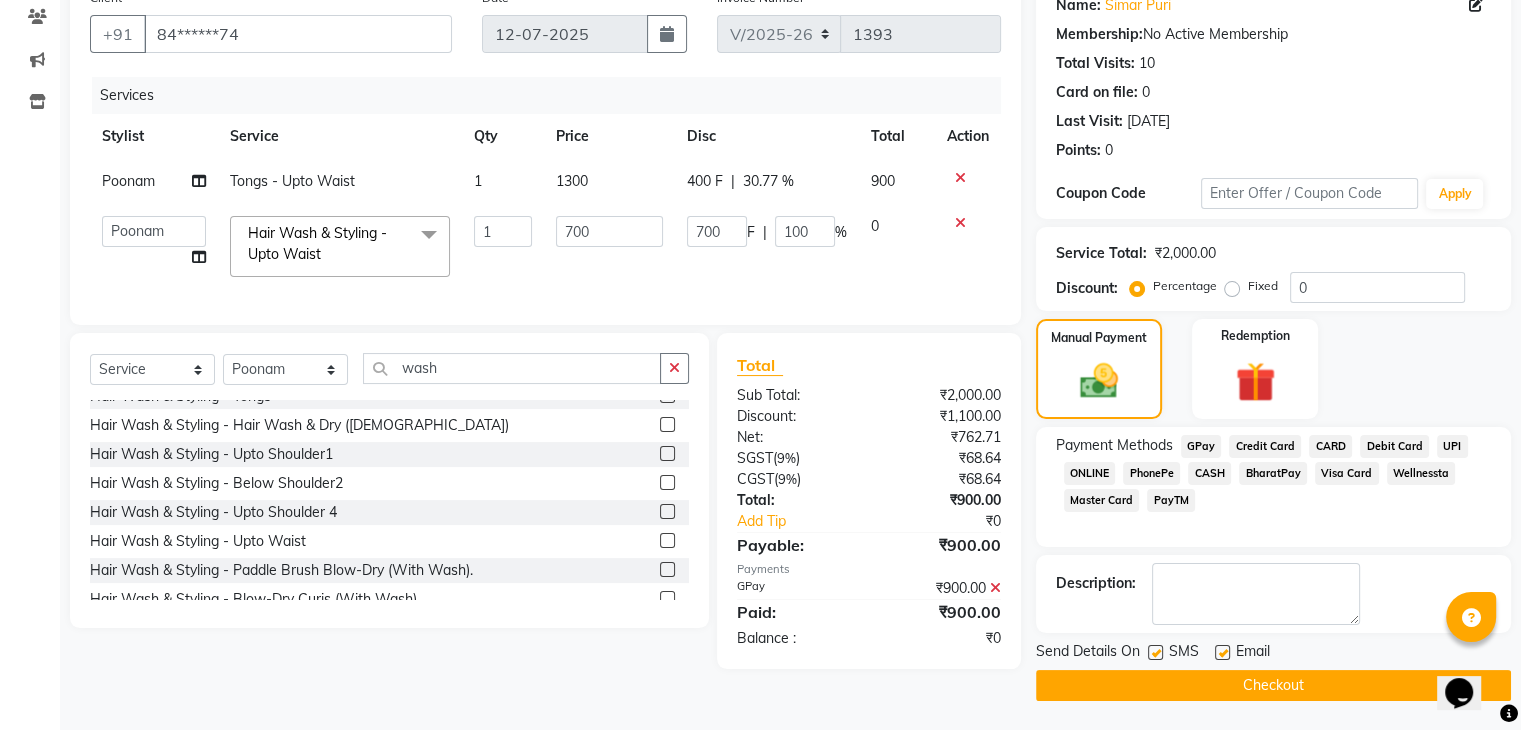 click 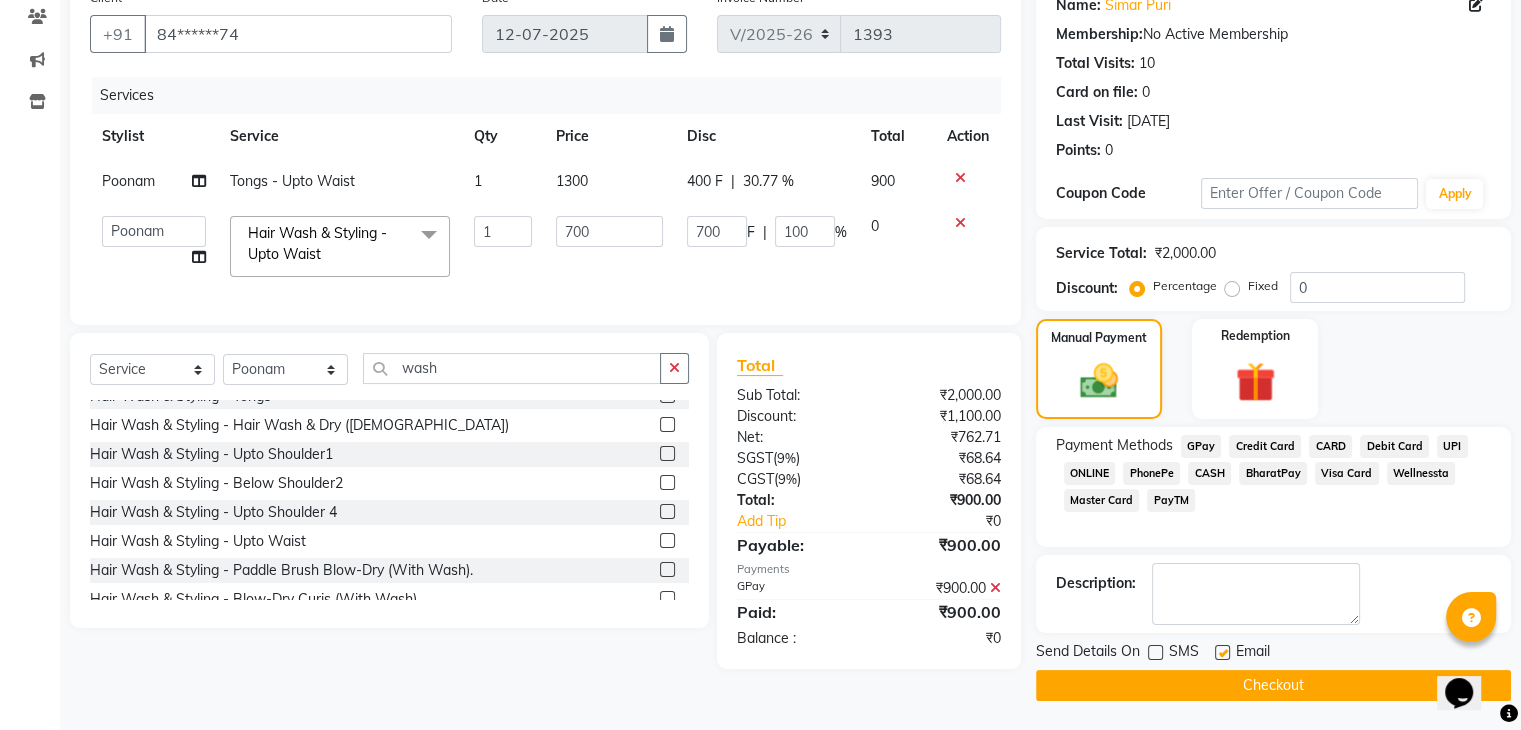 click 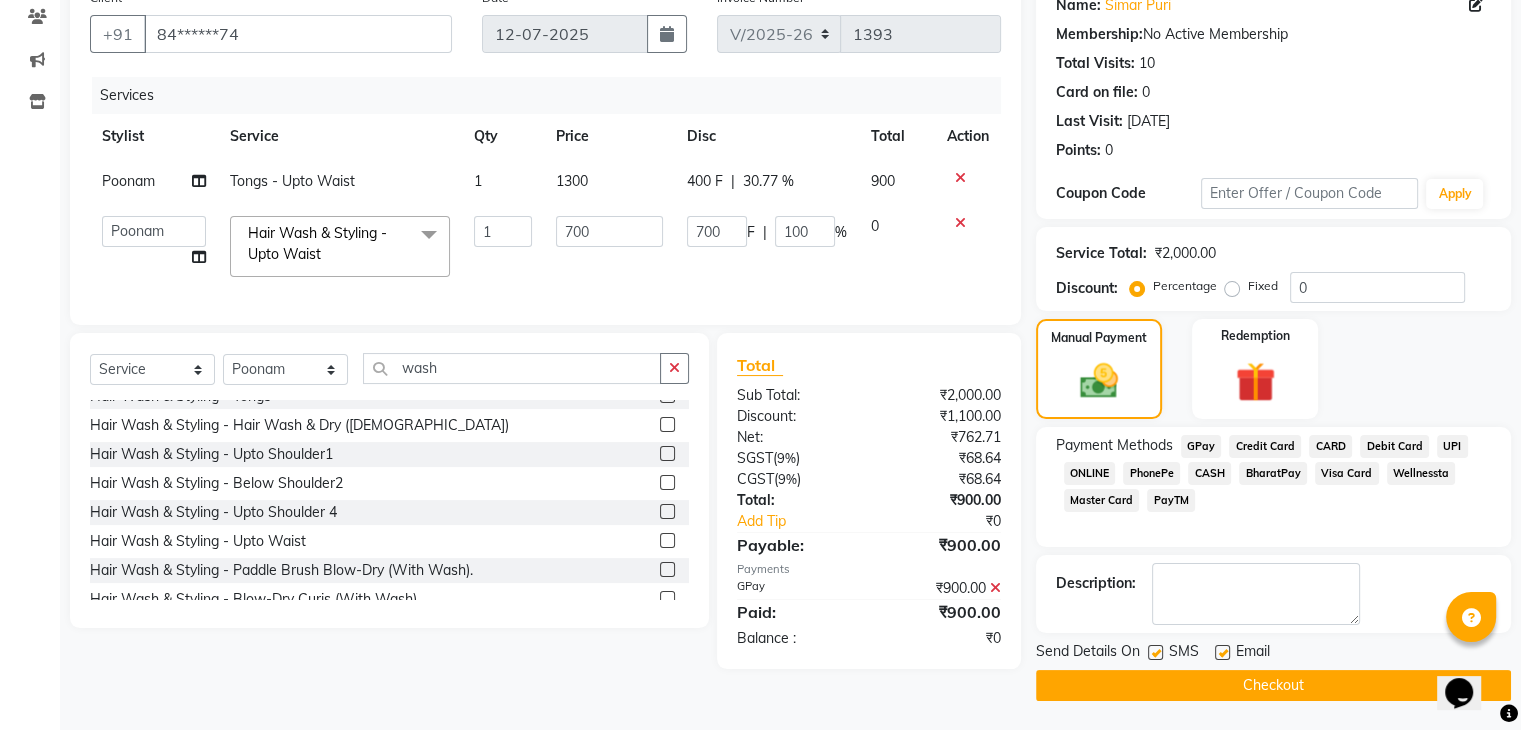 click 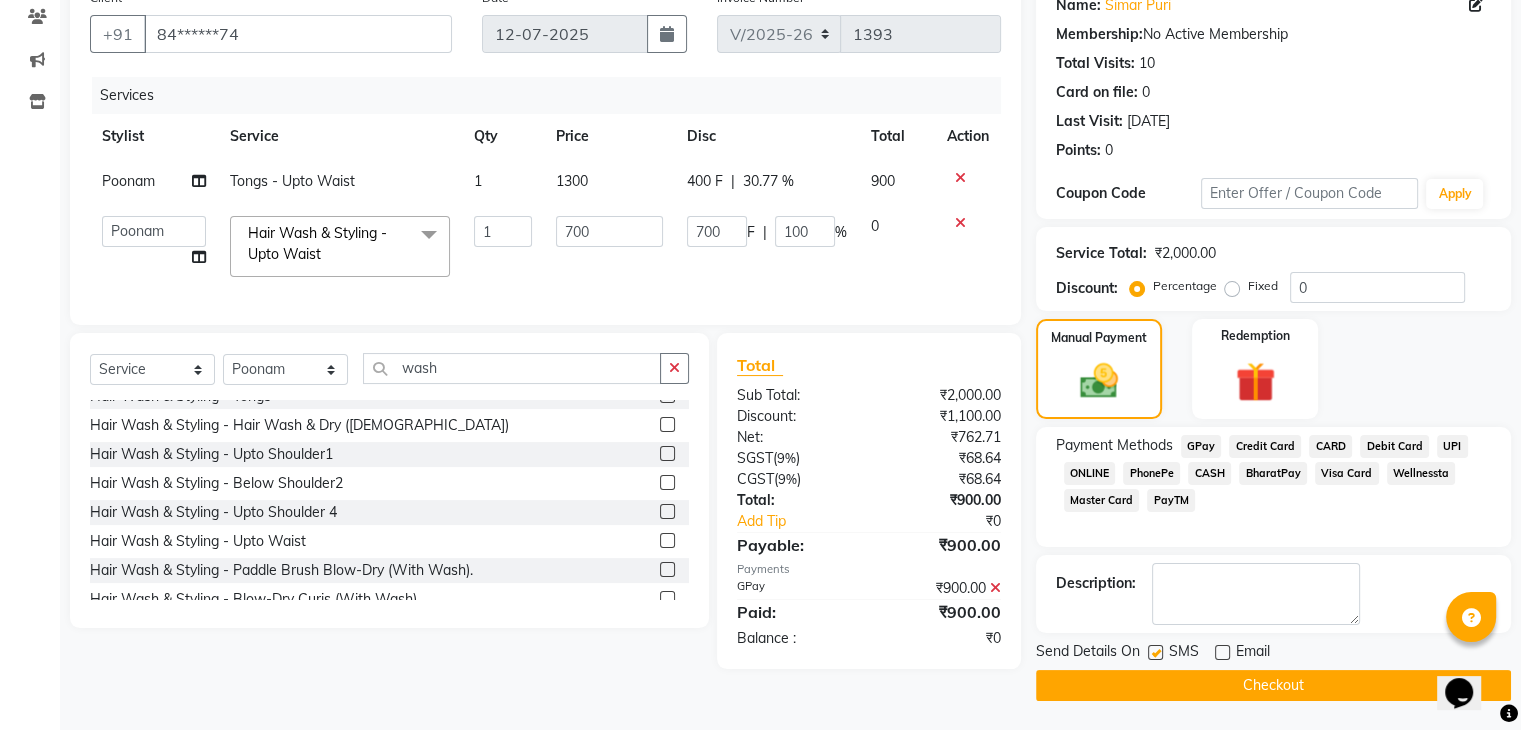 click on "Checkout" 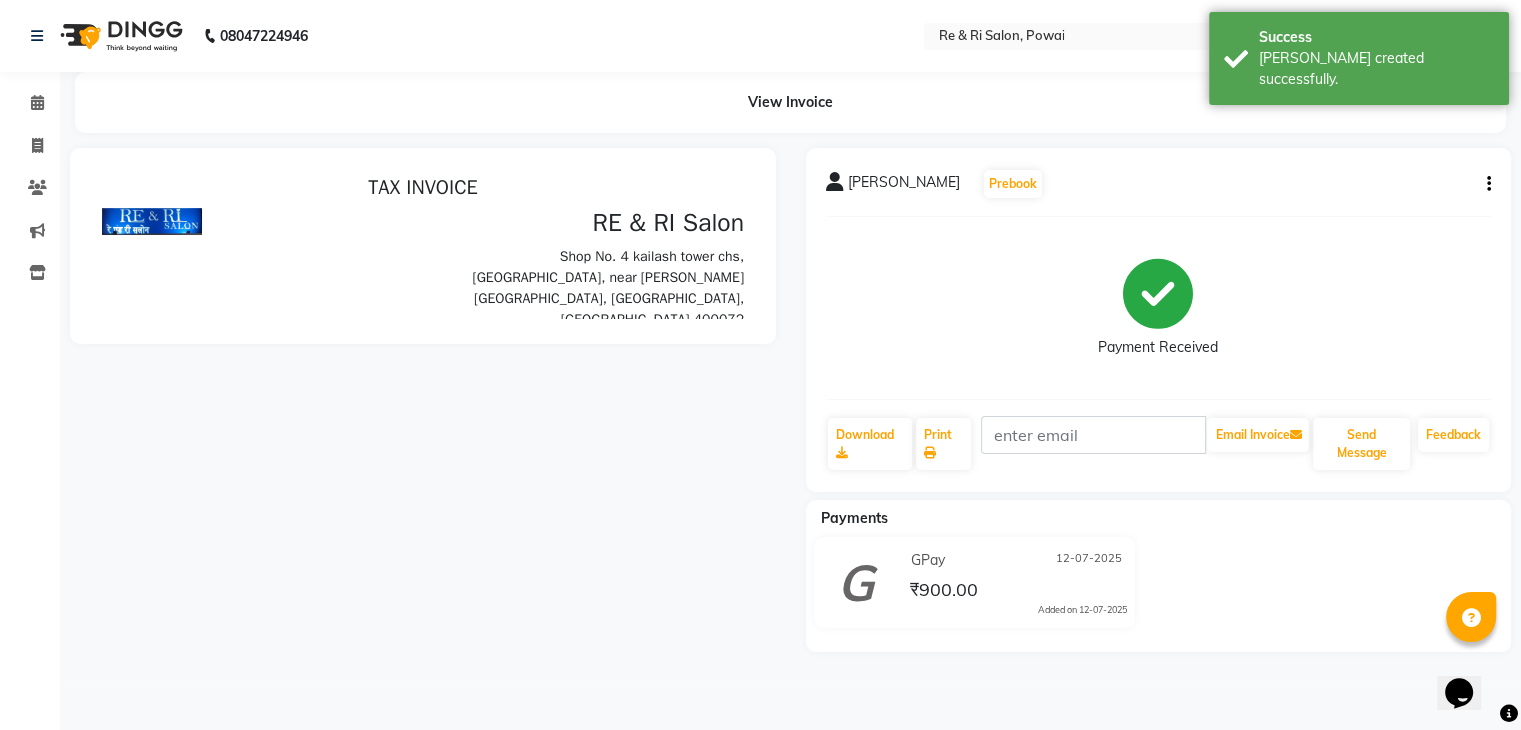 scroll, scrollTop: 0, scrollLeft: 0, axis: both 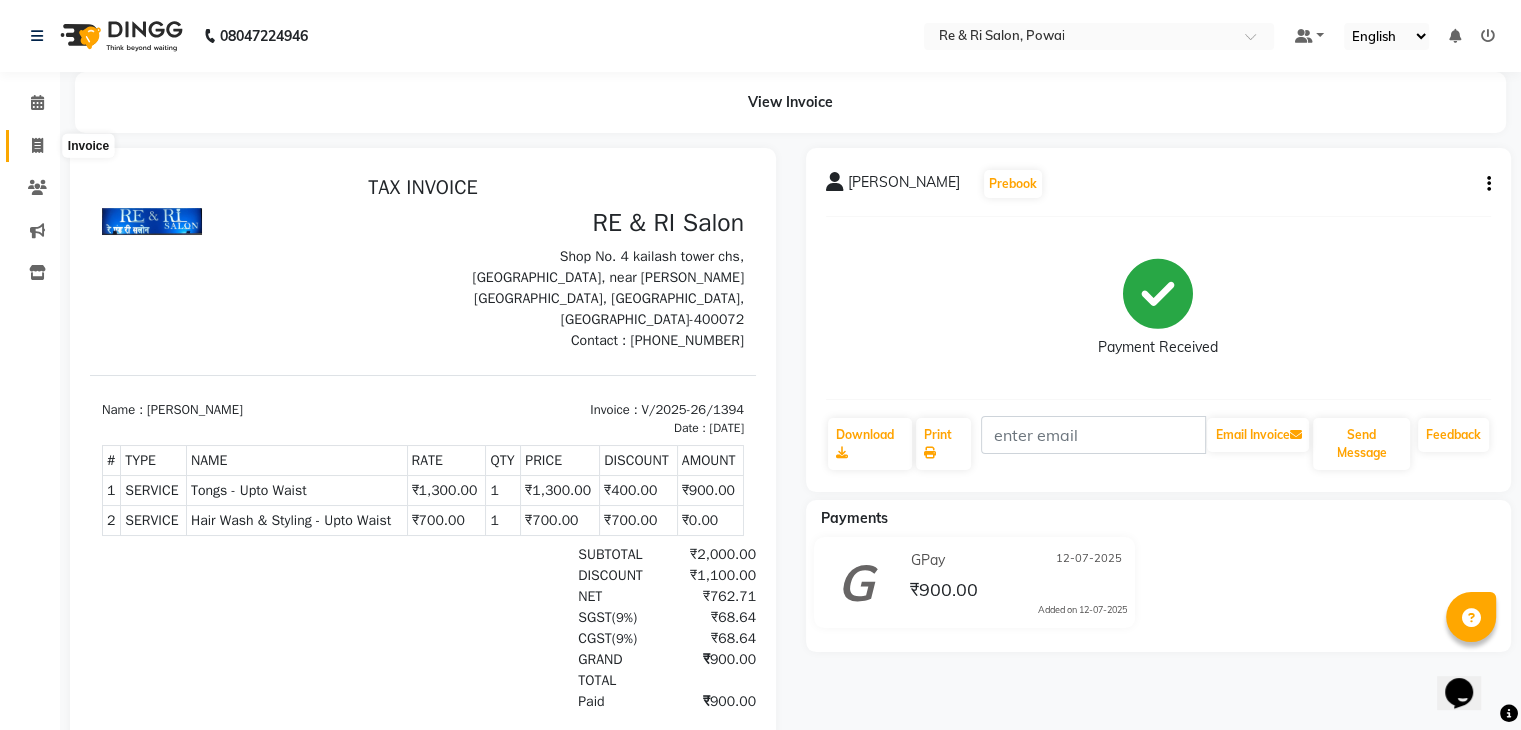 click 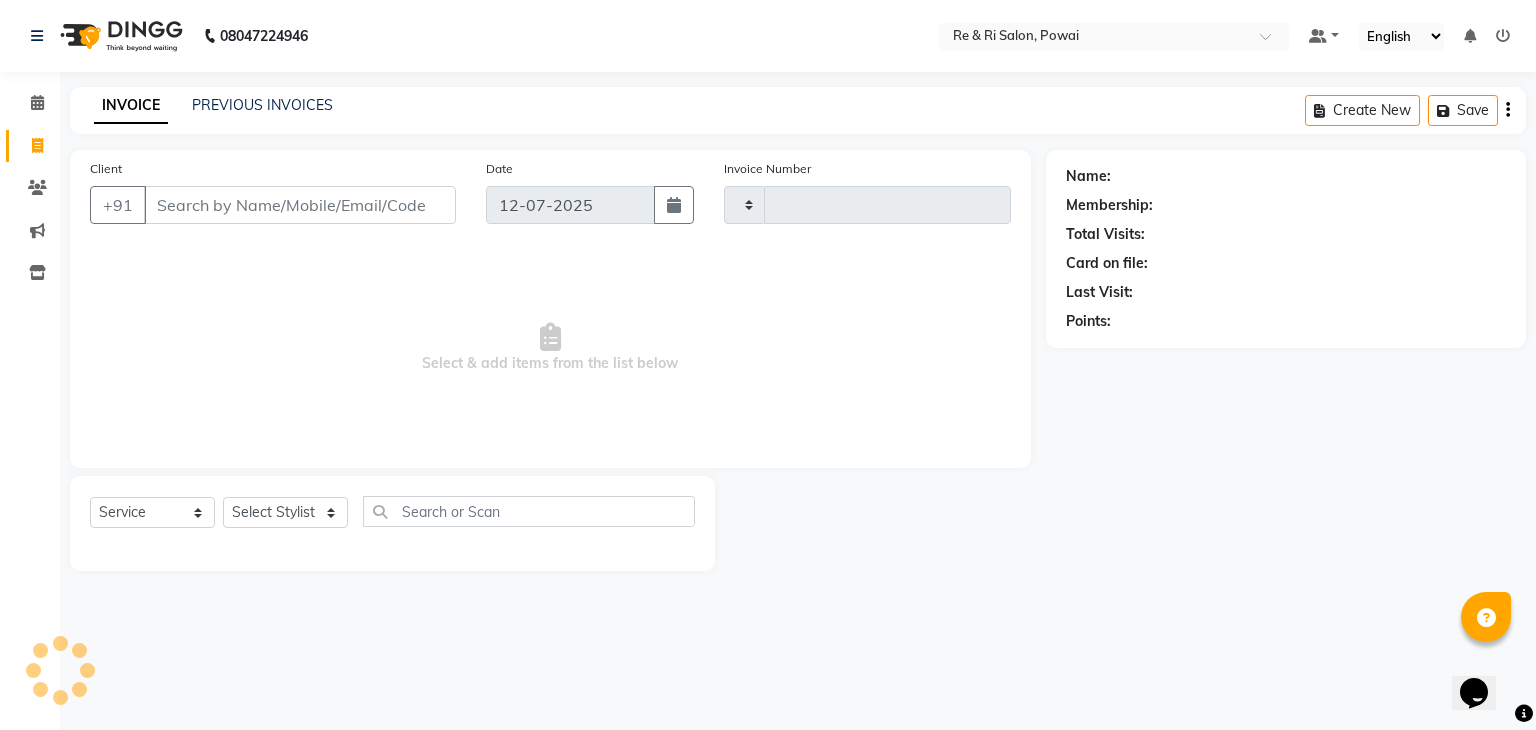 type on "1395" 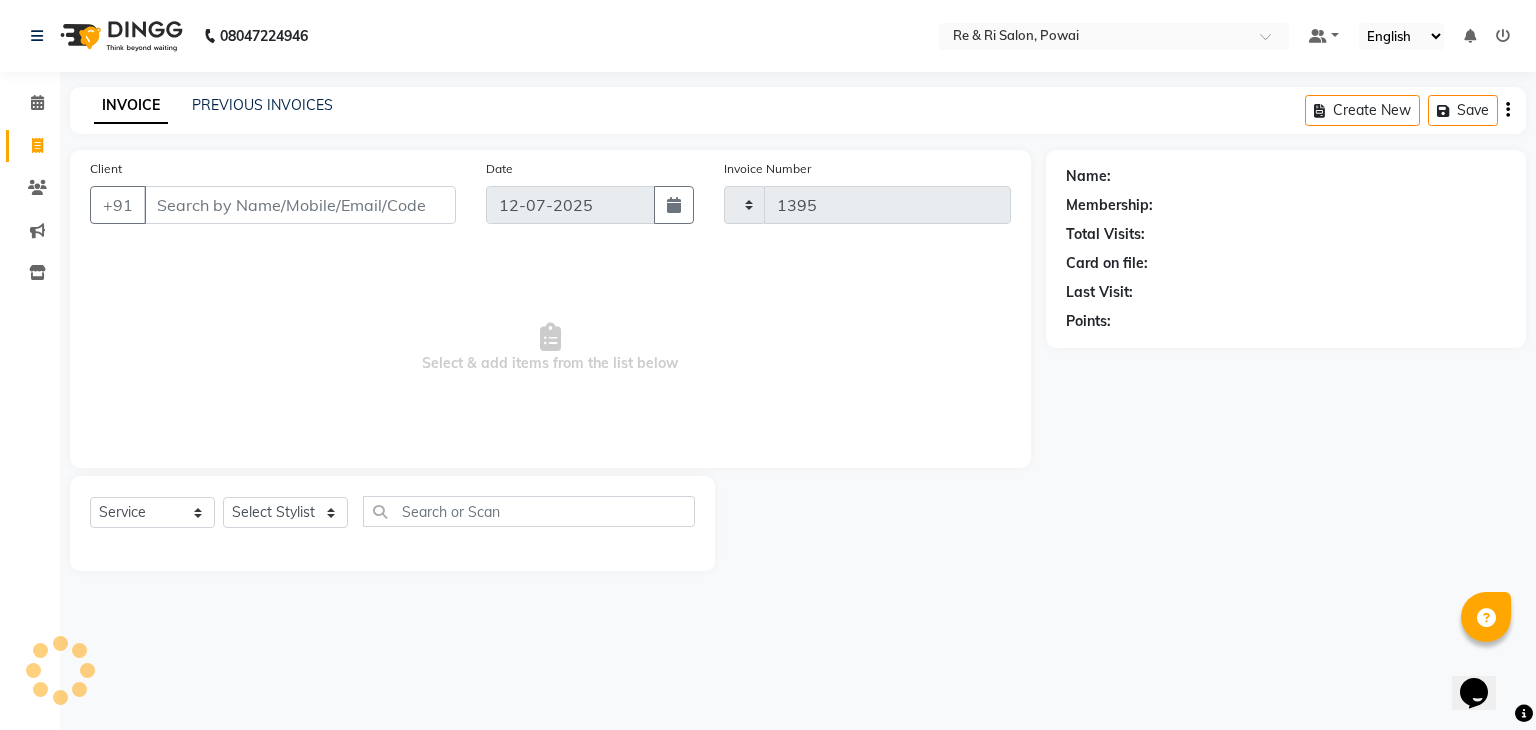select on "5364" 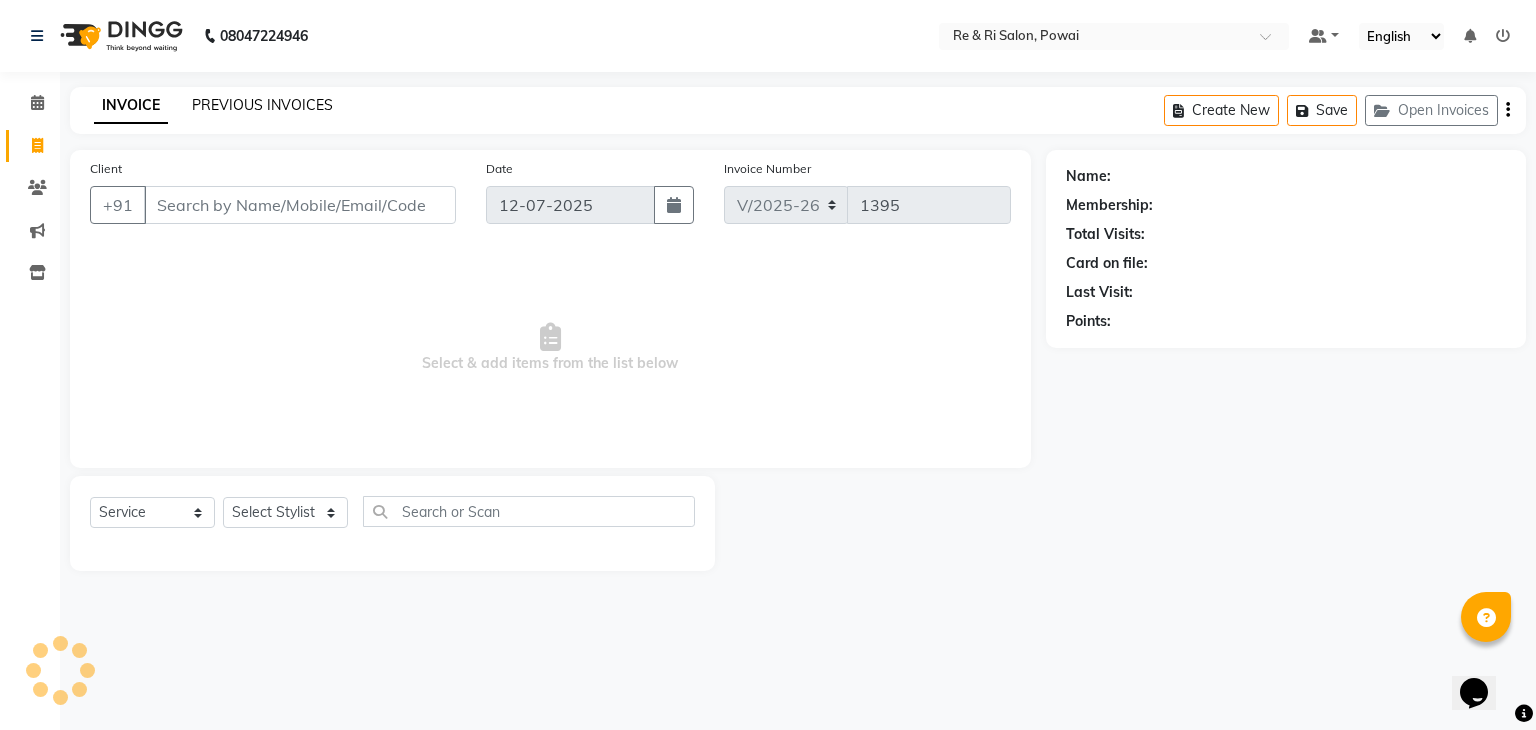 click on "PREVIOUS INVOICES" 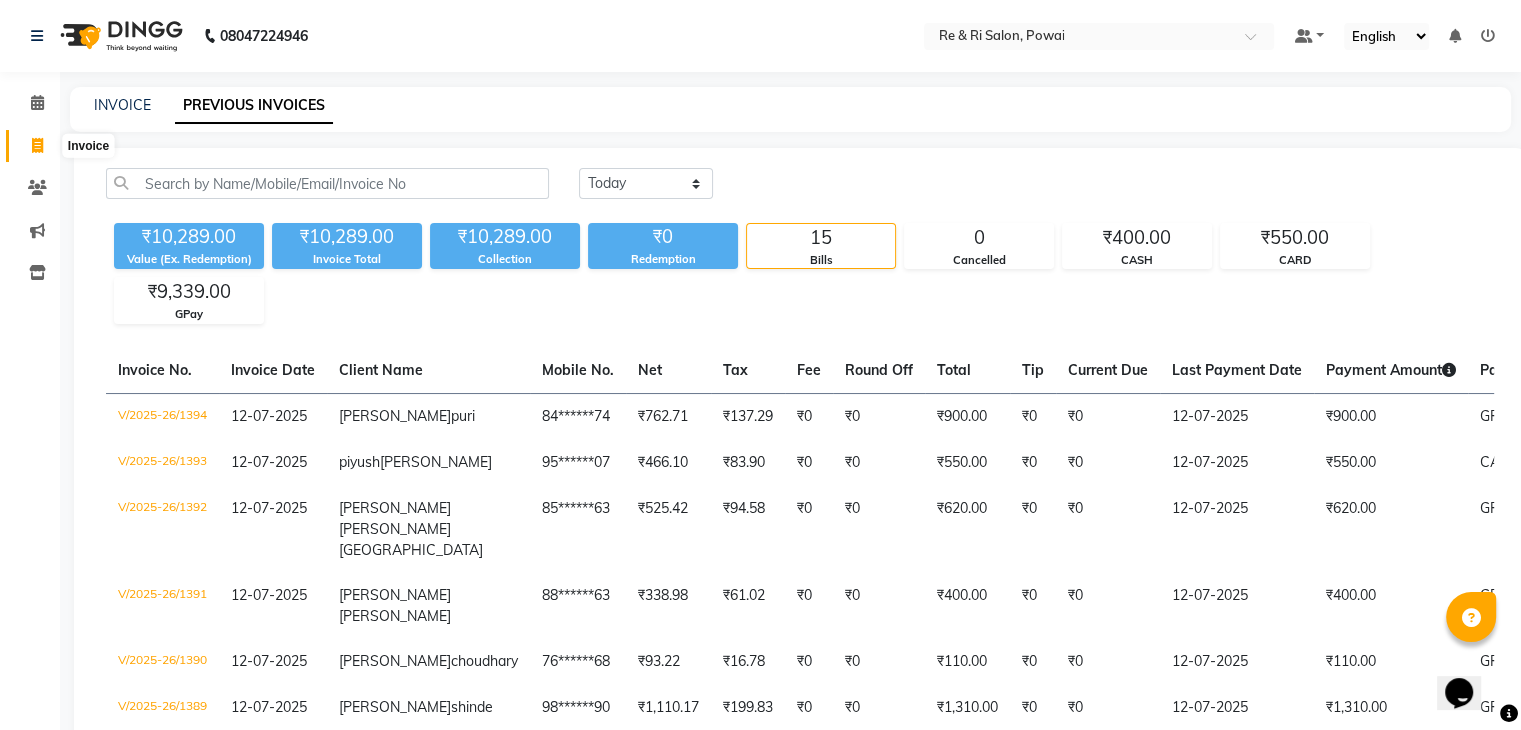 click 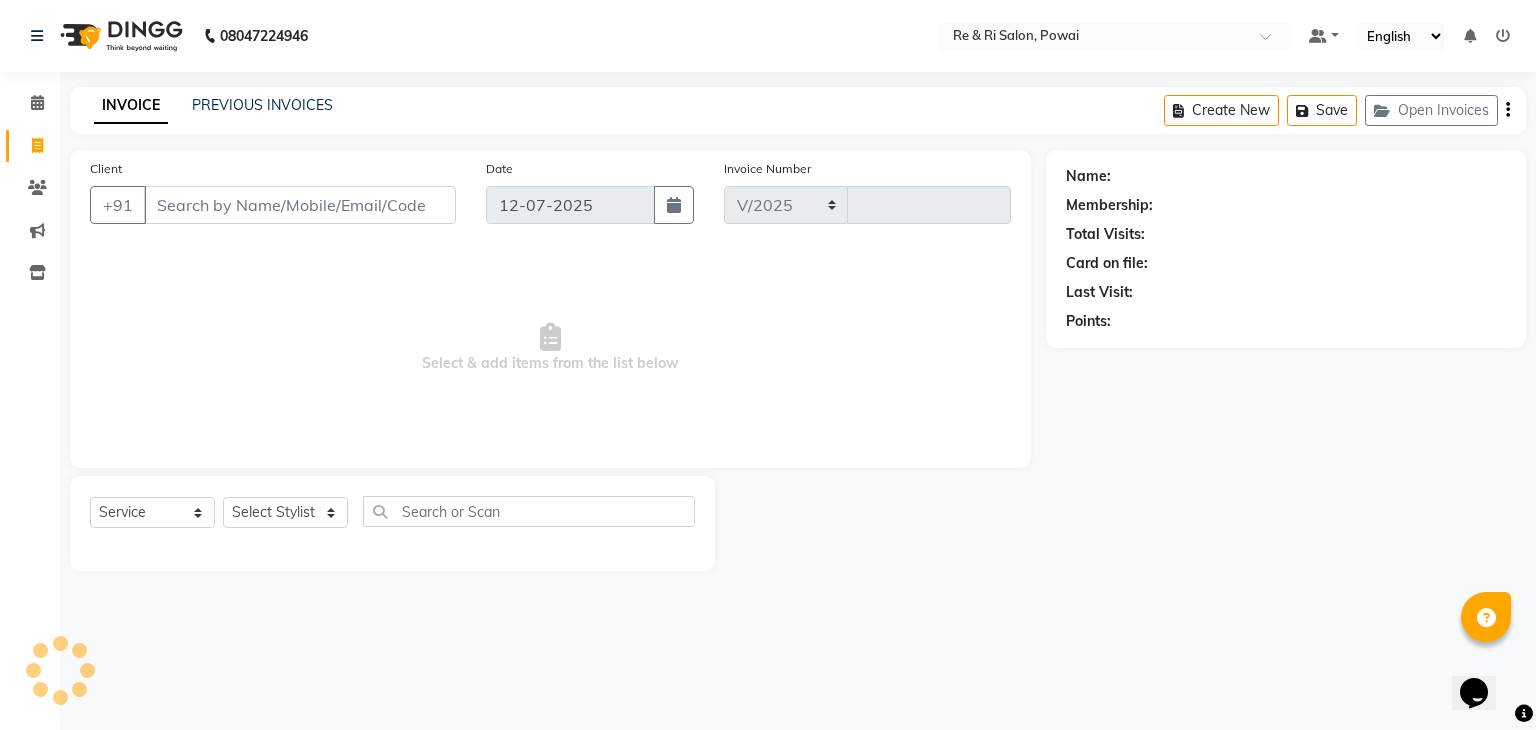 select on "5364" 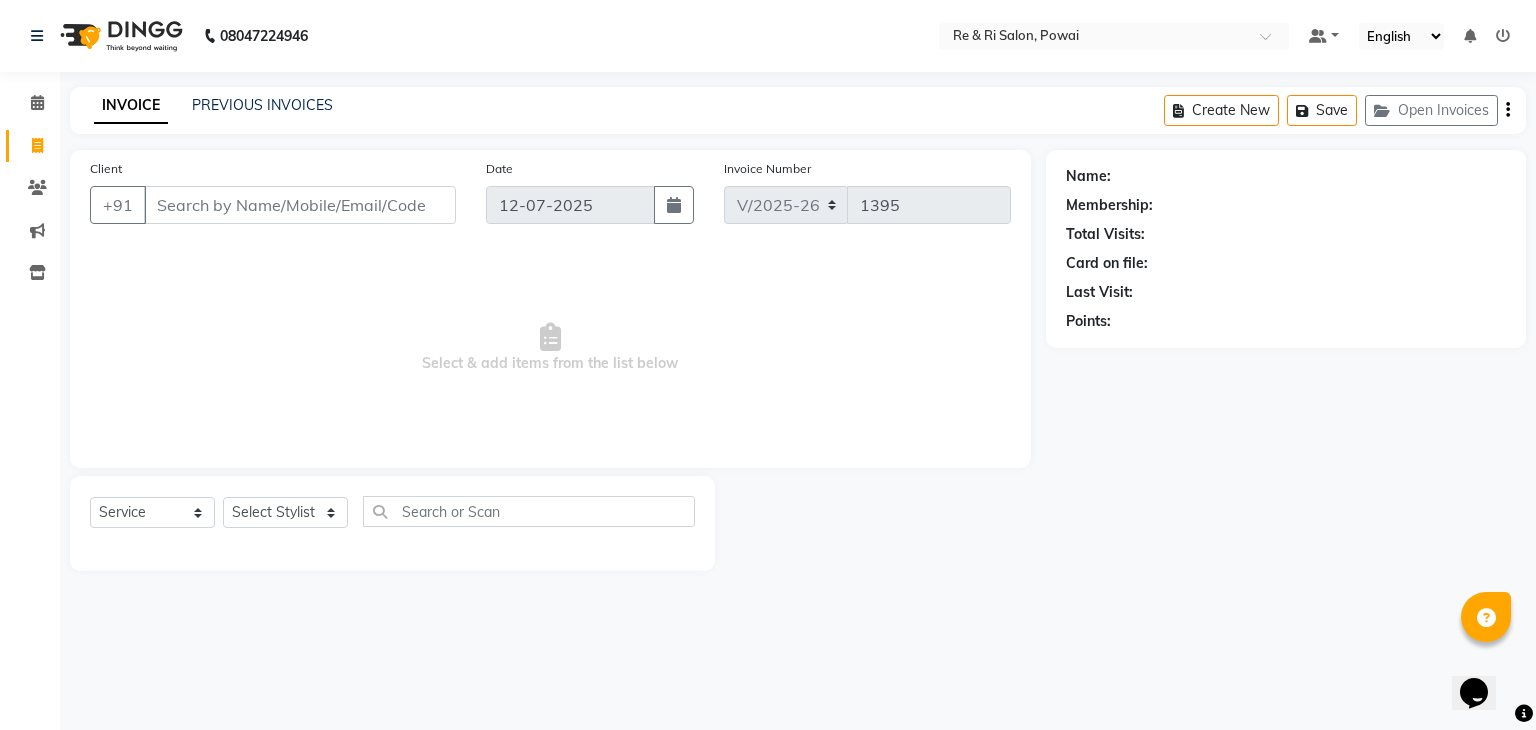 click on "Client" at bounding box center [300, 205] 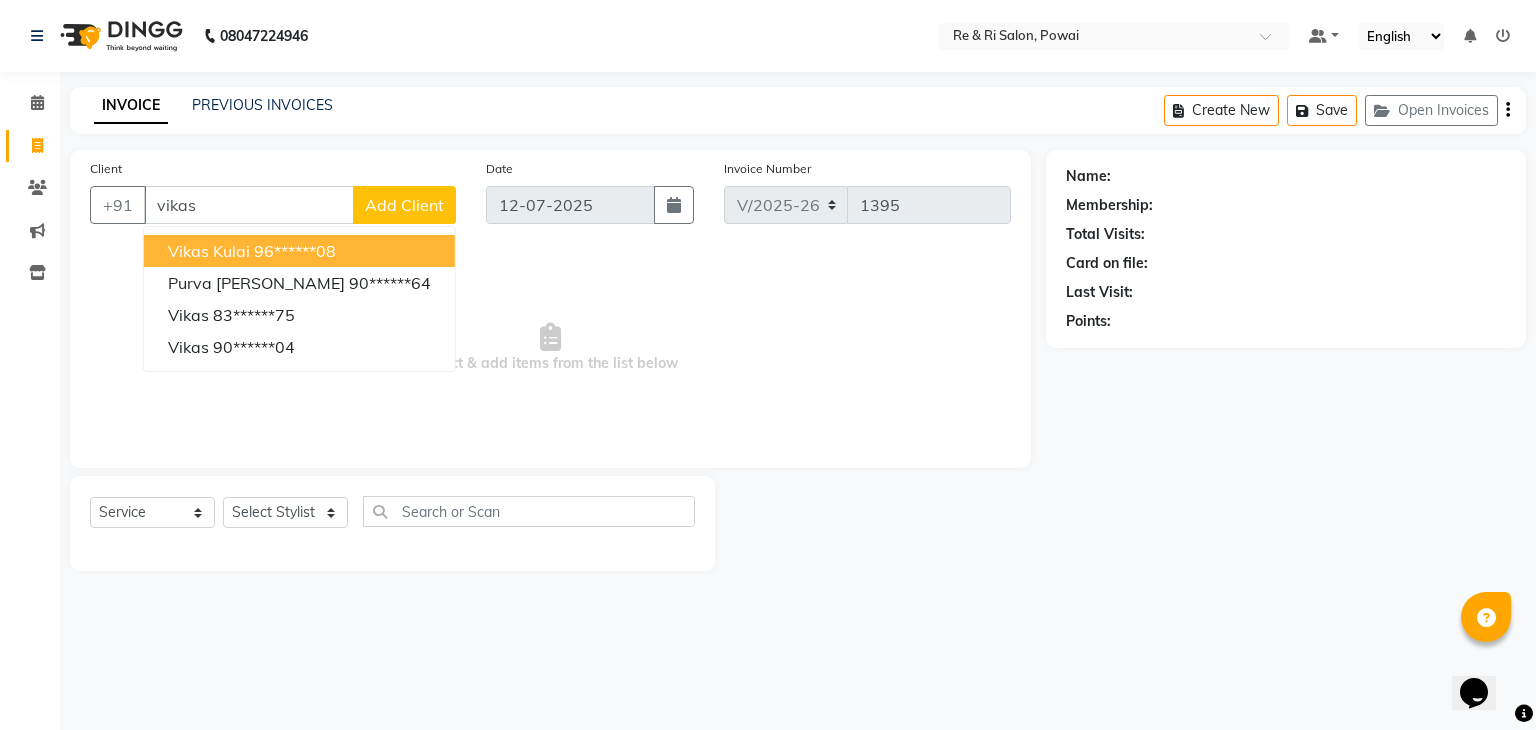click on "96******08" at bounding box center (295, 251) 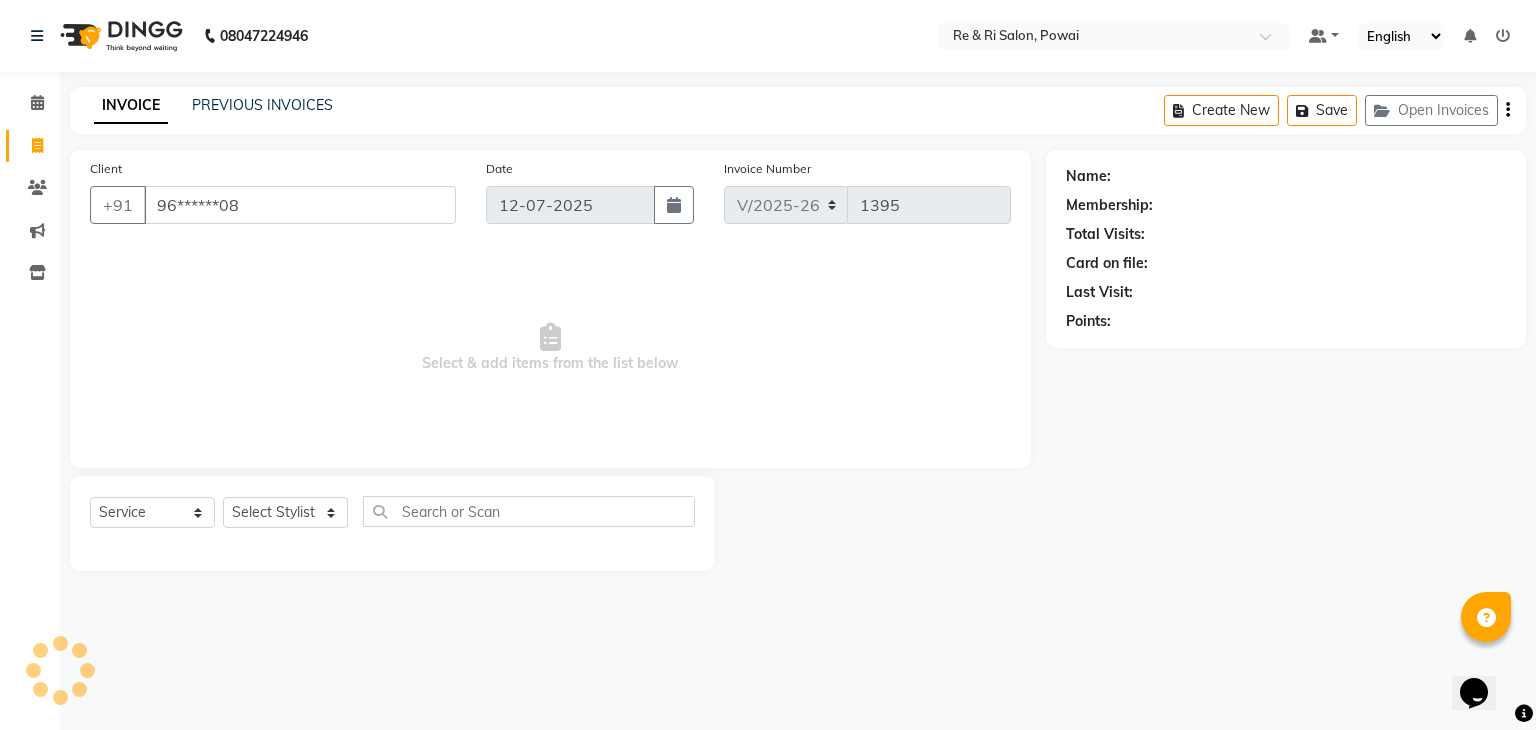 type on "96******08" 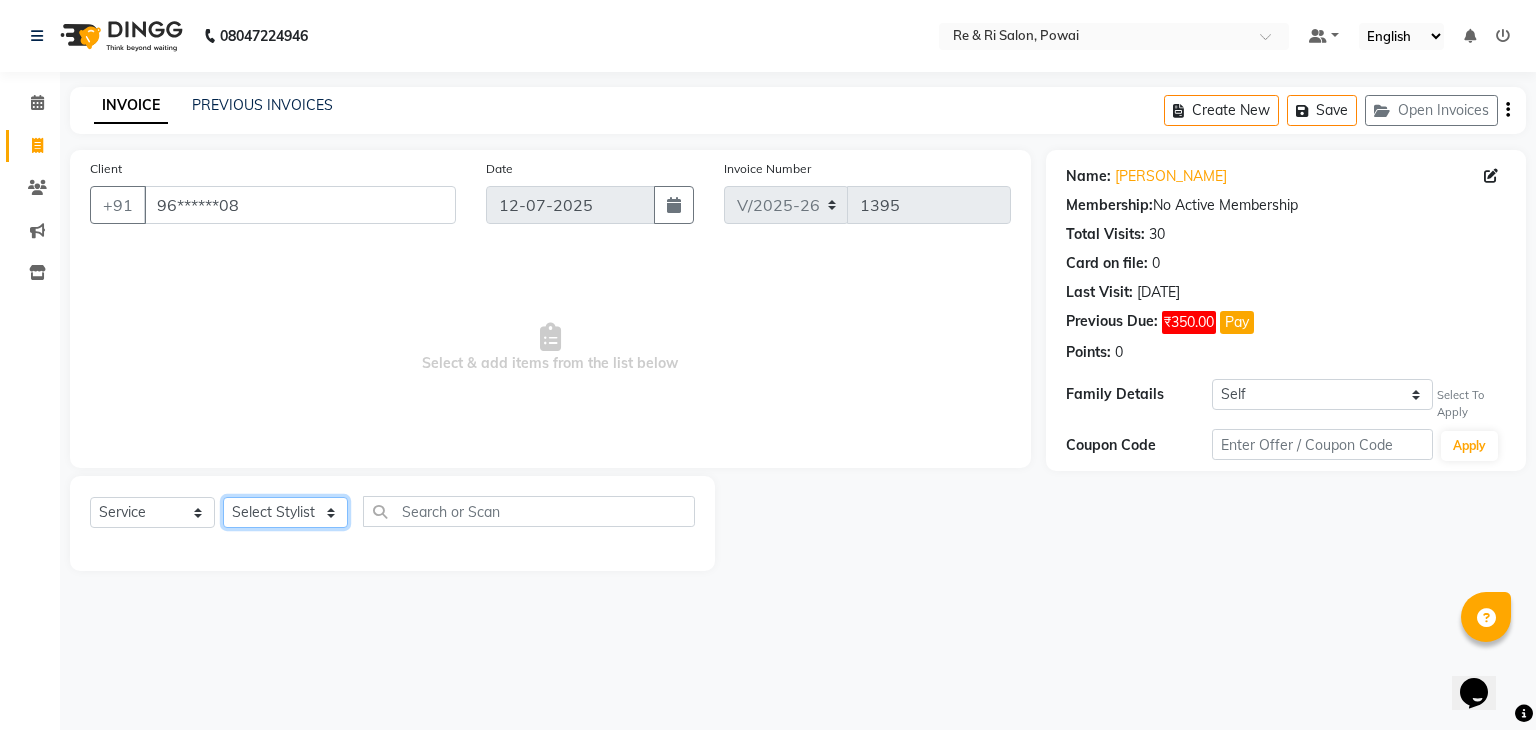click on "Select Stylist Amaan ana Danish  Poonam Rehaan  Salman  Sandy" 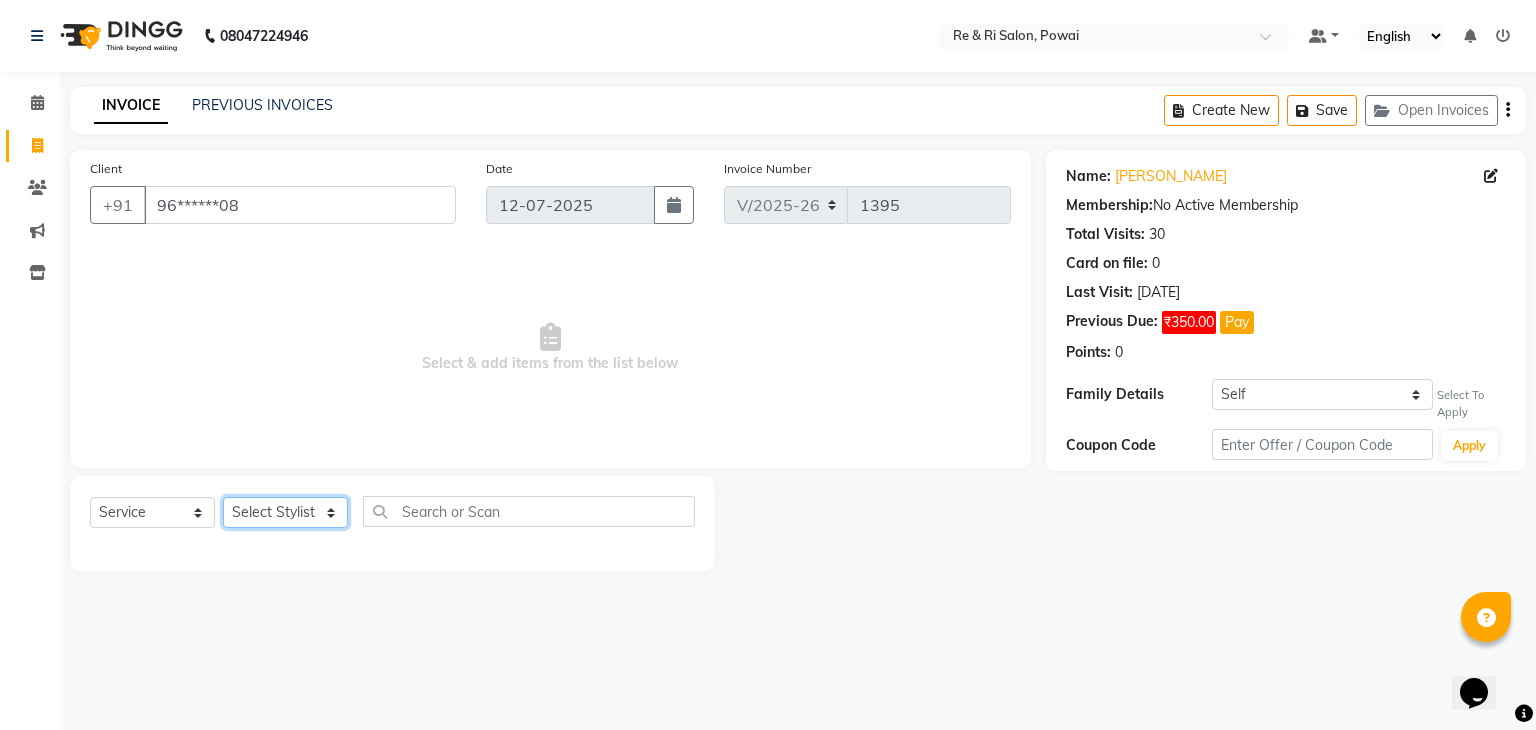 select on "35434" 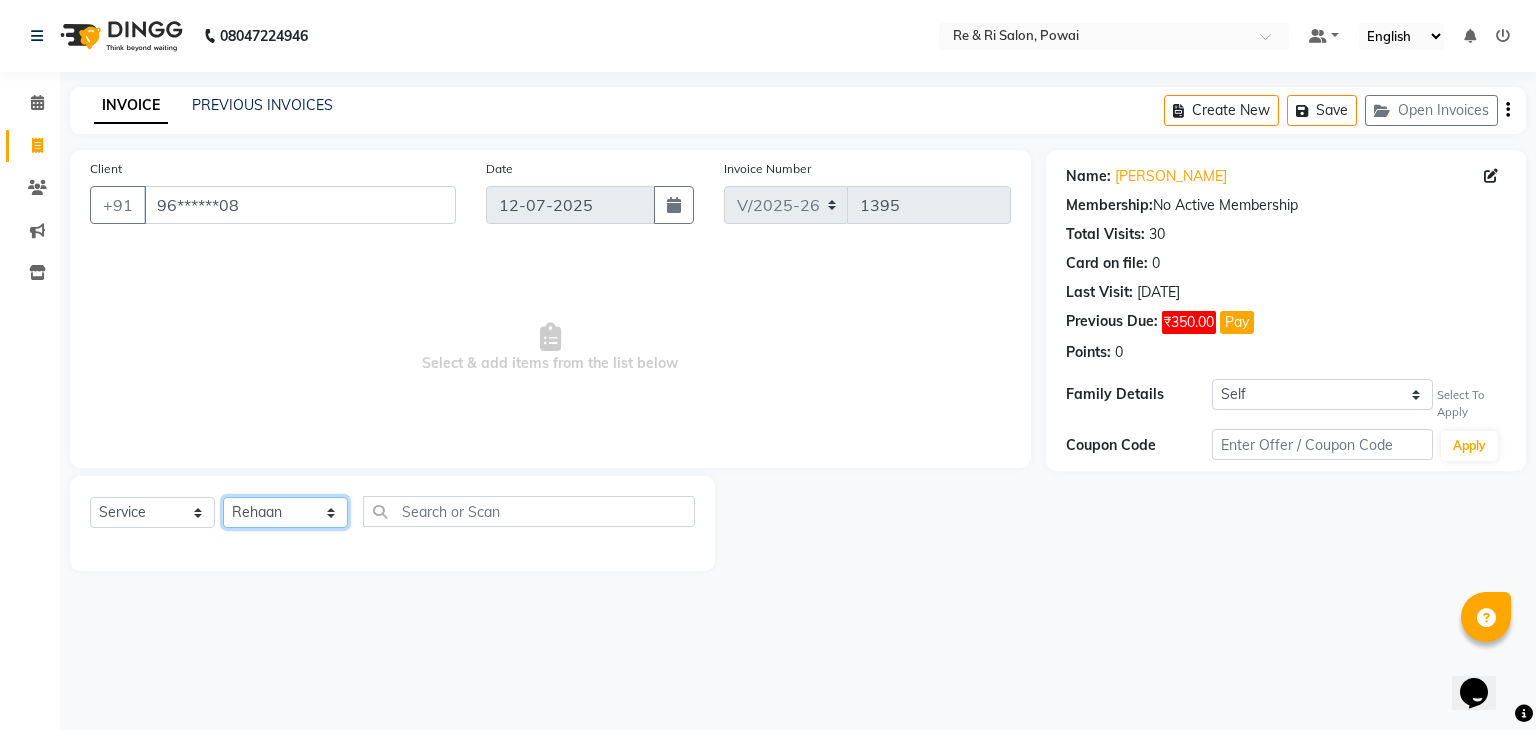 click on "Select Stylist Amaan ana Danish  Poonam Rehaan  Salman  Sandy" 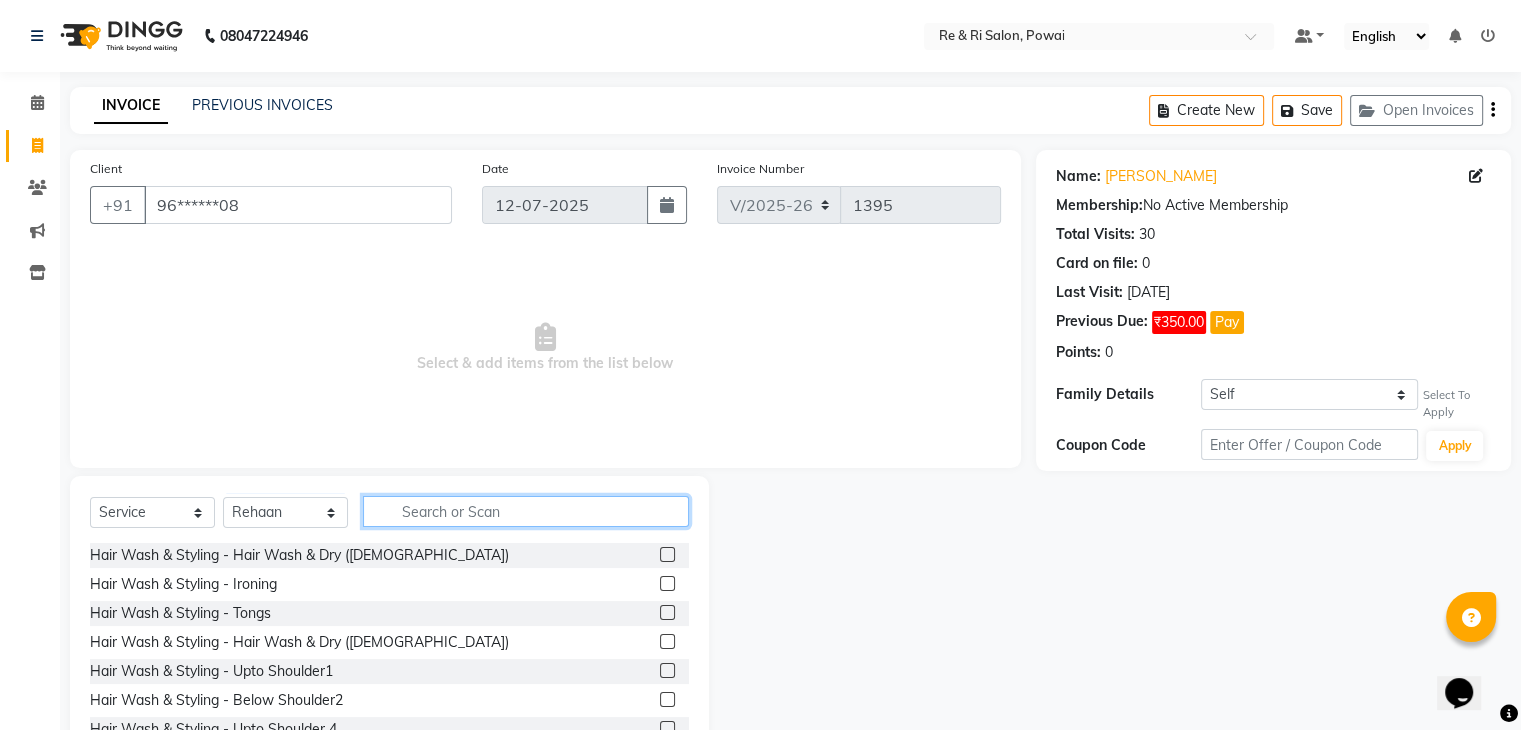 click 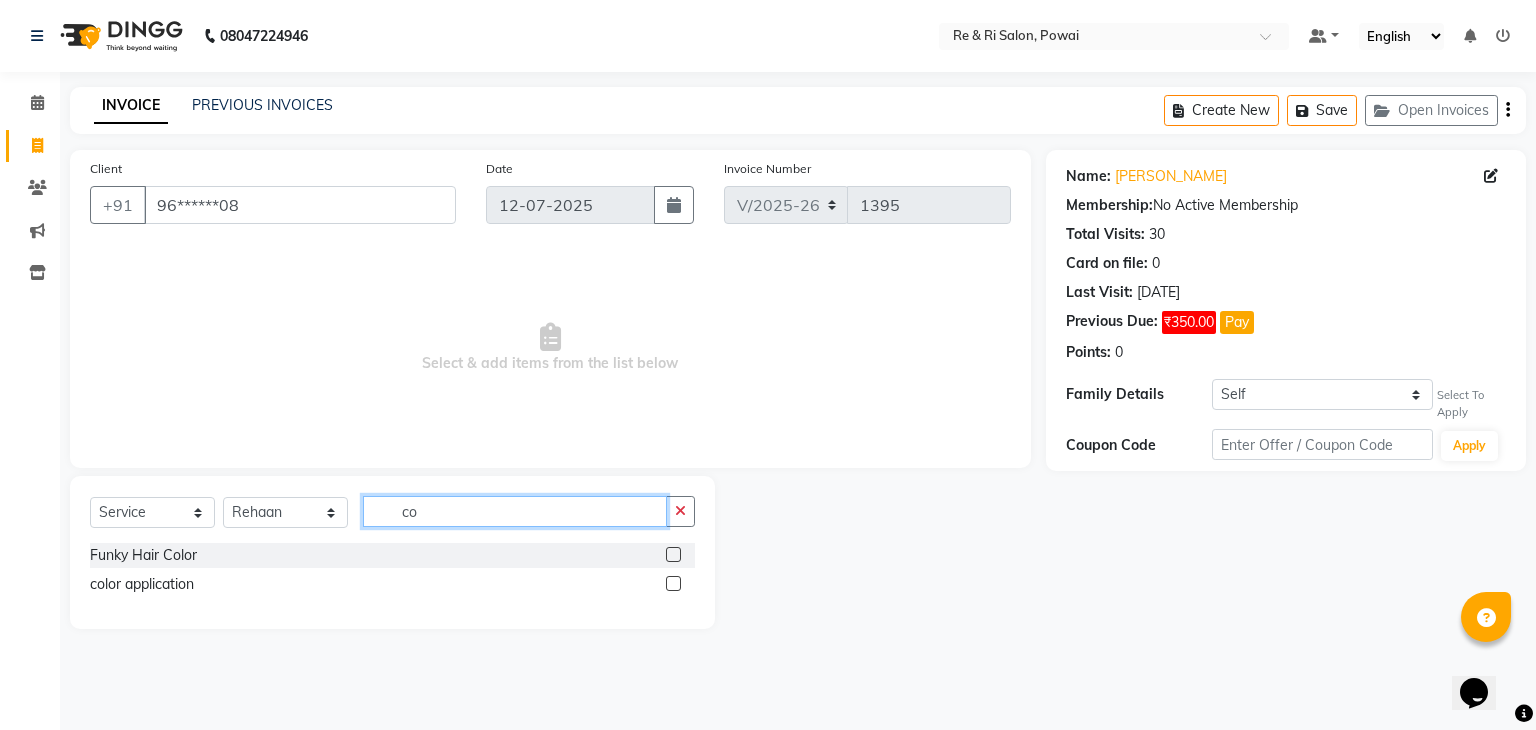 type on "c" 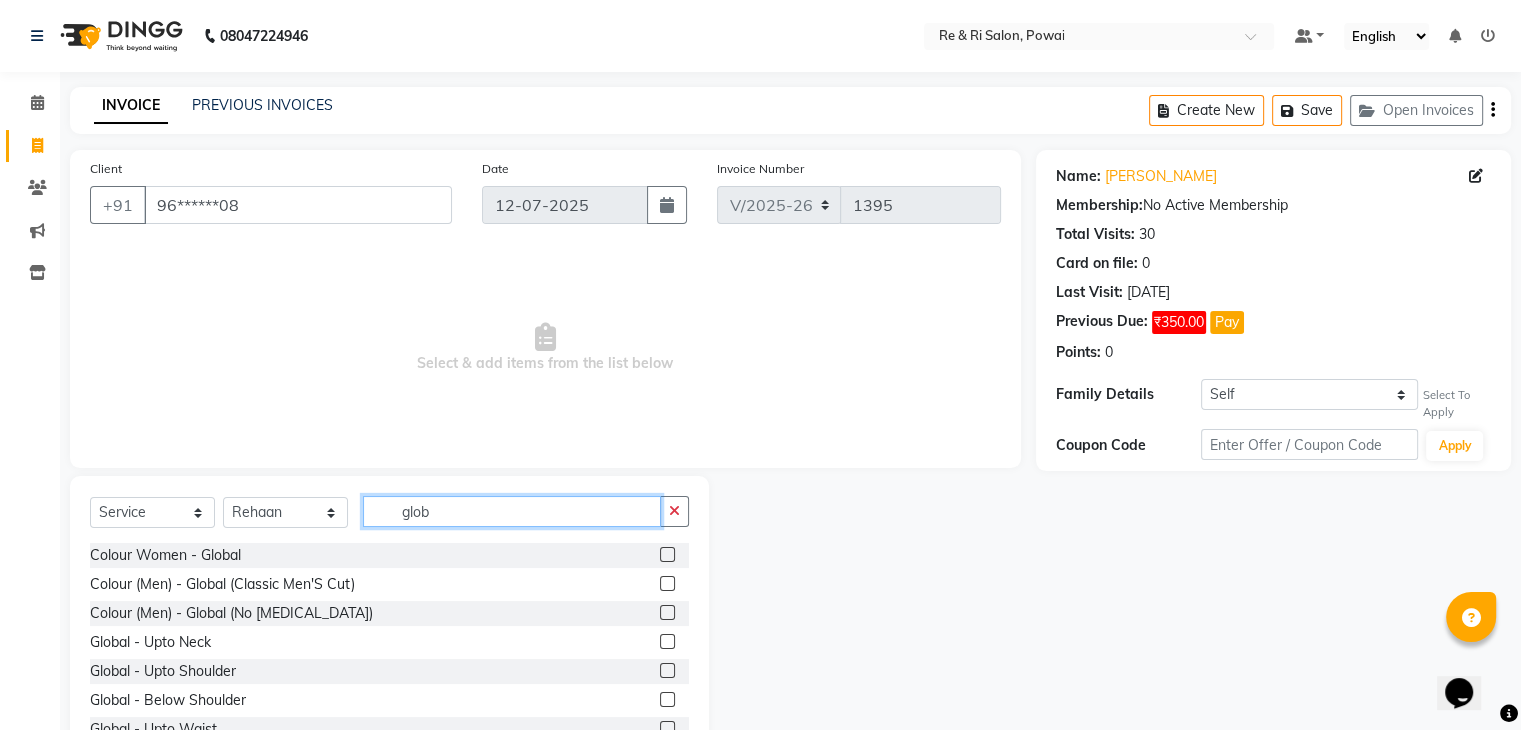 type on "glob" 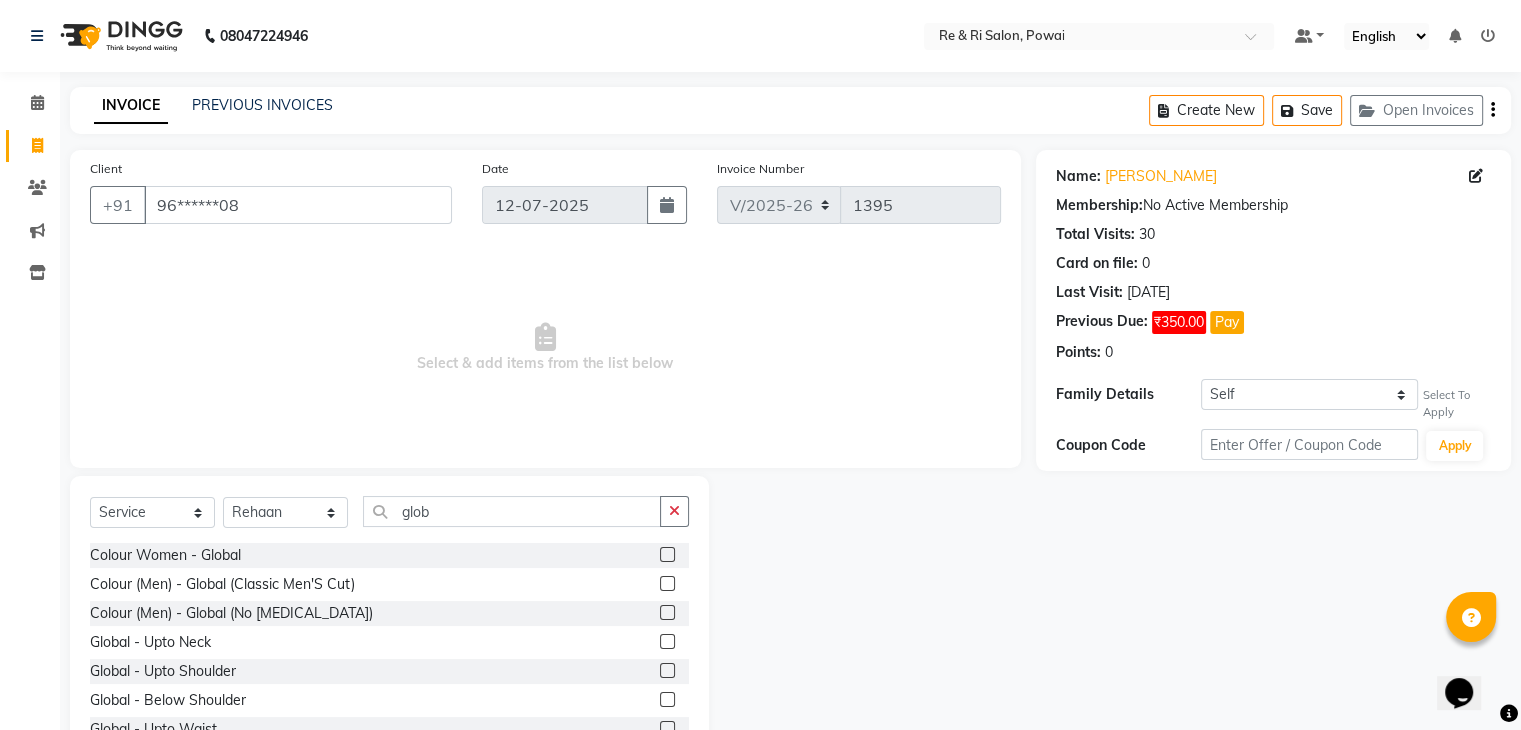 click 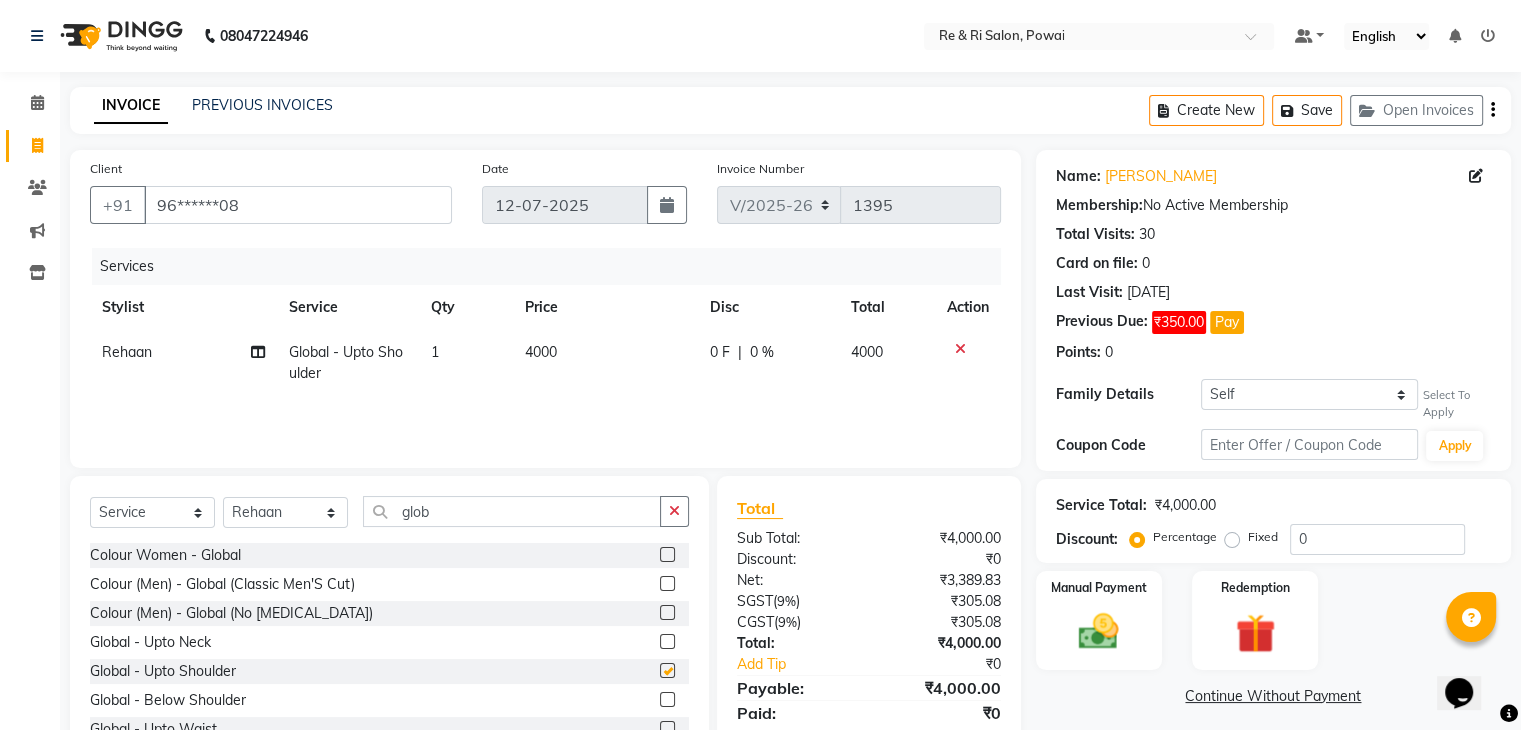 checkbox on "false" 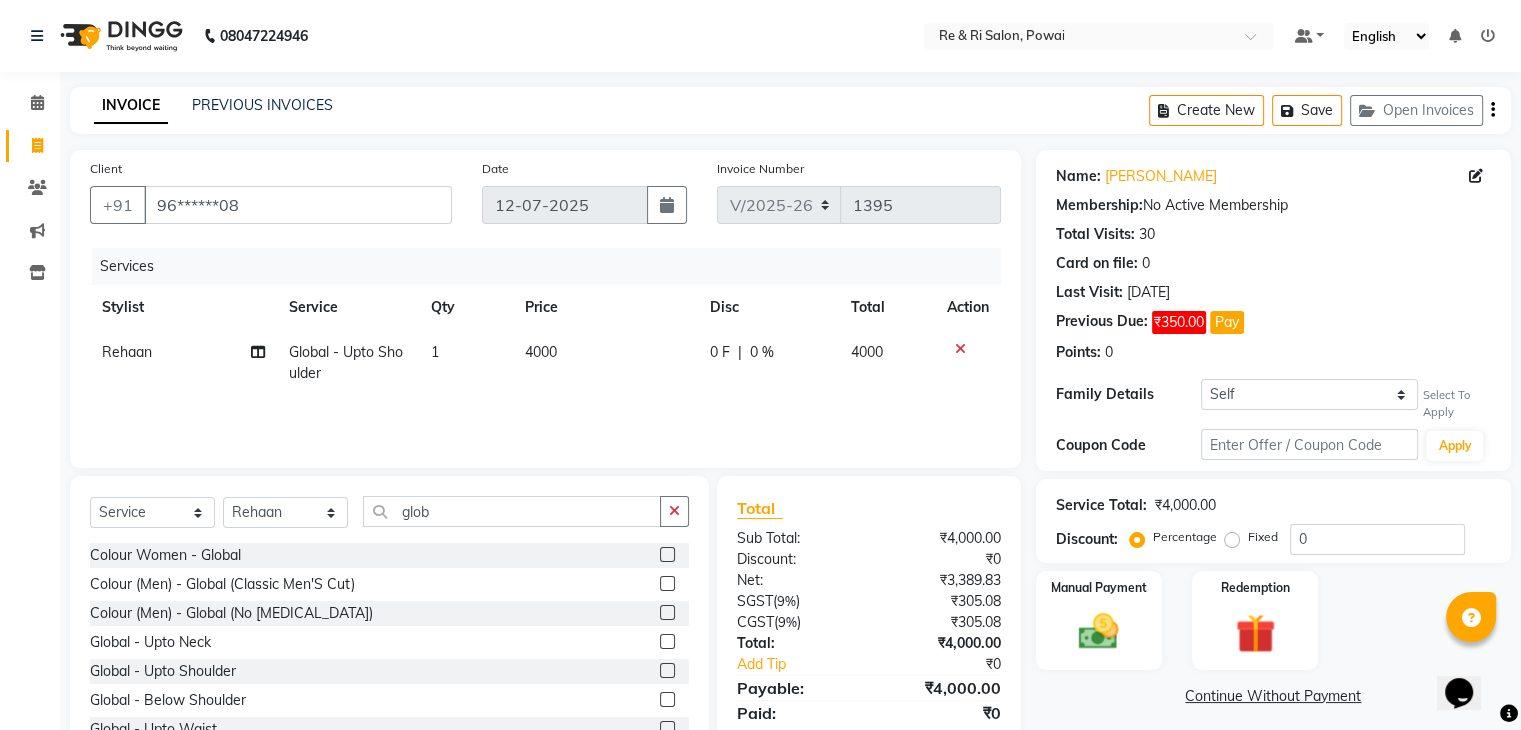 click on "0 F" 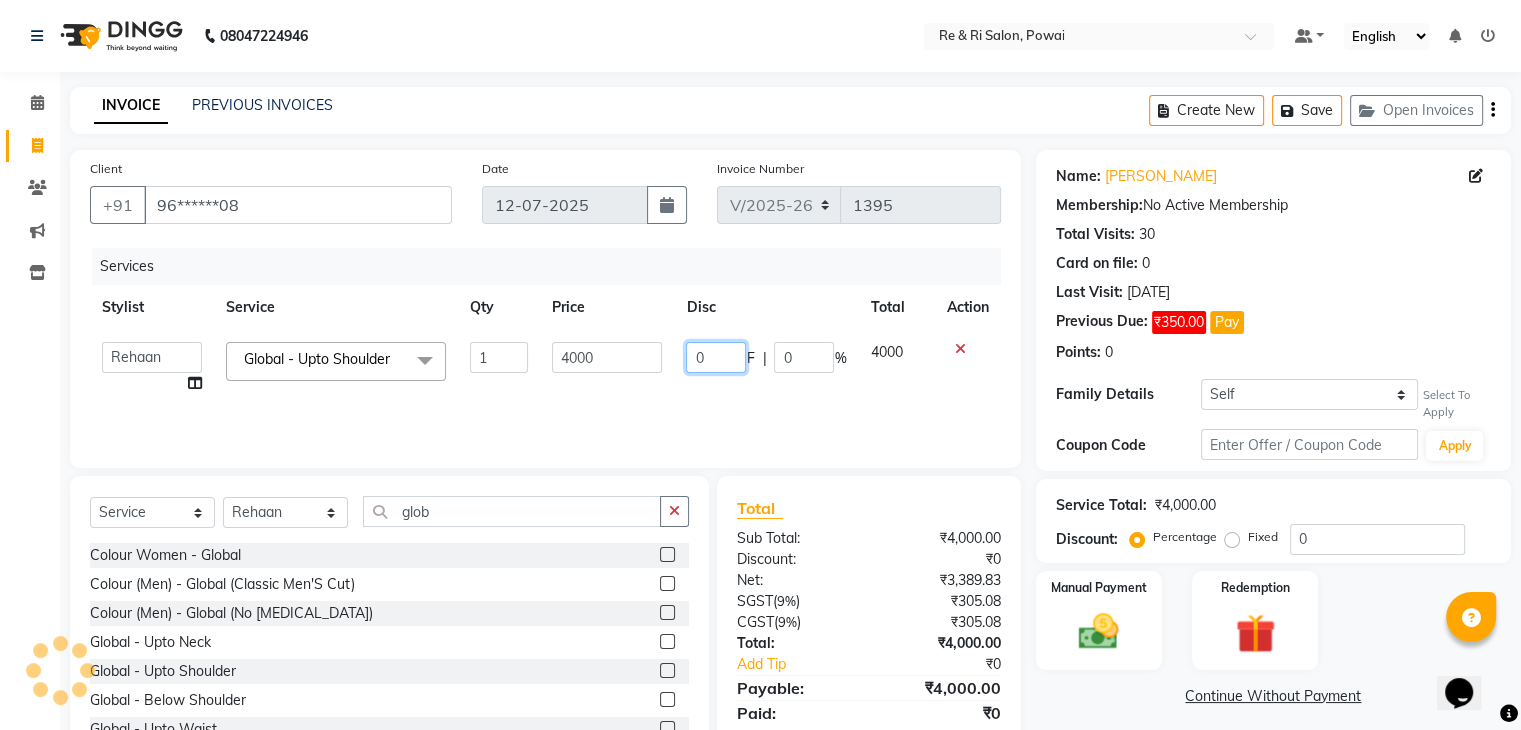 click on "0" 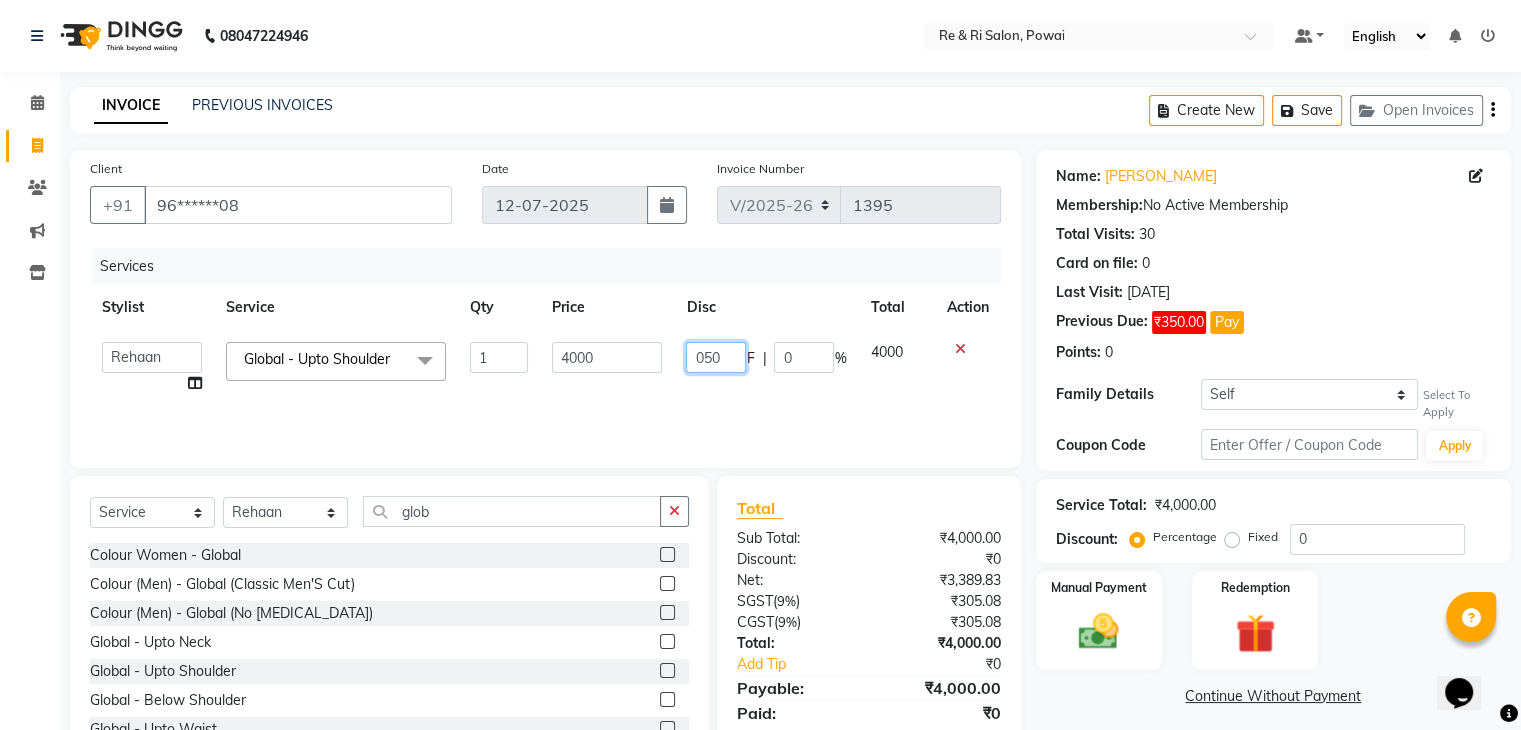 type on "0500" 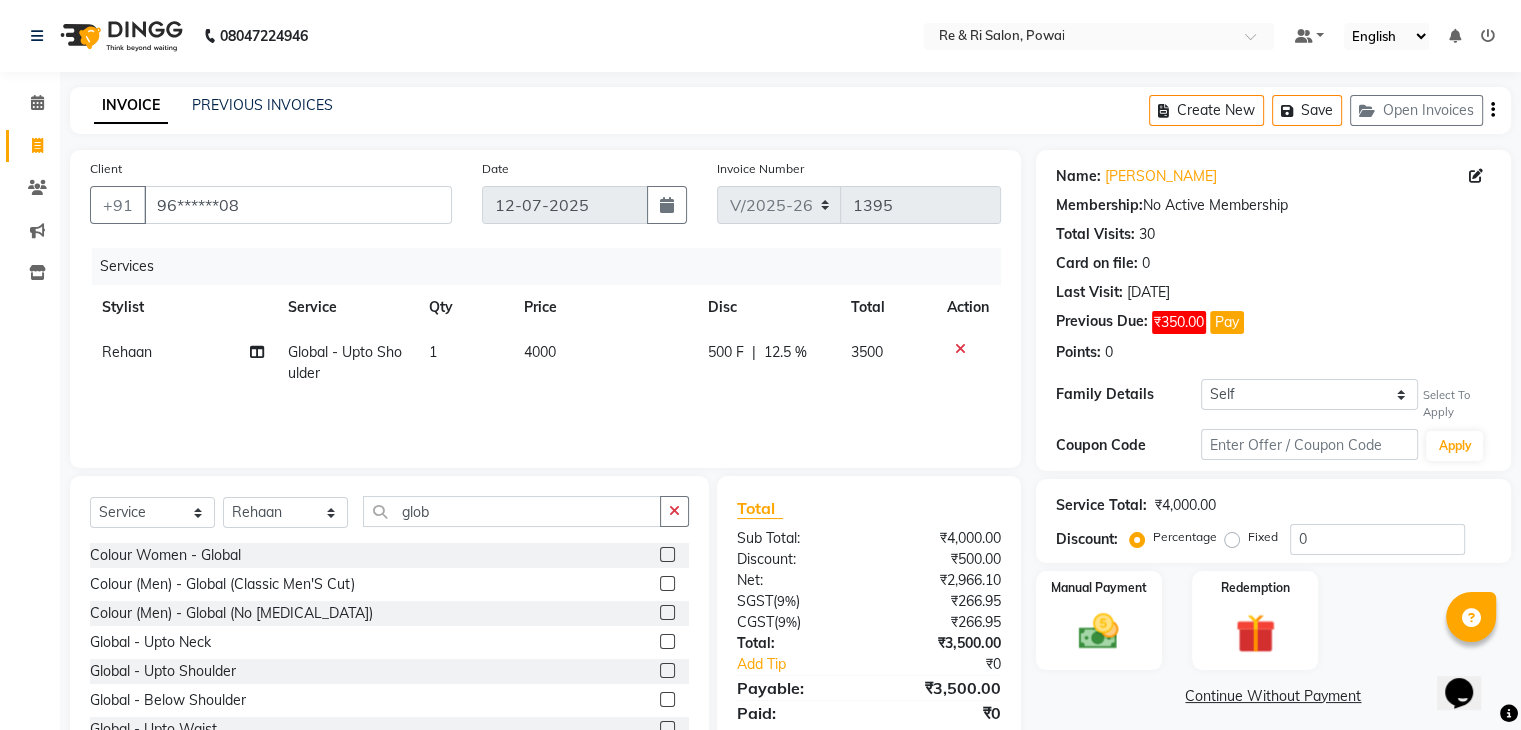 click on "Services Stylist Service Qty Price Disc Total Action Rehaan  Global - Upto Shoulder 1 4000 500 F | 12.5 % 3500" 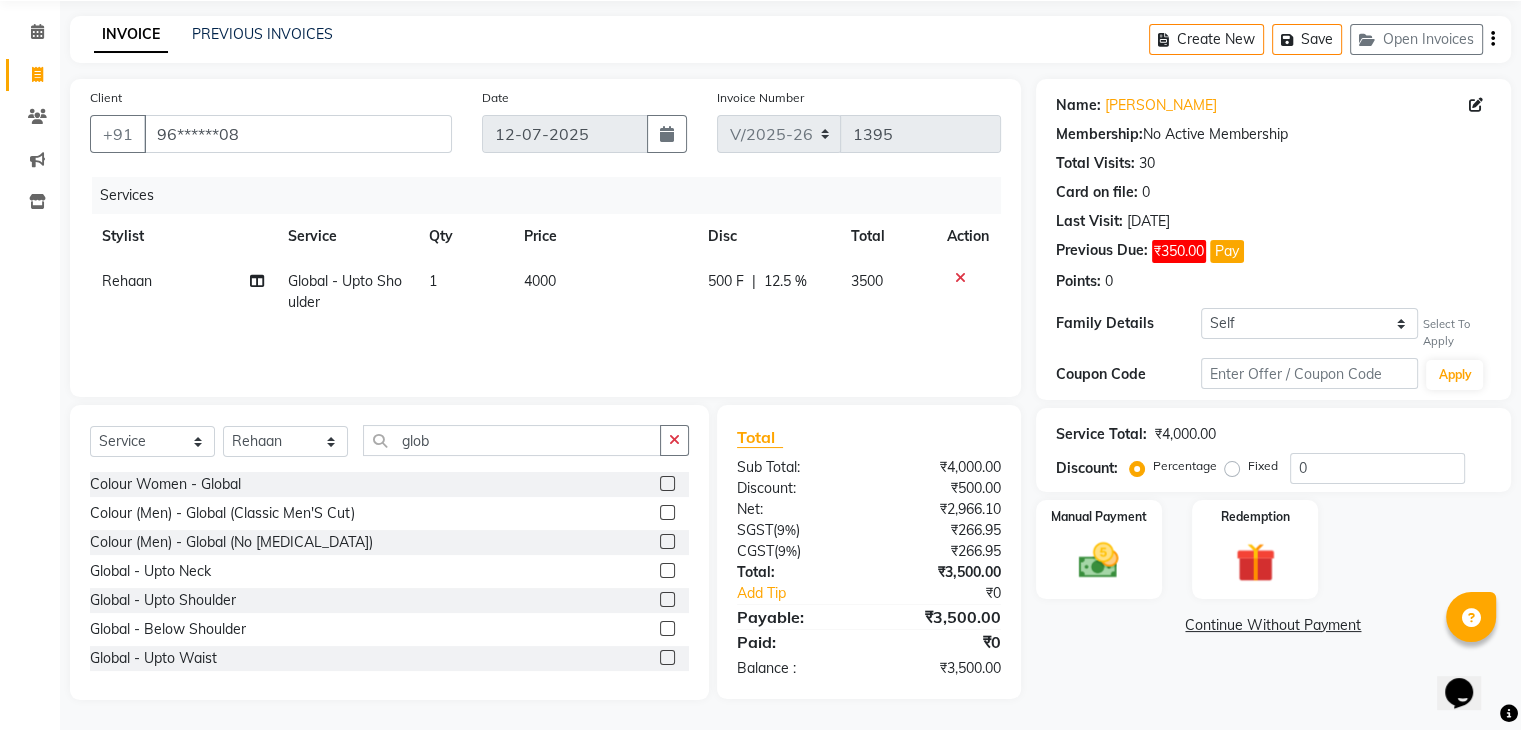 click on "4000" 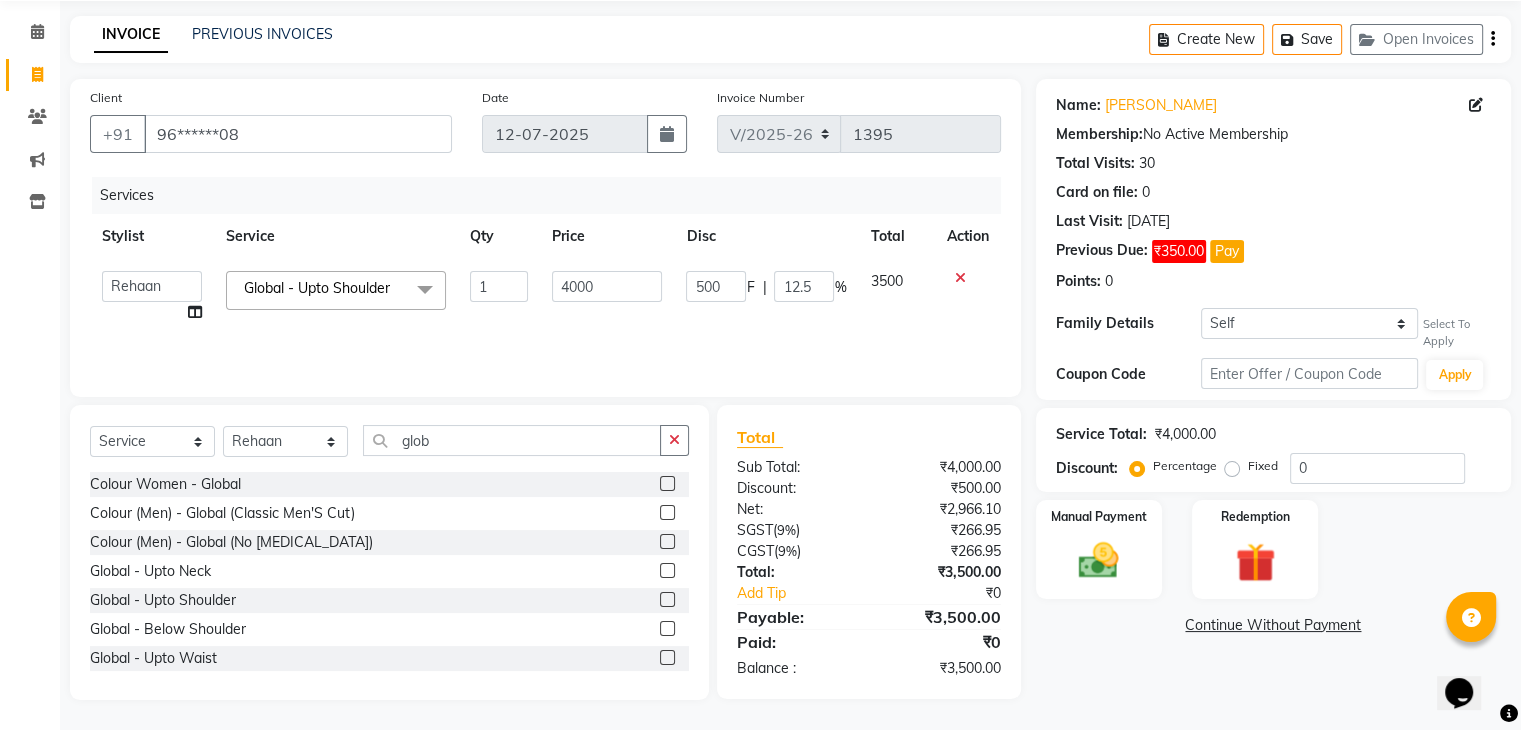 click on "4000" 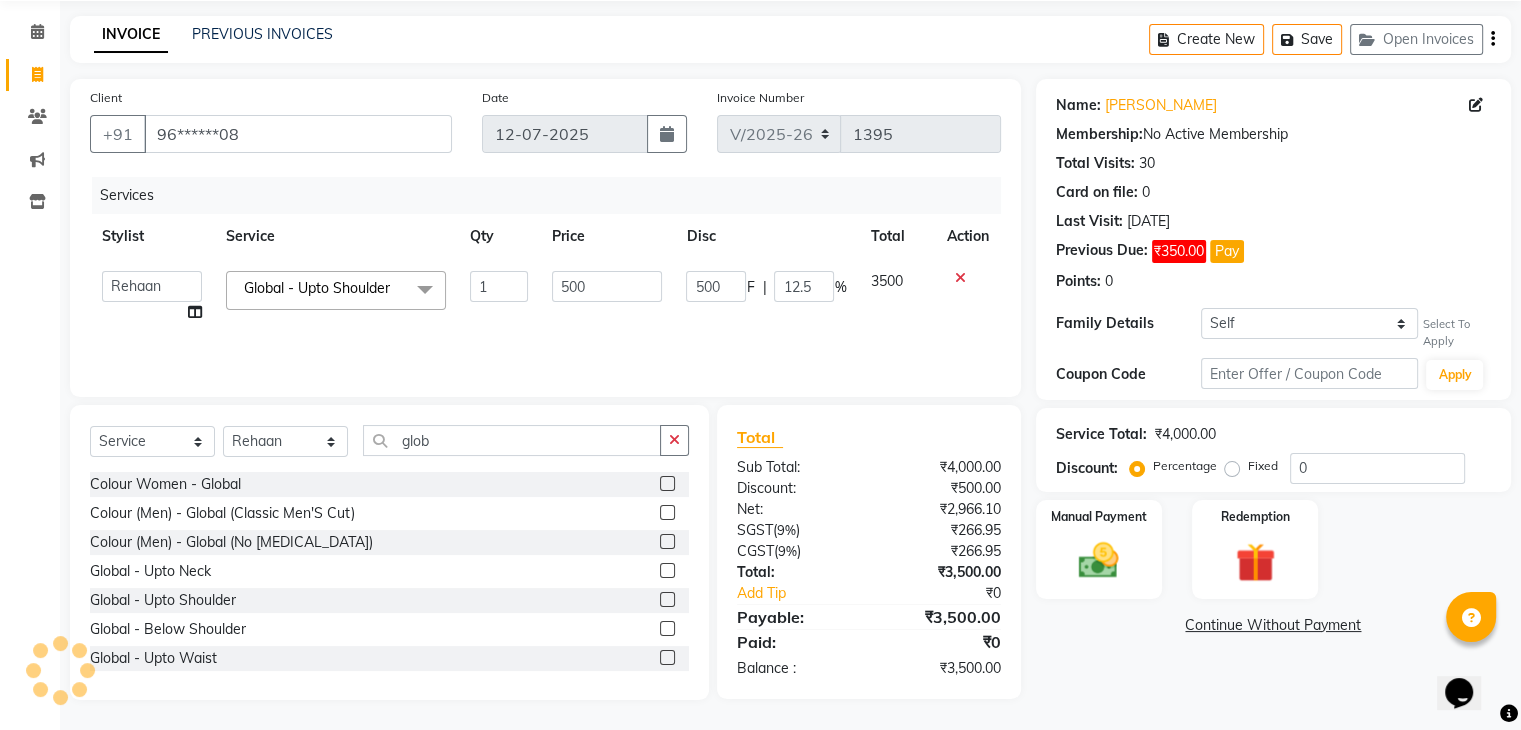 type on "5000" 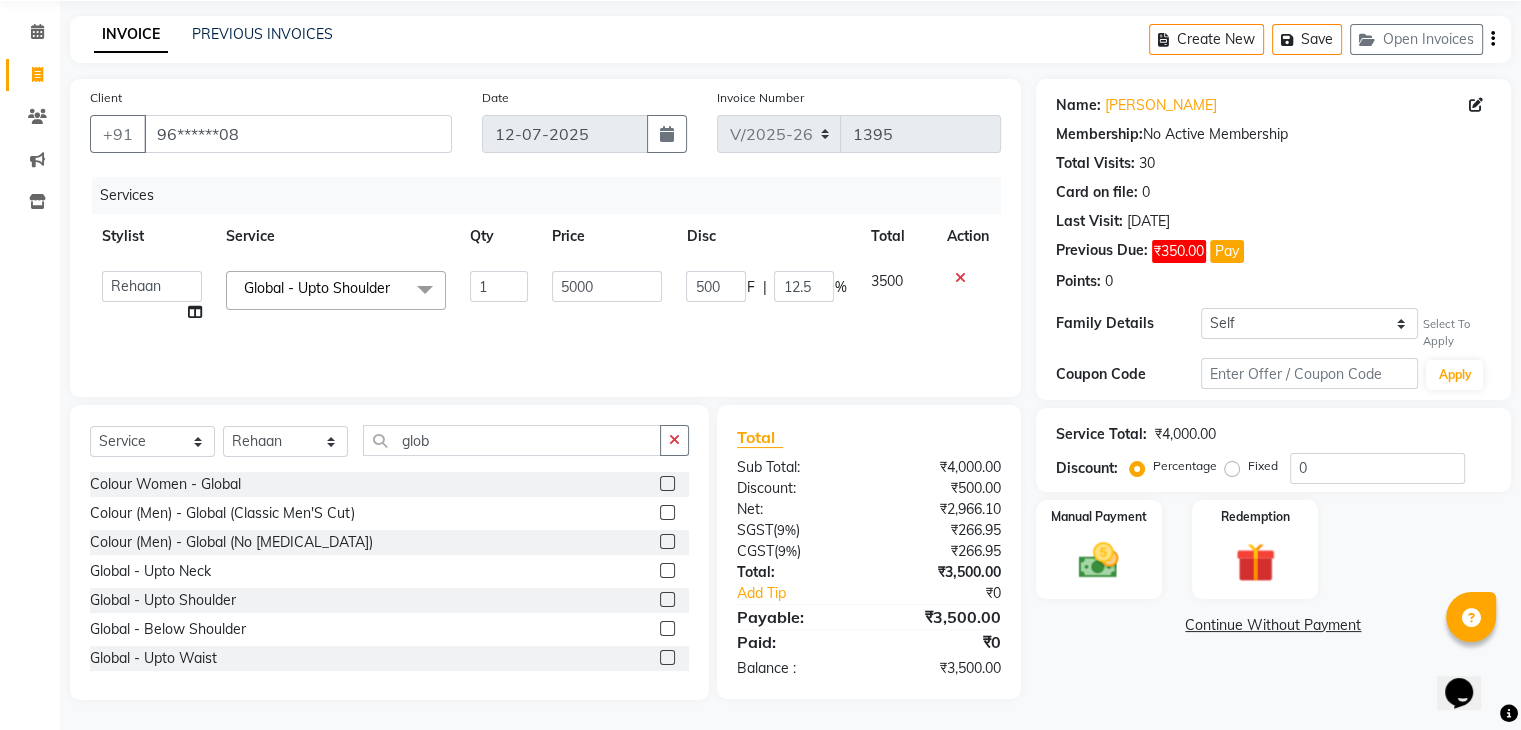 click on "5000" 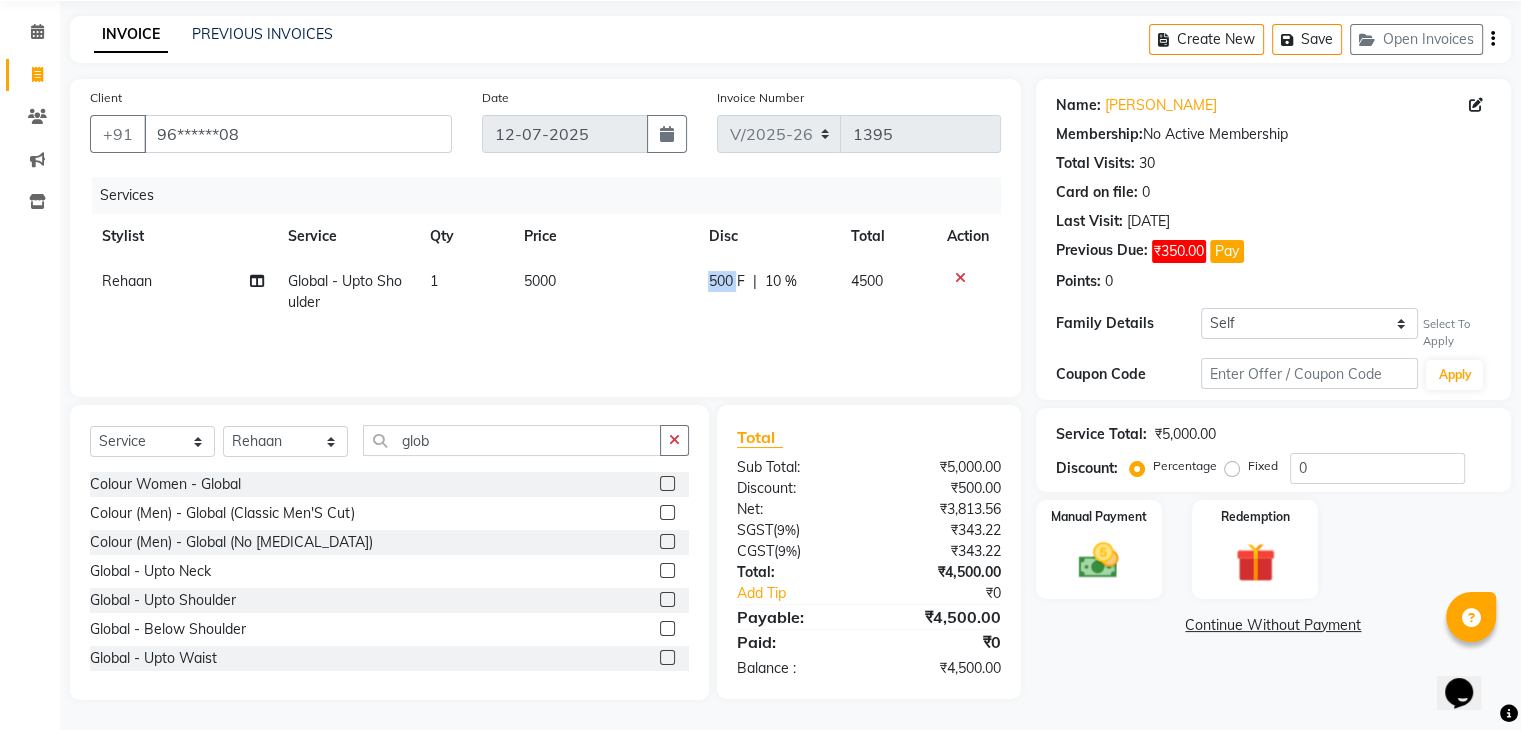 click on "500 F" 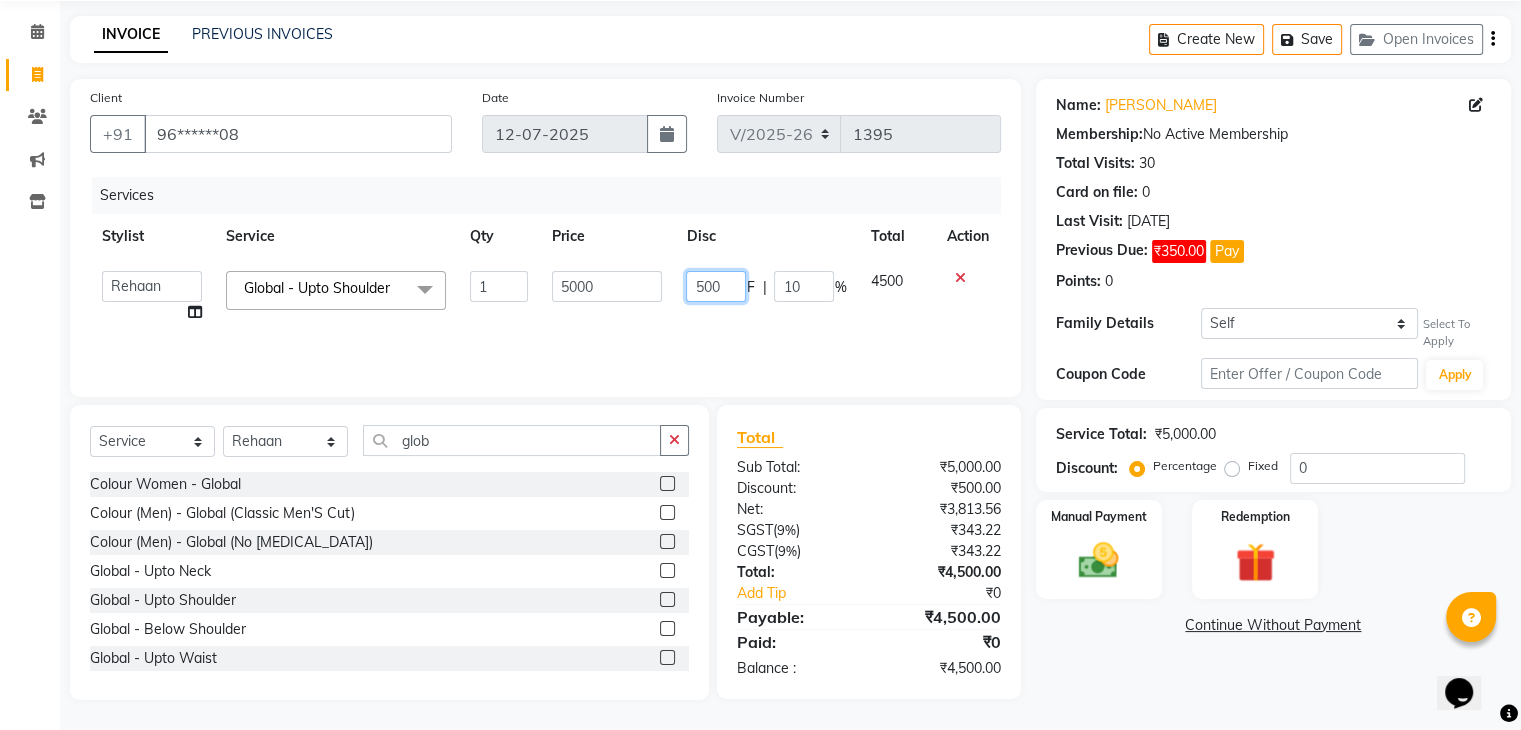 click on "500" 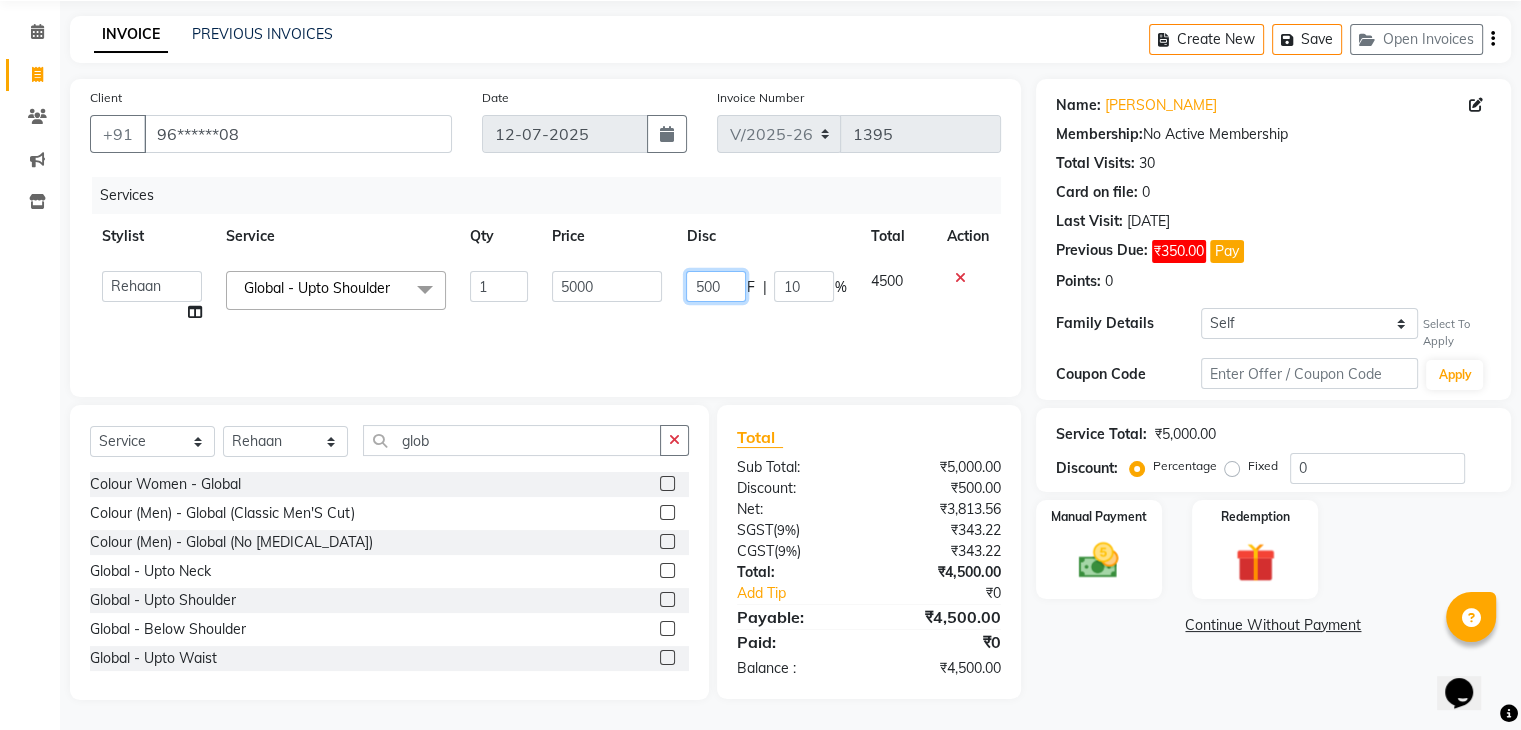 click on "500" 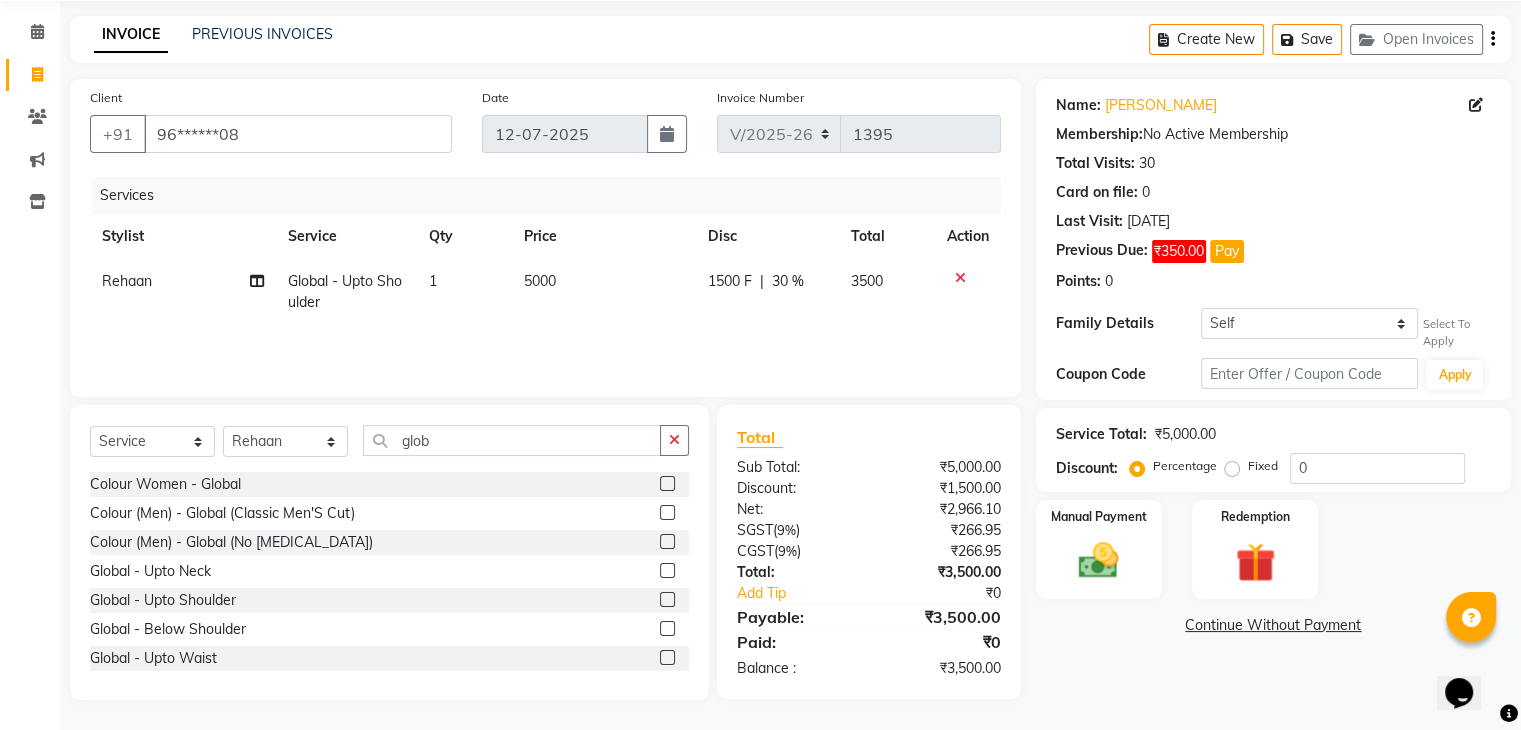 click on "Services Stylist Service Qty Price Disc Total Action Rehaan  Global - Upto Shoulder 1 5000 1500 F | 30 % 3500" 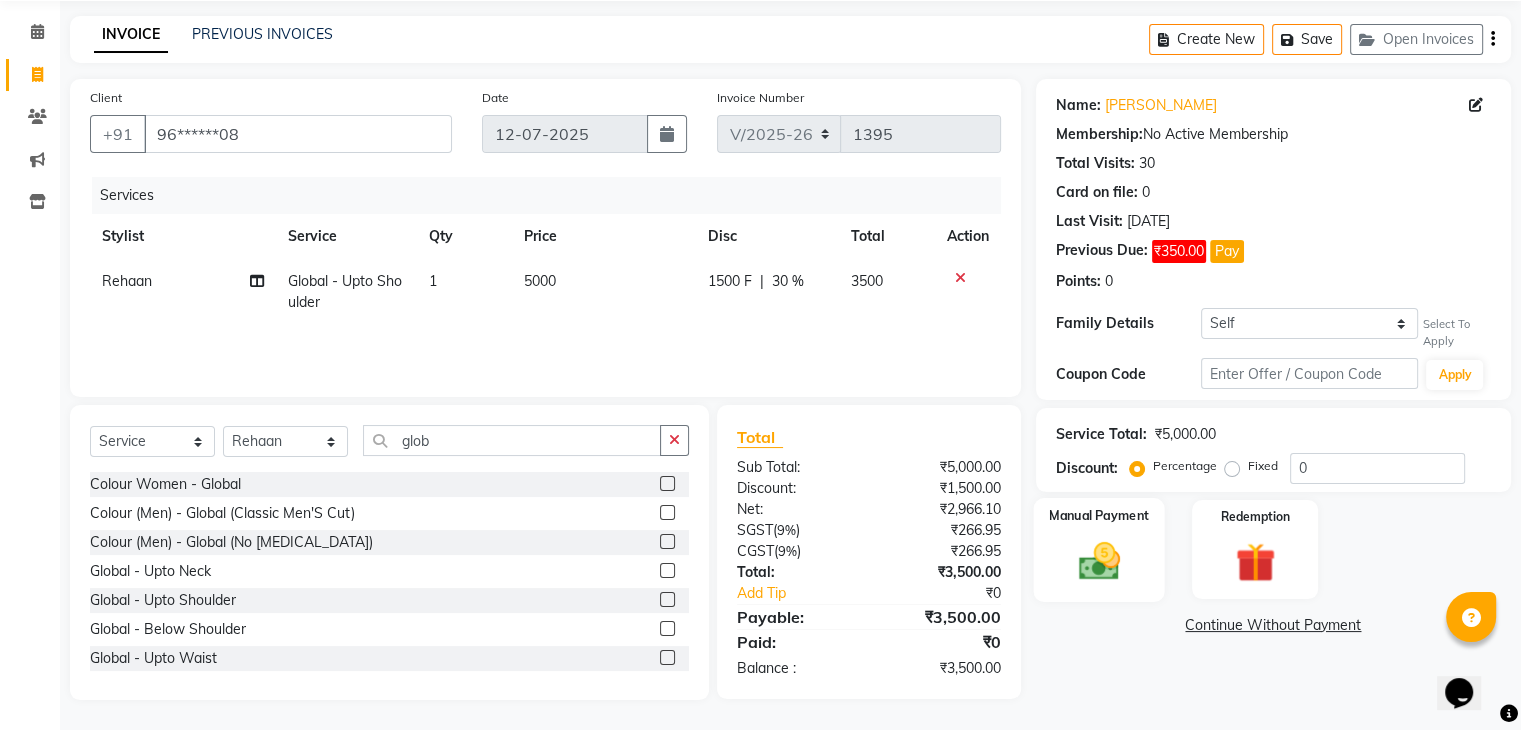 click 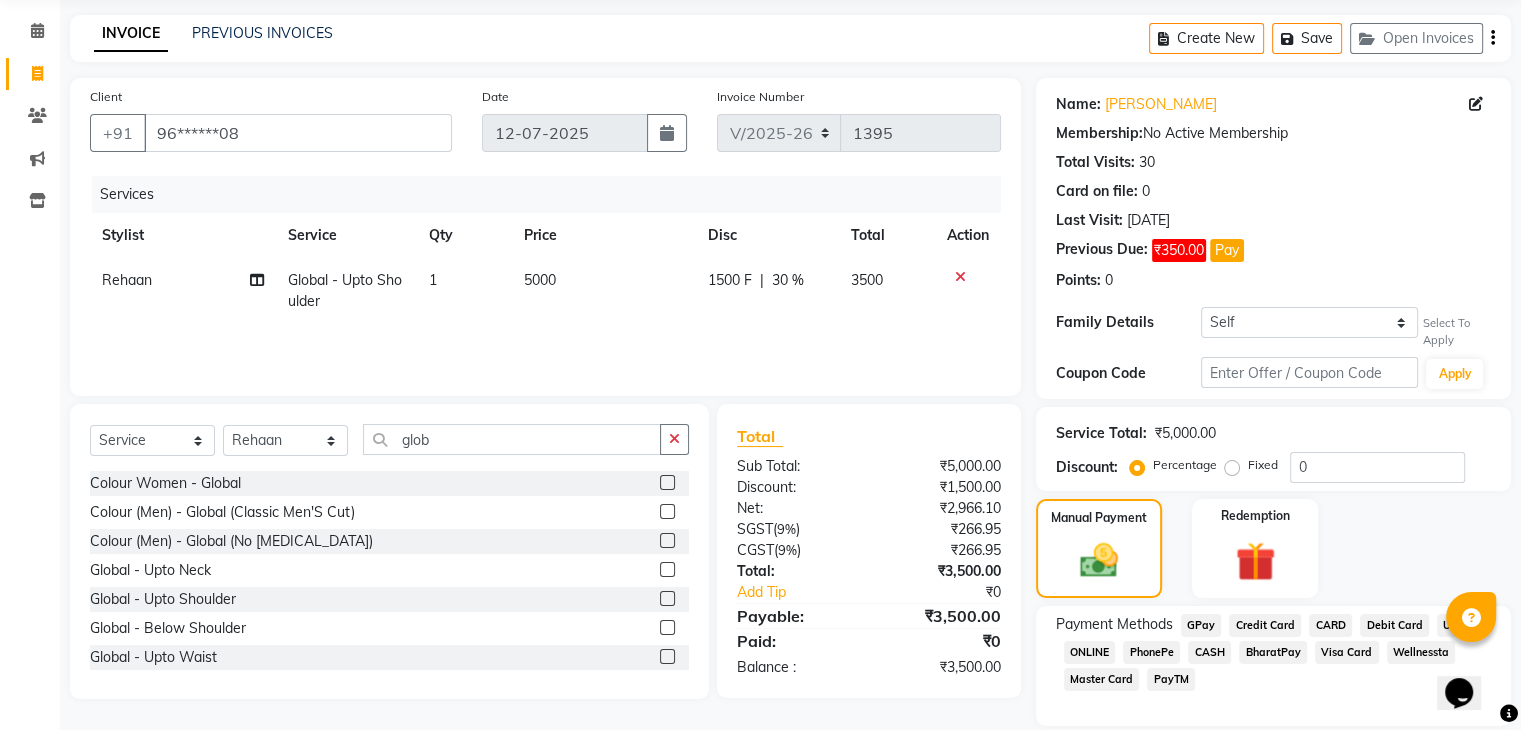click on "GPay" 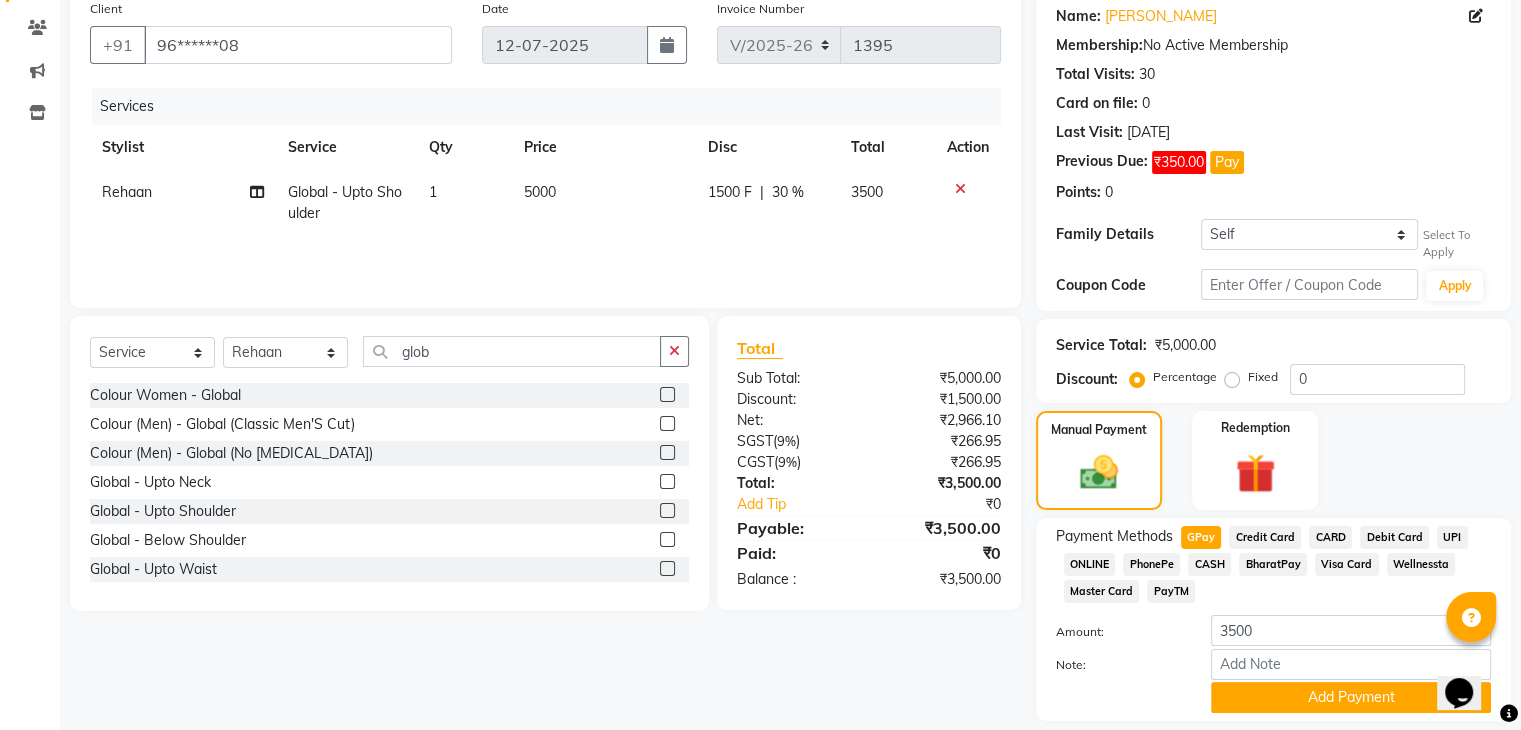 scroll, scrollTop: 227, scrollLeft: 0, axis: vertical 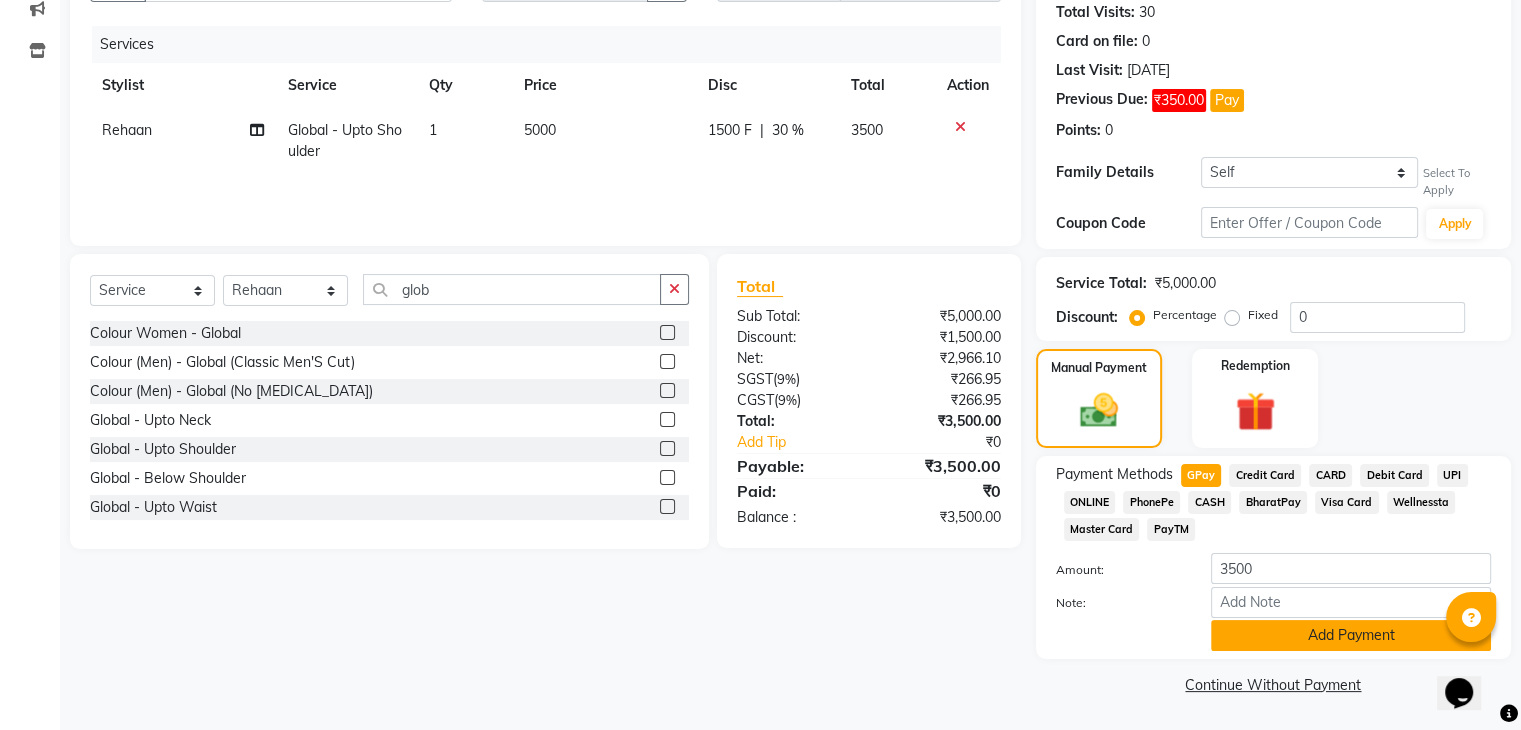 click on "Add Payment" 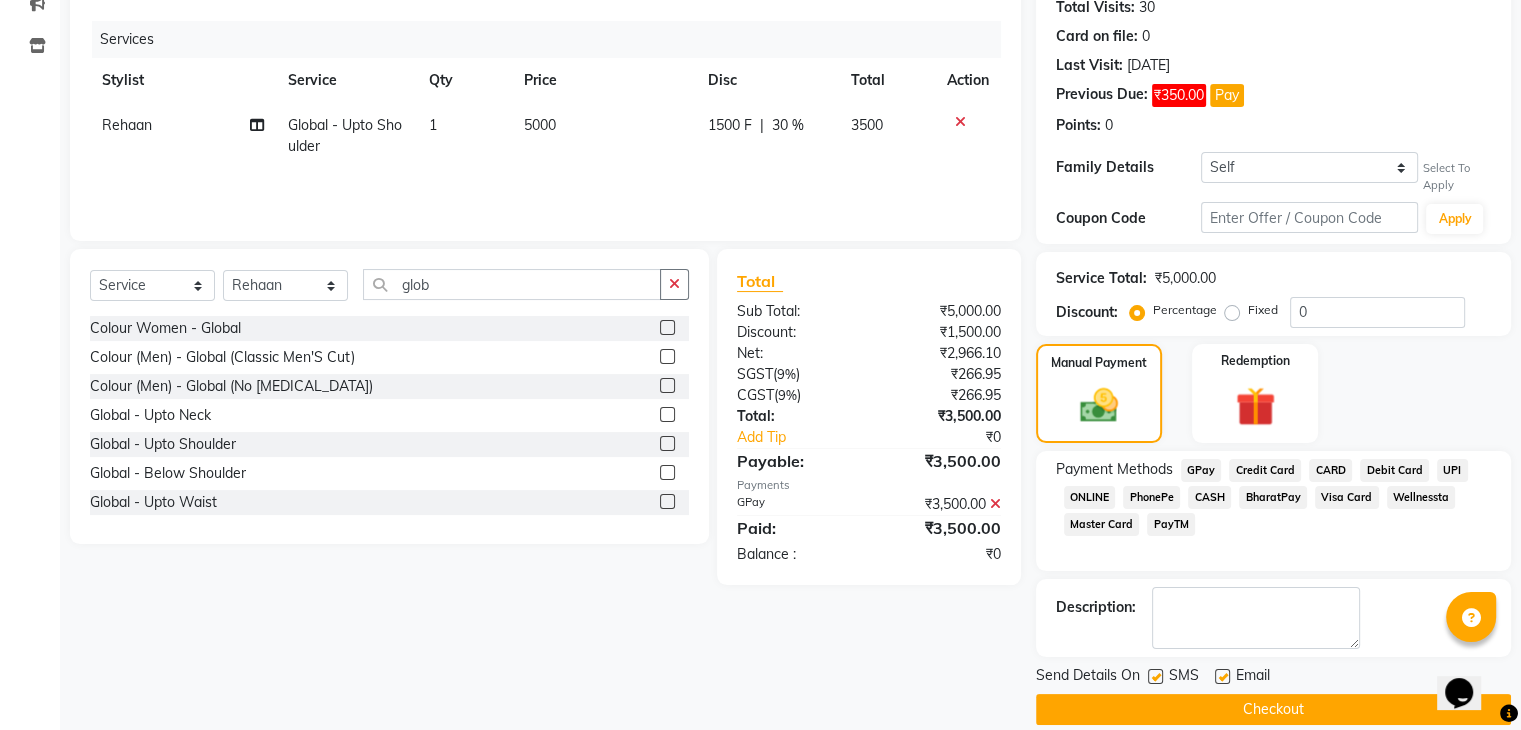 scroll, scrollTop: 252, scrollLeft: 0, axis: vertical 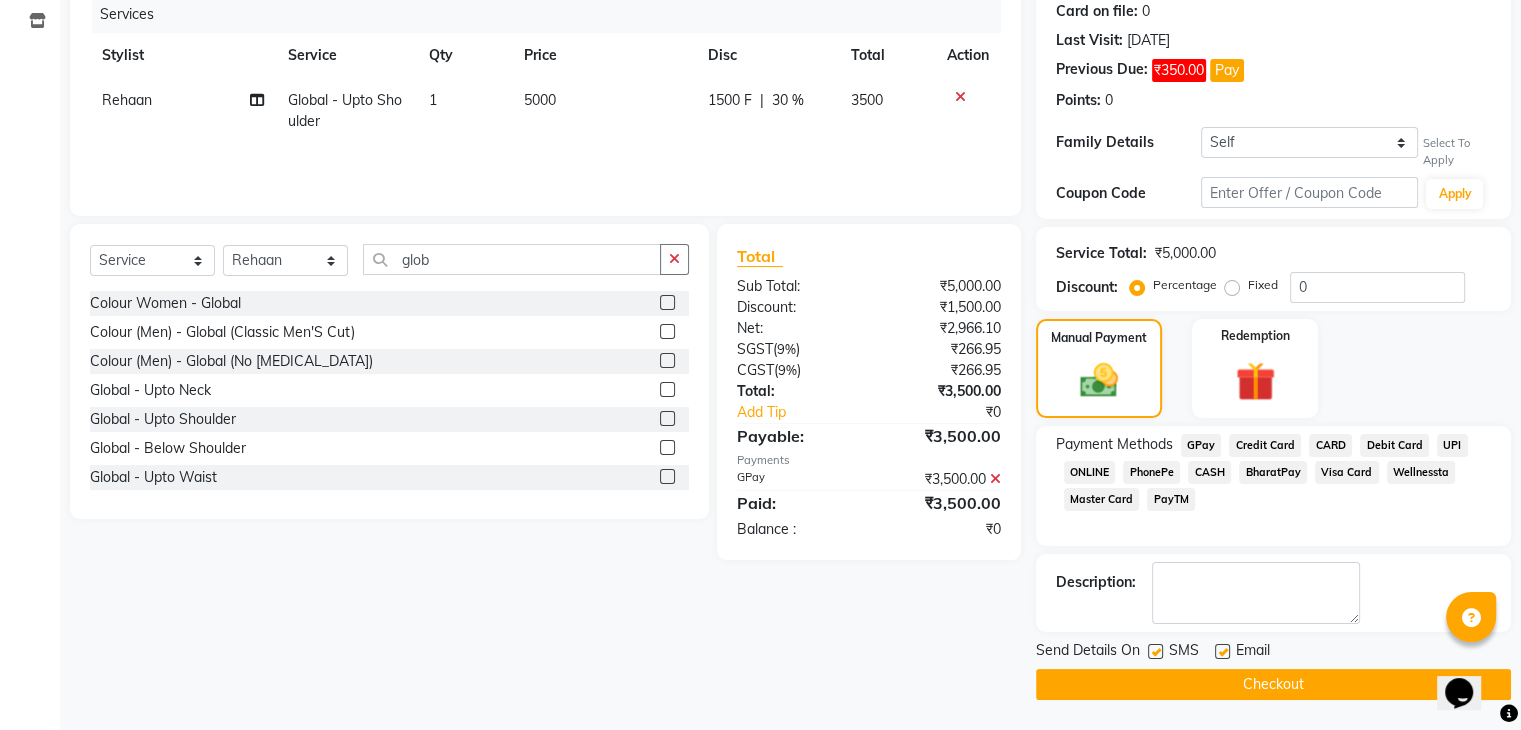 click 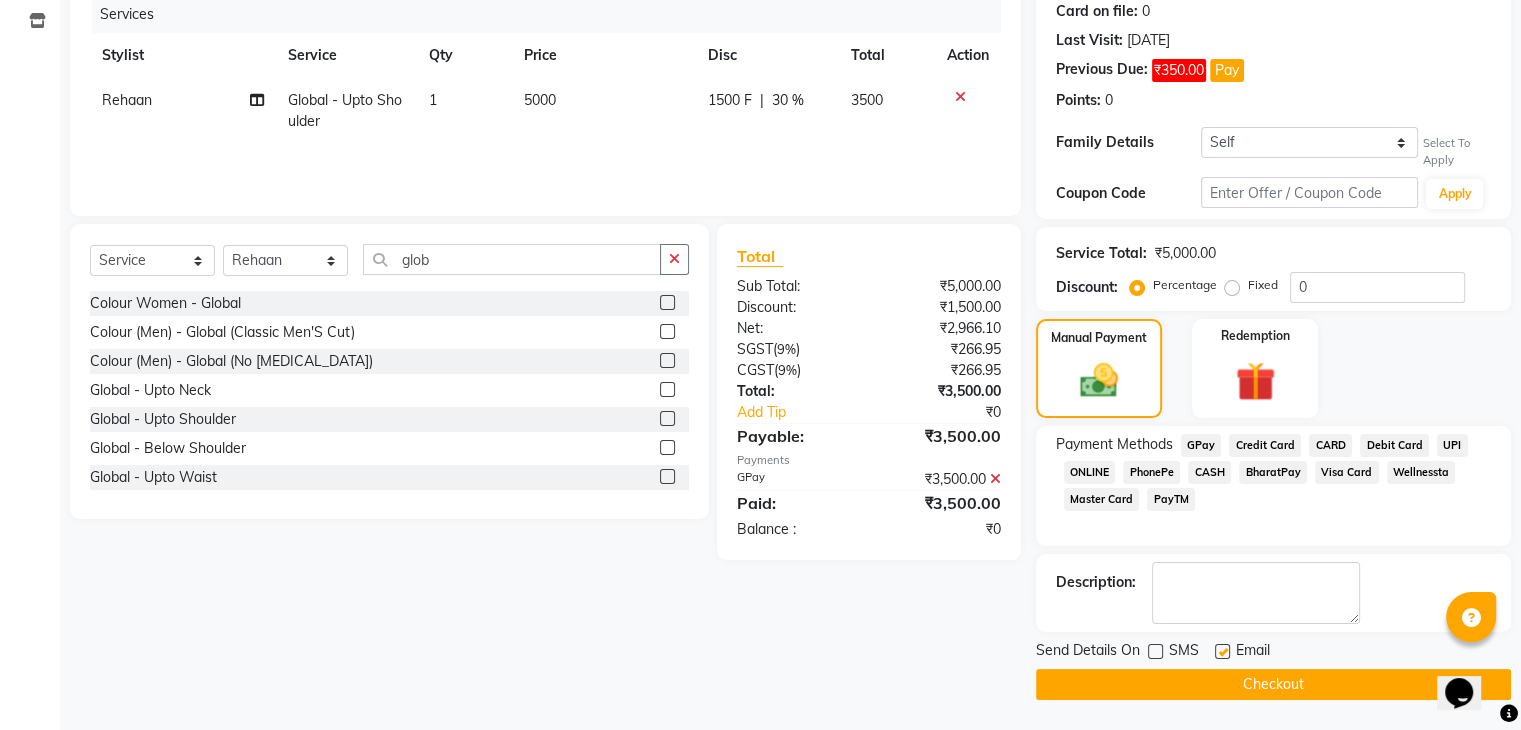 click 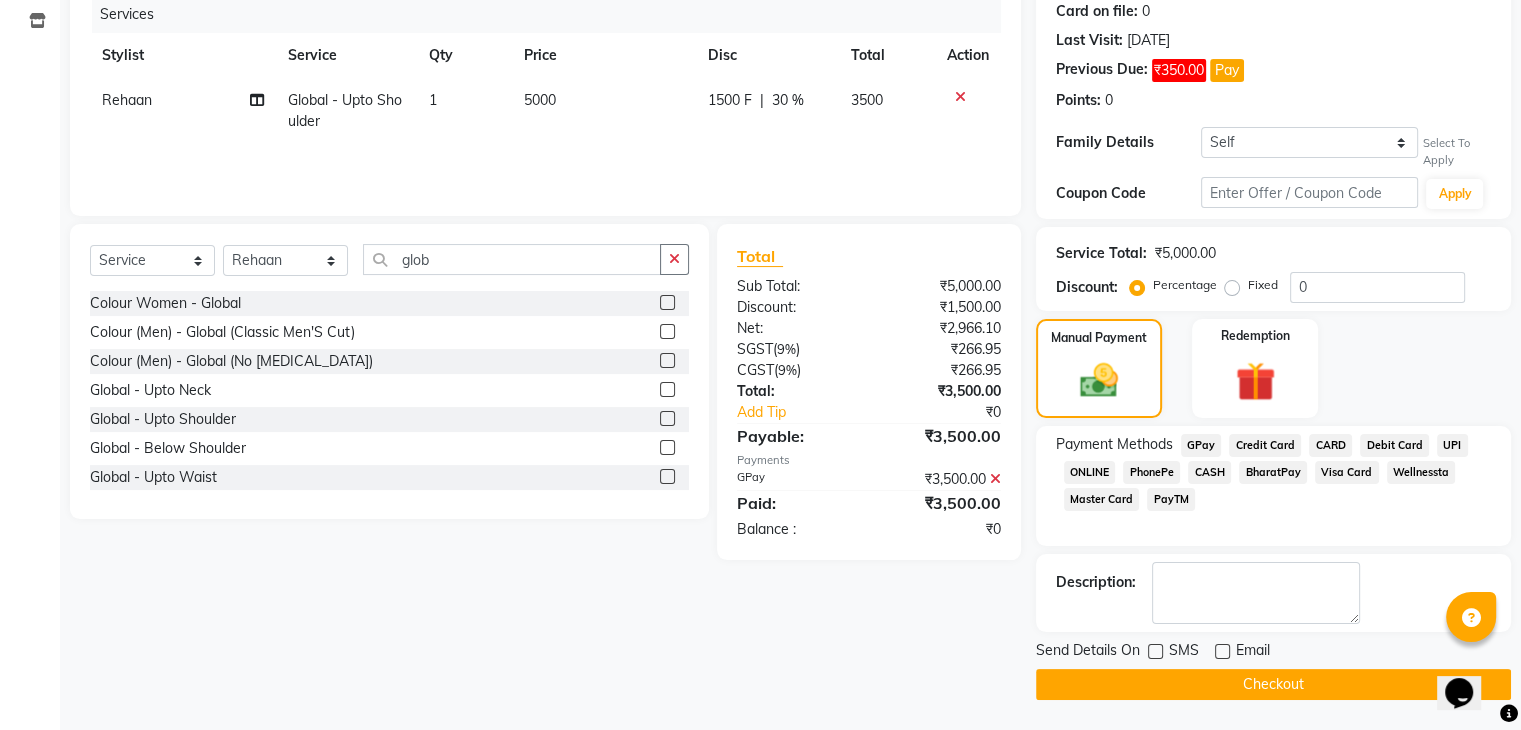 click on "Checkout" 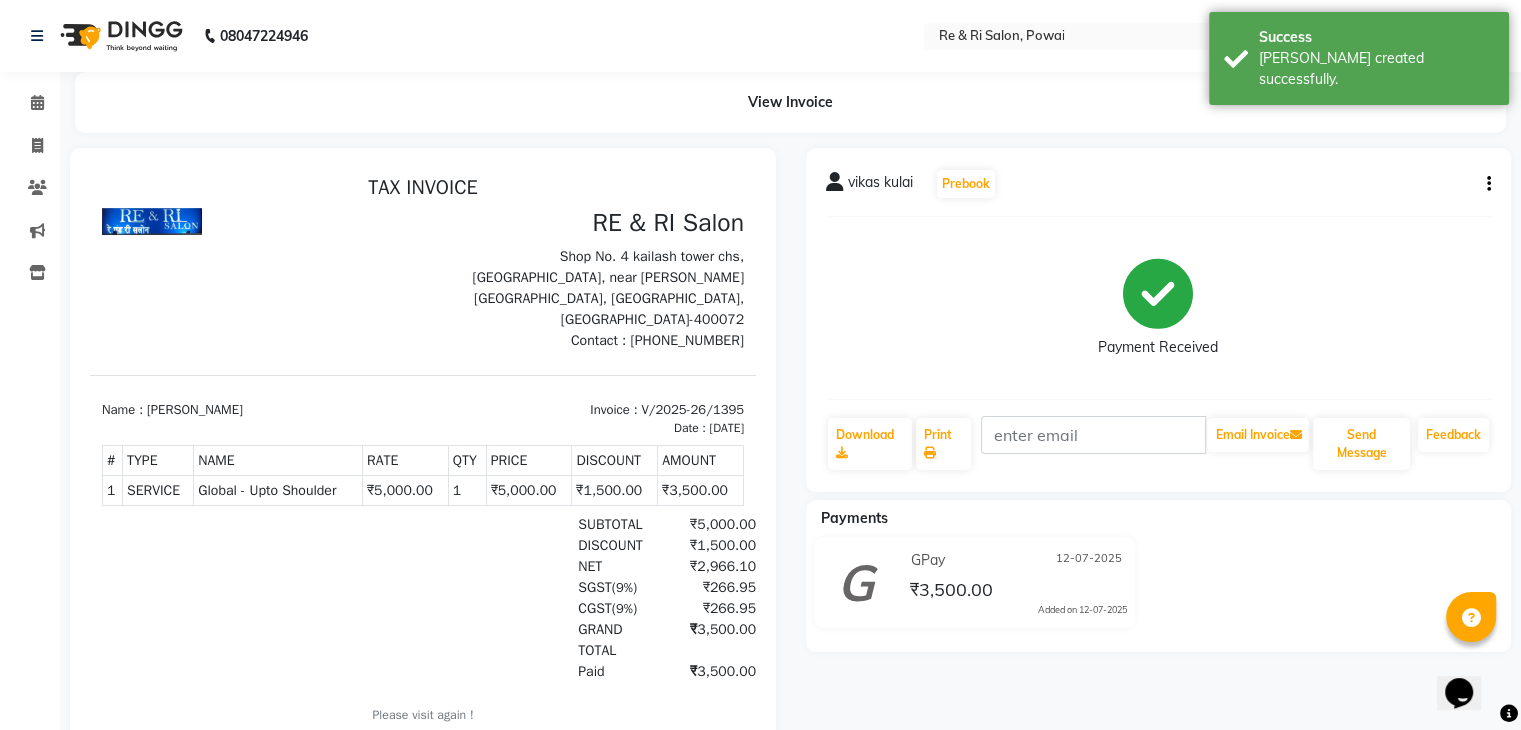 scroll, scrollTop: 0, scrollLeft: 0, axis: both 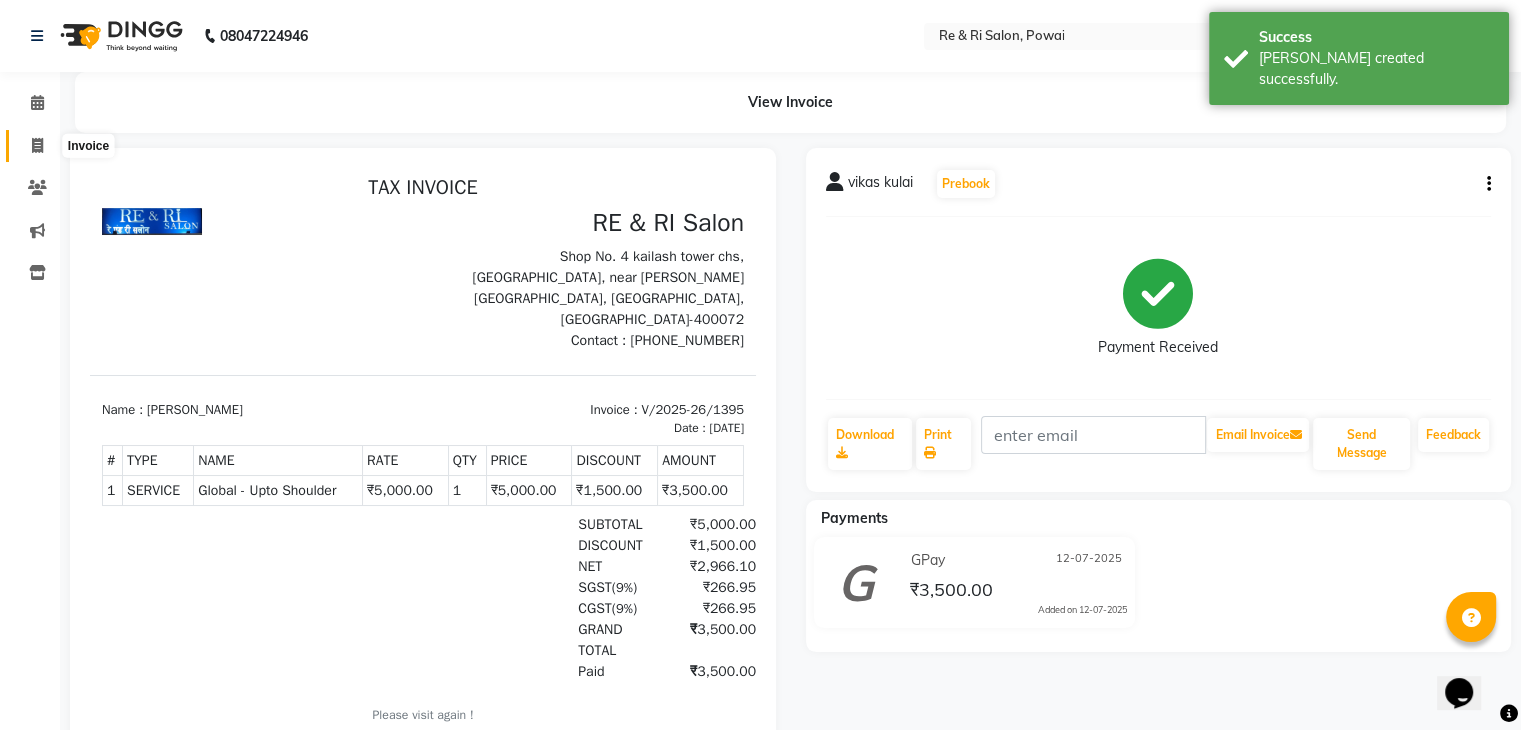 click 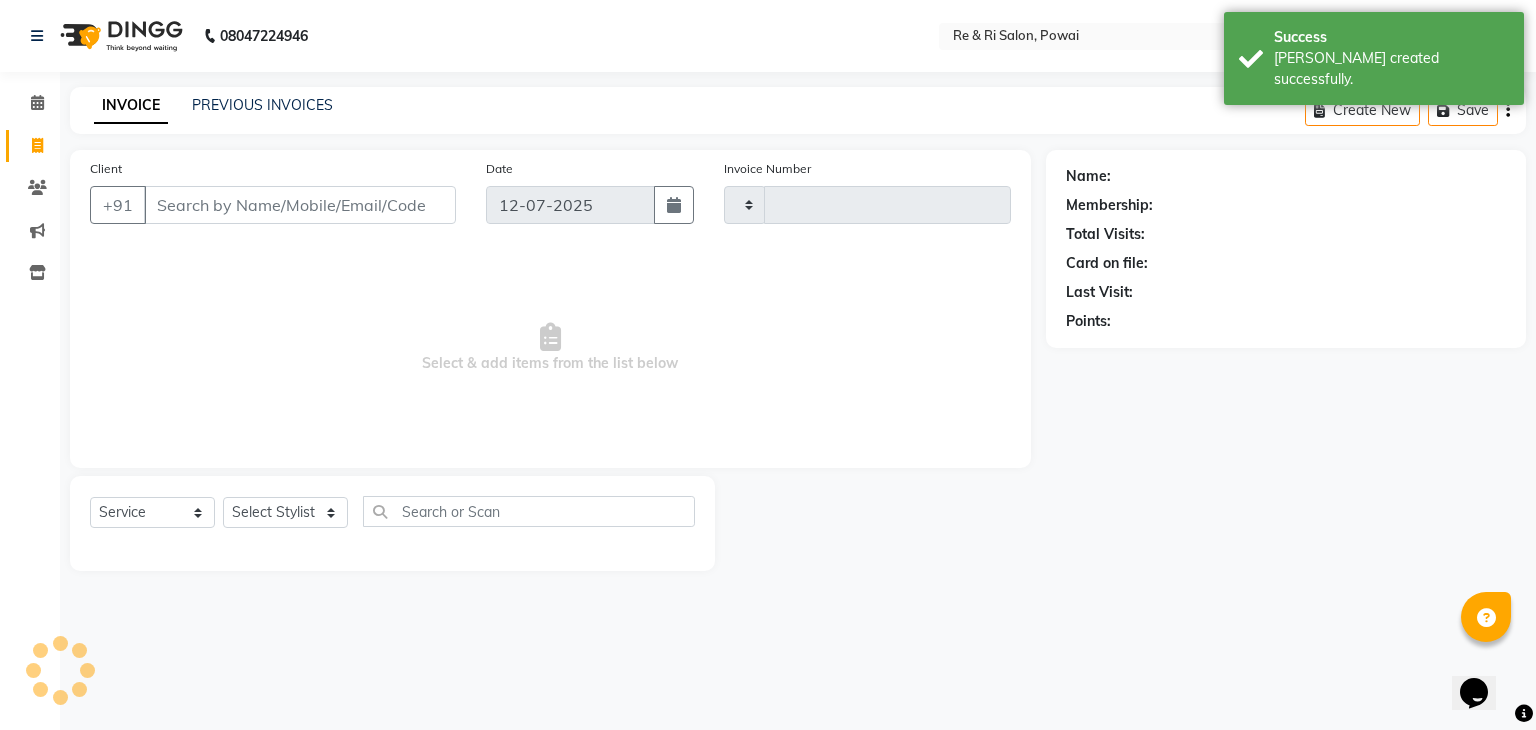 type on "1396" 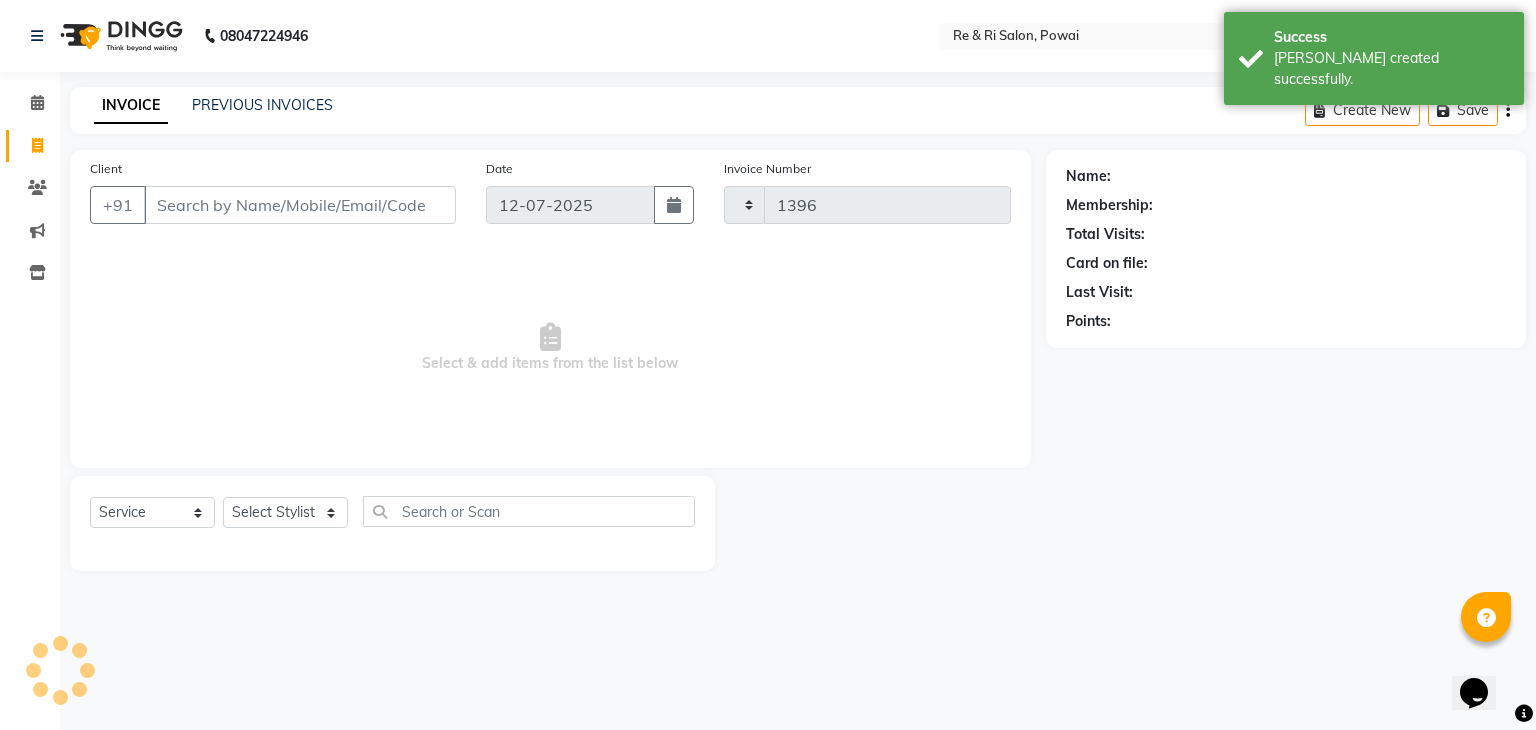 select on "5364" 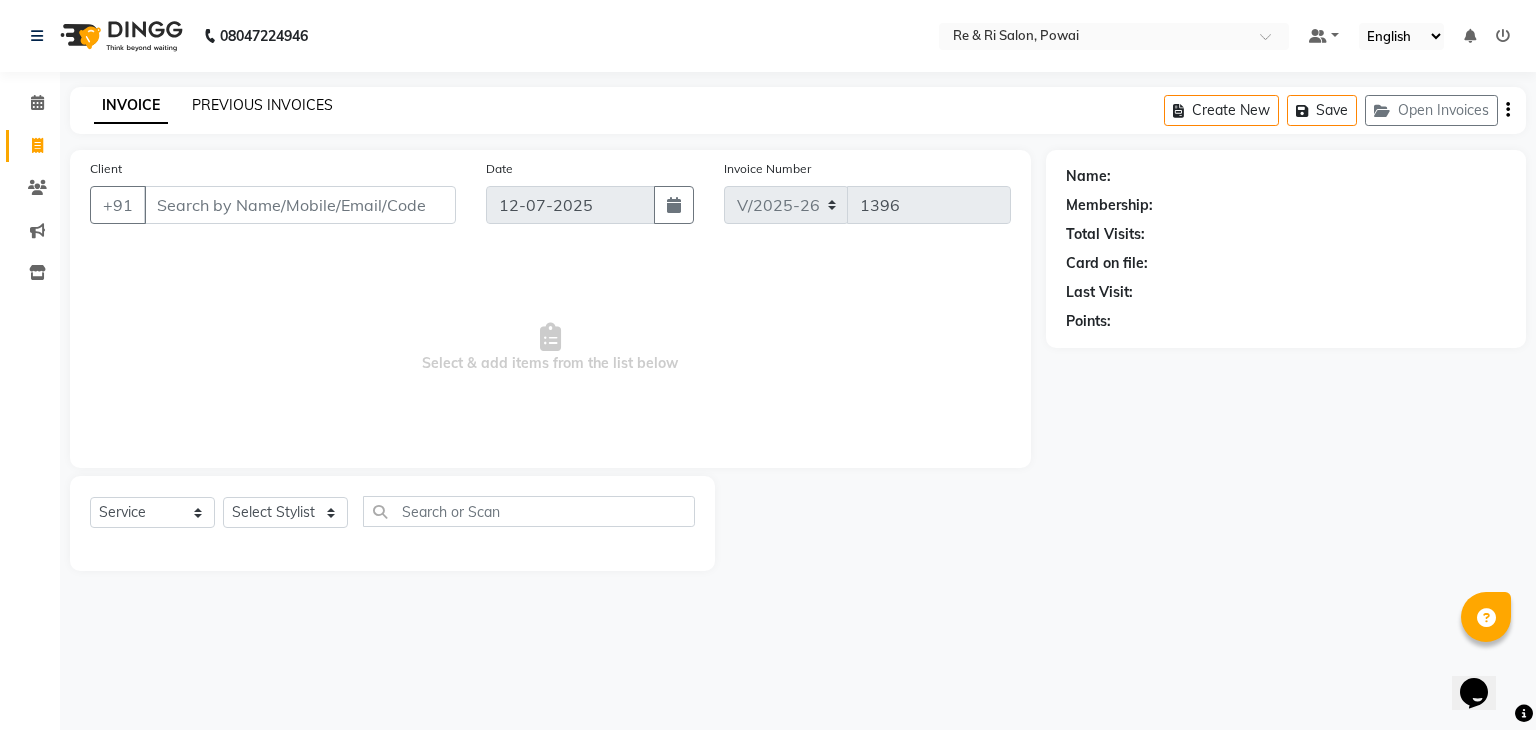 click on "PREVIOUS INVOICES" 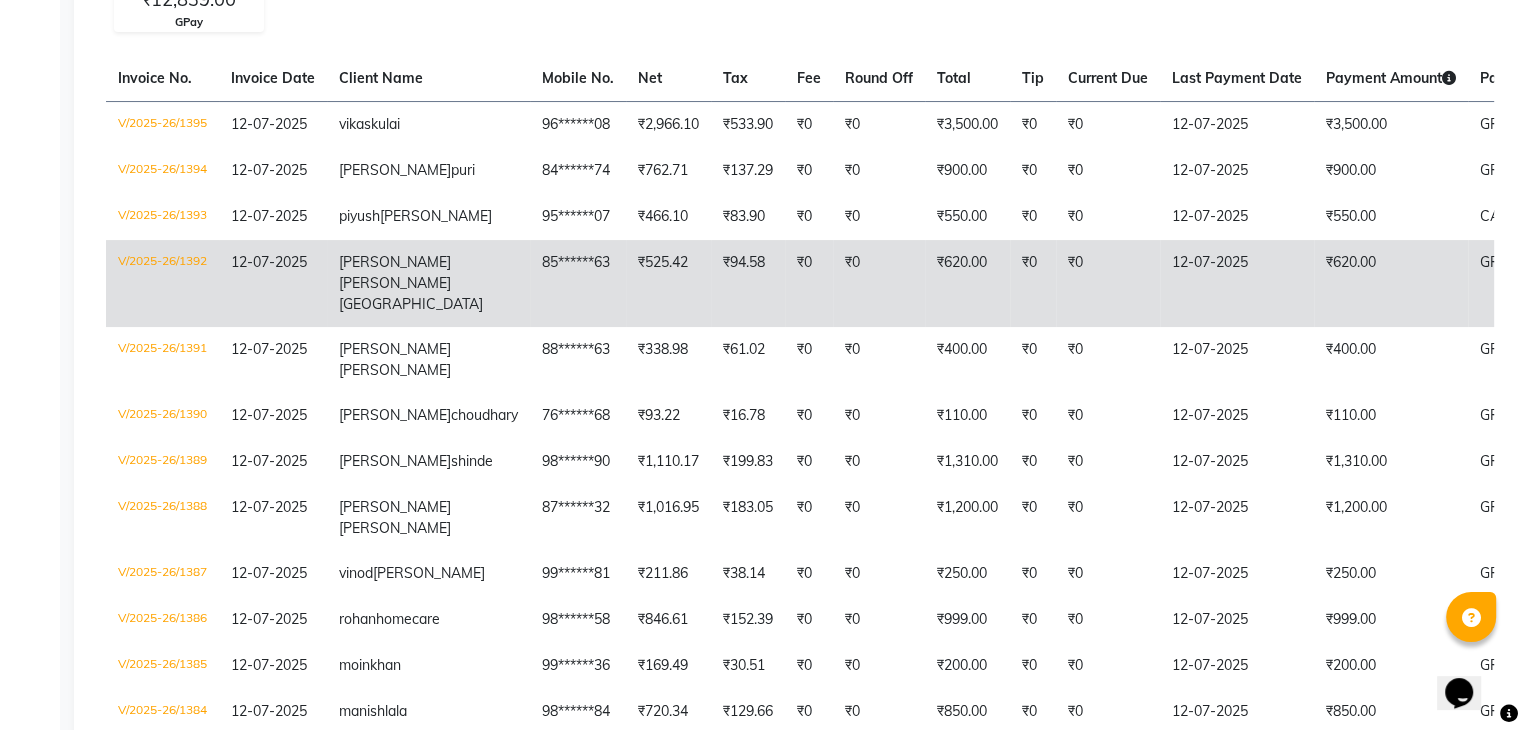 scroll, scrollTop: 0, scrollLeft: 0, axis: both 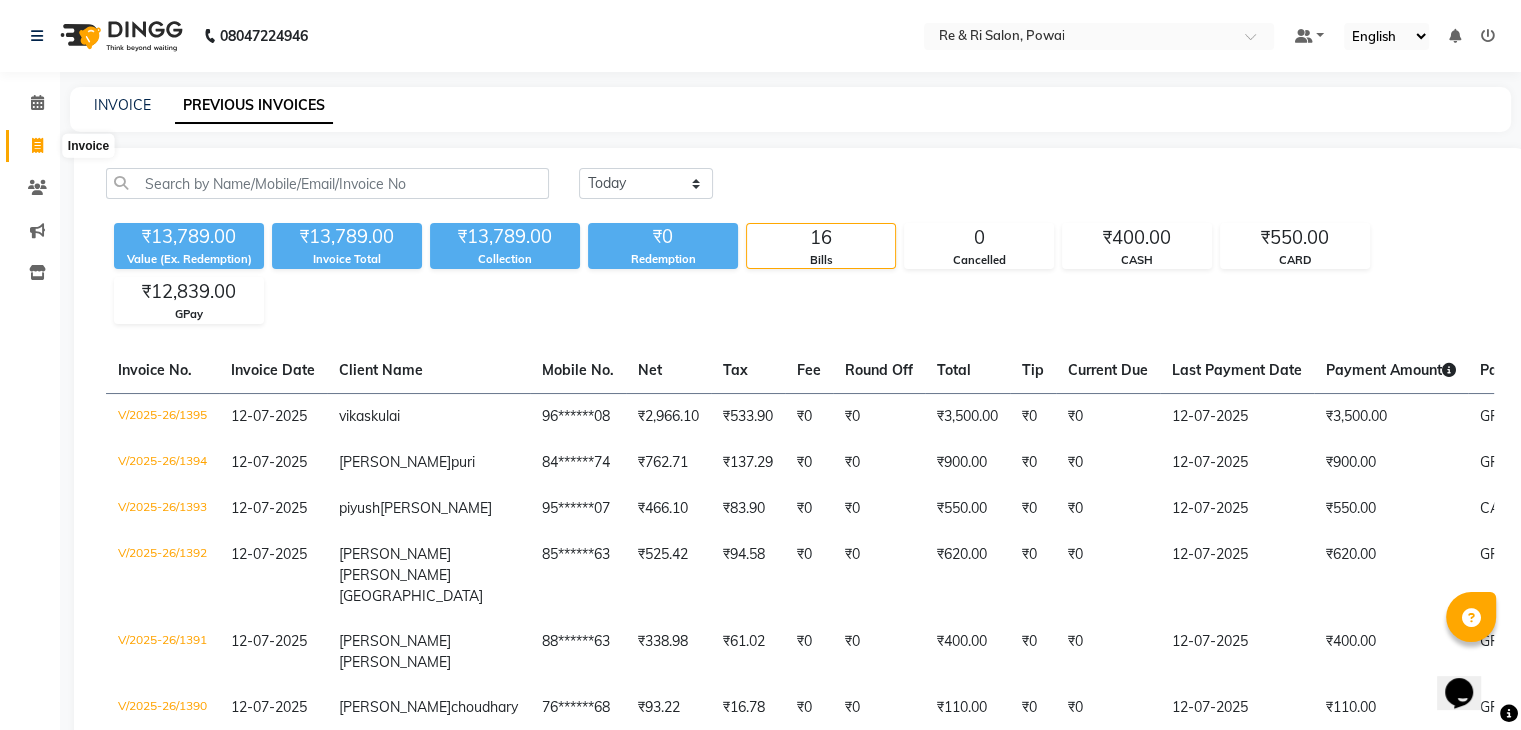 click 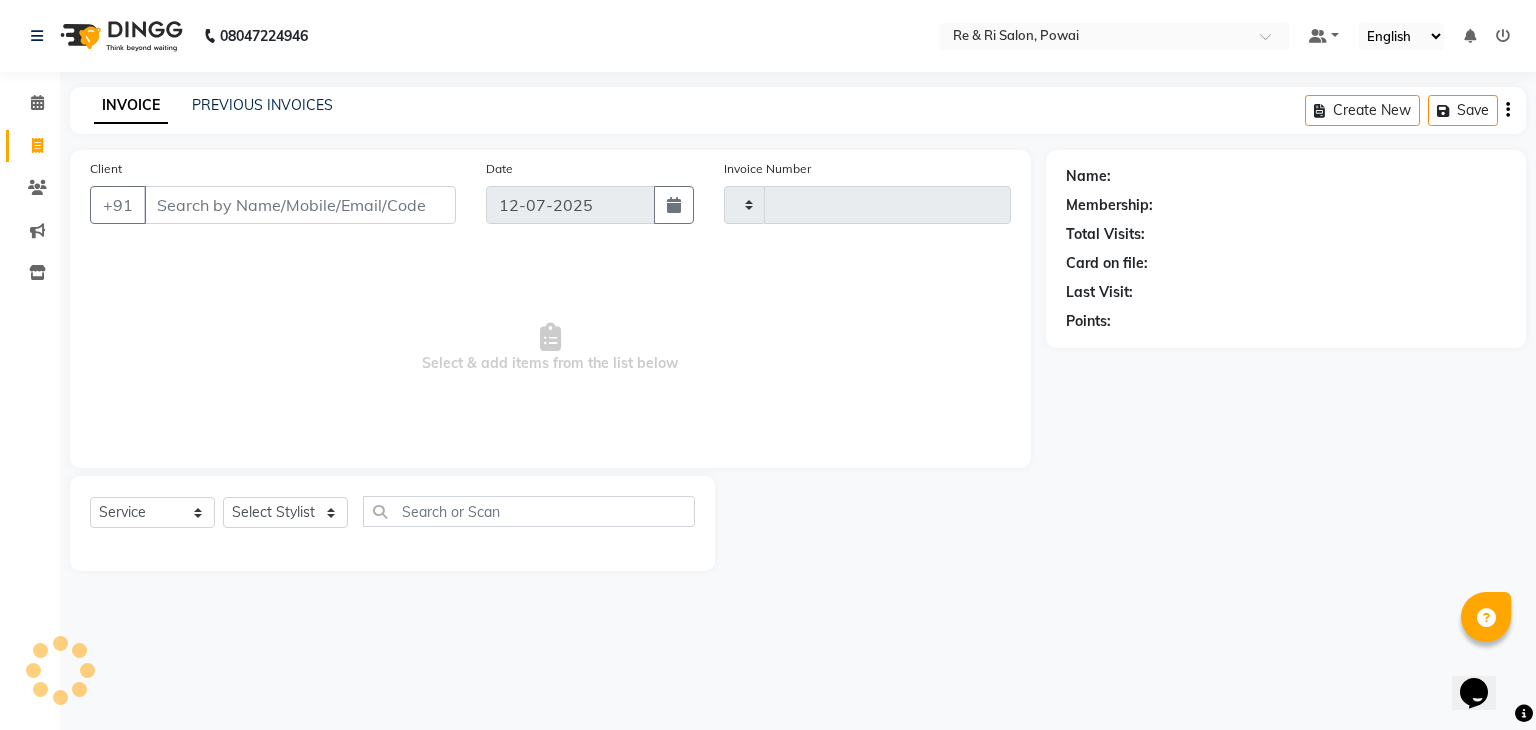 type on "1396" 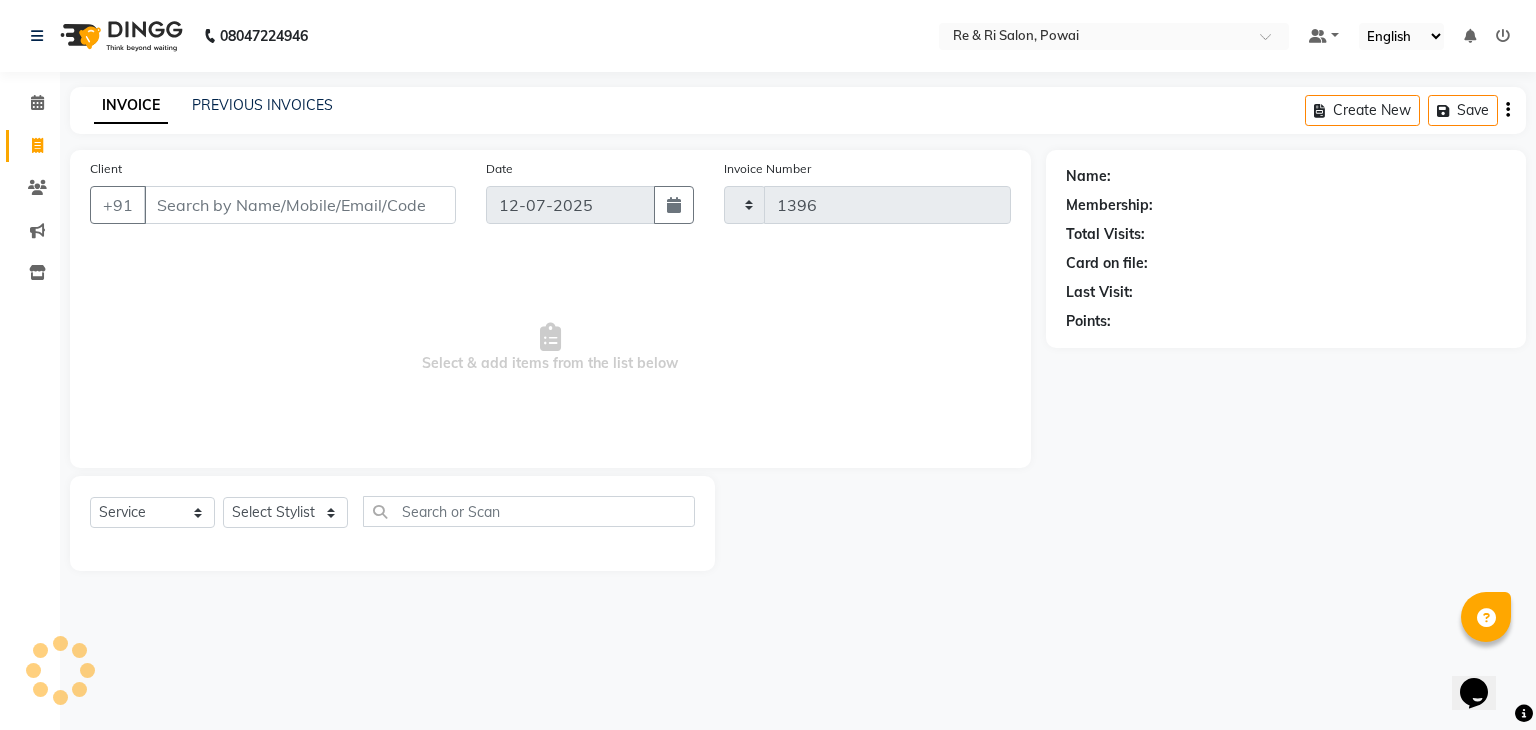 select on "5364" 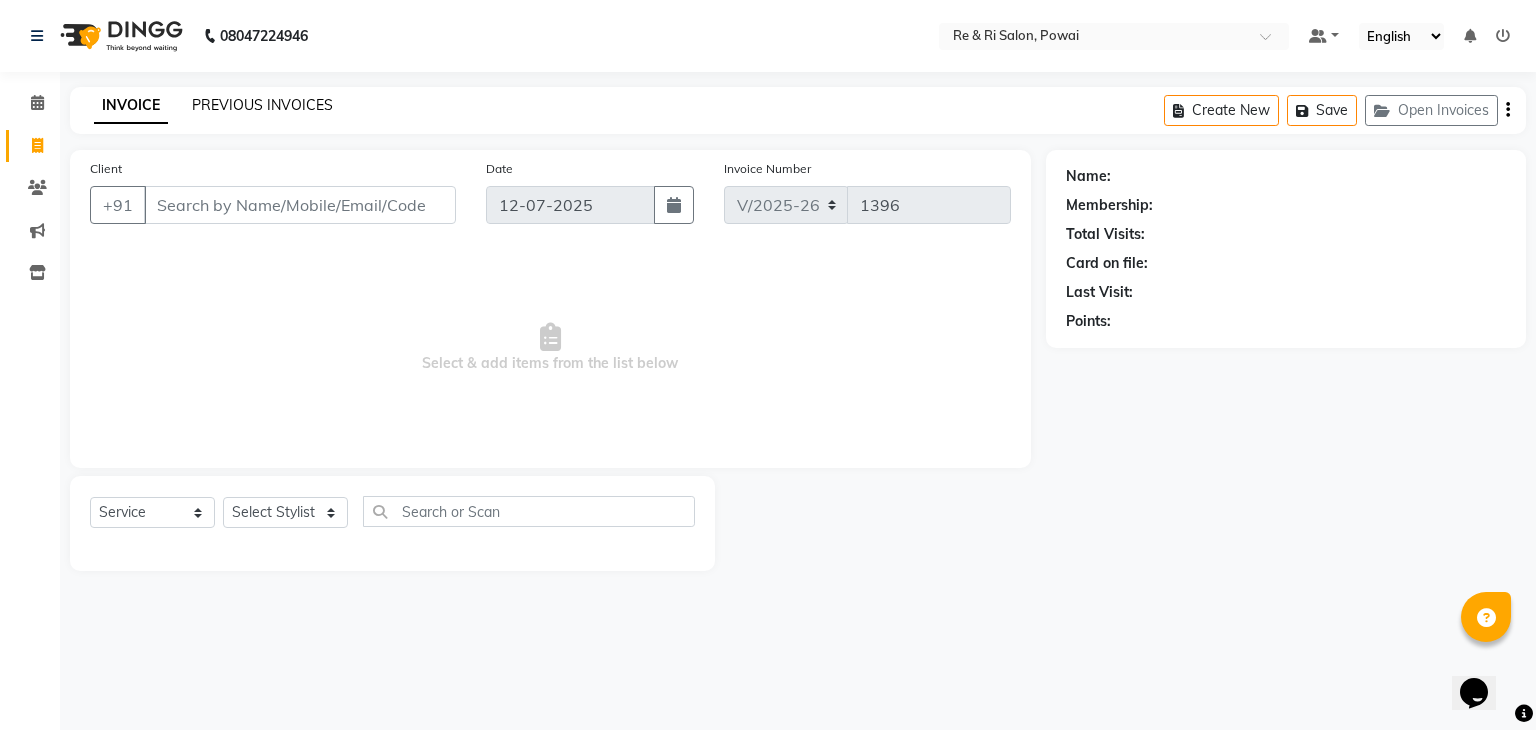 click on "PREVIOUS INVOICES" 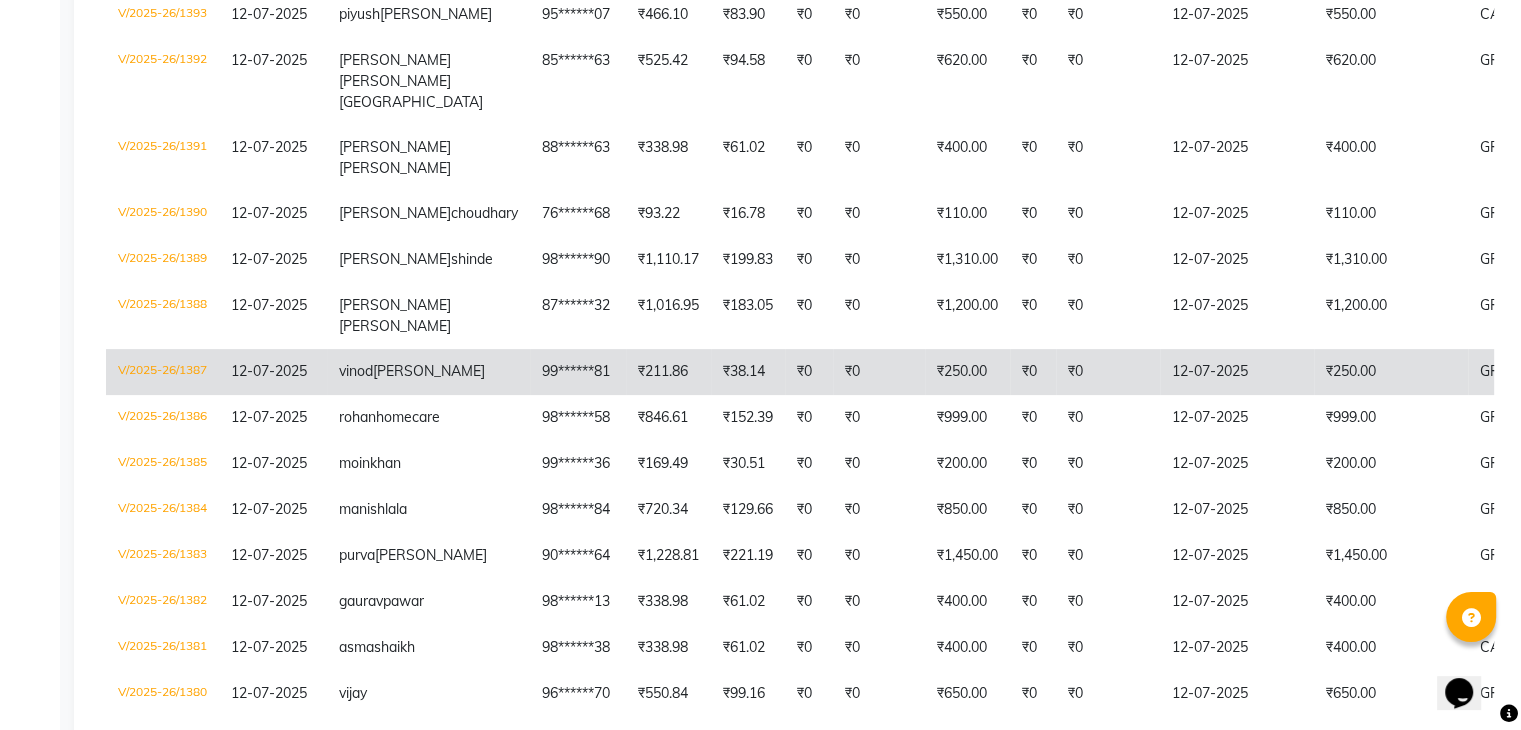scroll, scrollTop: 500, scrollLeft: 0, axis: vertical 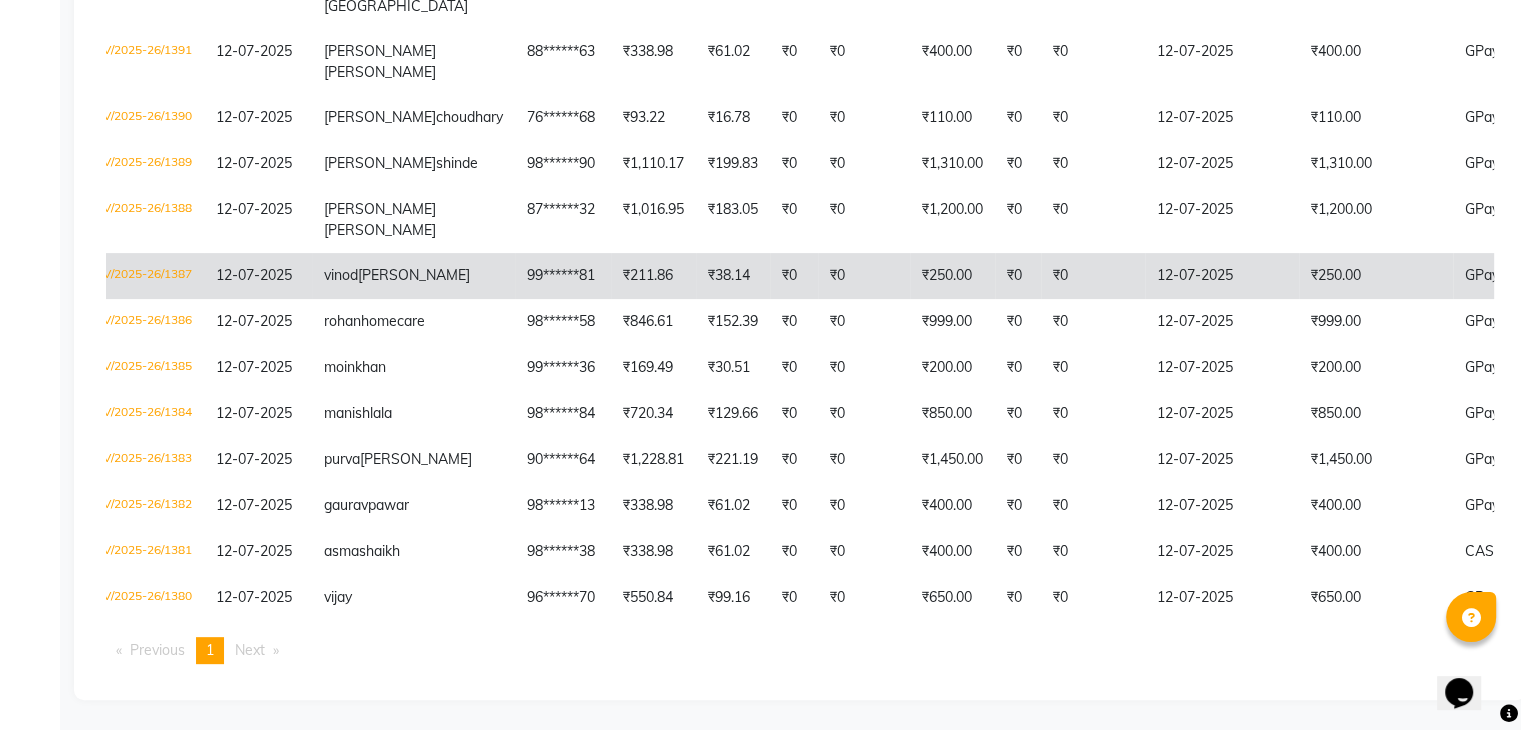 click on "₹250.00" 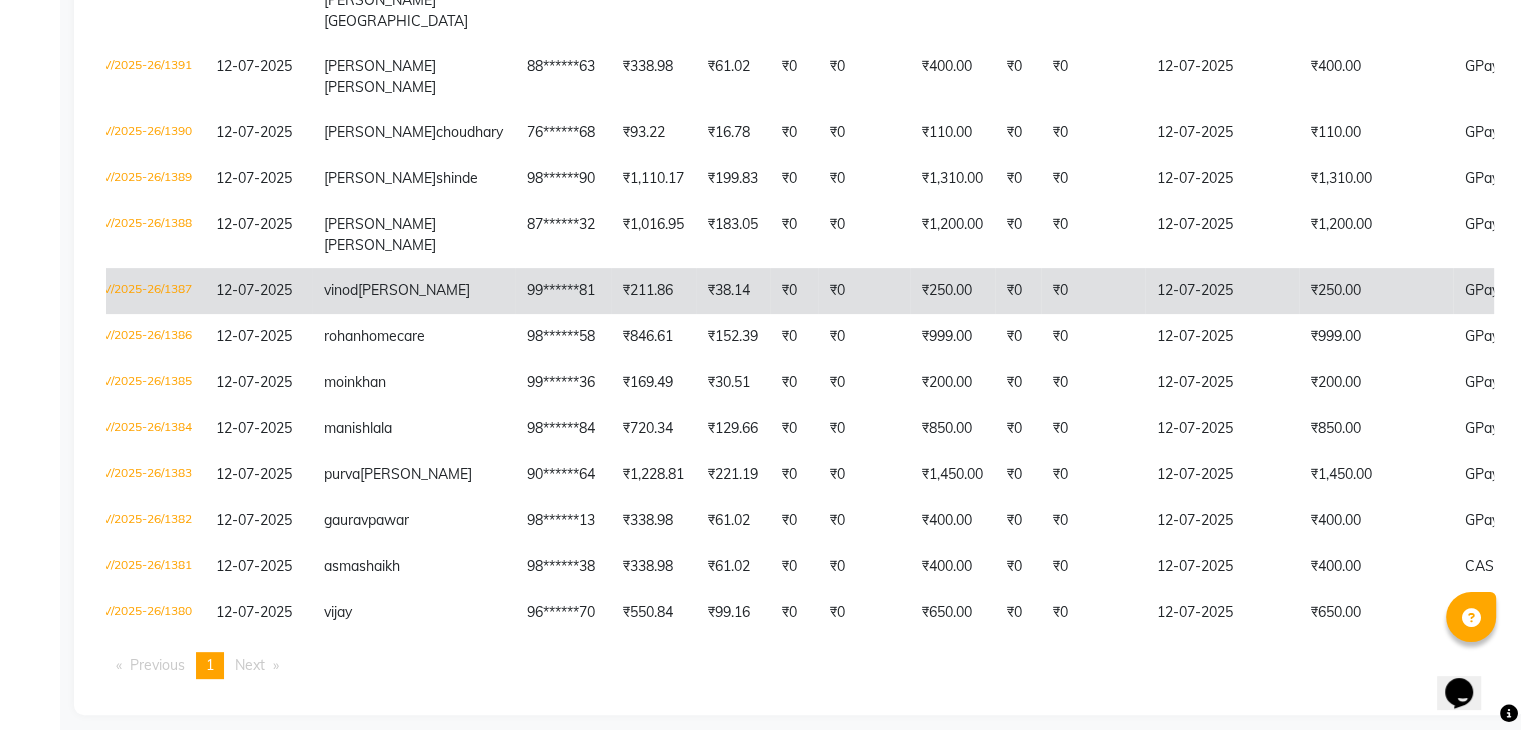 scroll, scrollTop: 574, scrollLeft: 0, axis: vertical 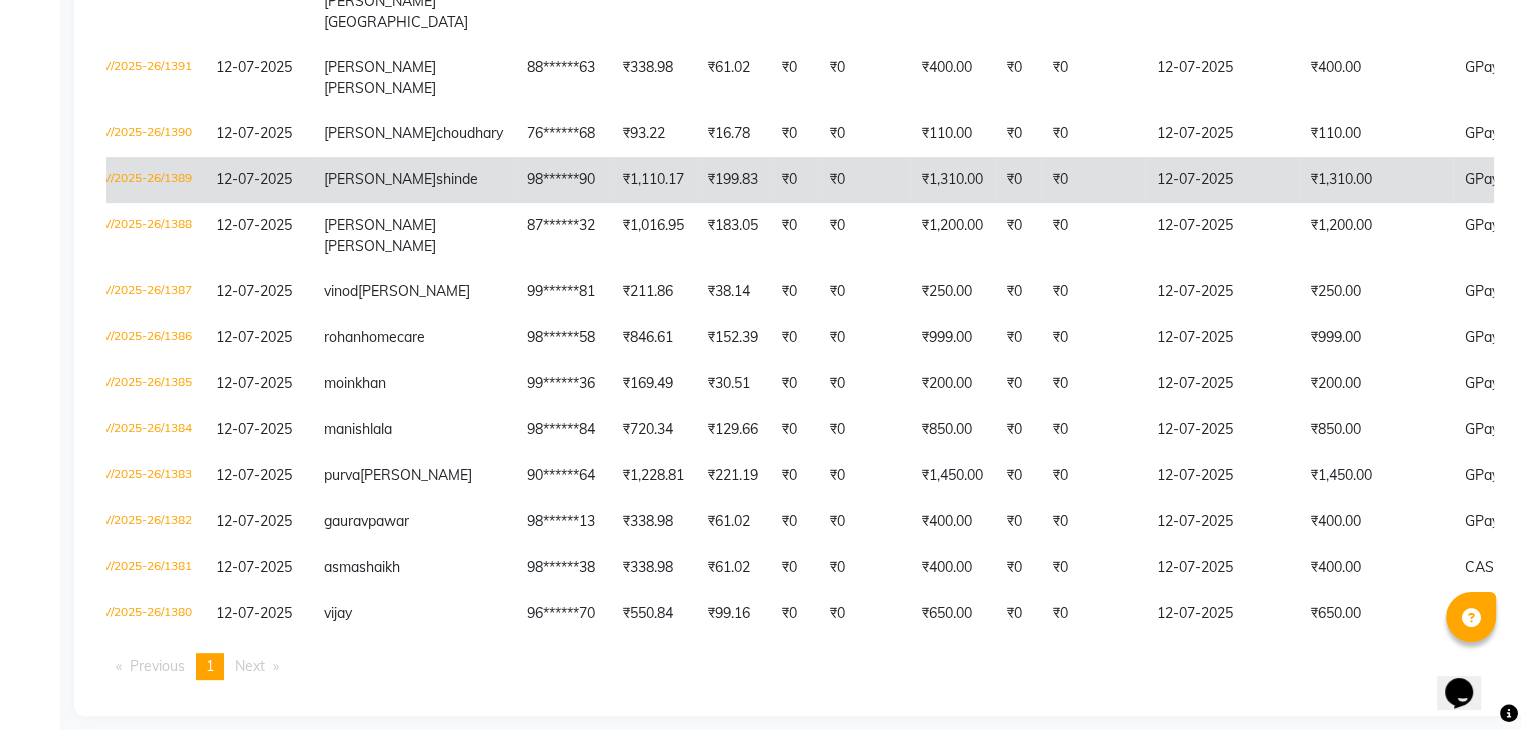 click on "12-07-2025" 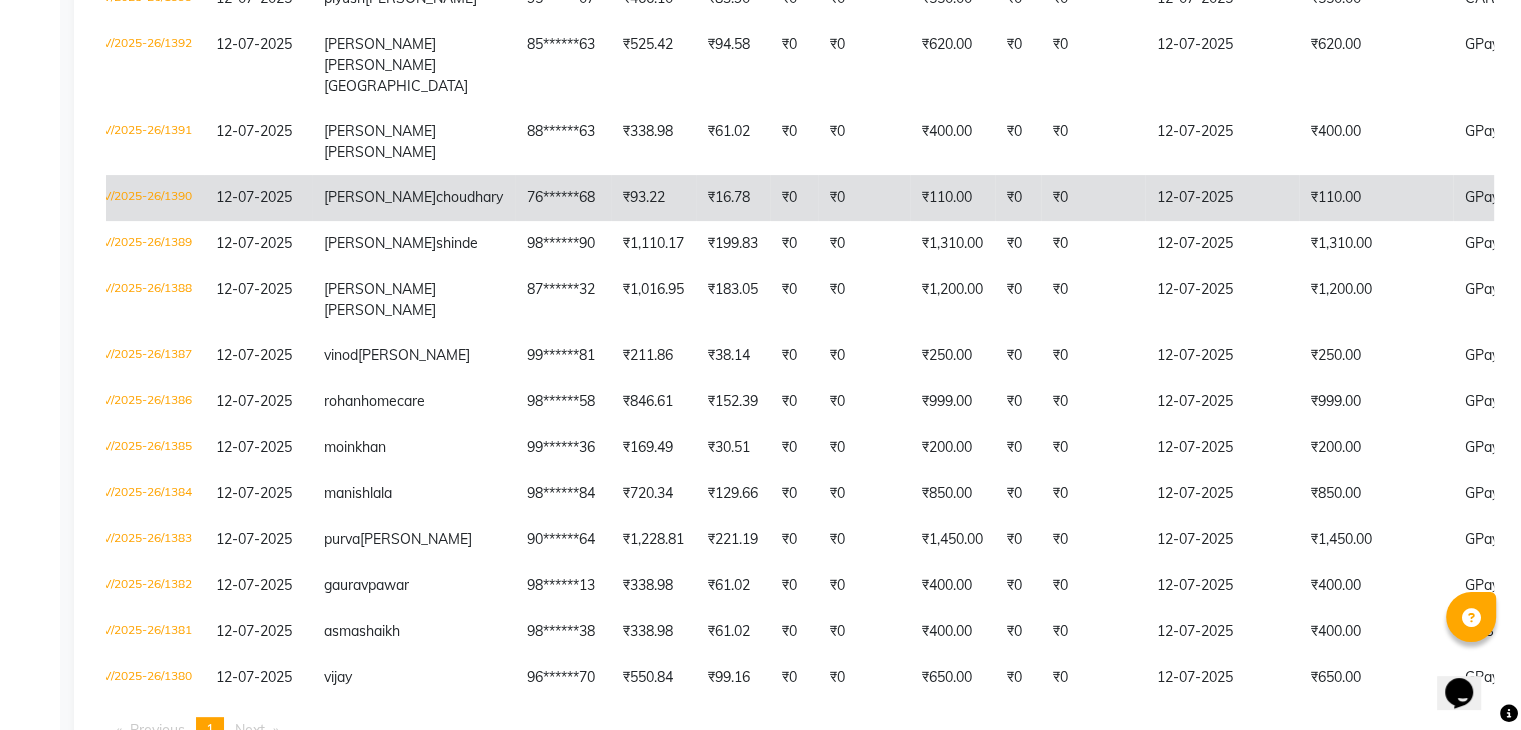 scroll, scrollTop: 517, scrollLeft: 0, axis: vertical 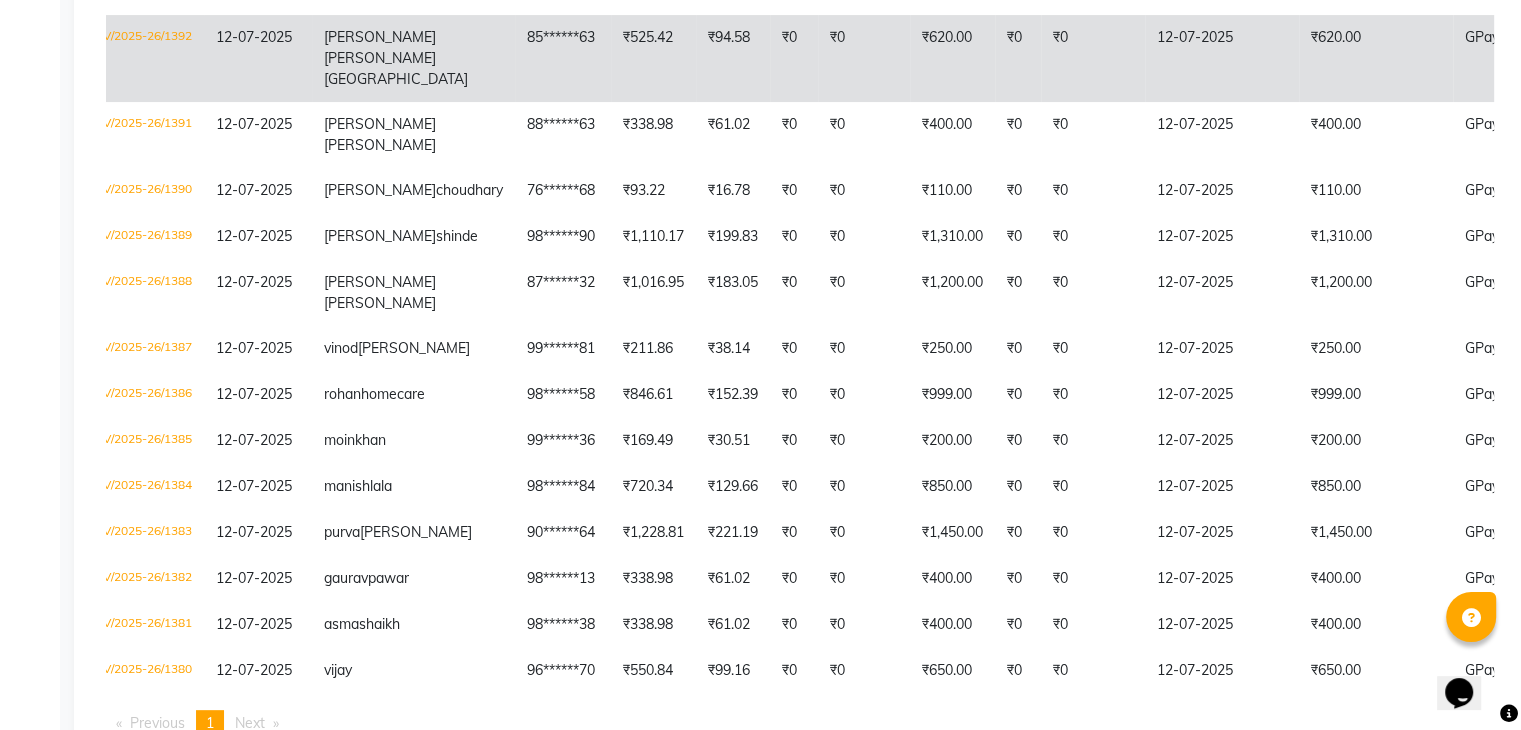 click on "12-07-2025" 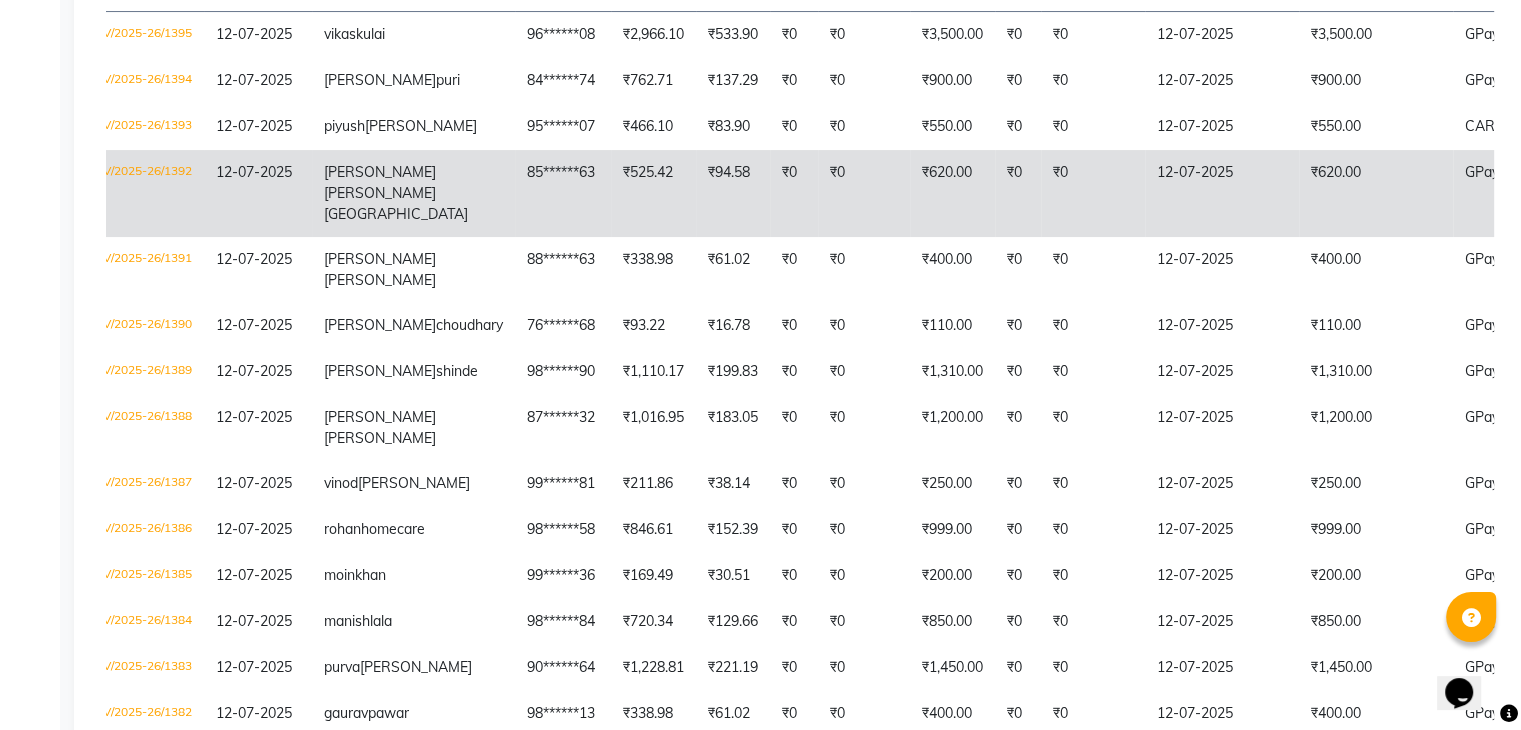 scroll, scrollTop: 379, scrollLeft: 0, axis: vertical 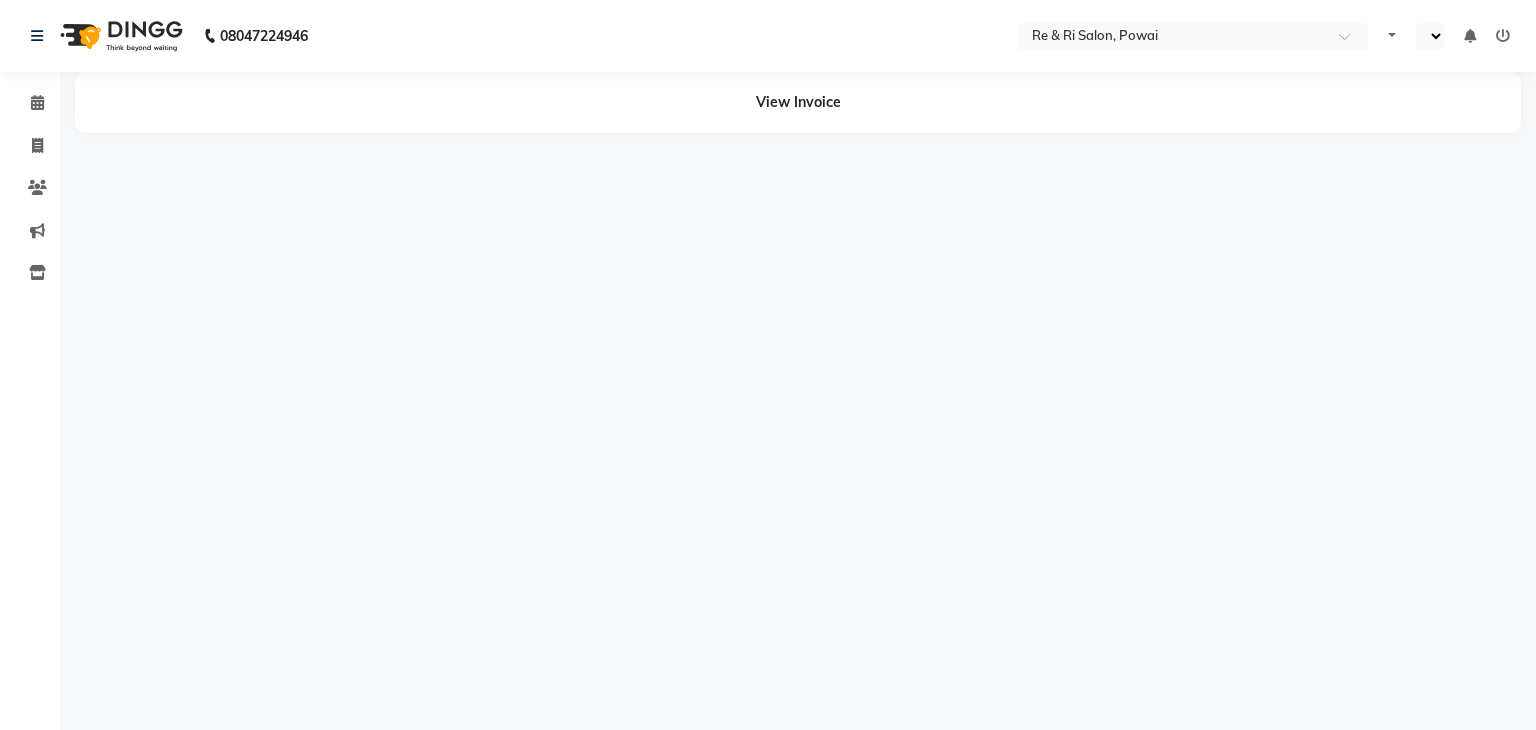 select on "en" 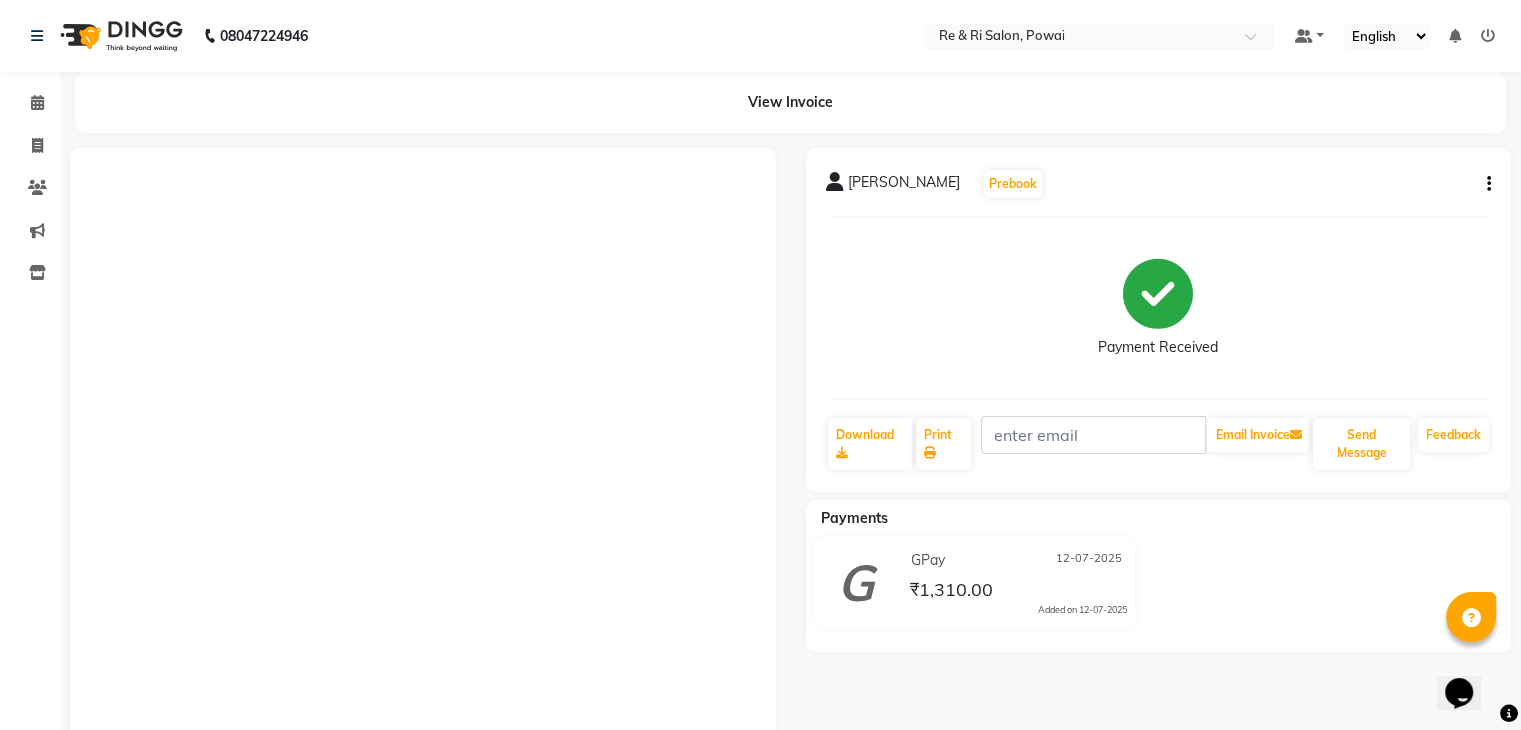 scroll, scrollTop: 0, scrollLeft: 0, axis: both 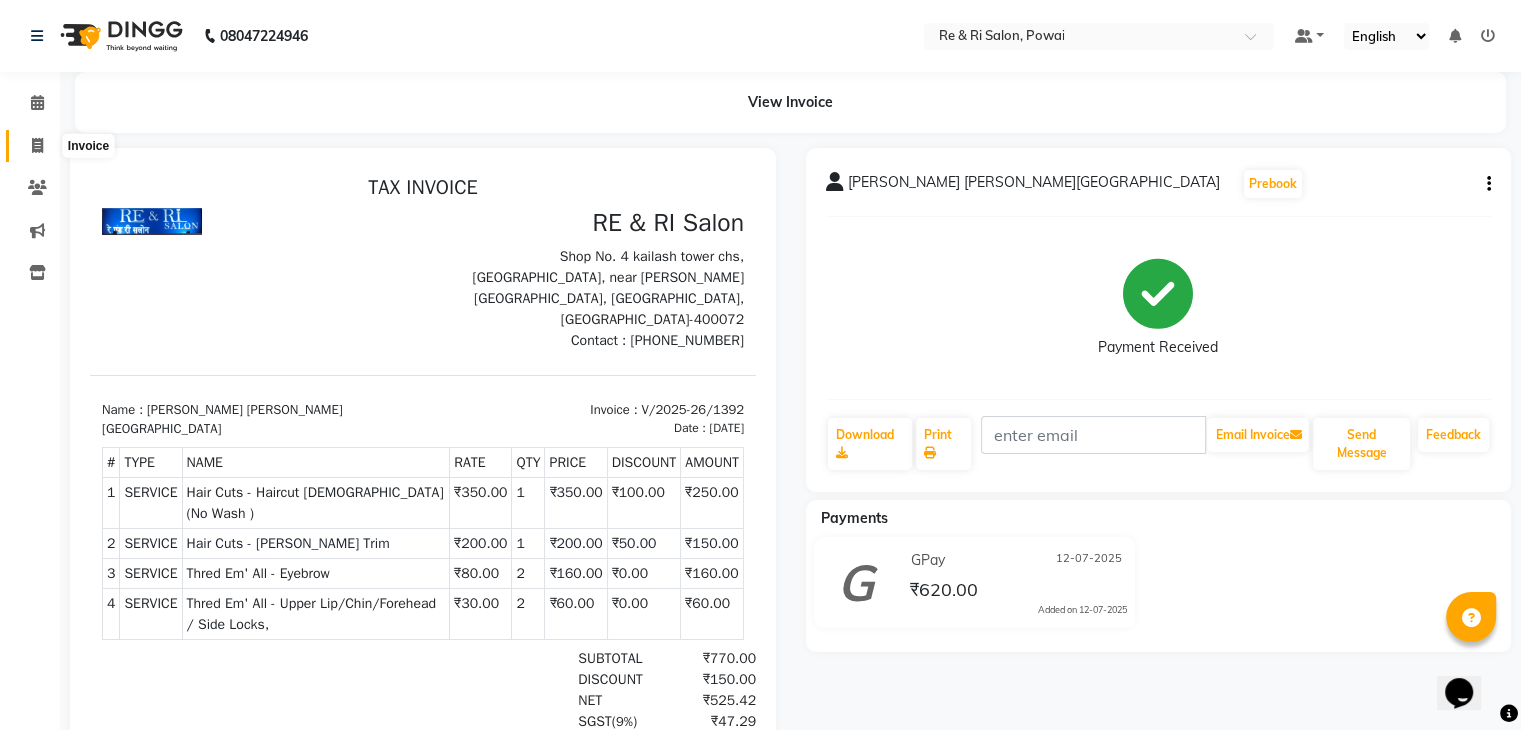 click 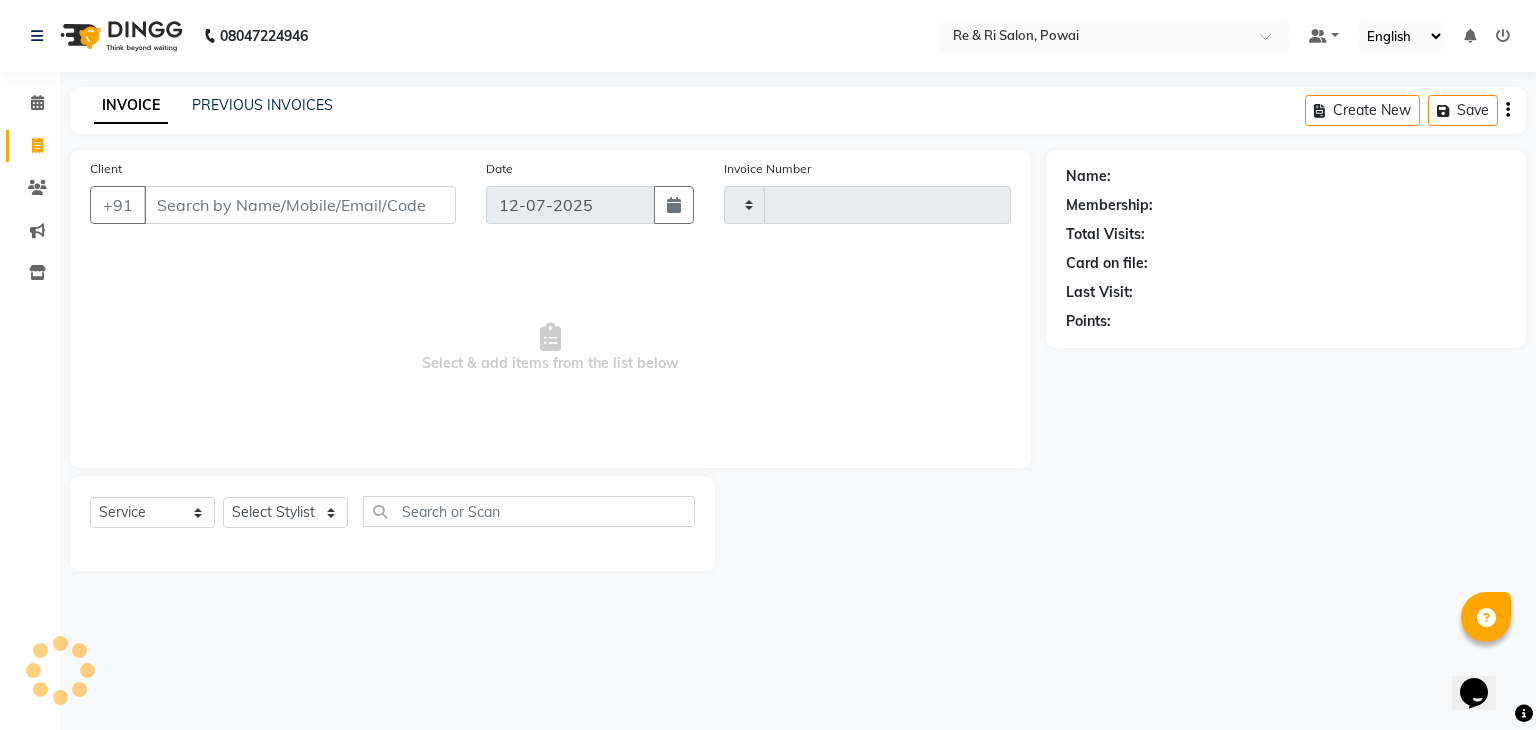 type on "1396" 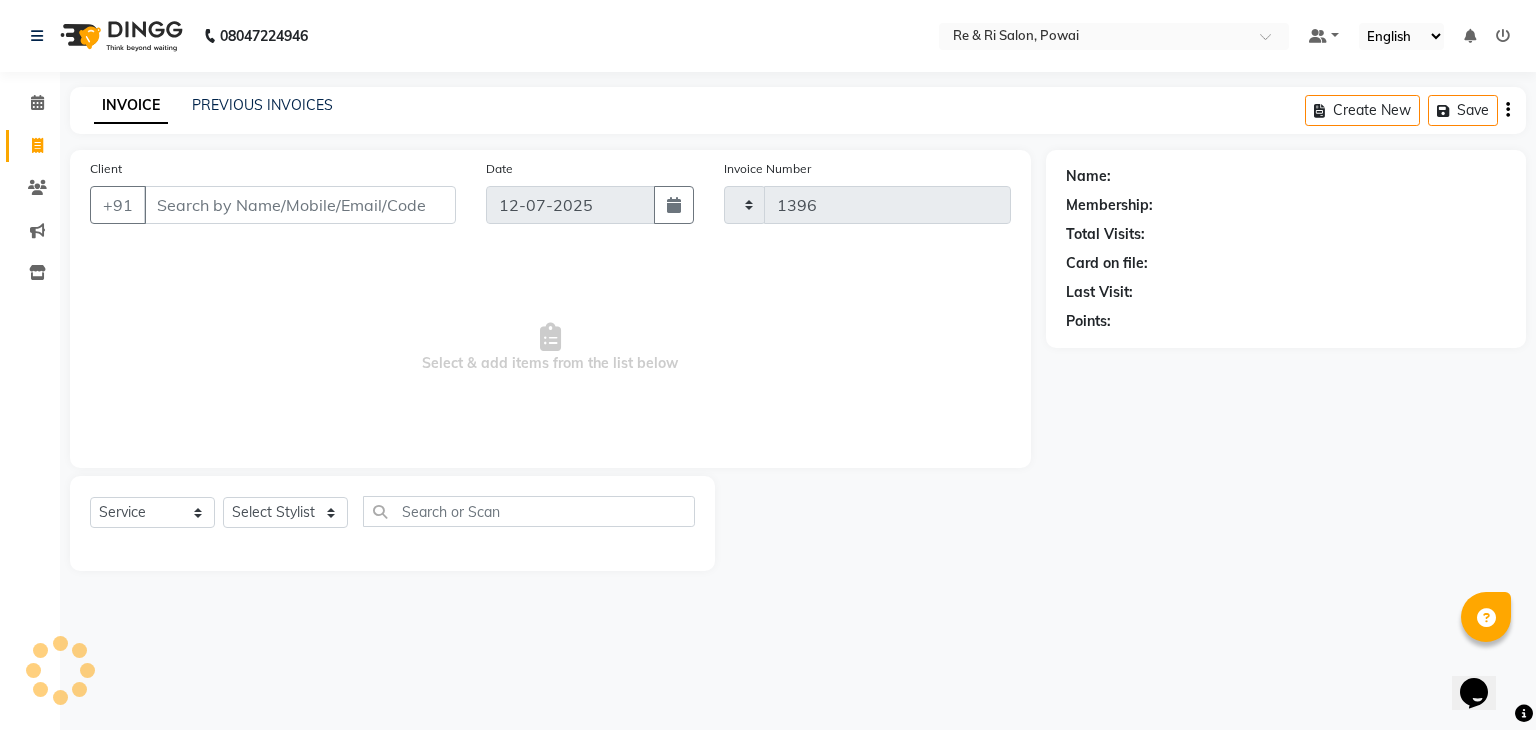 select on "5364" 